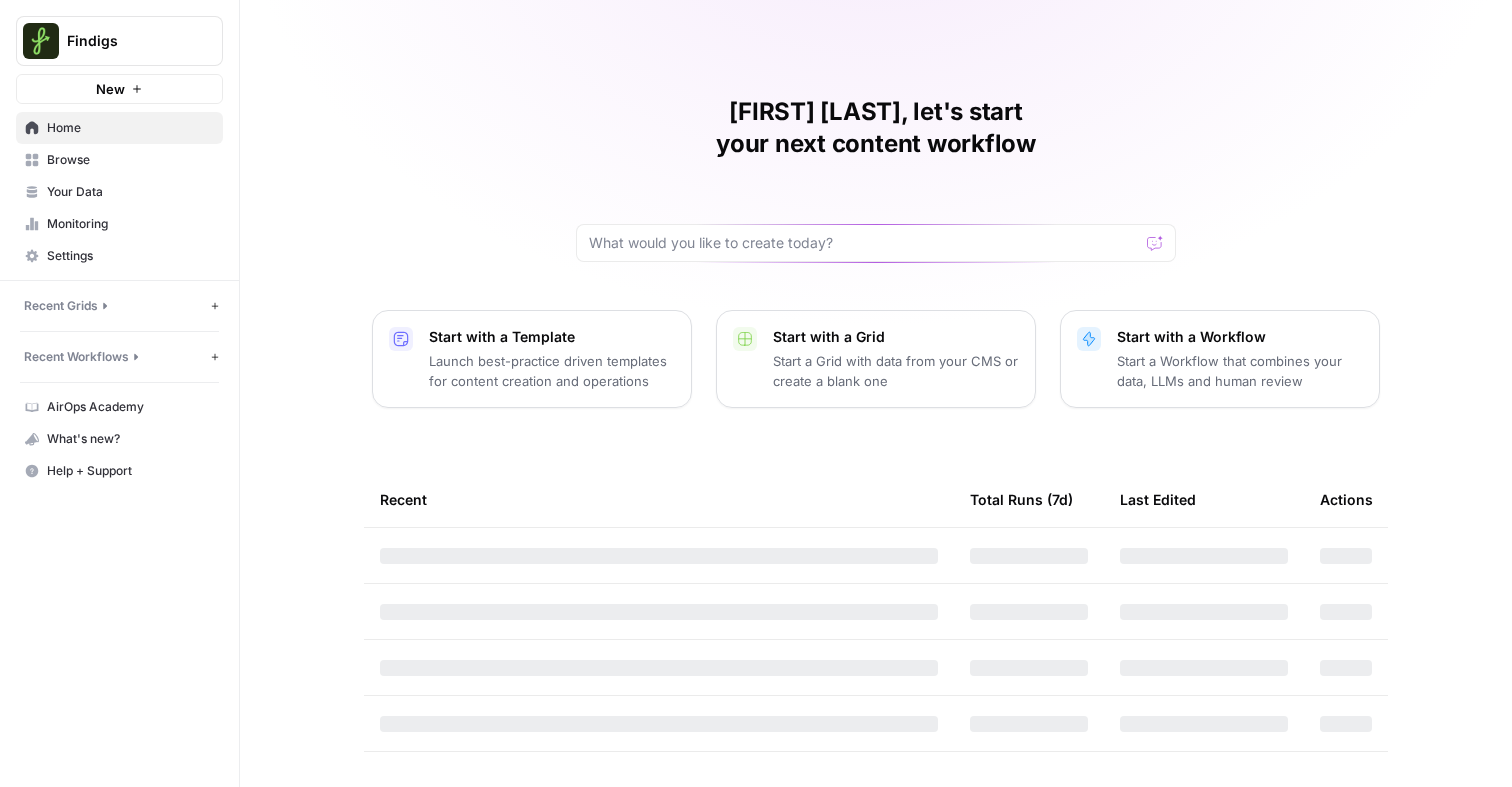 scroll, scrollTop: 0, scrollLeft: 0, axis: both 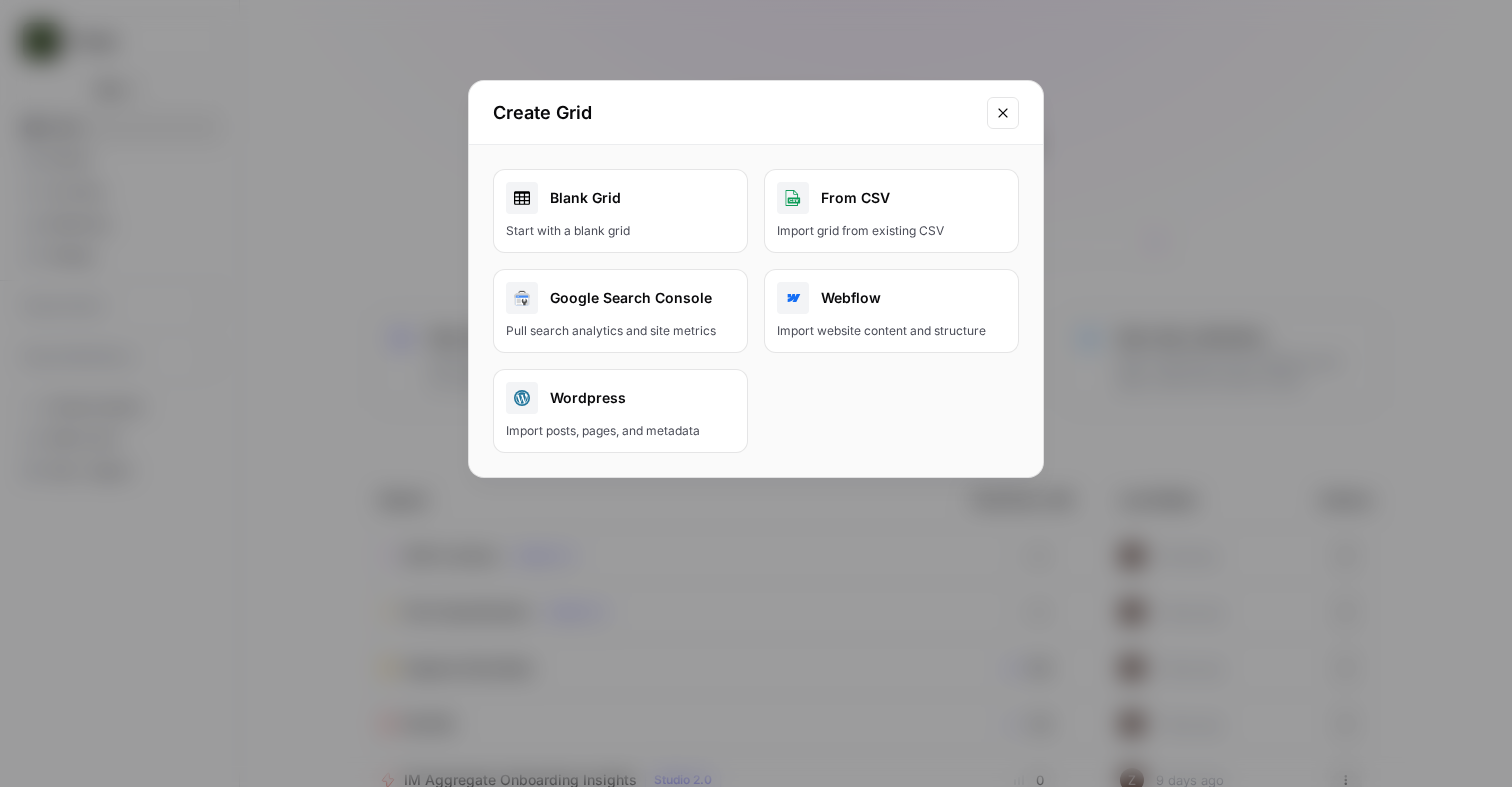 click on "Blank Grid Start with a blank grid" at bounding box center [620, 211] 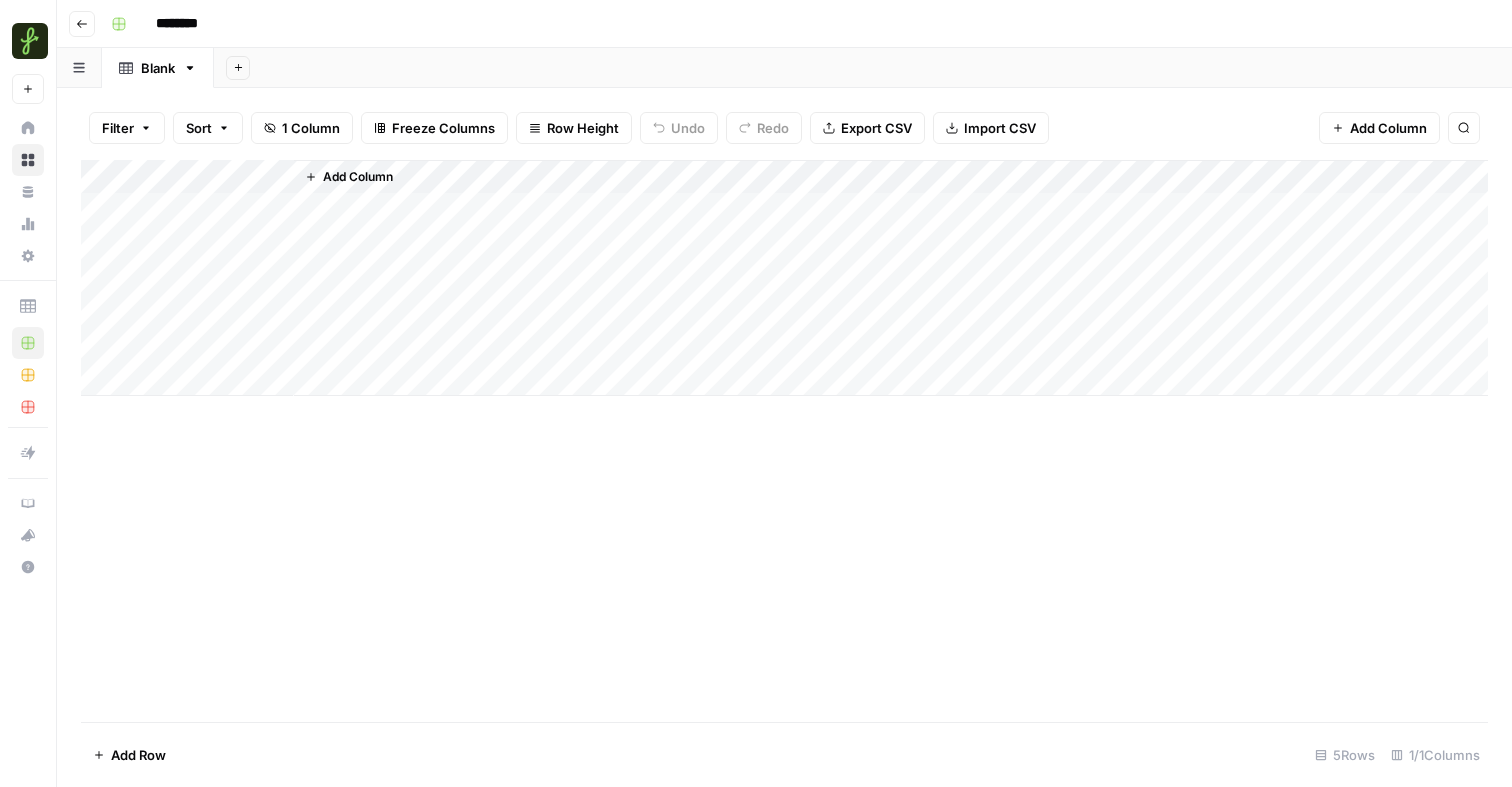 click on "Add Column" at bounding box center (358, 177) 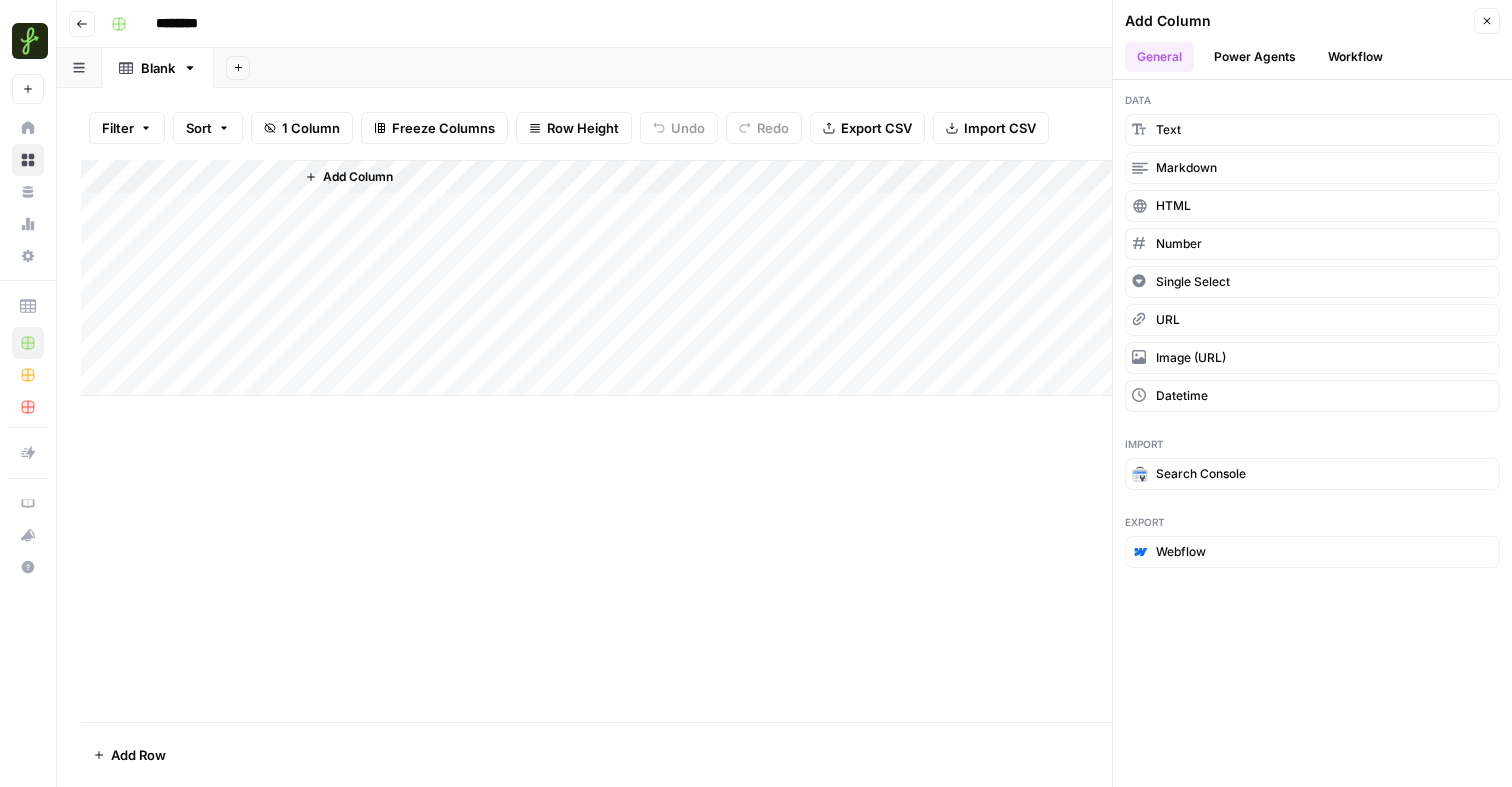 click on "Workflow" at bounding box center [1355, 57] 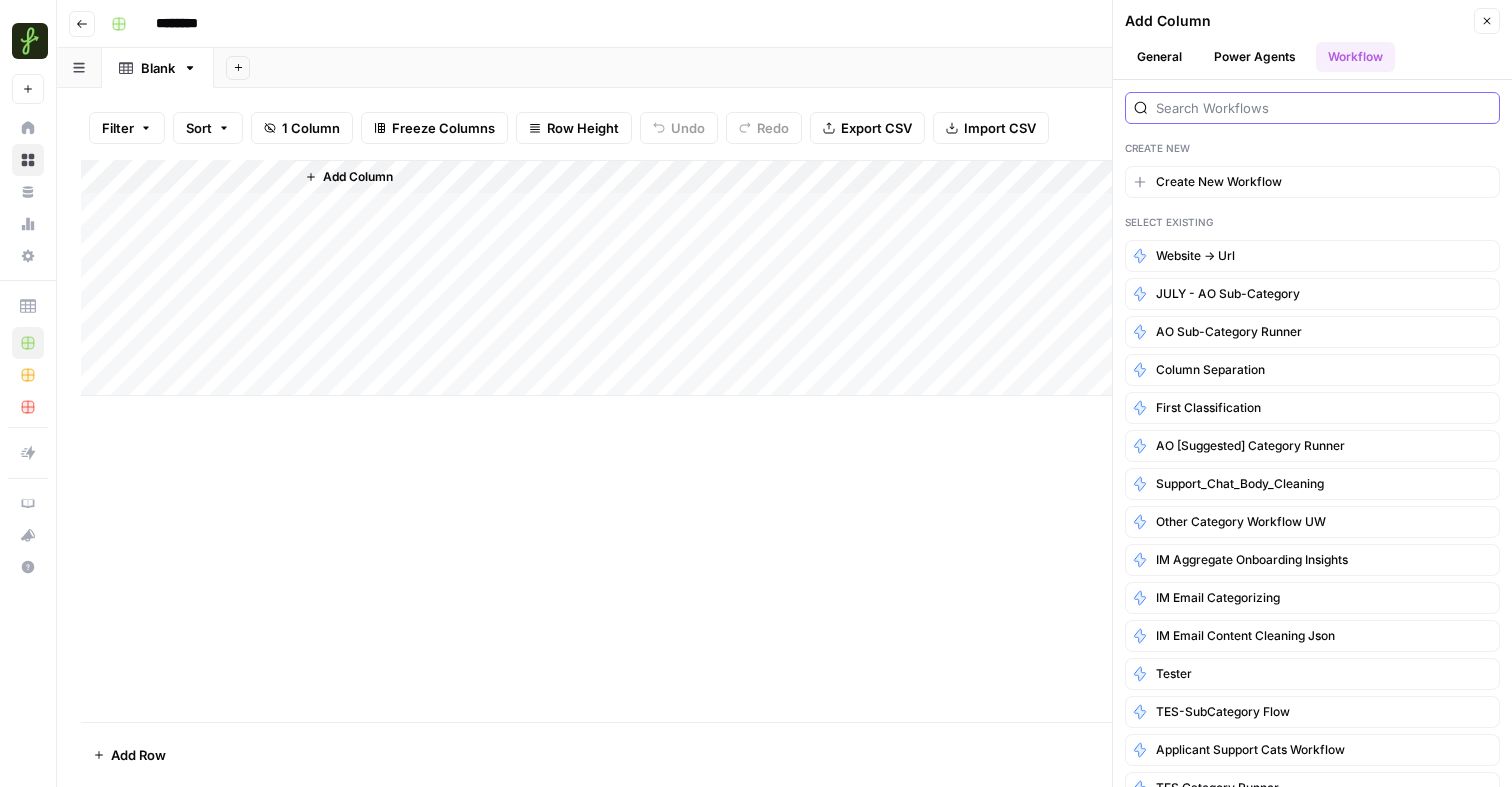 click at bounding box center [1323, 108] 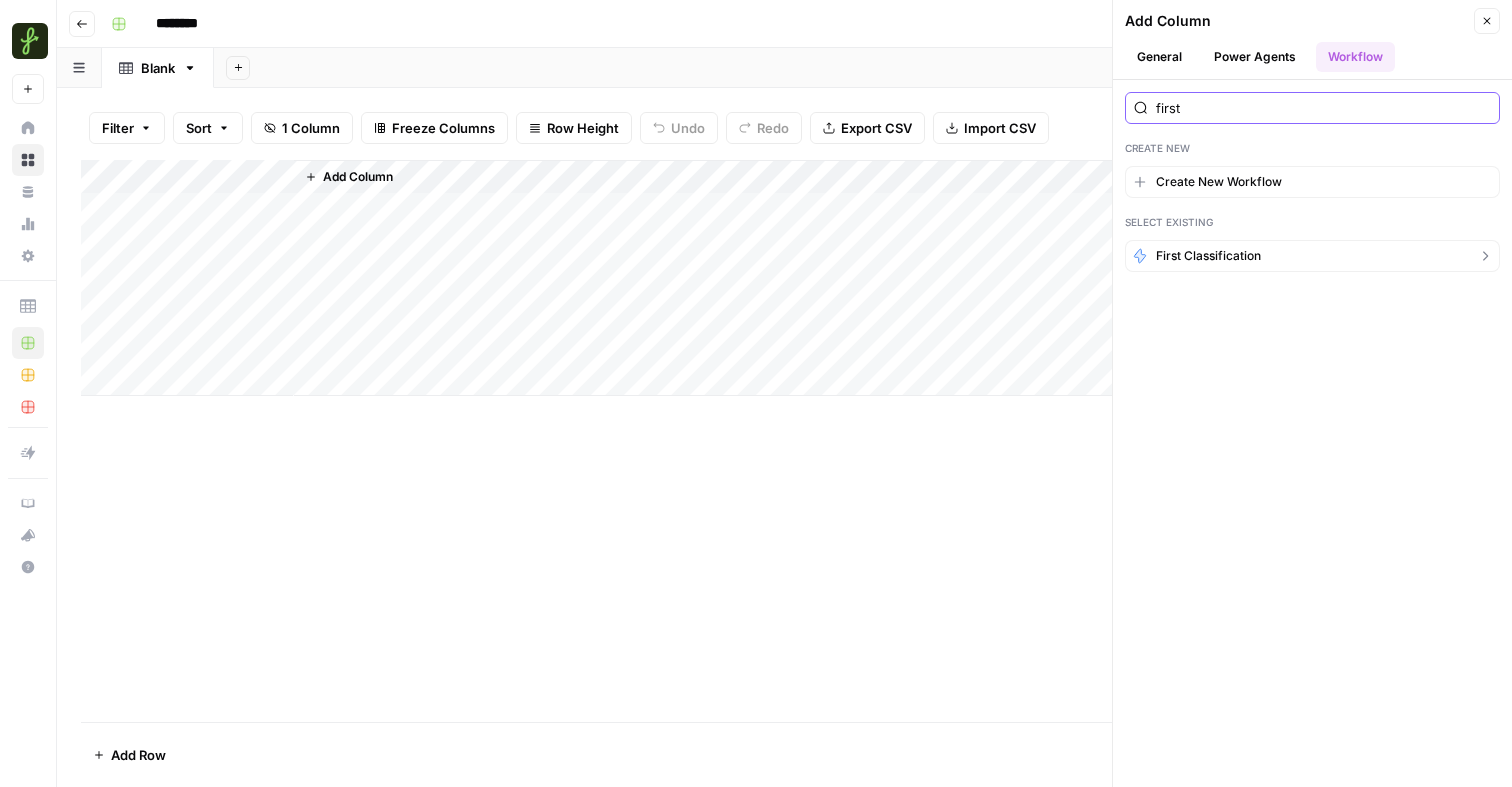 type on "first" 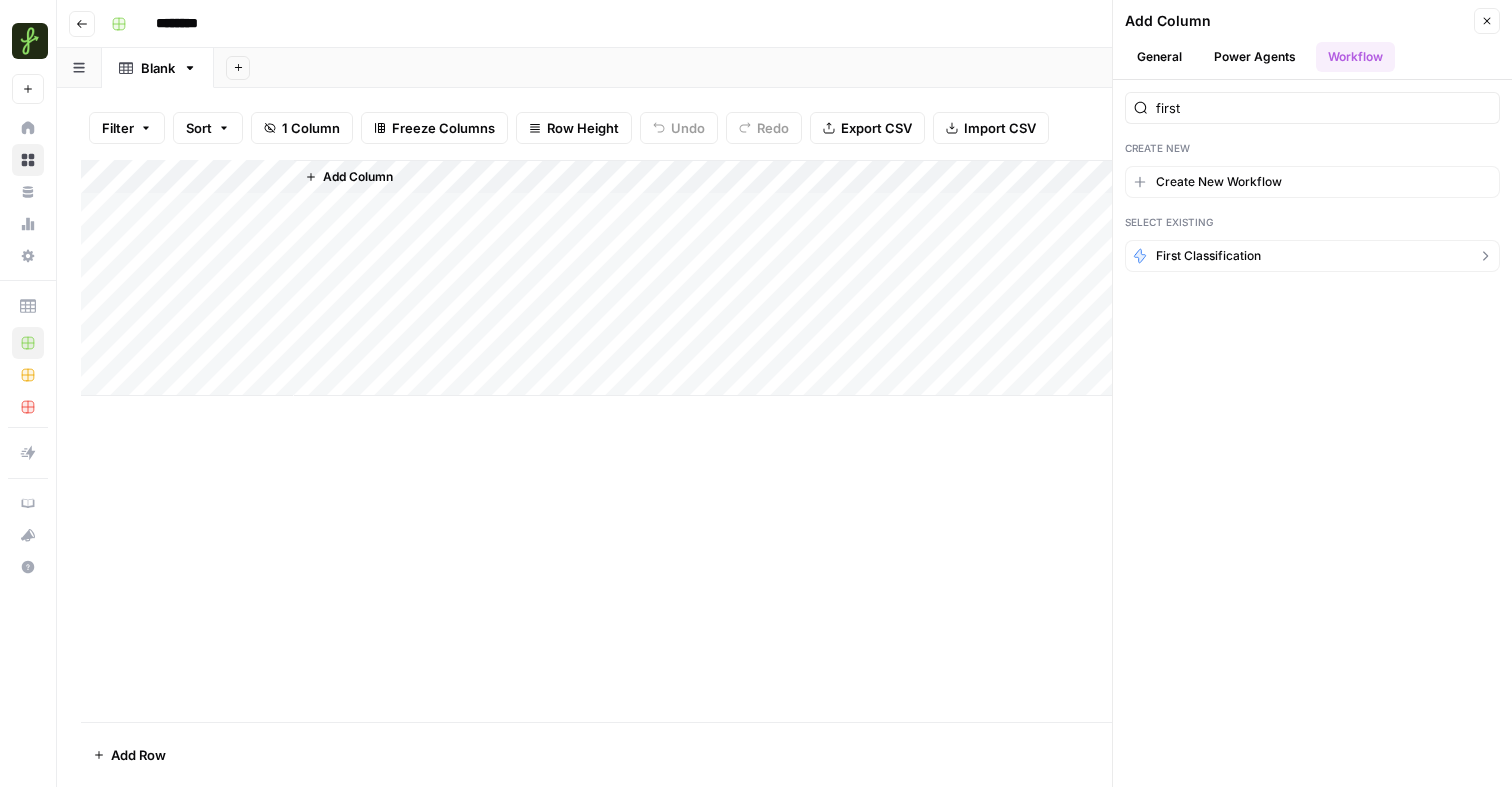 click on "First Classification" at bounding box center (1208, 256) 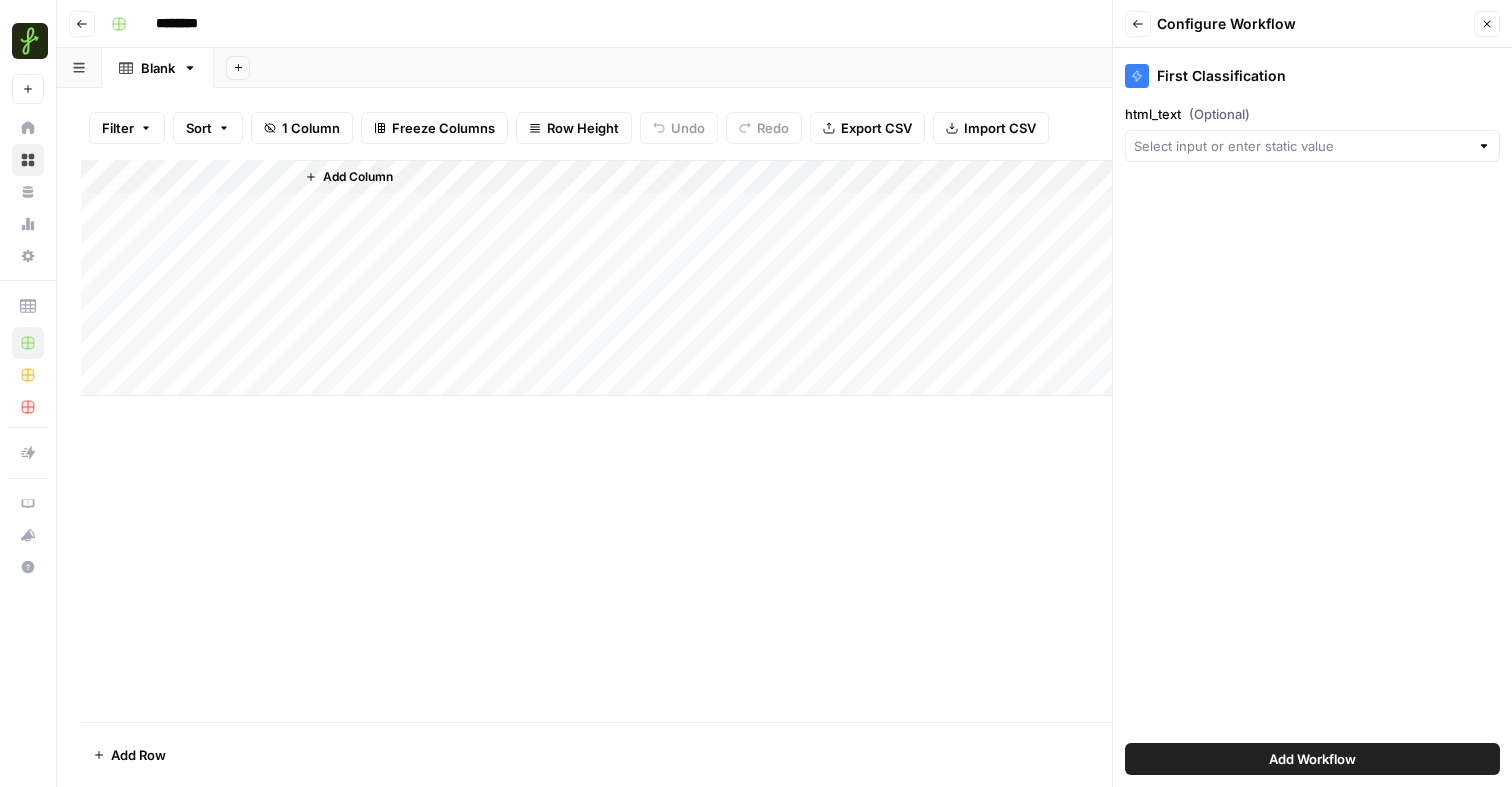click at bounding box center [1312, 146] 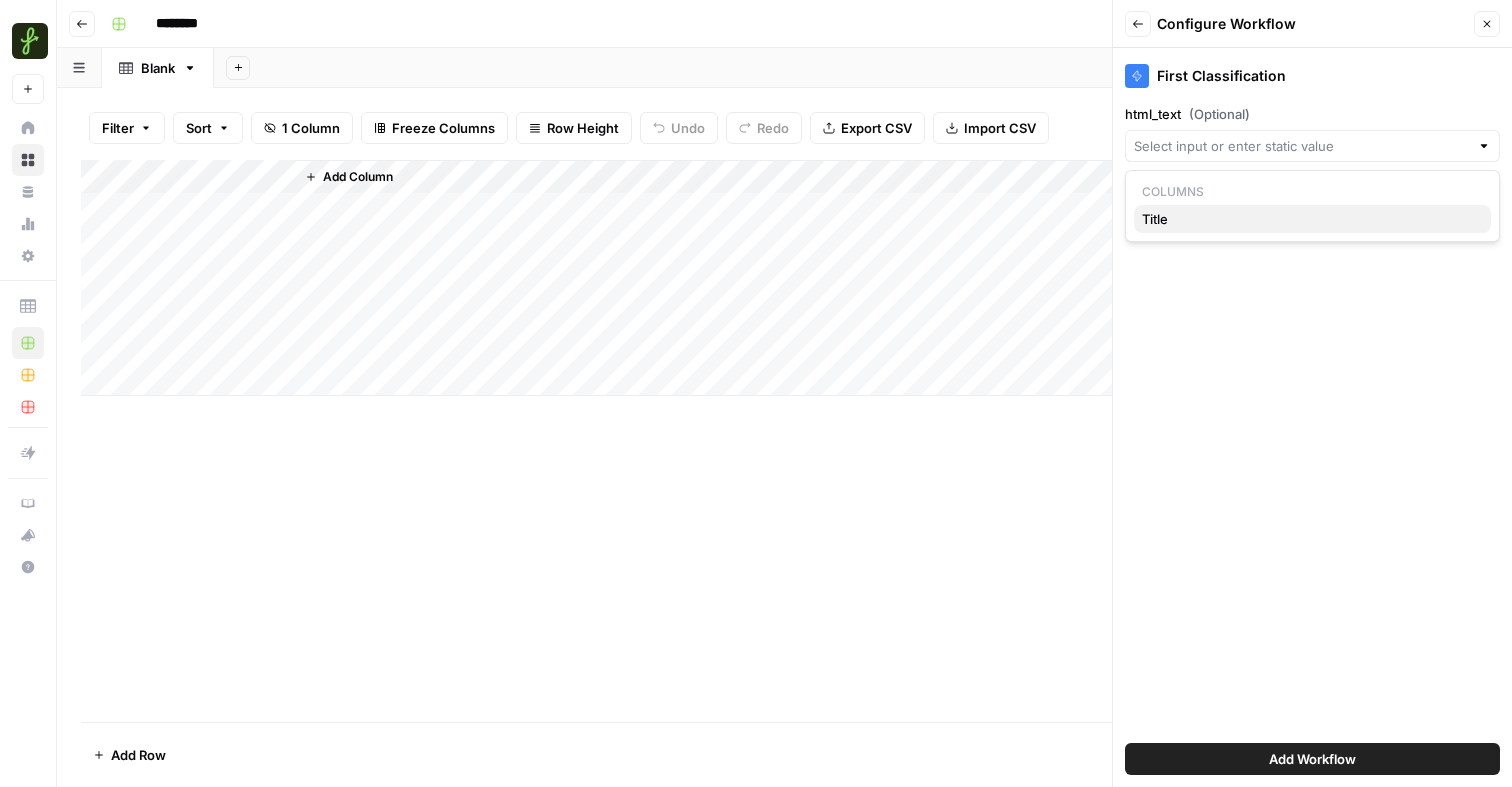 click on "Title" at bounding box center [1312, 219] 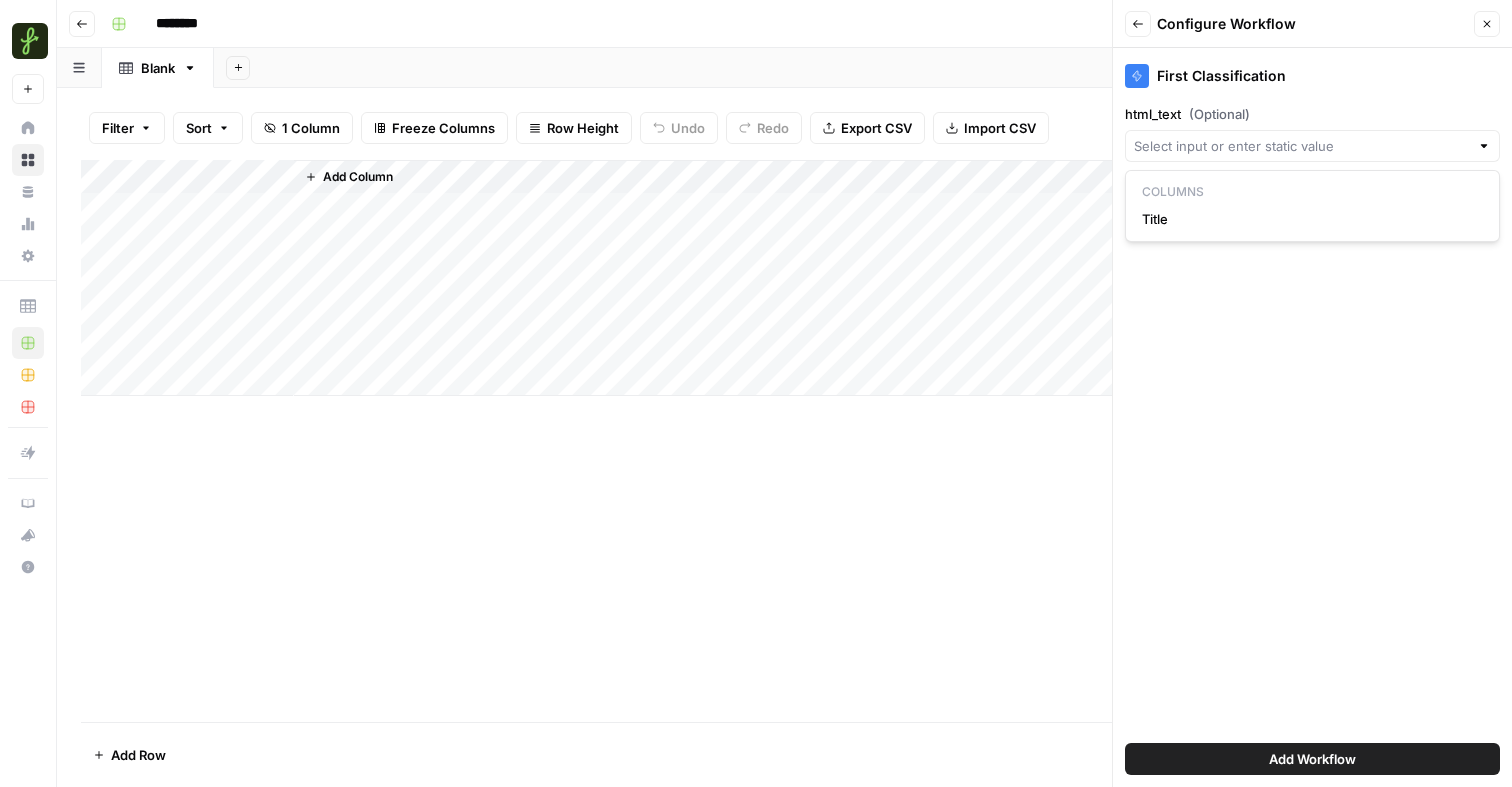 type on "Title" 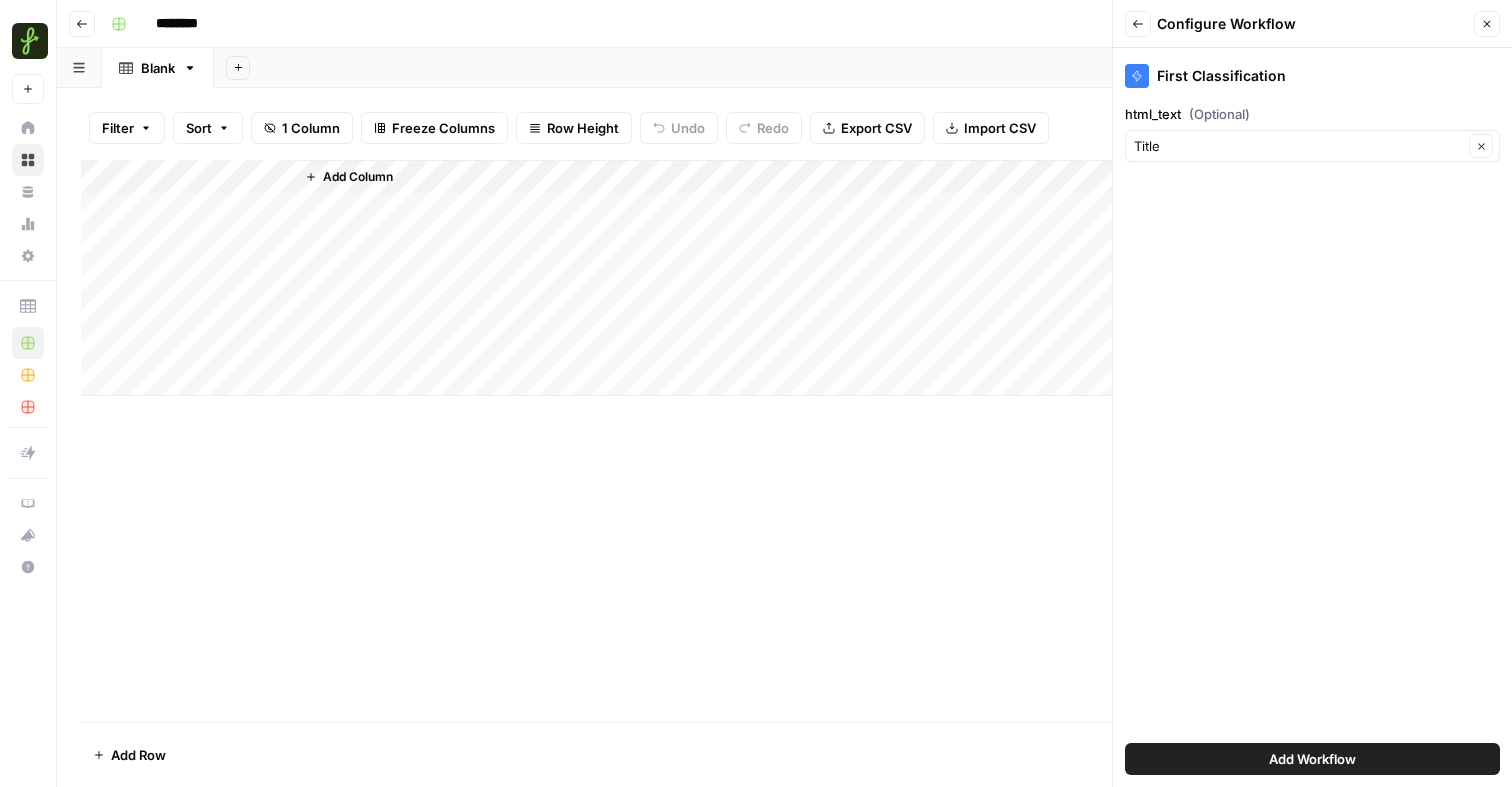 click on "Add Workflow" at bounding box center (1312, 759) 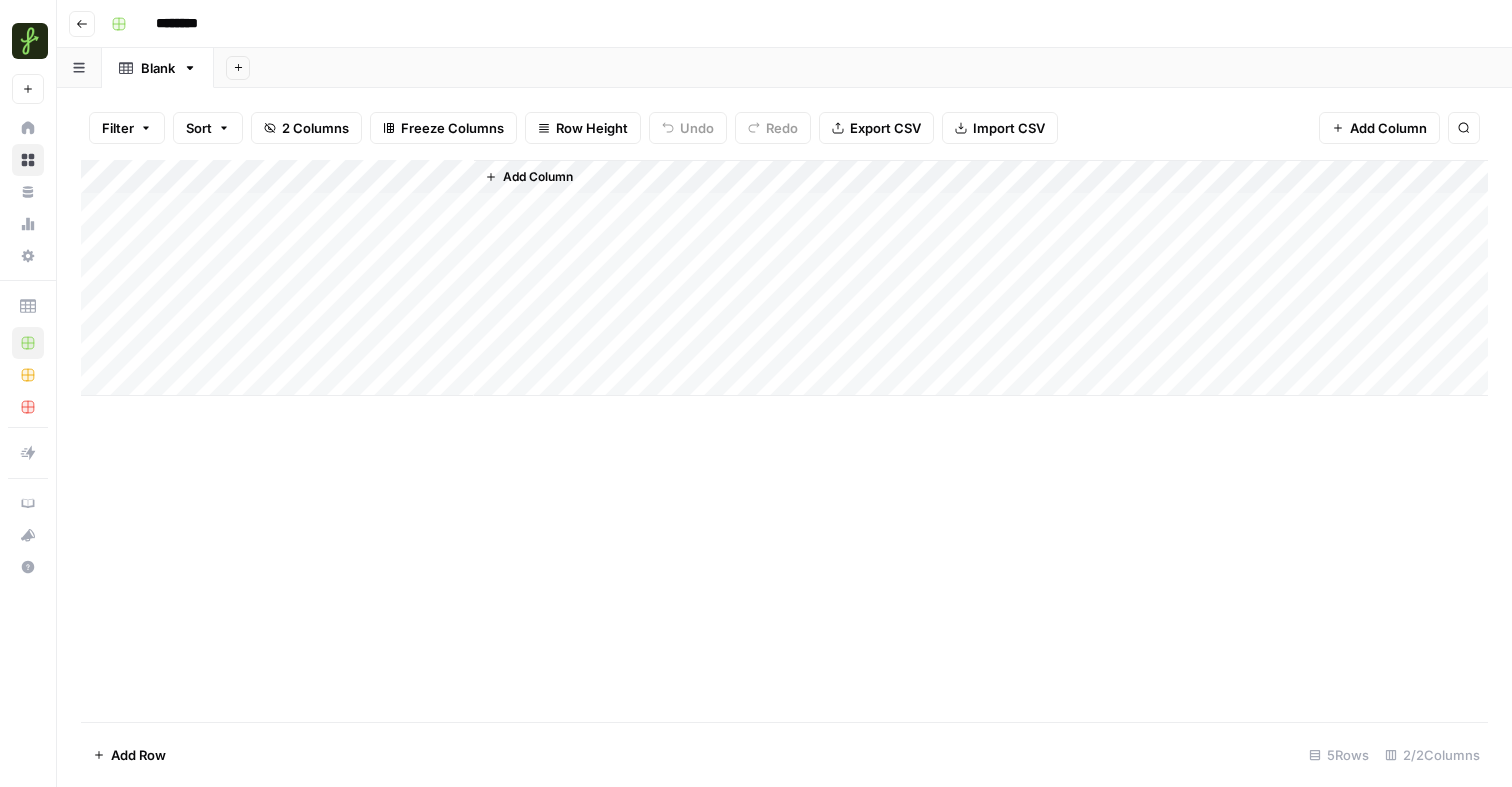 click on "Add Column" at bounding box center [784, 441] 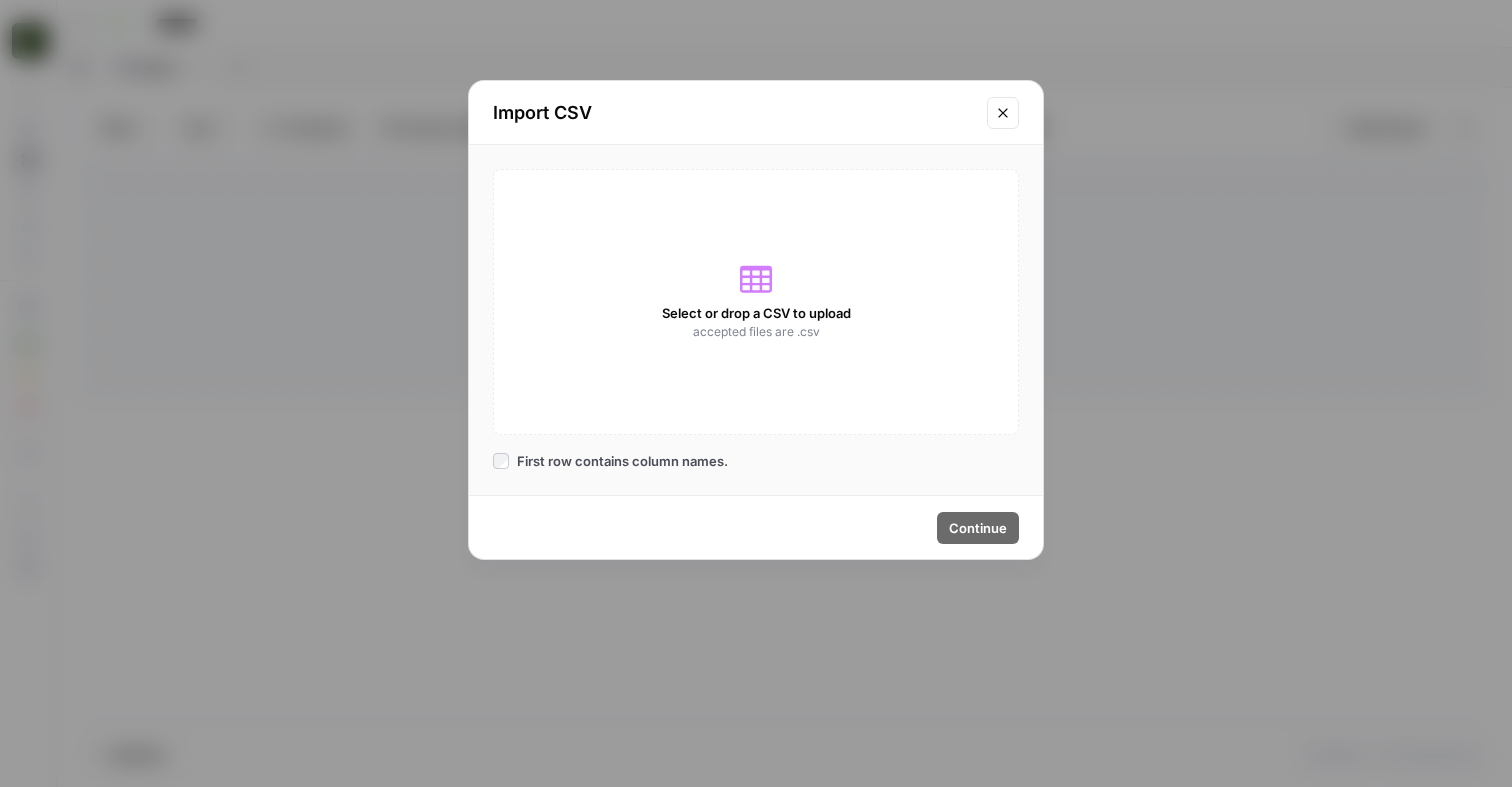 click on "Select or drop a CSV to upload accepted files are .csv" at bounding box center [756, 302] 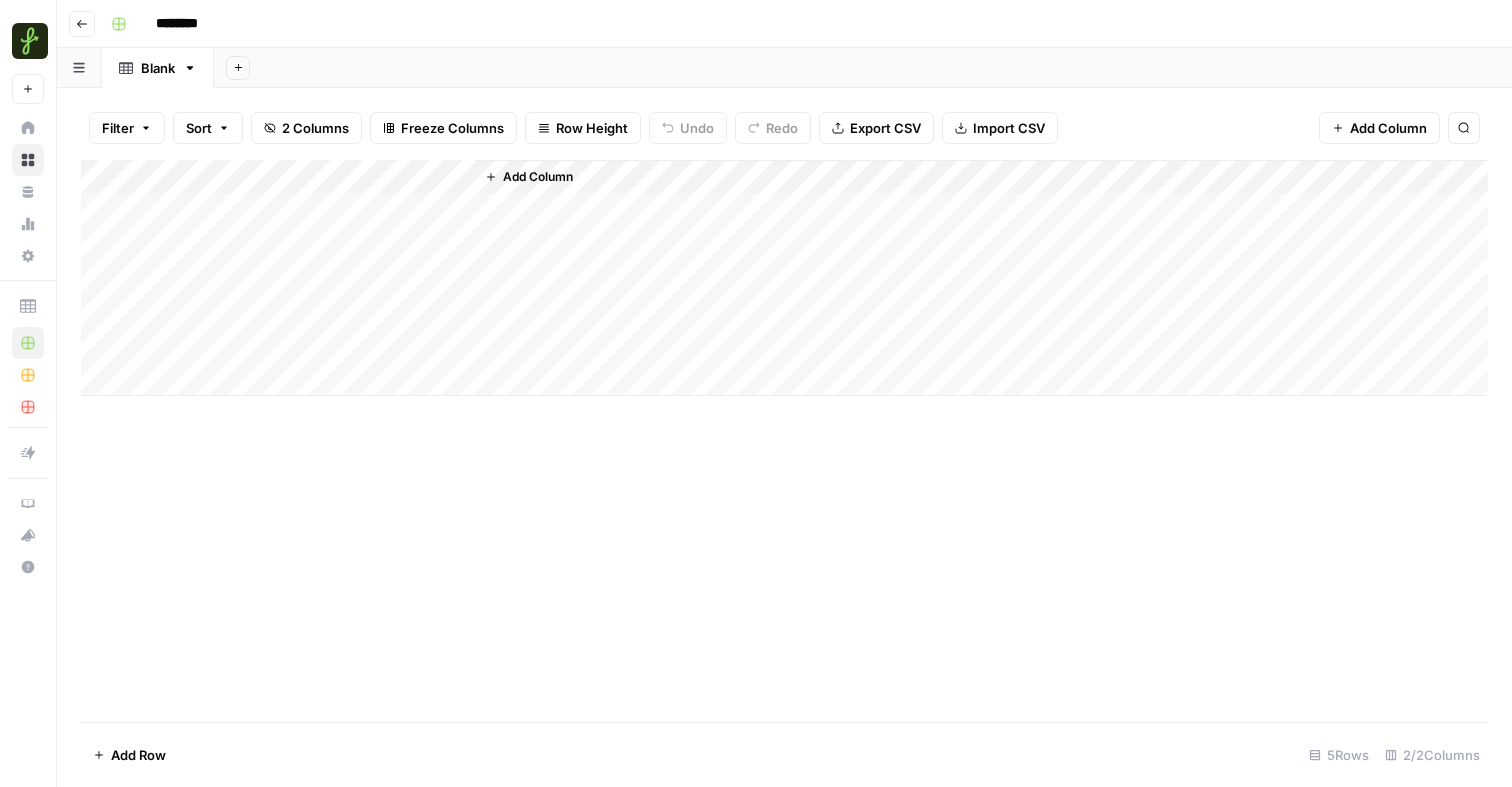 click on "Add Column" at bounding box center [784, 441] 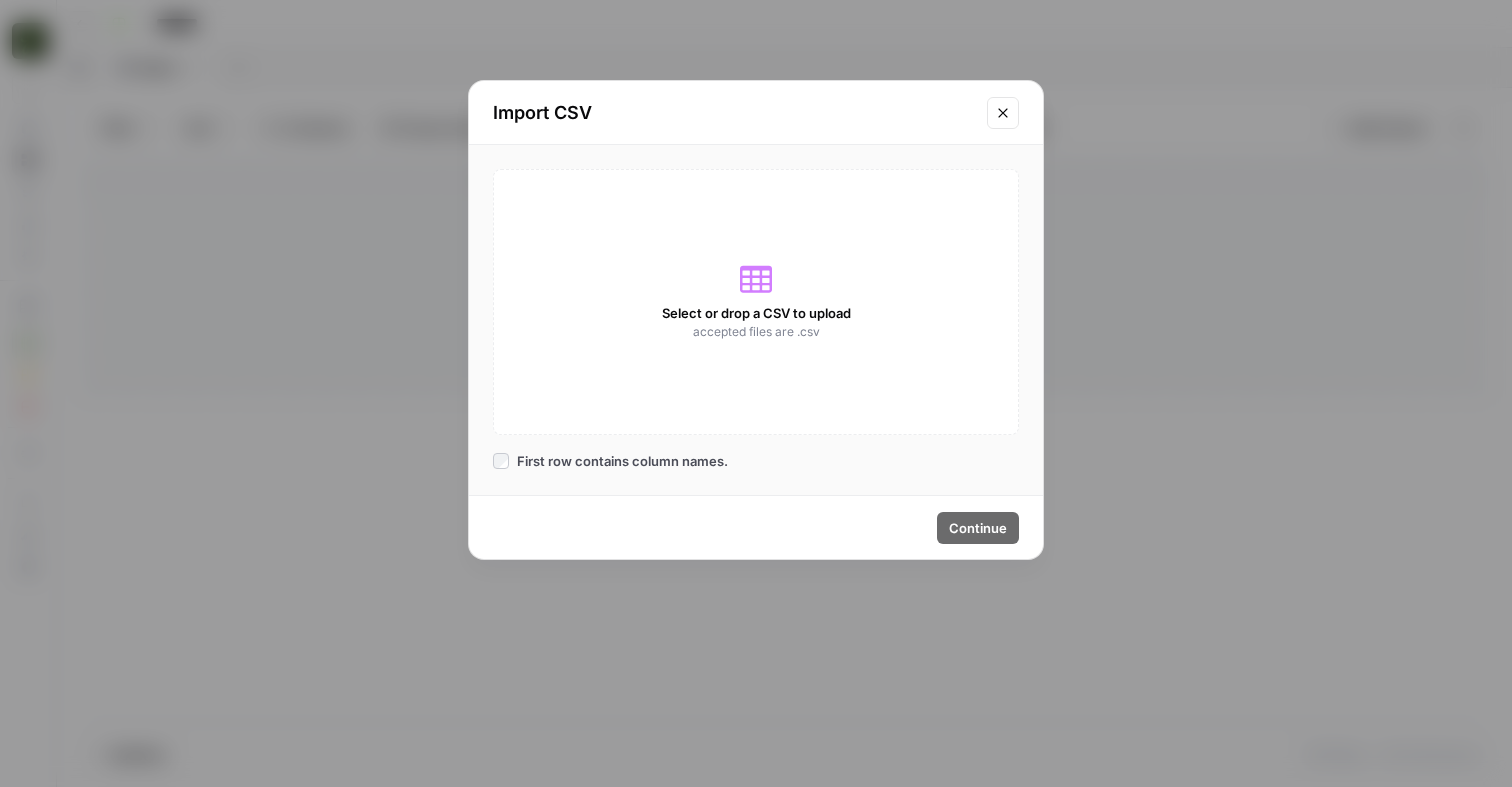 click on "Select or drop a CSV to upload accepted files are .csv First row contains column names." at bounding box center (756, 320) 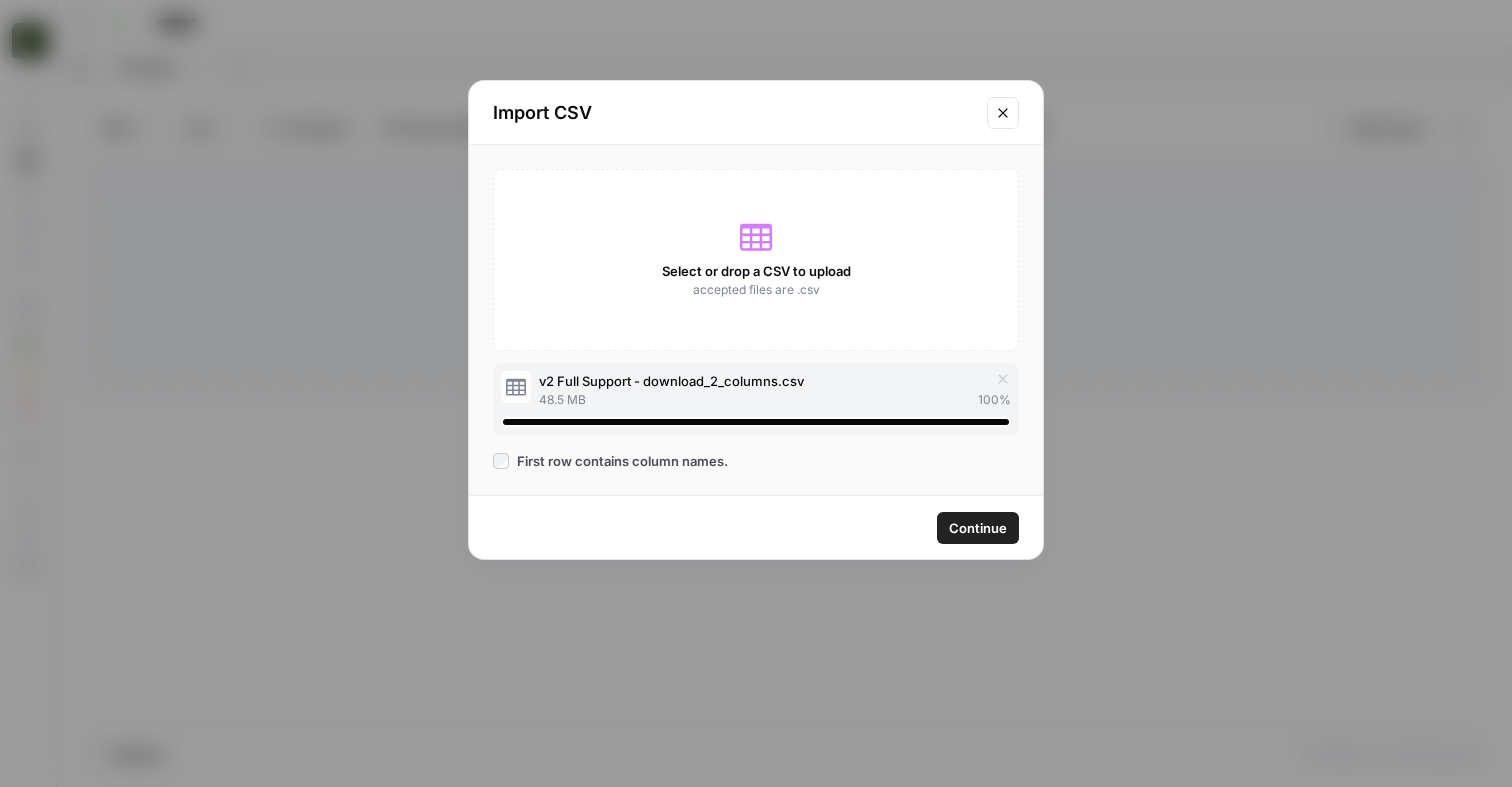 click on "Continue" at bounding box center (978, 528) 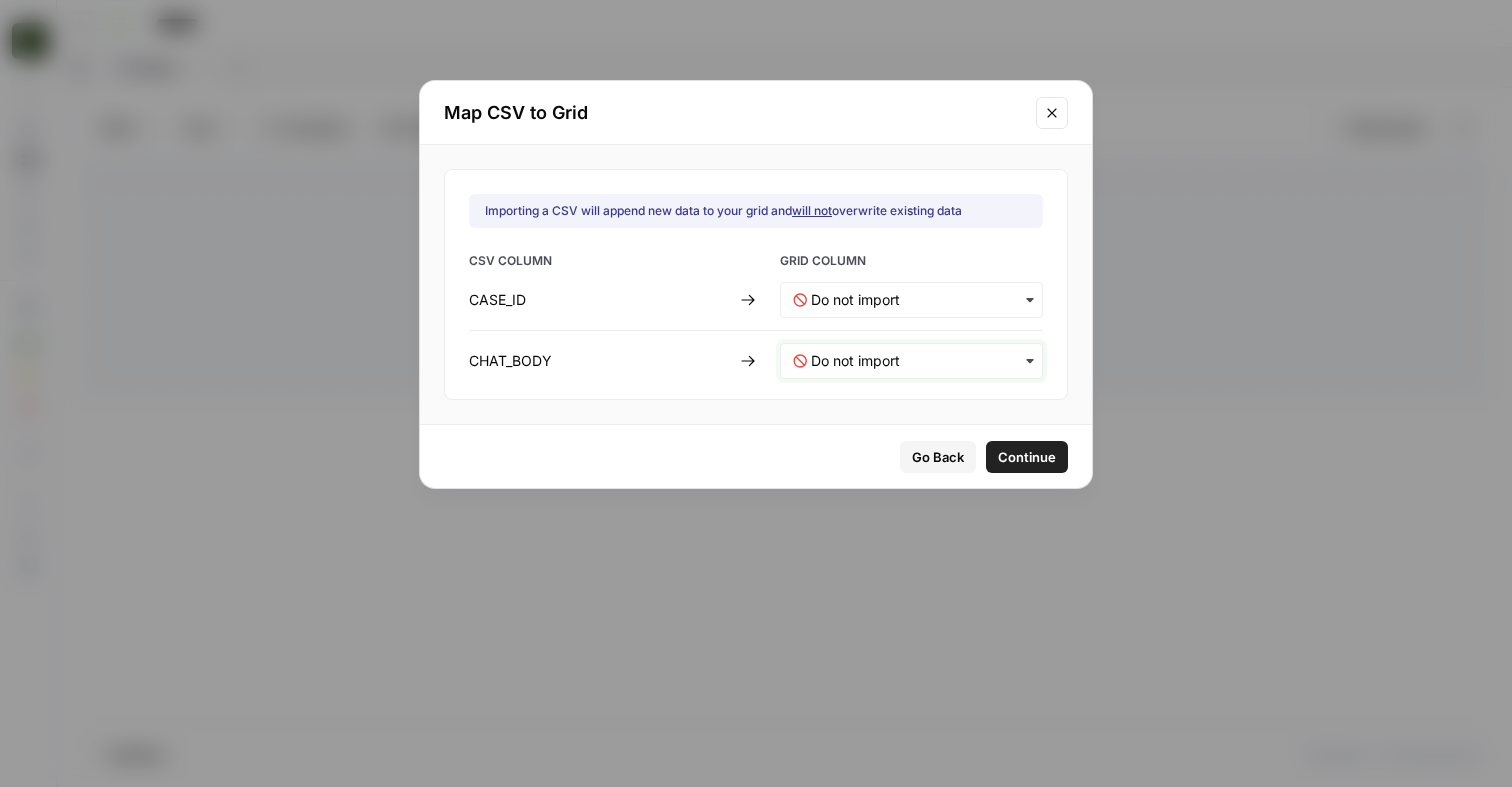 click at bounding box center [920, 361] 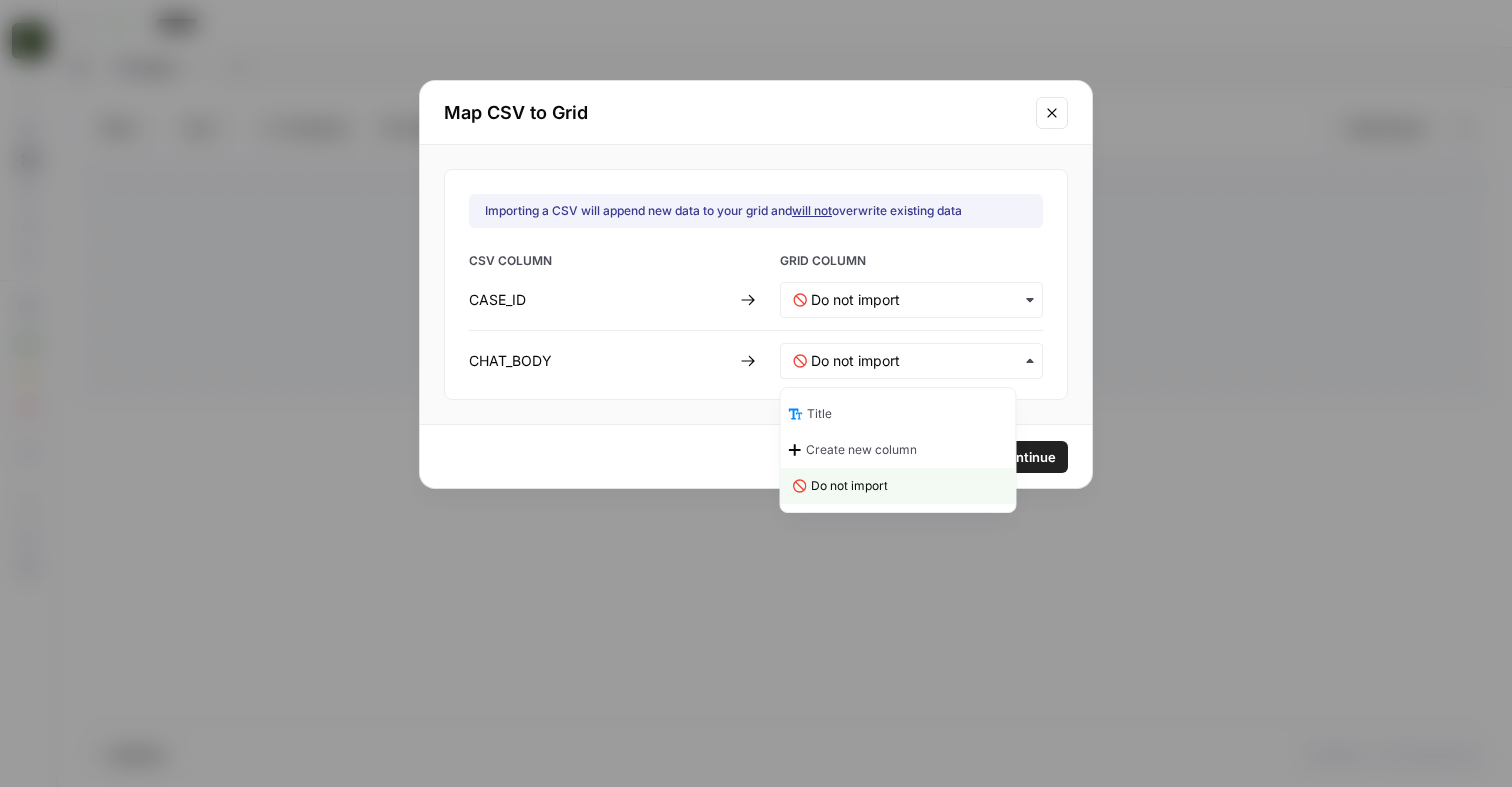 click on "Title" at bounding box center [898, 414] 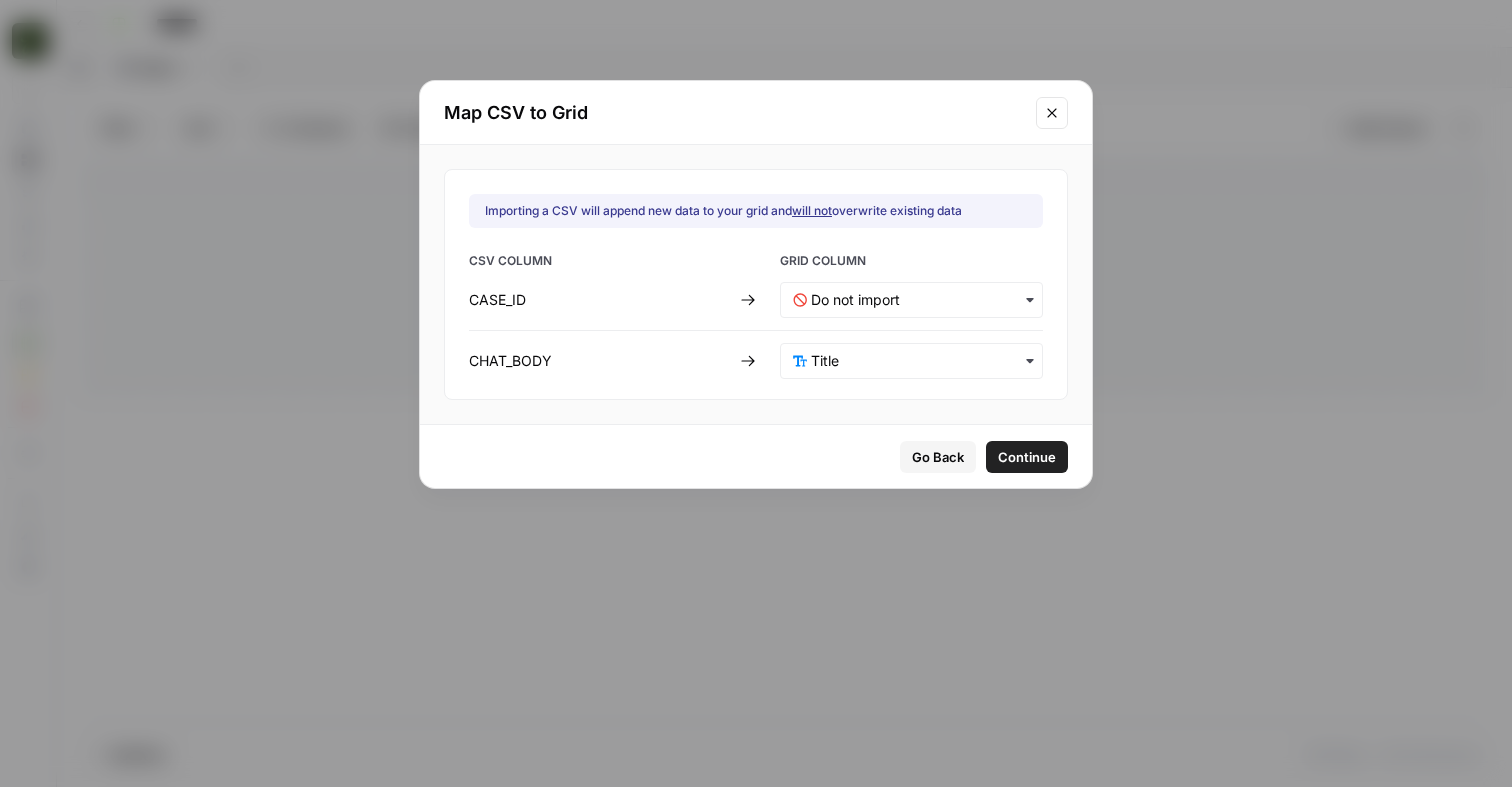click on "Continue" at bounding box center [1027, 457] 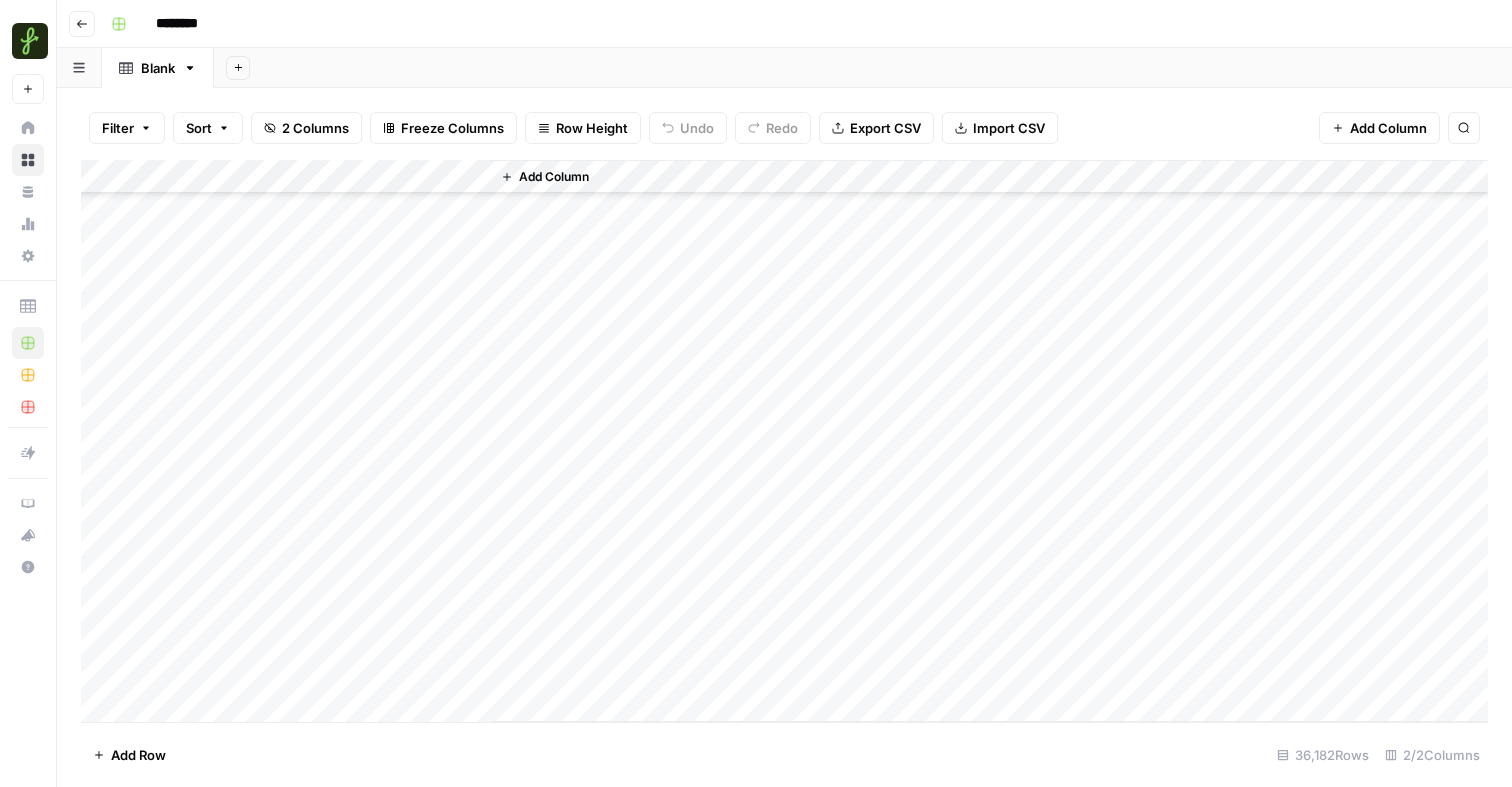 scroll, scrollTop: 452, scrollLeft: 0, axis: vertical 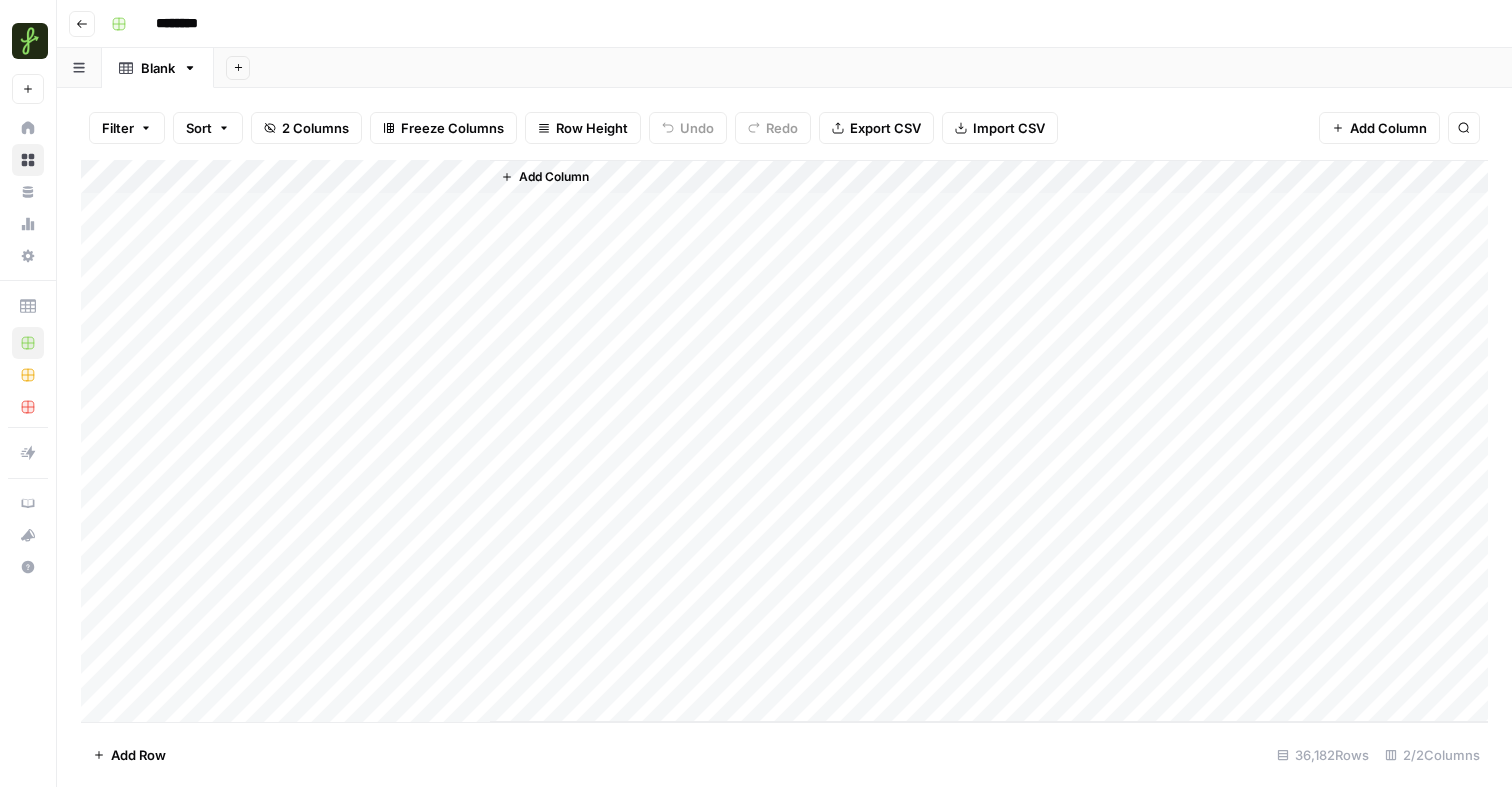 click on "Add Column" at bounding box center (784, 441) 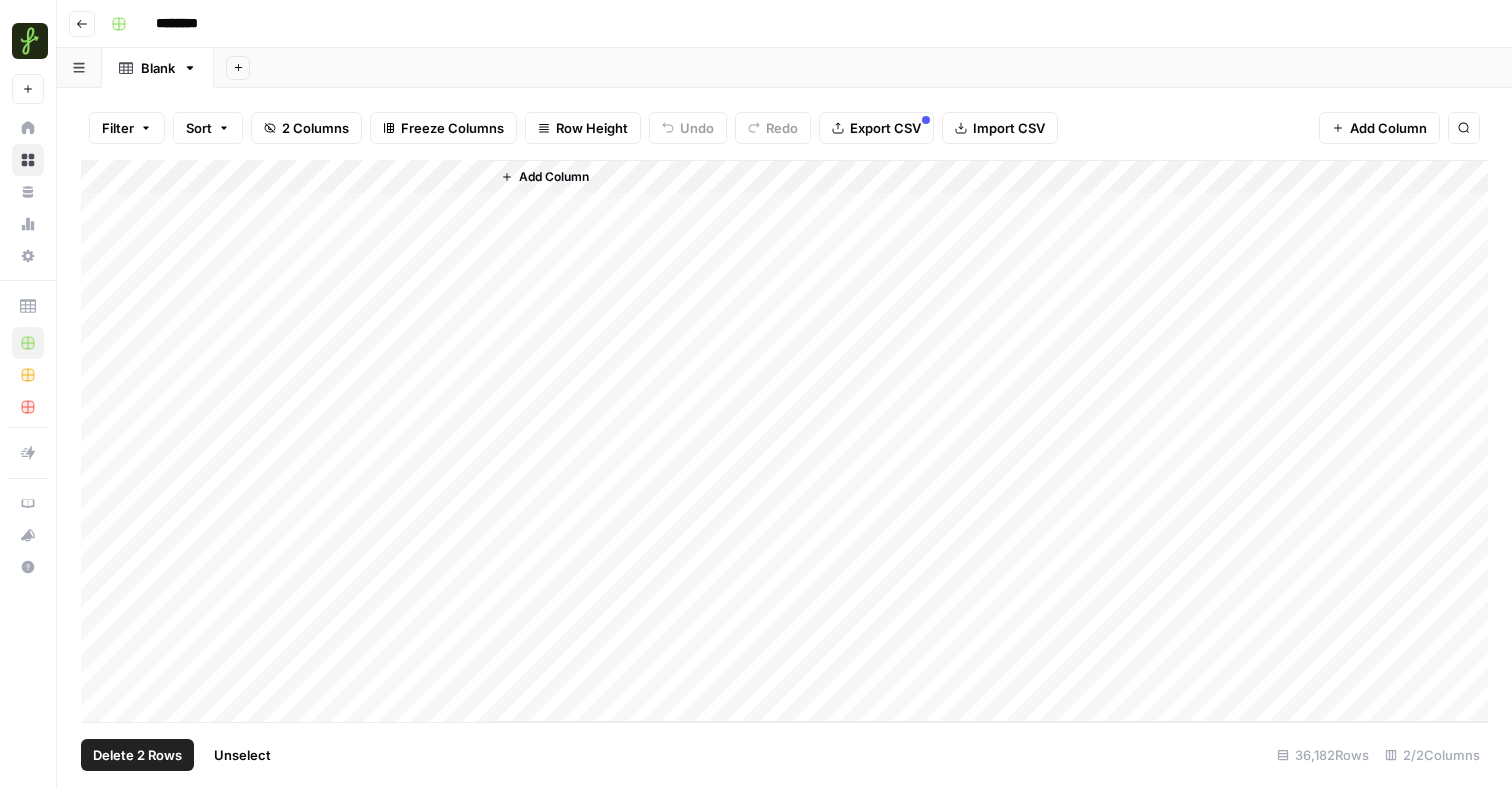 click on "Add Column" at bounding box center [784, 441] 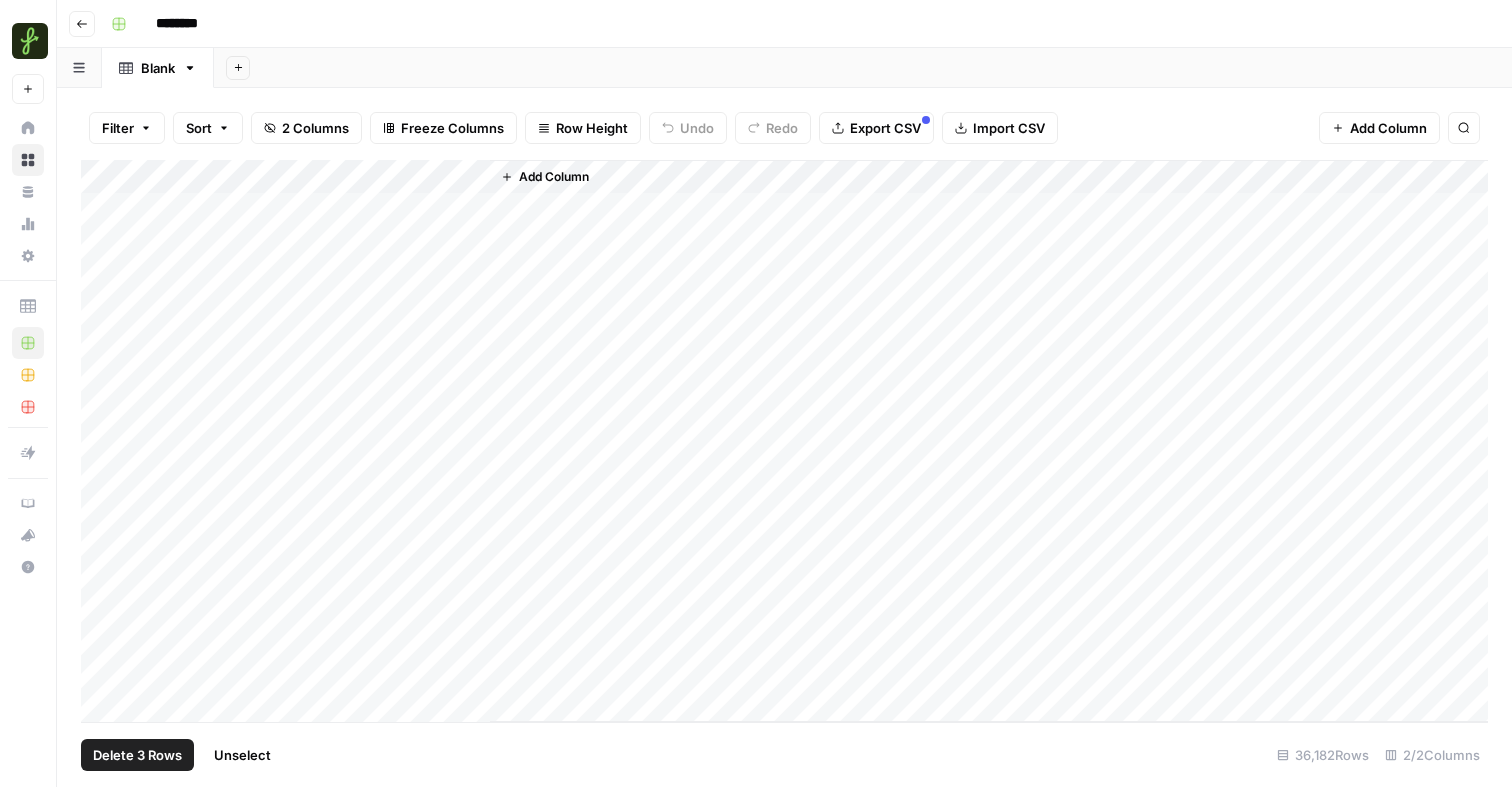 click on "Add Column" at bounding box center [784, 441] 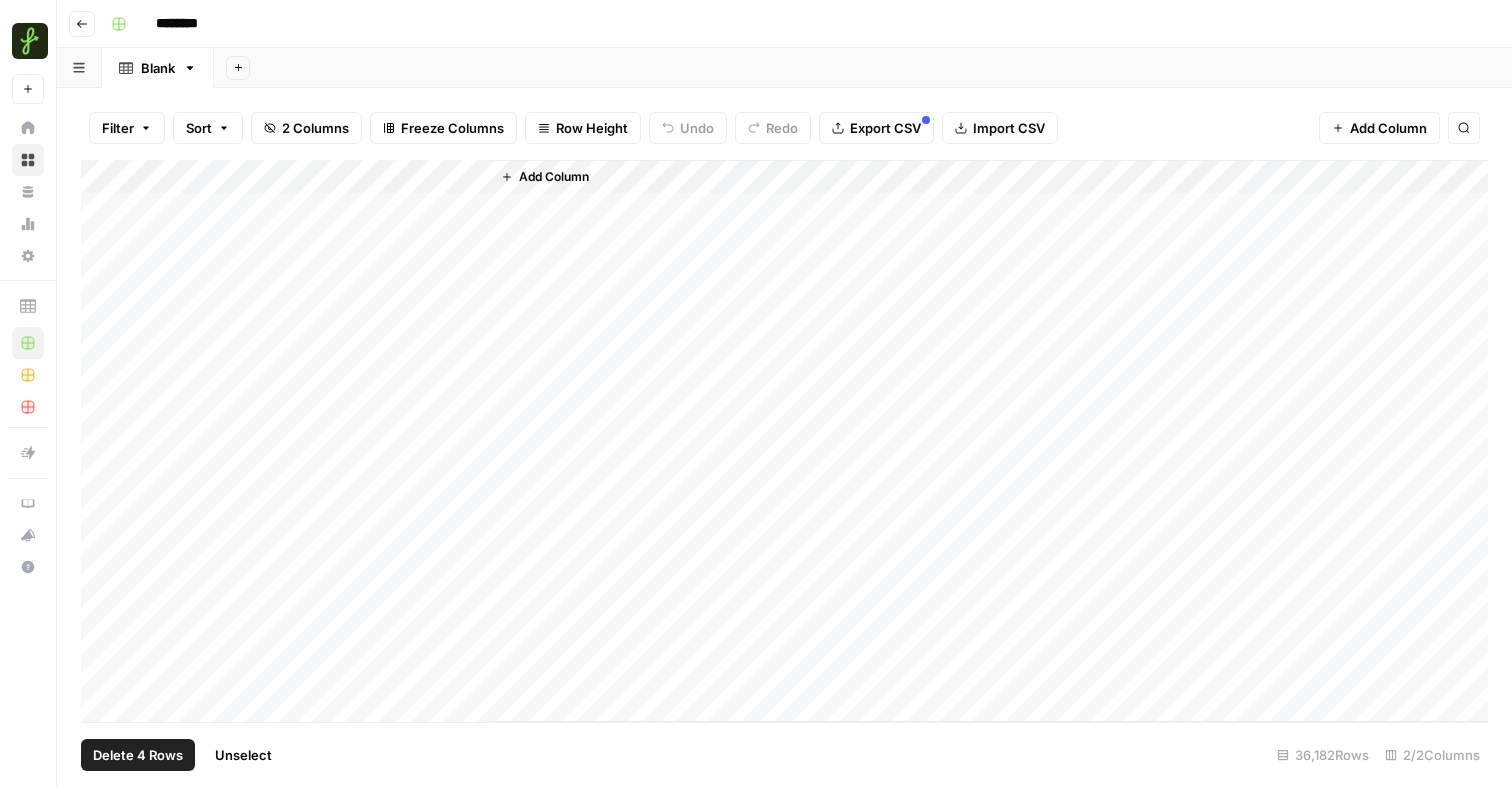click on "Add Column" at bounding box center (784, 441) 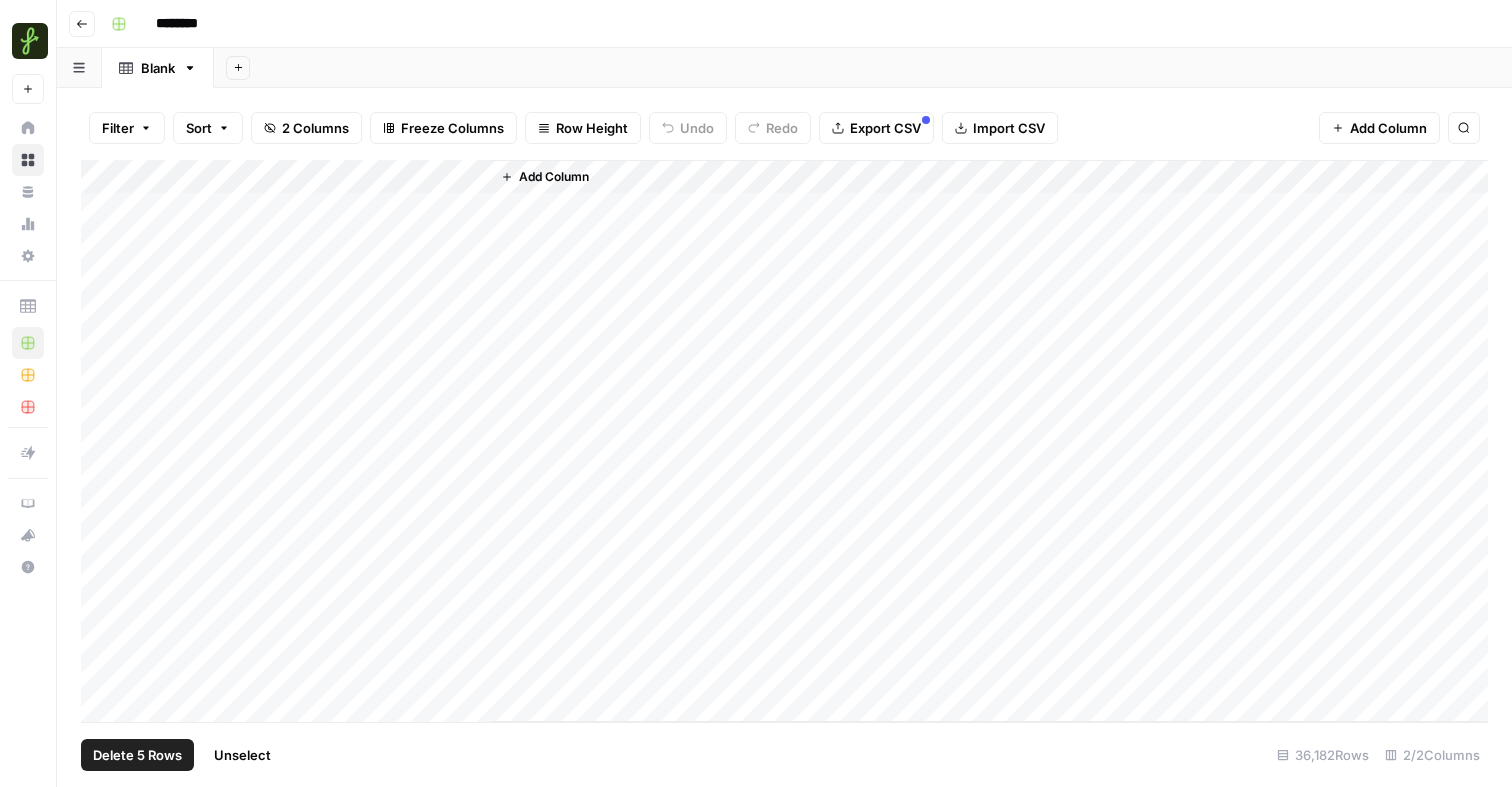 click on "Delete 5 Rows" at bounding box center [137, 755] 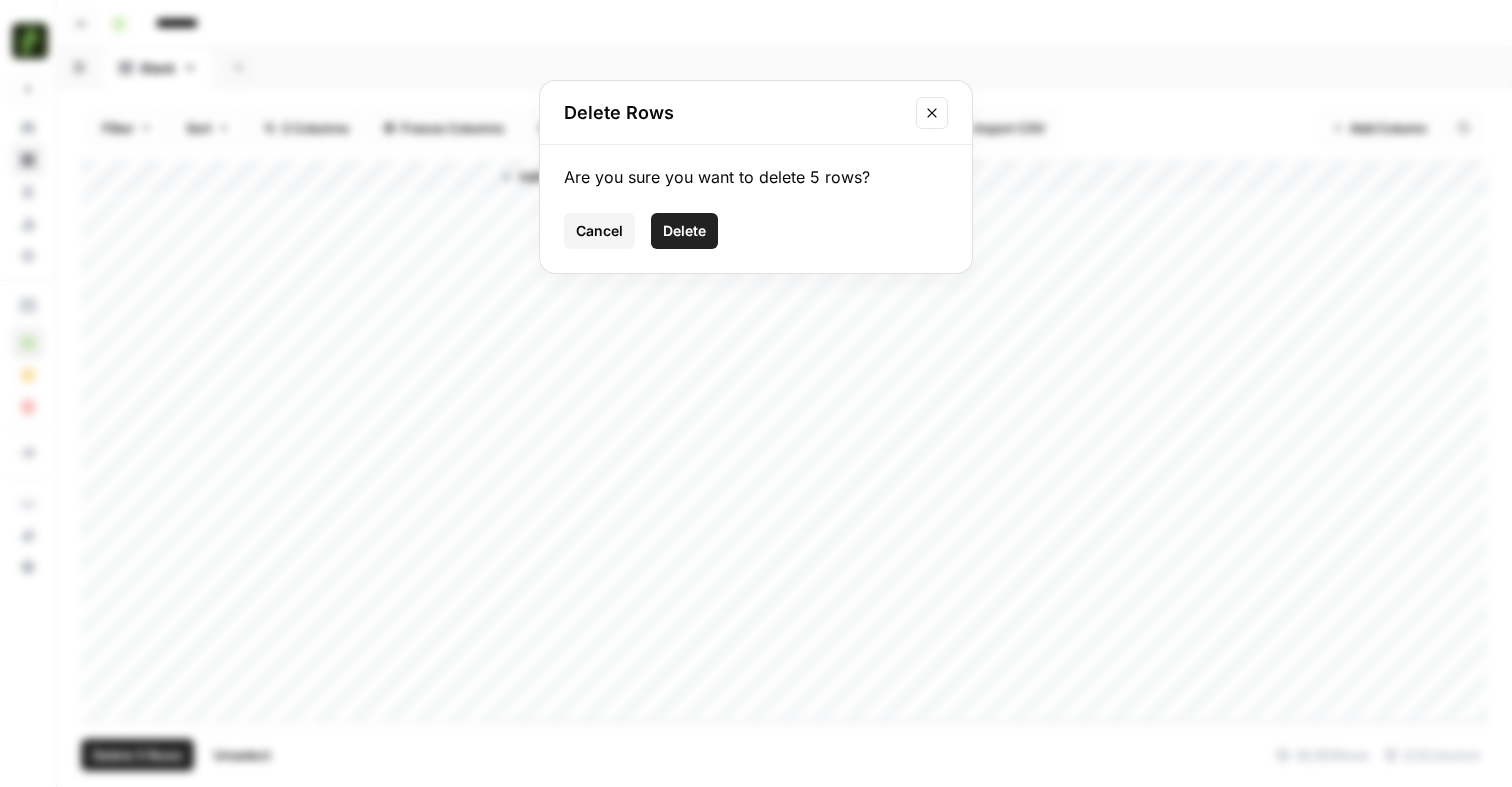 click on "Delete" at bounding box center [684, 231] 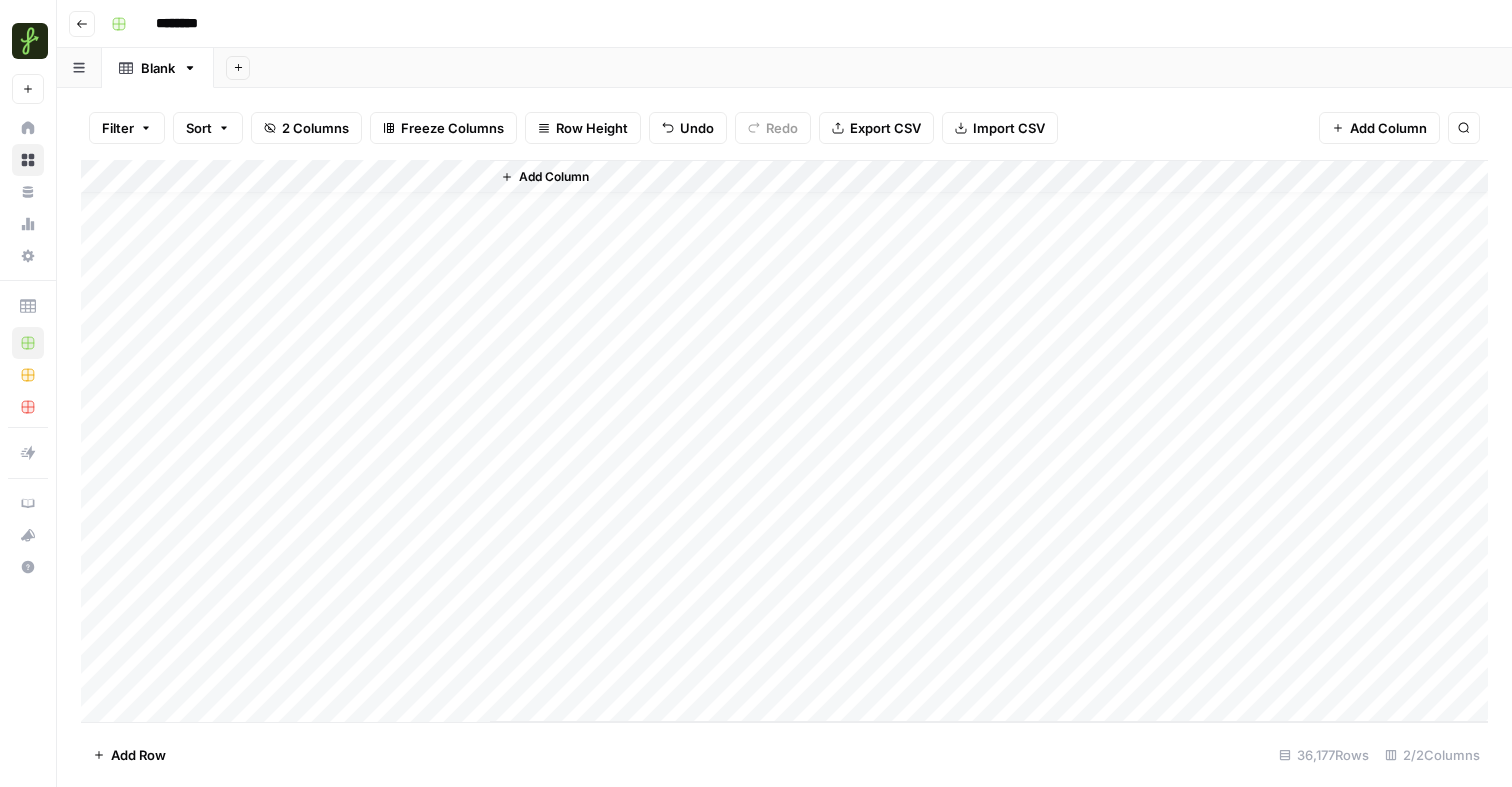 scroll, scrollTop: 306, scrollLeft: 0, axis: vertical 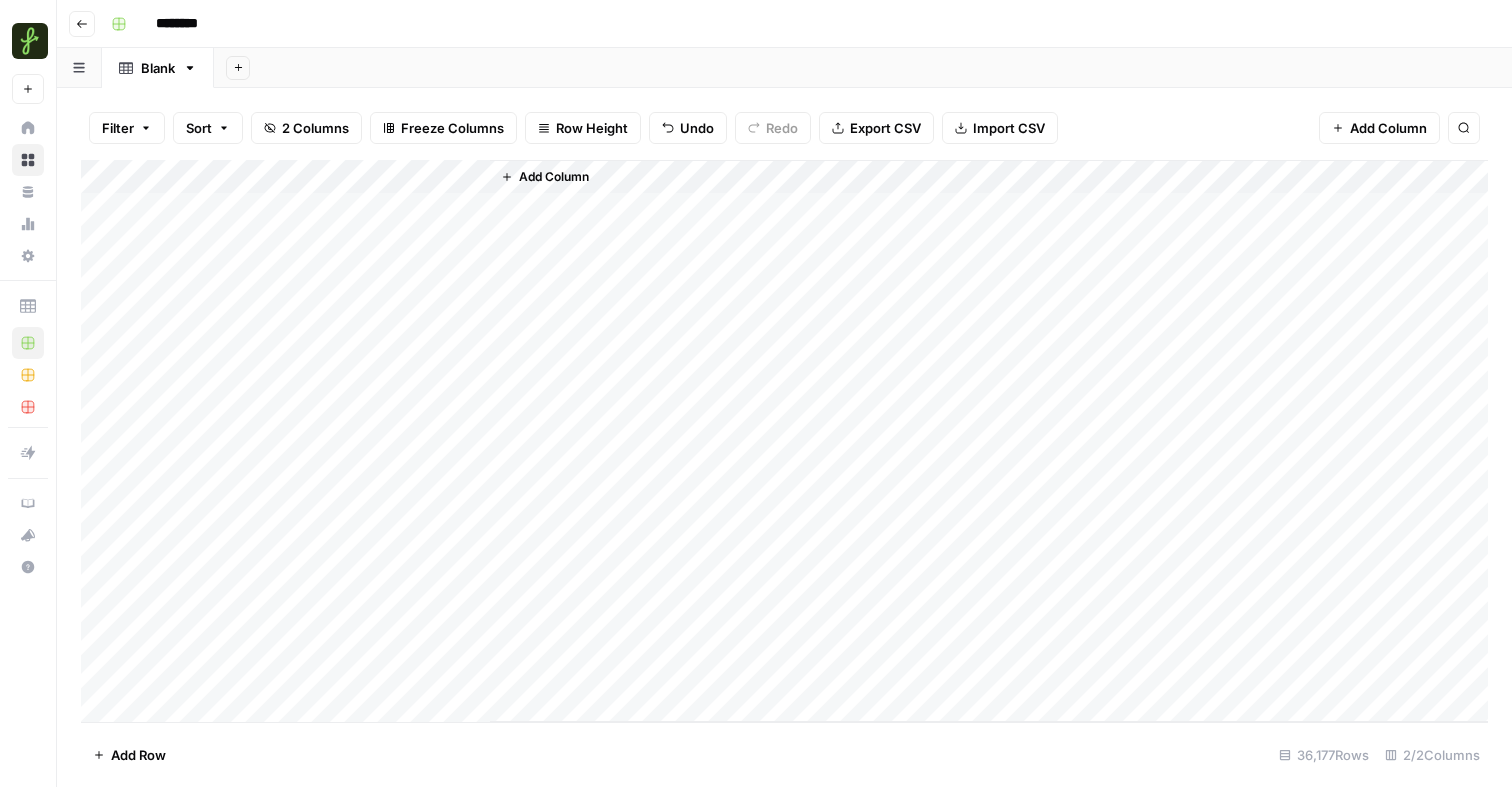 click on "Add Column" at bounding box center [784, 441] 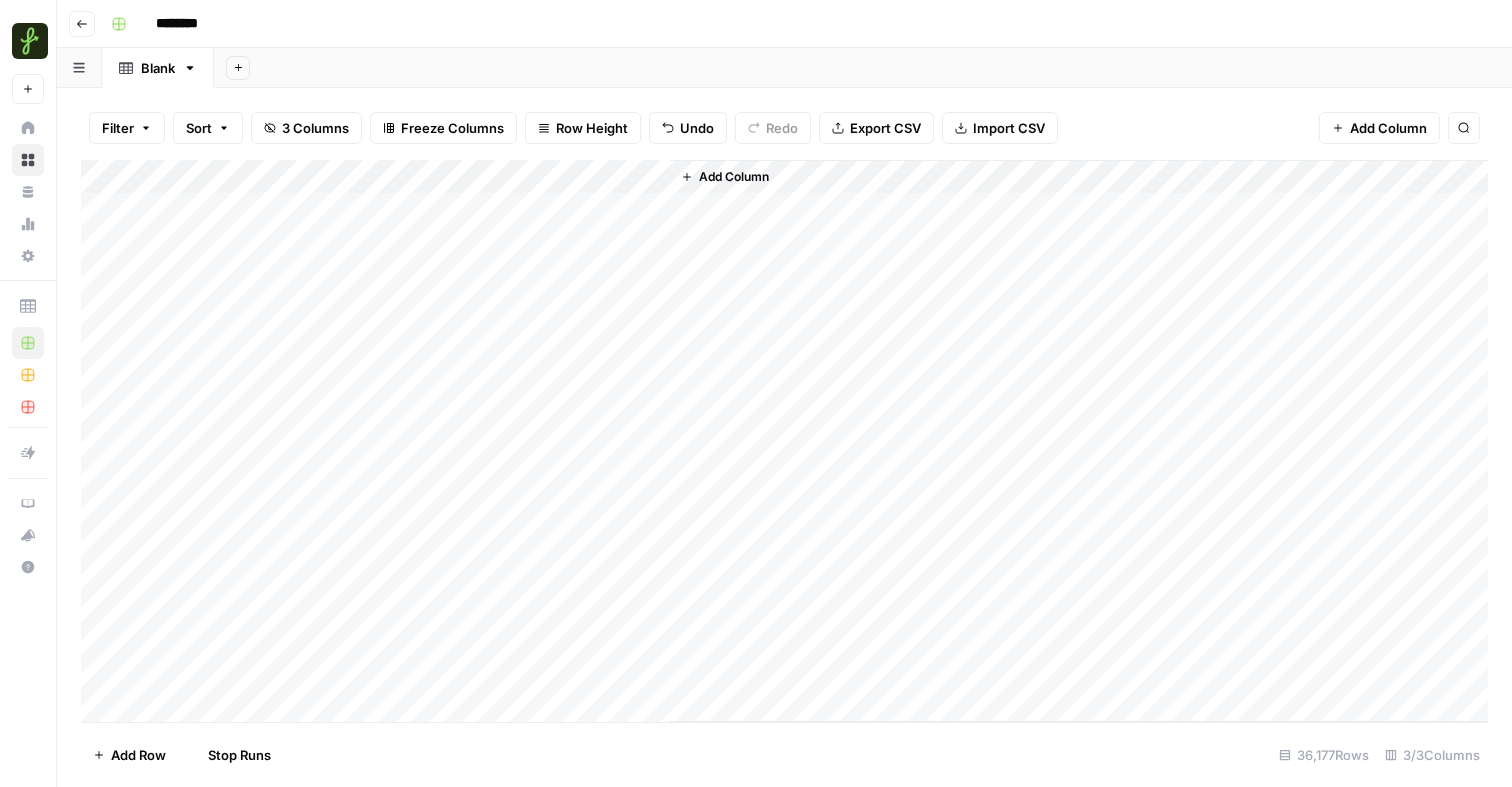 click on "Add Column" at bounding box center [784, 441] 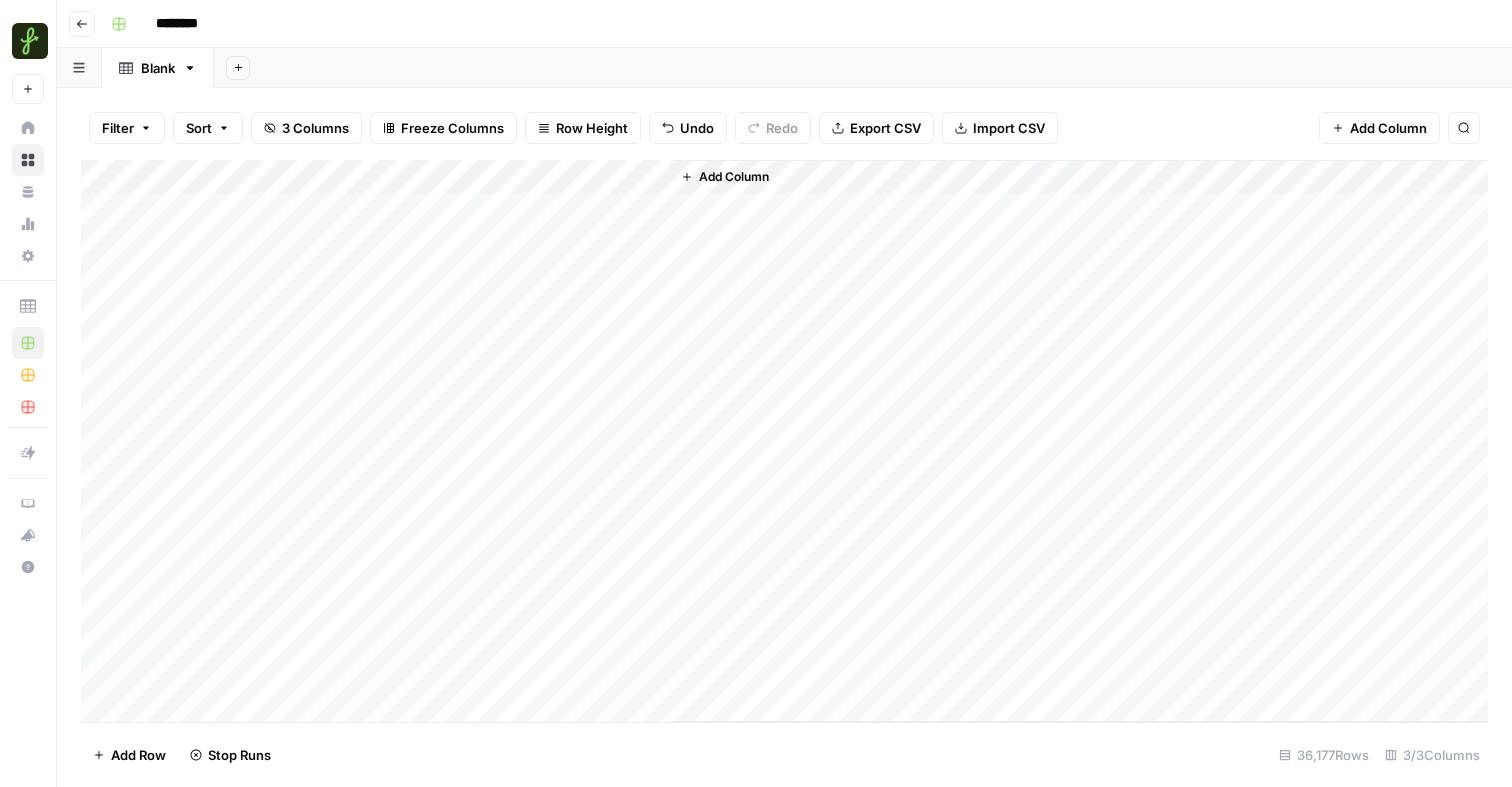 click on "Add Column" at bounding box center [784, 441] 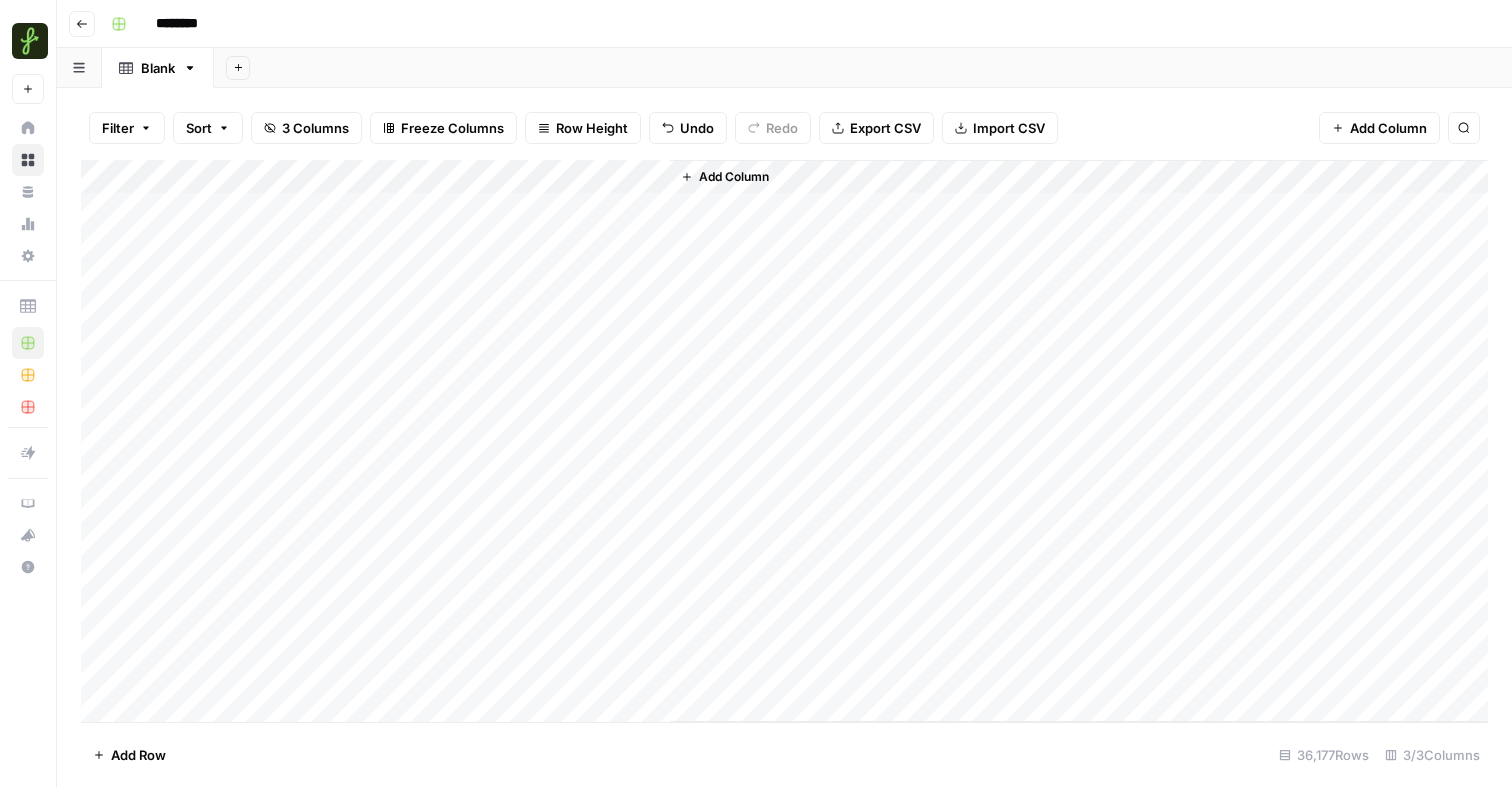 click on "Add Column" at bounding box center (784, 441) 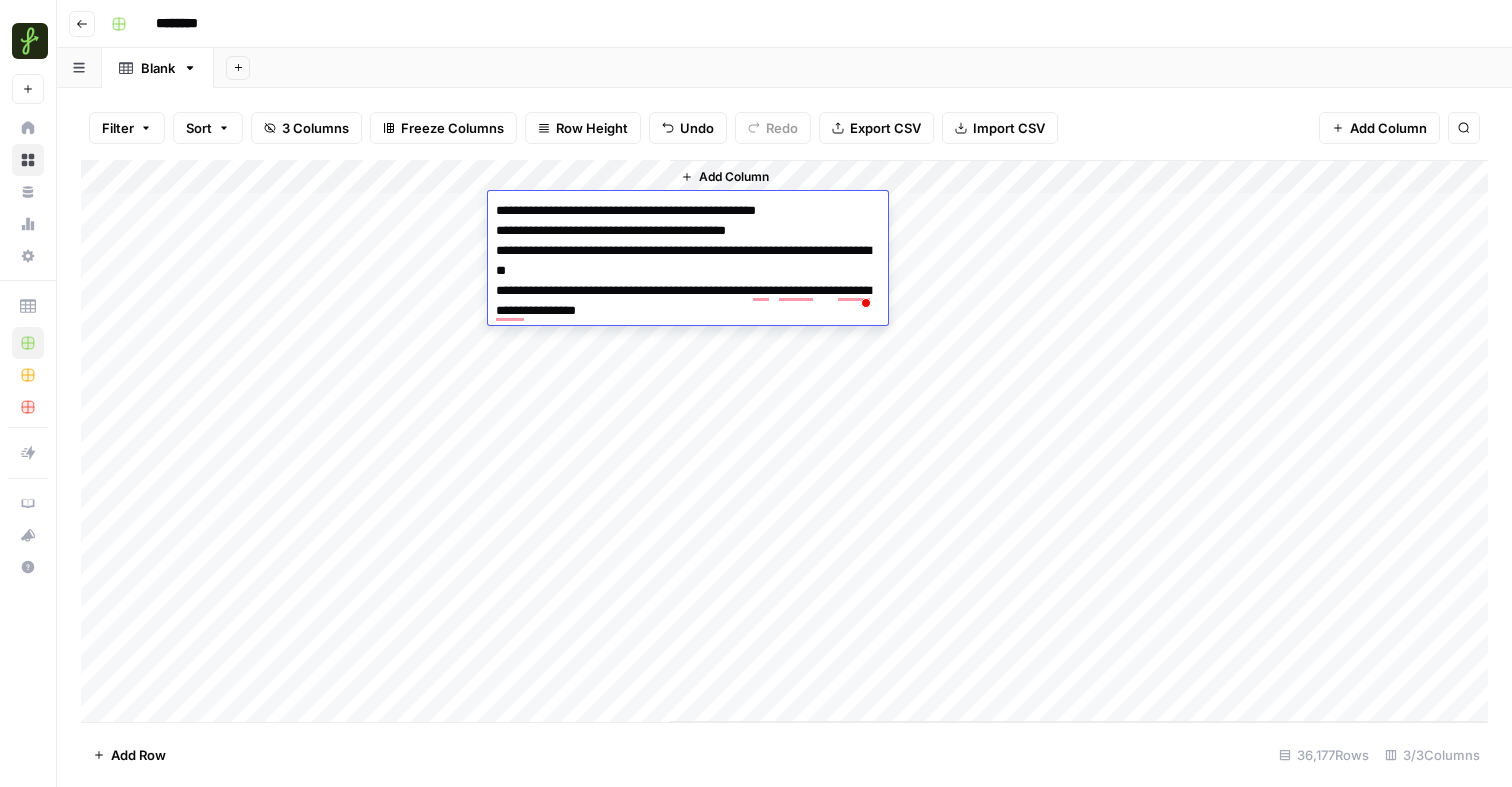 click on "Add Column" at bounding box center [1079, 441] 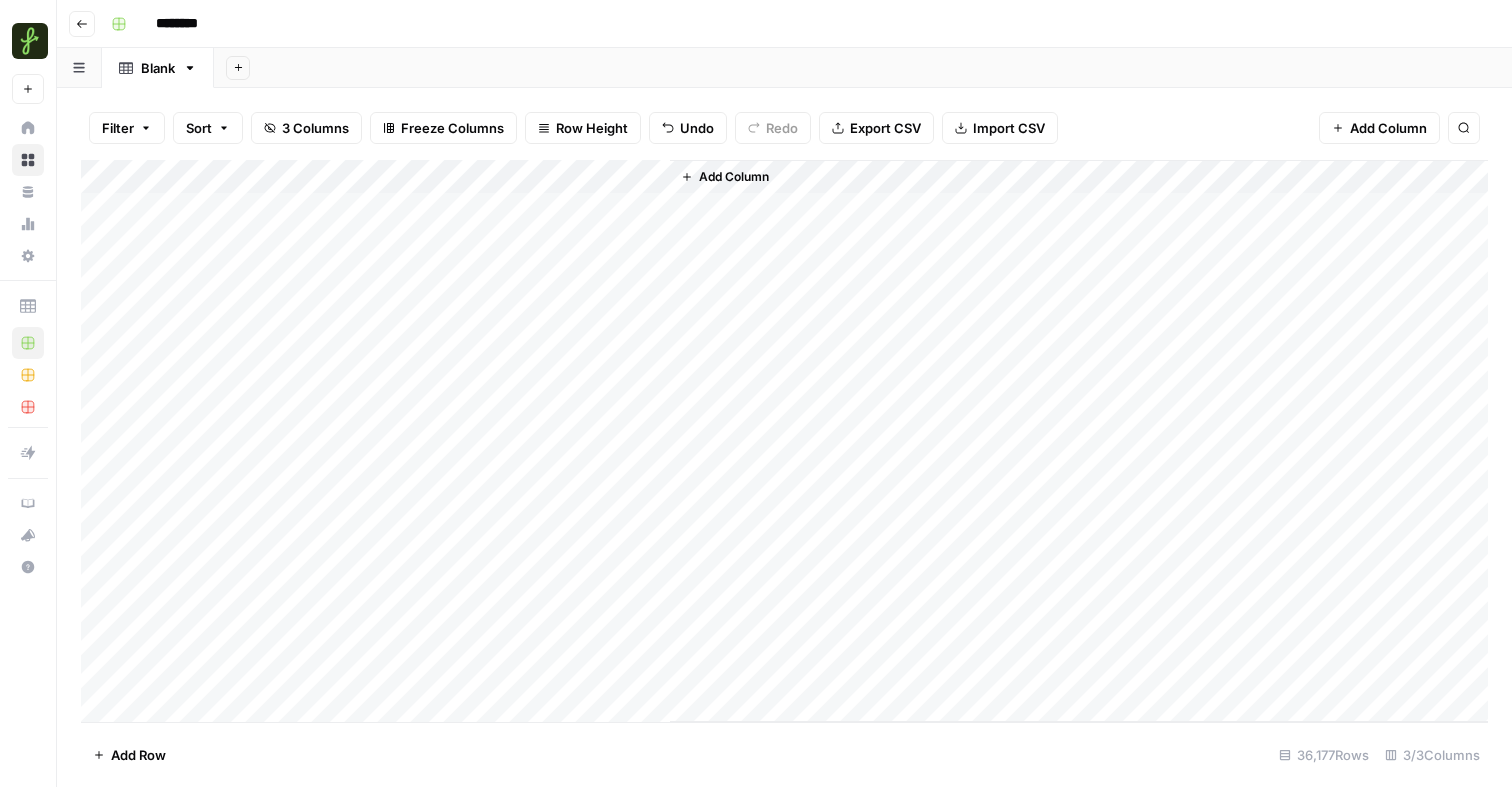 click on "Add Column" at bounding box center (784, 441) 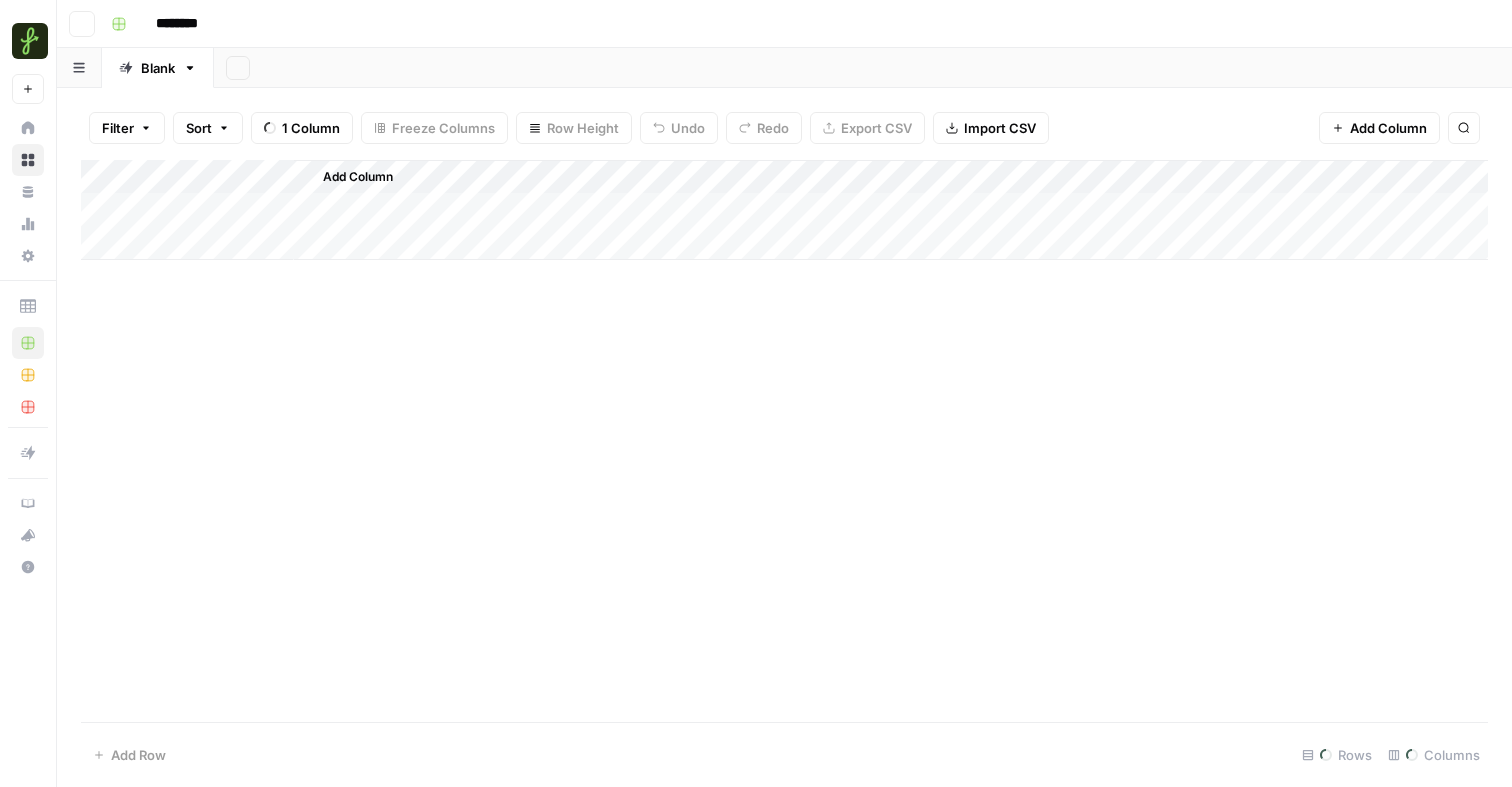 scroll, scrollTop: 0, scrollLeft: 0, axis: both 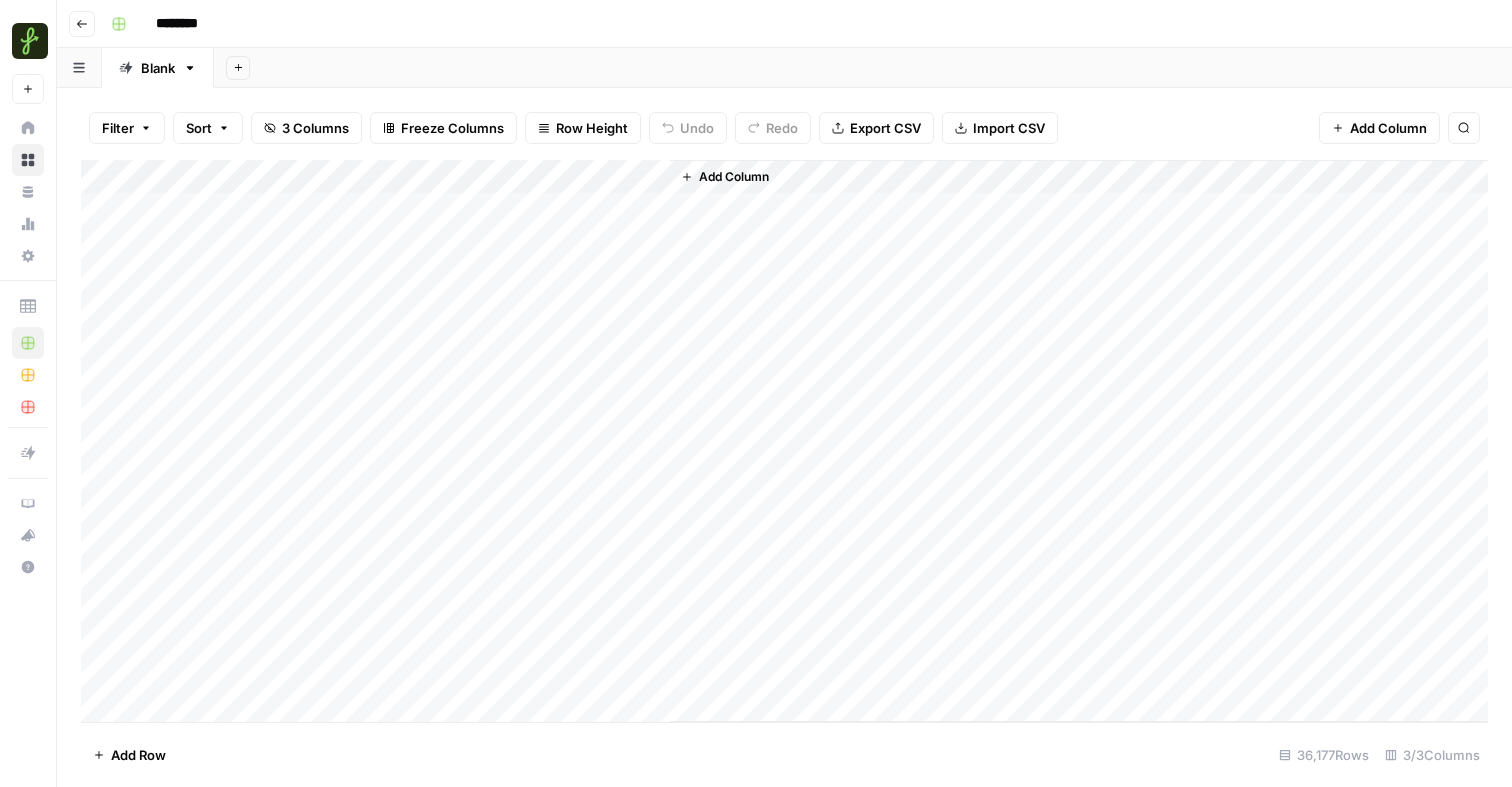 click on "Blank" at bounding box center [158, 68] 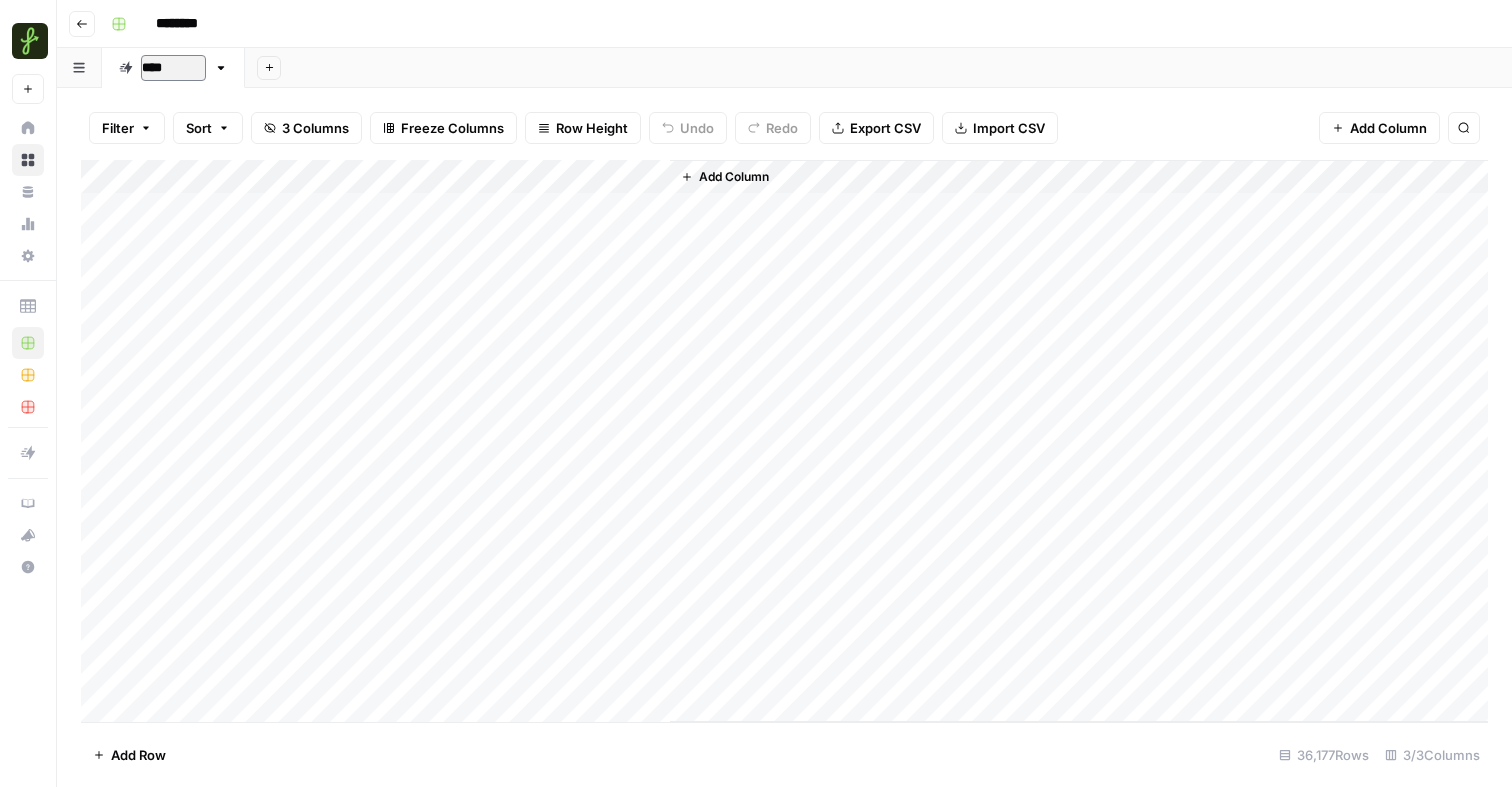type on "*****" 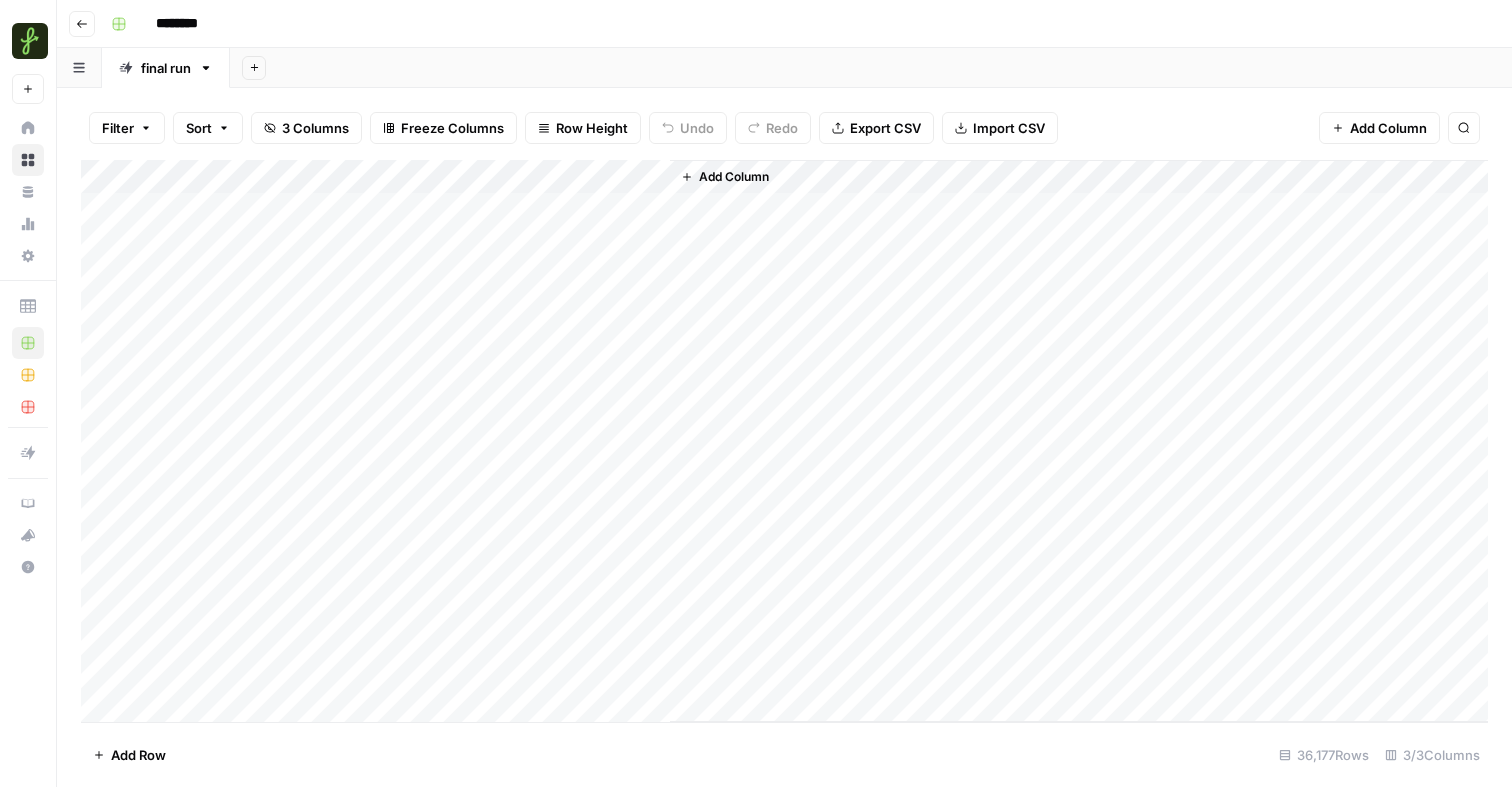 click on "Add Column" at bounding box center [784, 441] 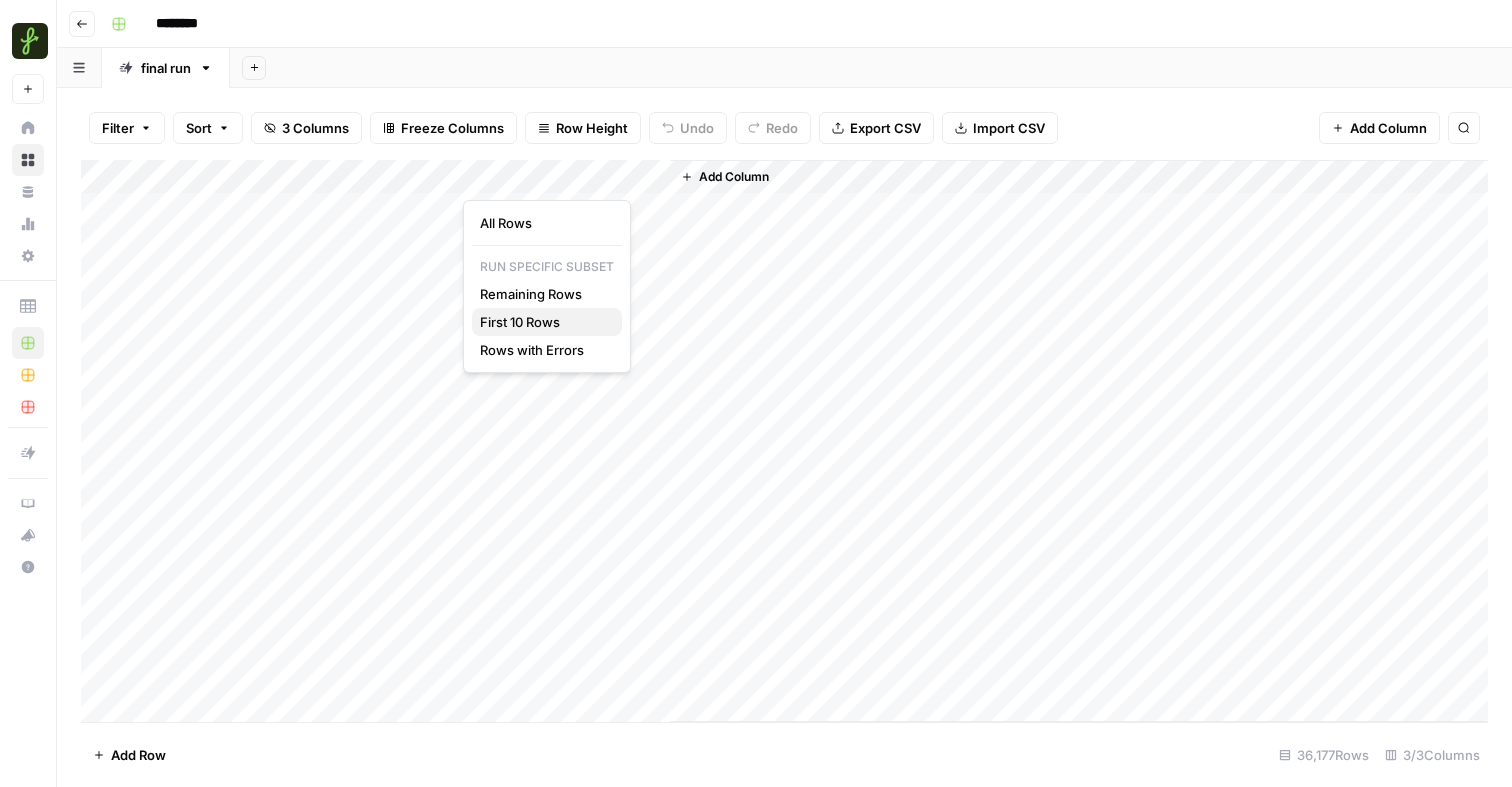 click on "First 10 Rows" at bounding box center (543, 322) 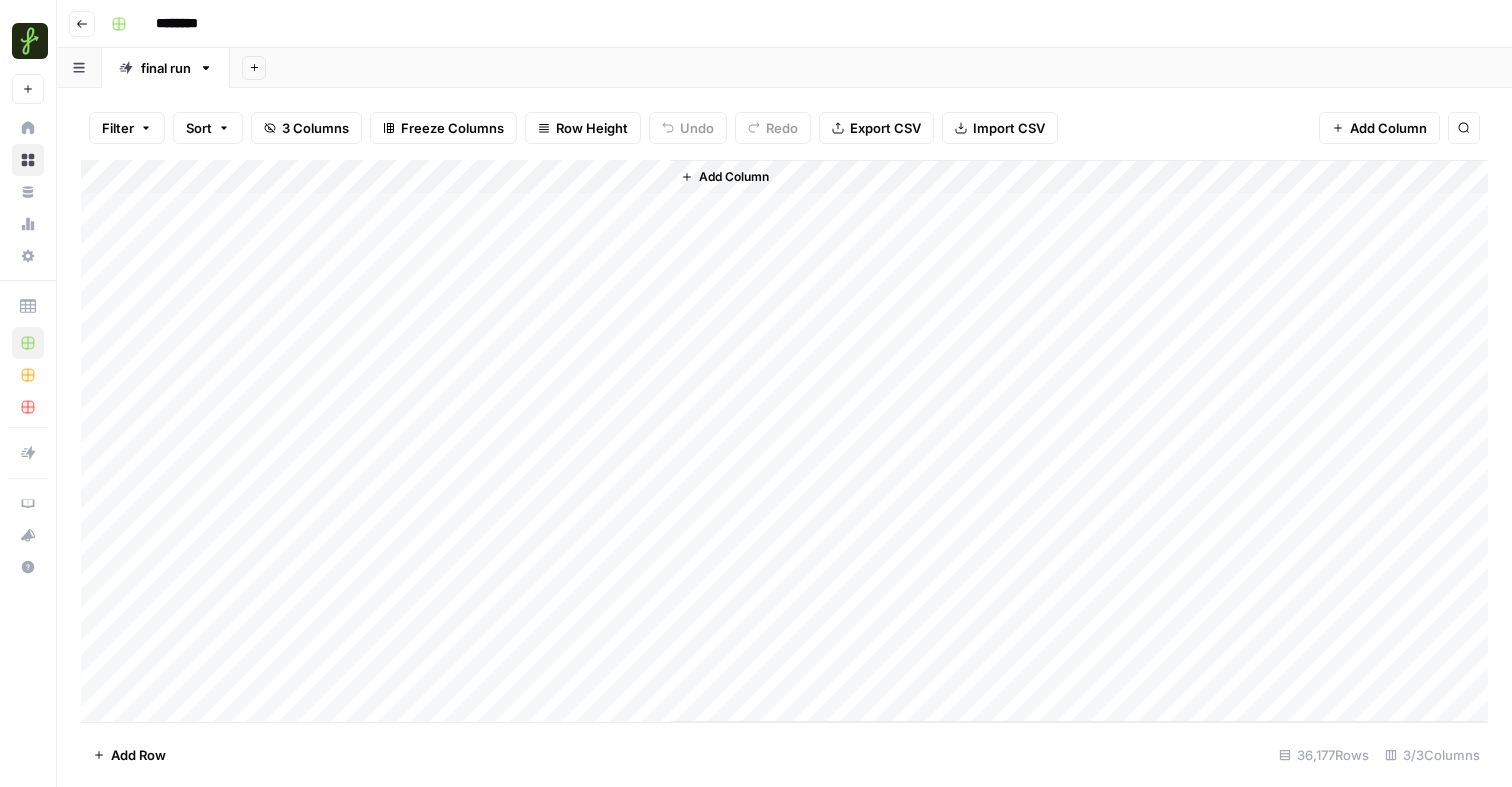 scroll, scrollTop: 86, scrollLeft: 0, axis: vertical 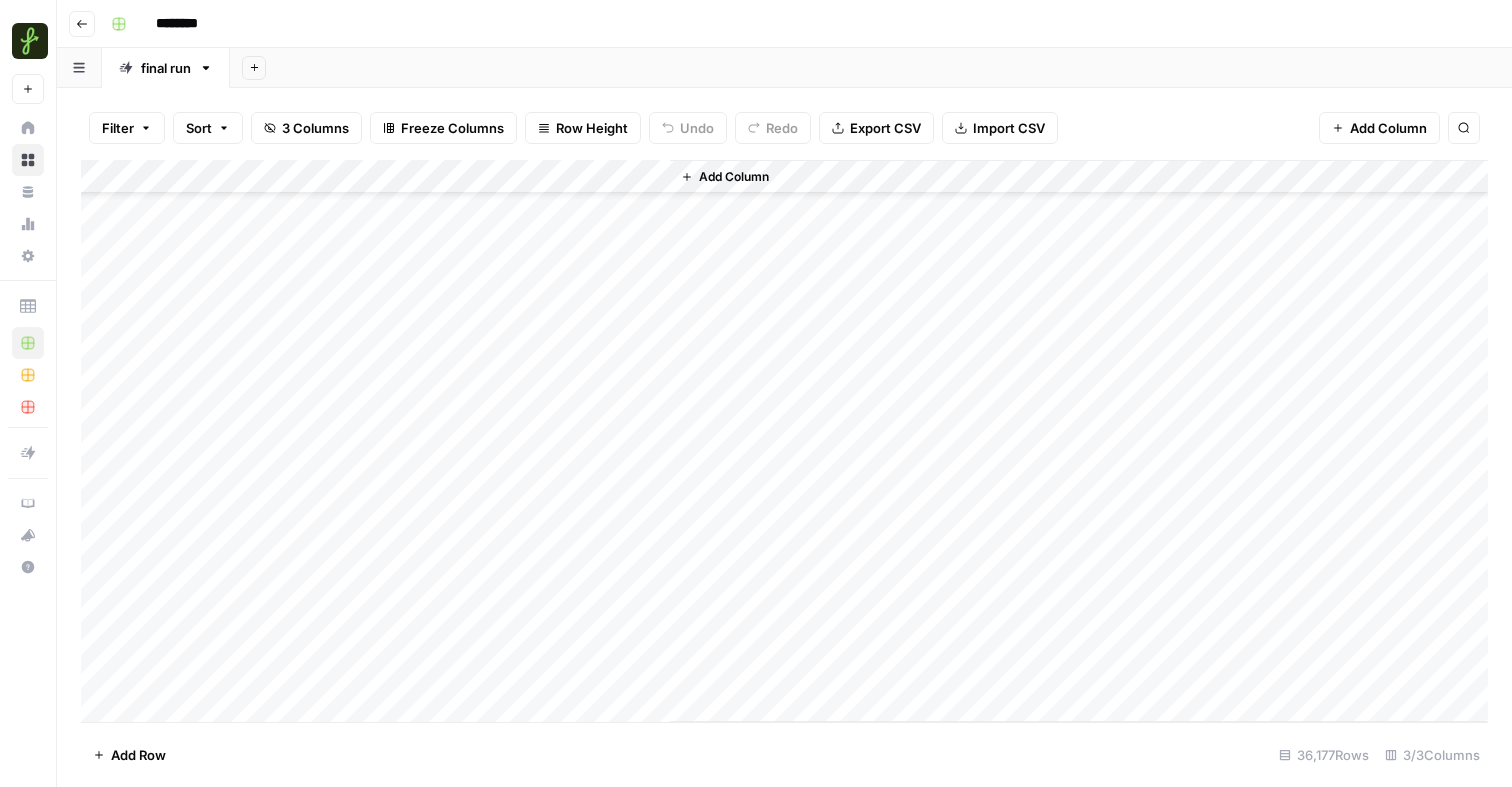 click on "Add Column" at bounding box center (784, 441) 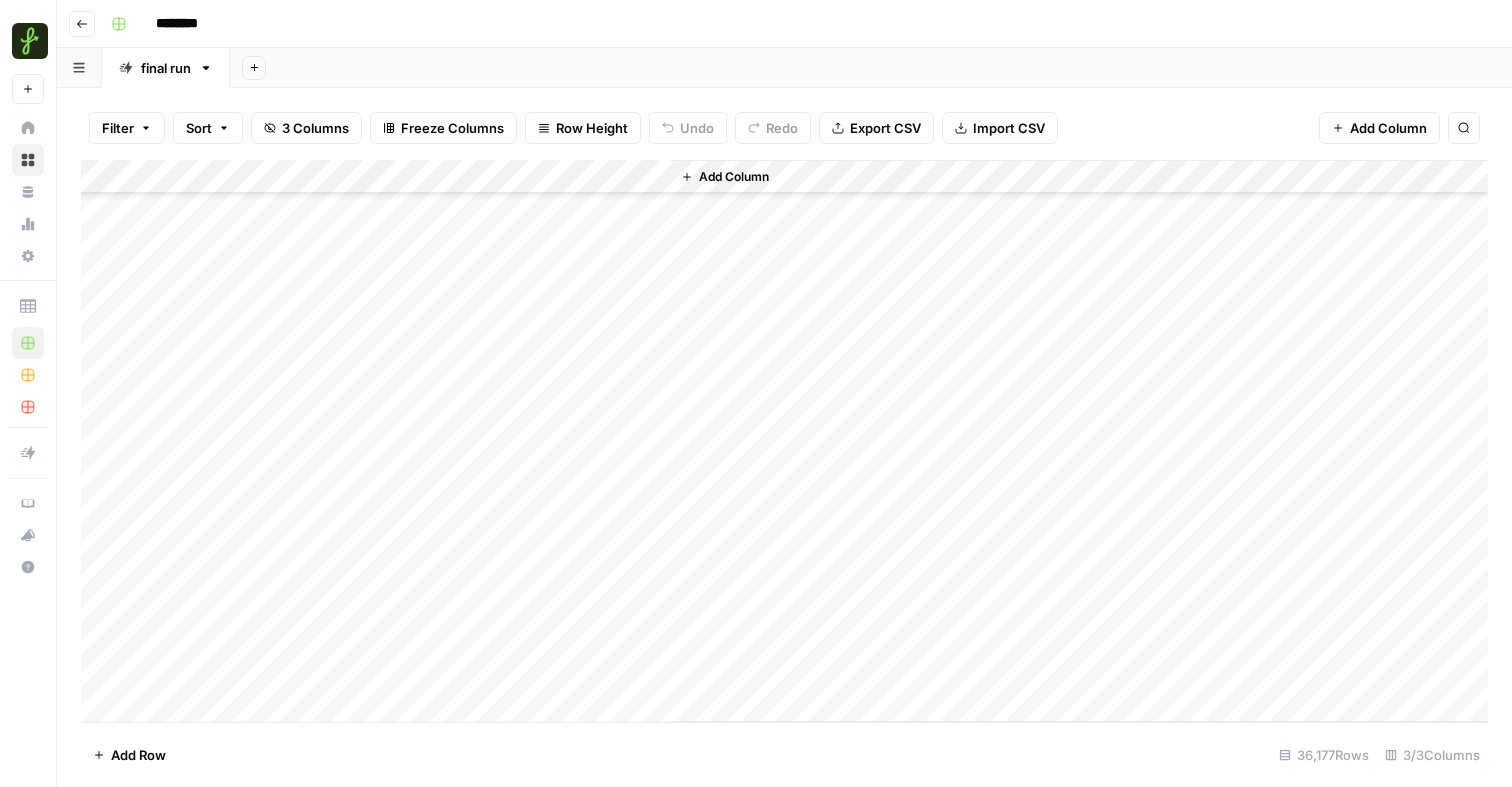 scroll, scrollTop: 121, scrollLeft: 0, axis: vertical 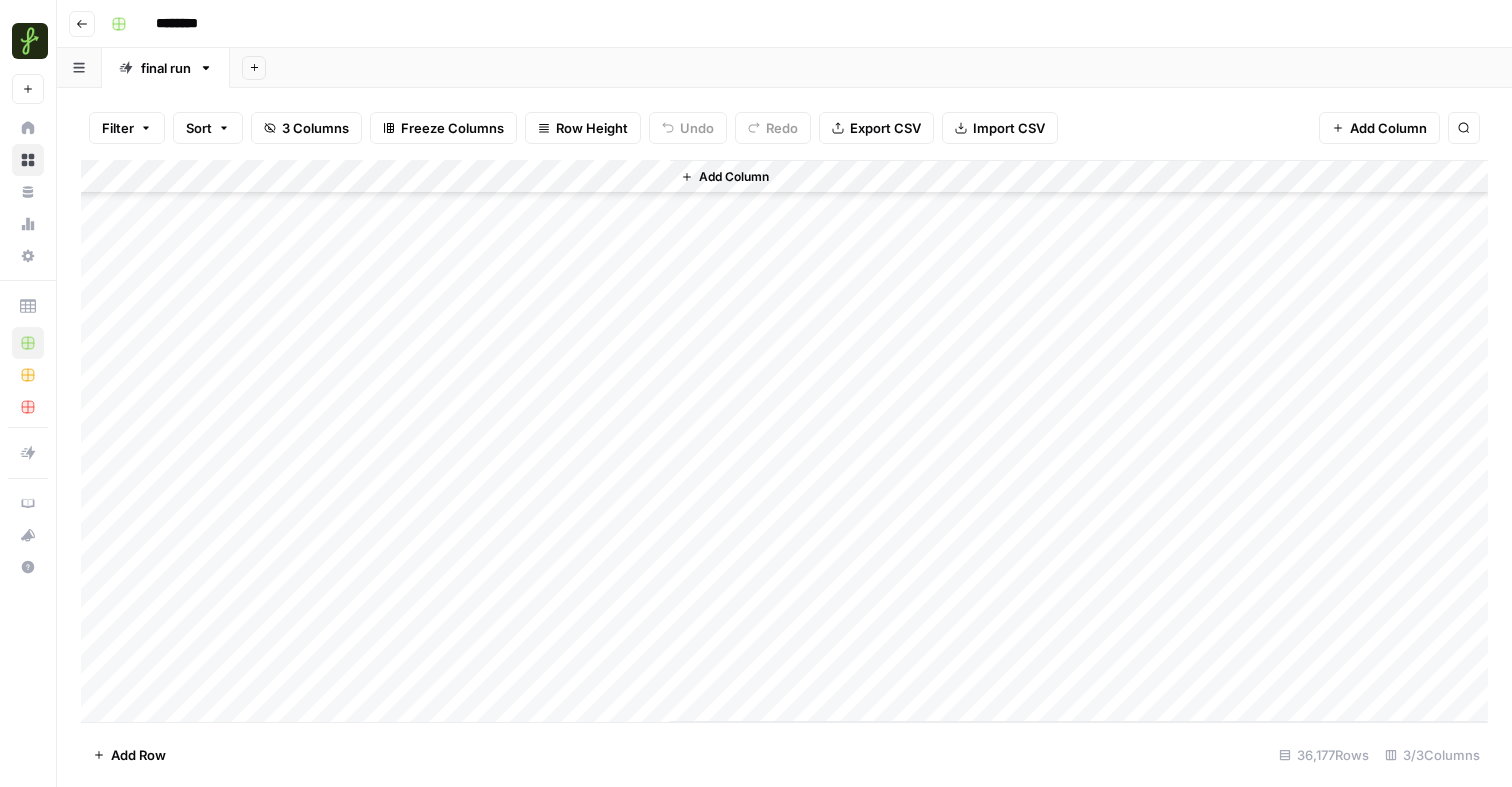 click on "Add Column" at bounding box center (784, 441) 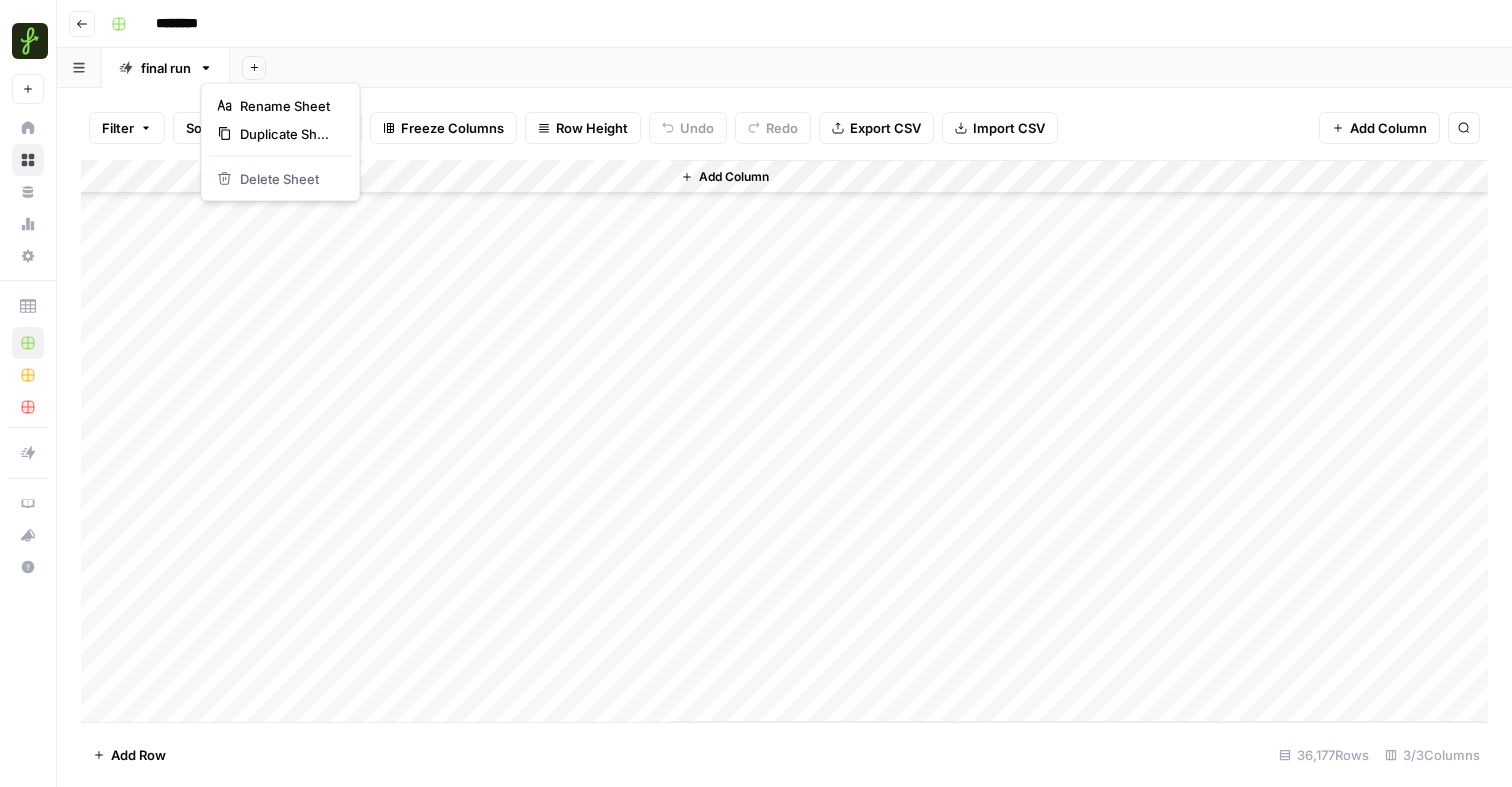 click 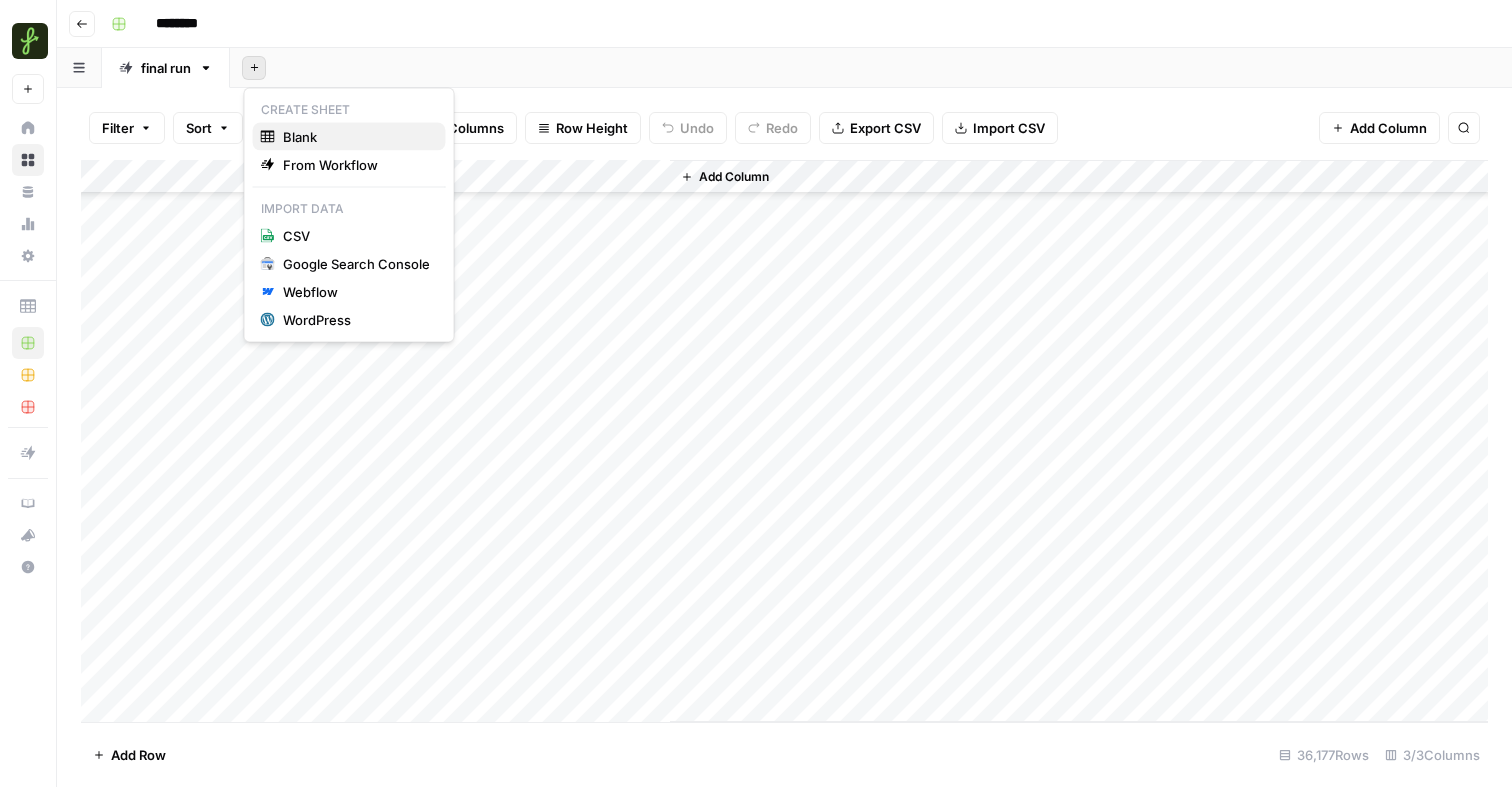 click on "Blank" at bounding box center [349, 137] 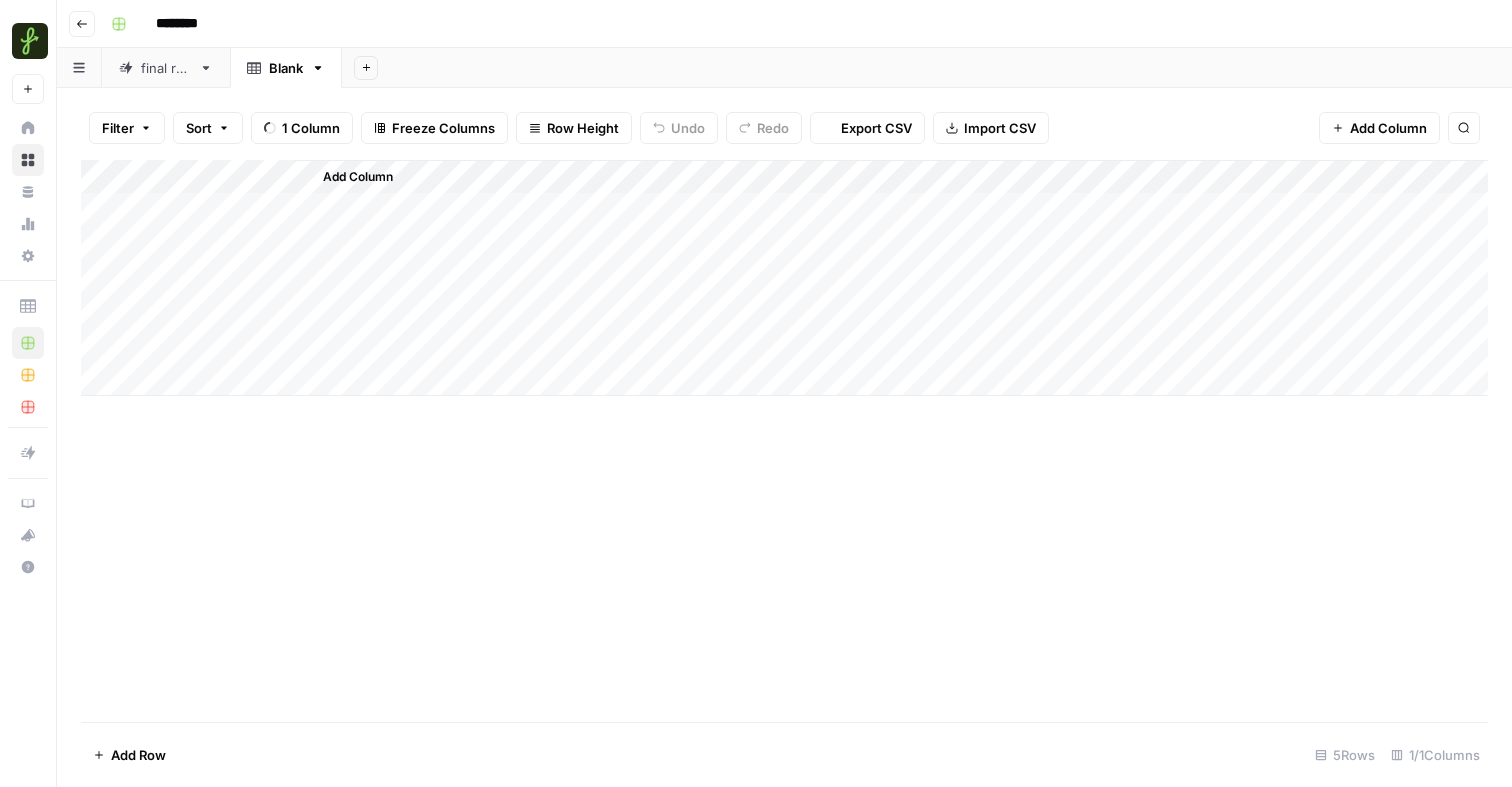 click on "final run" at bounding box center [166, 68] 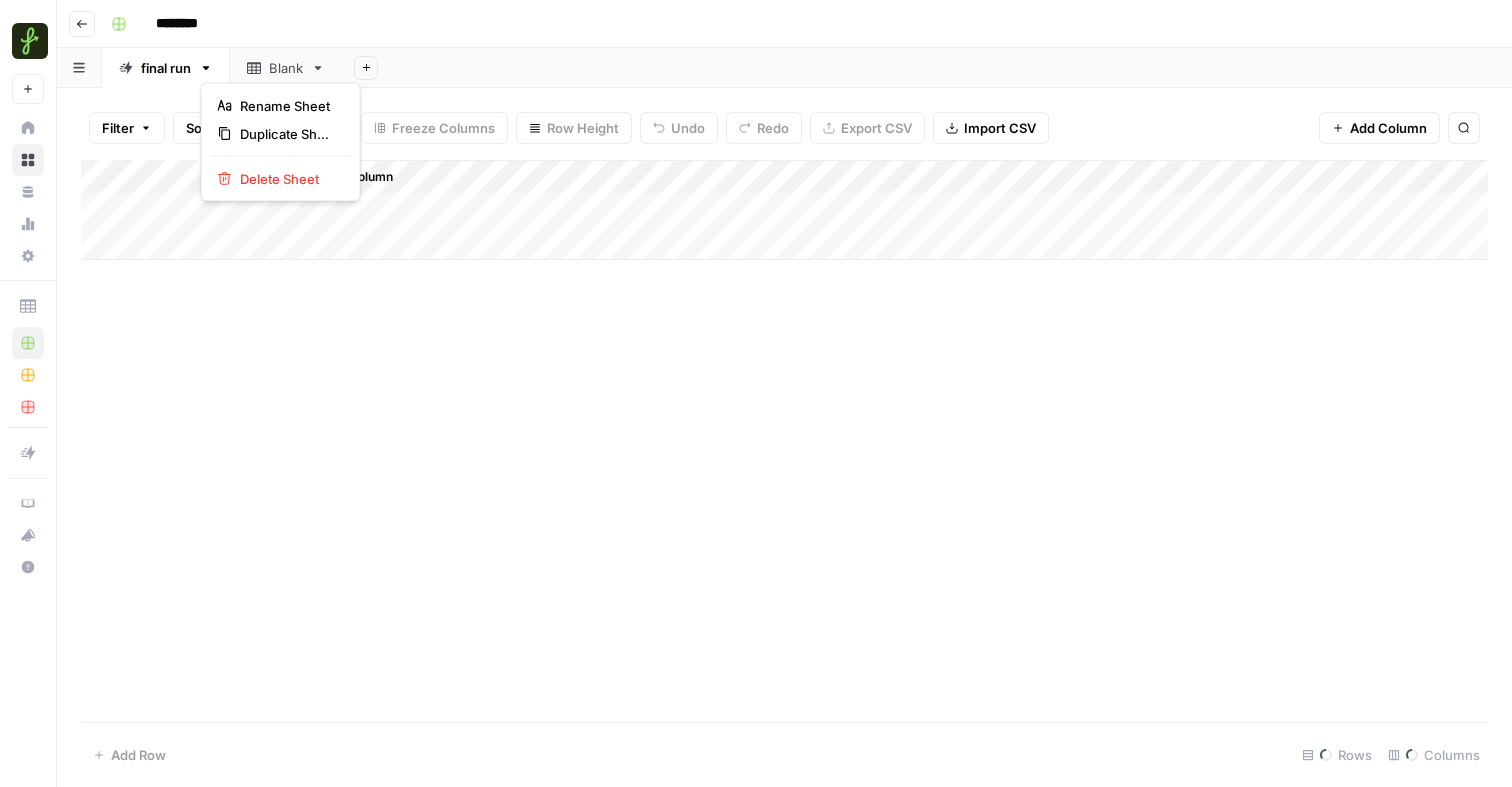 click 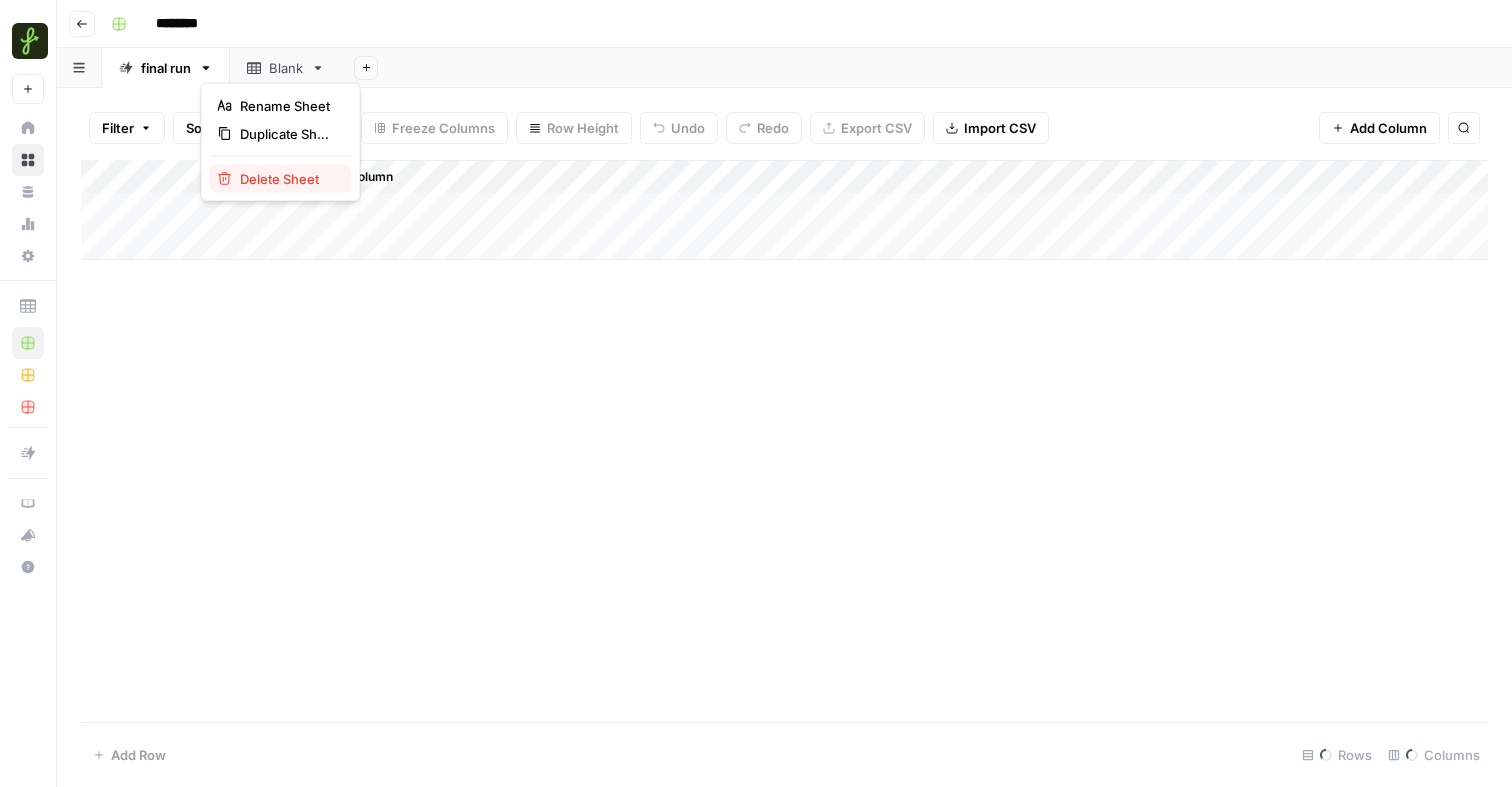 click on "Delete Sheet" at bounding box center (288, 179) 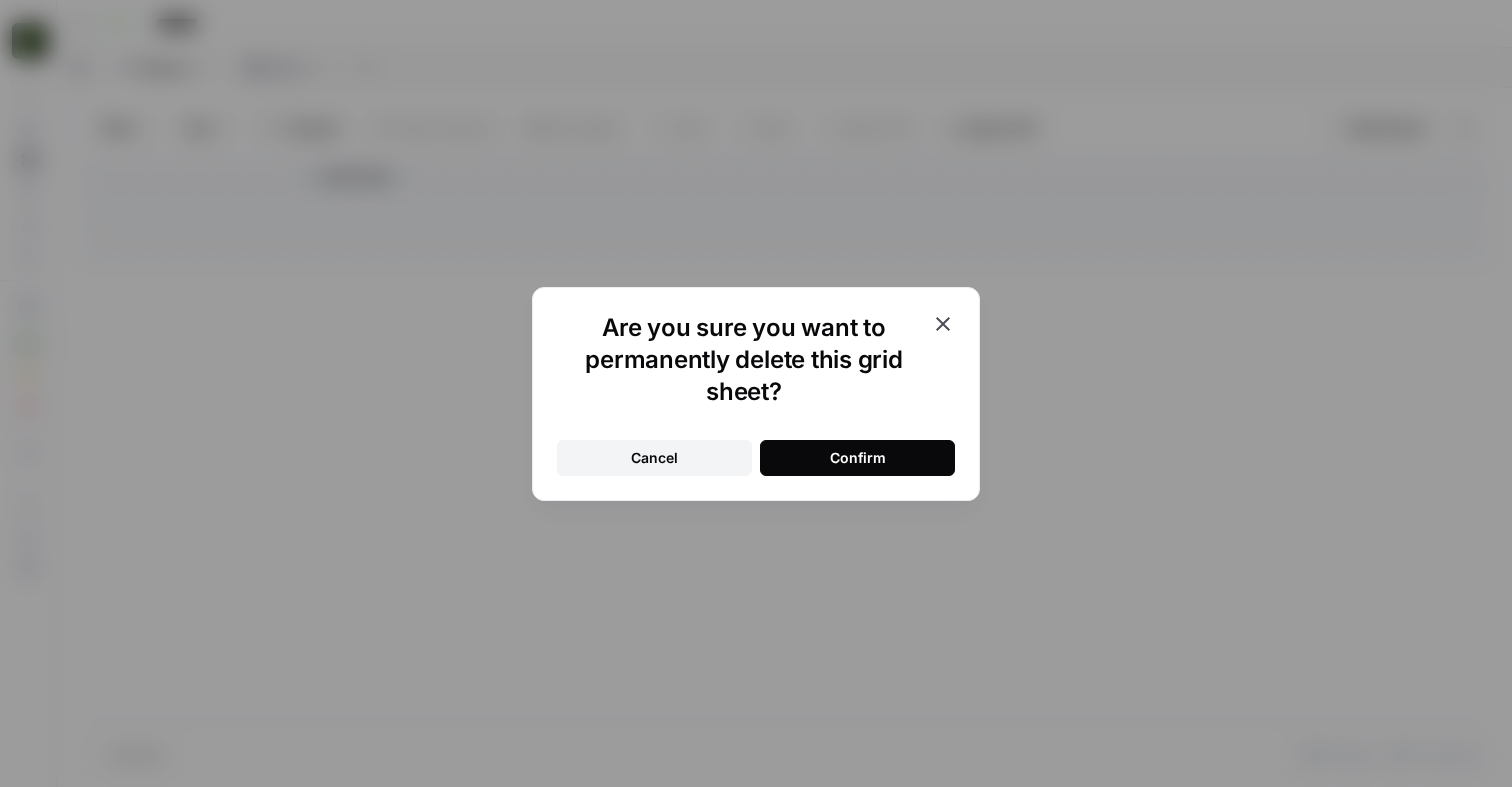 click on "Confirm" at bounding box center (857, 458) 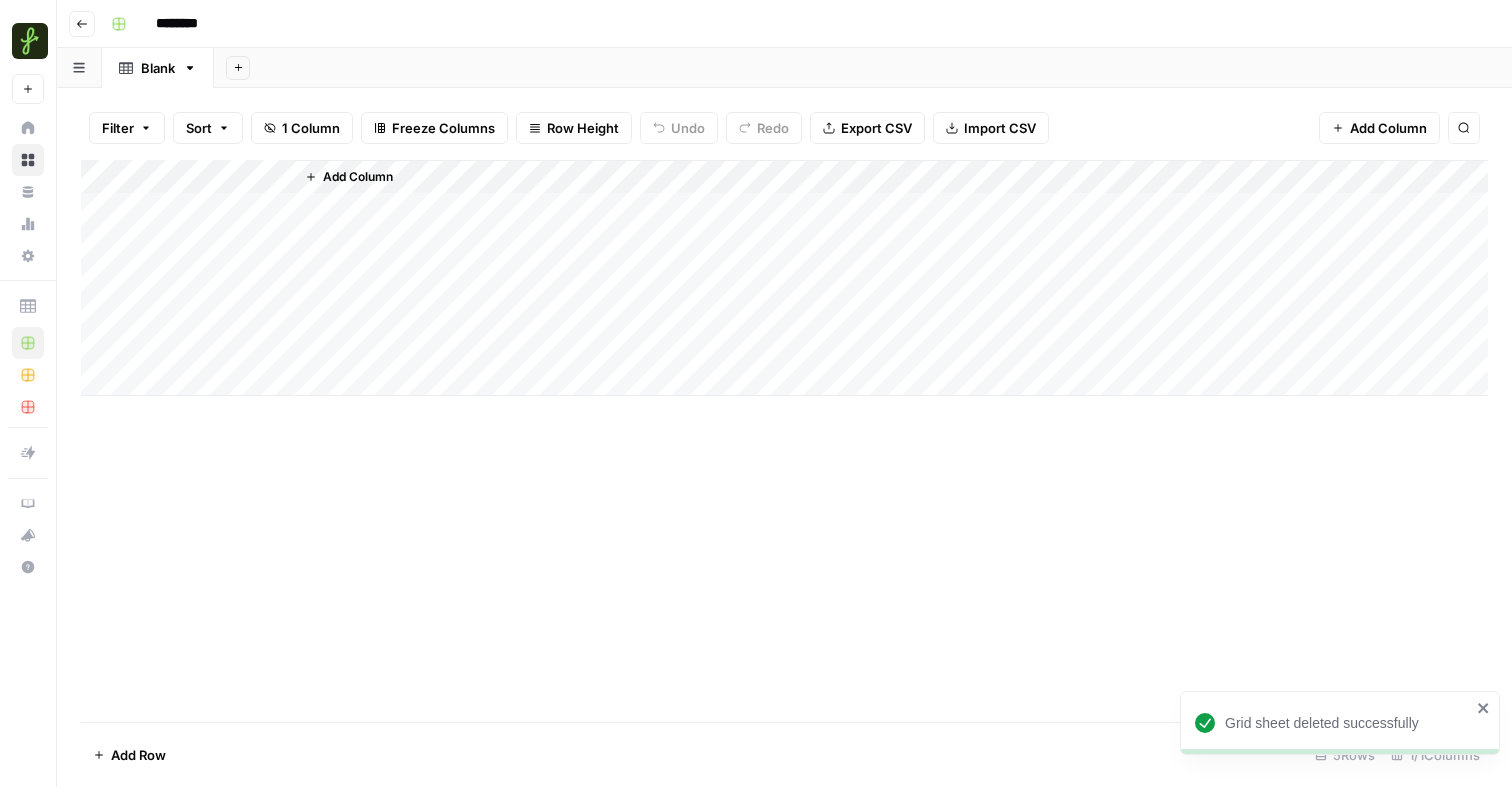 click on "Add Column" at bounding box center (784, 278) 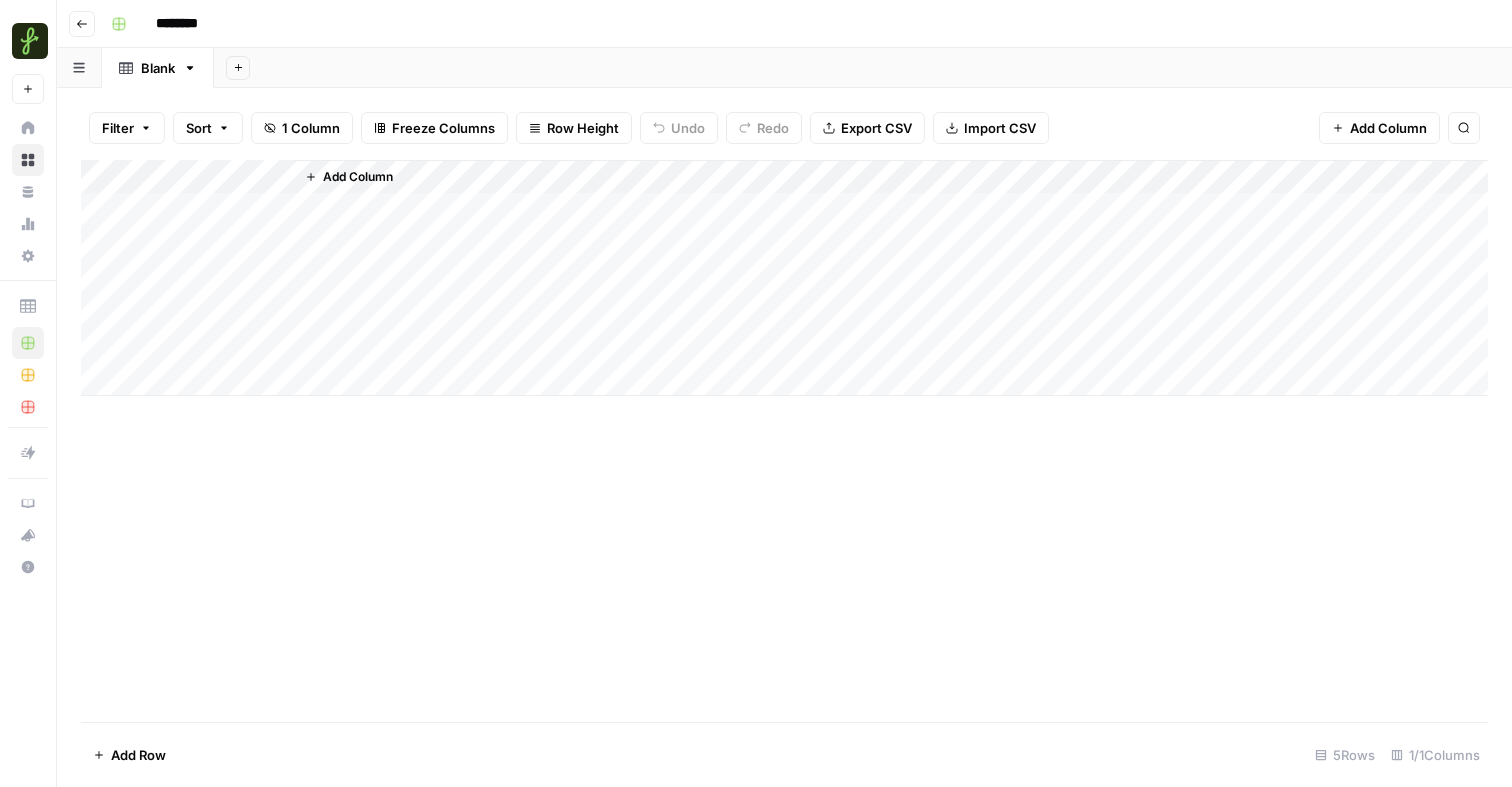 click on "Blank" at bounding box center [158, 68] 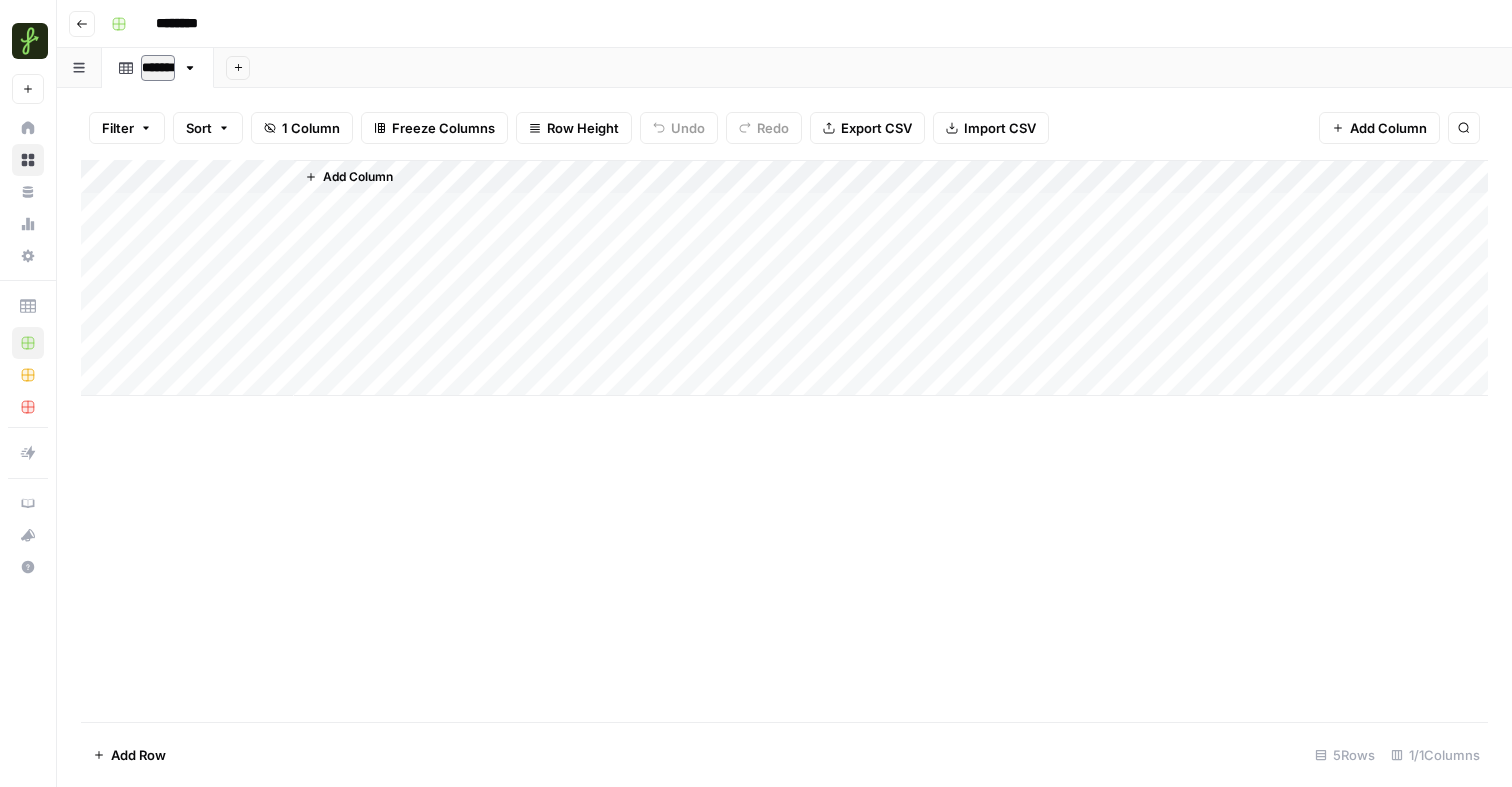 type on "********" 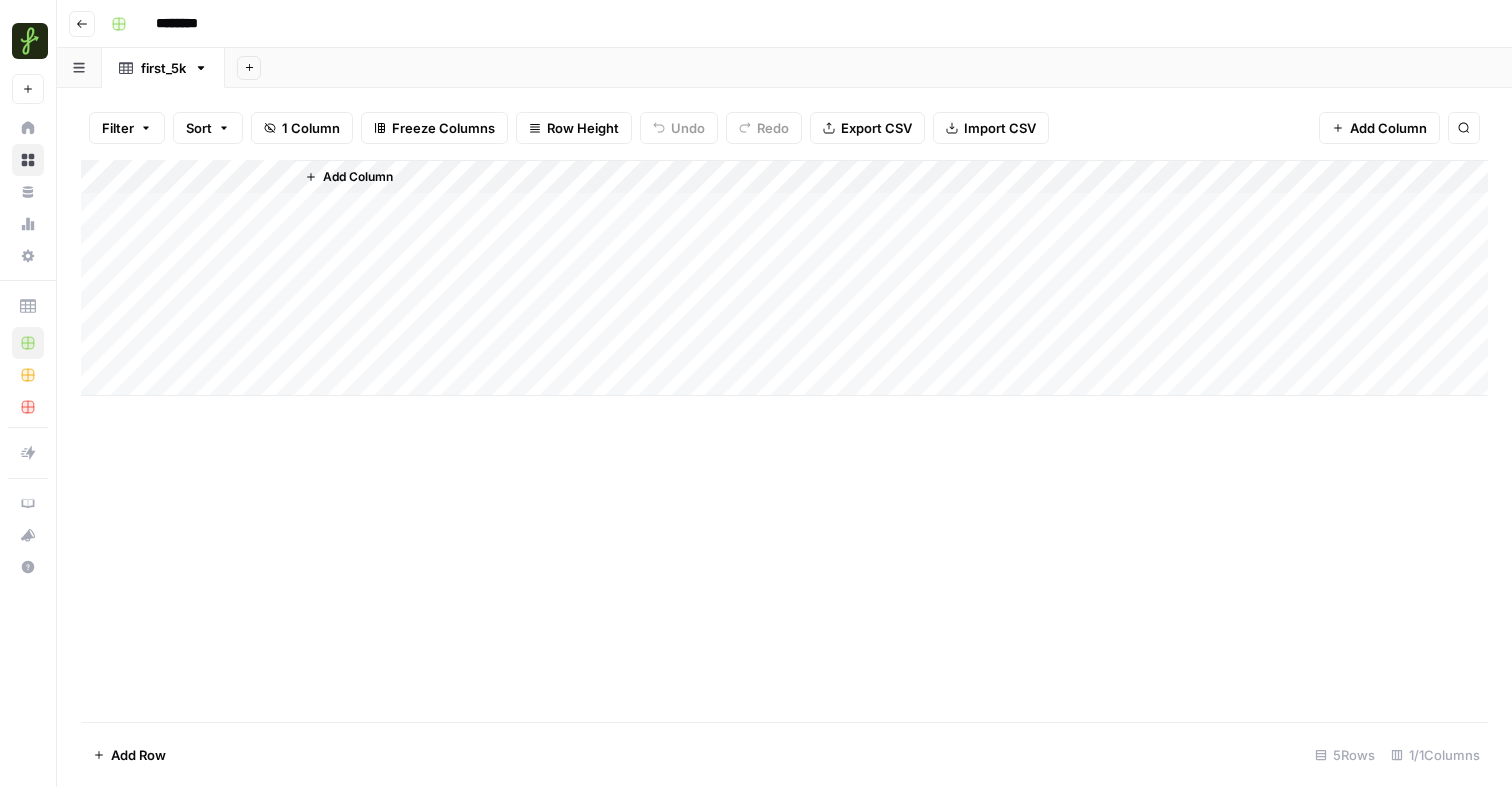 click 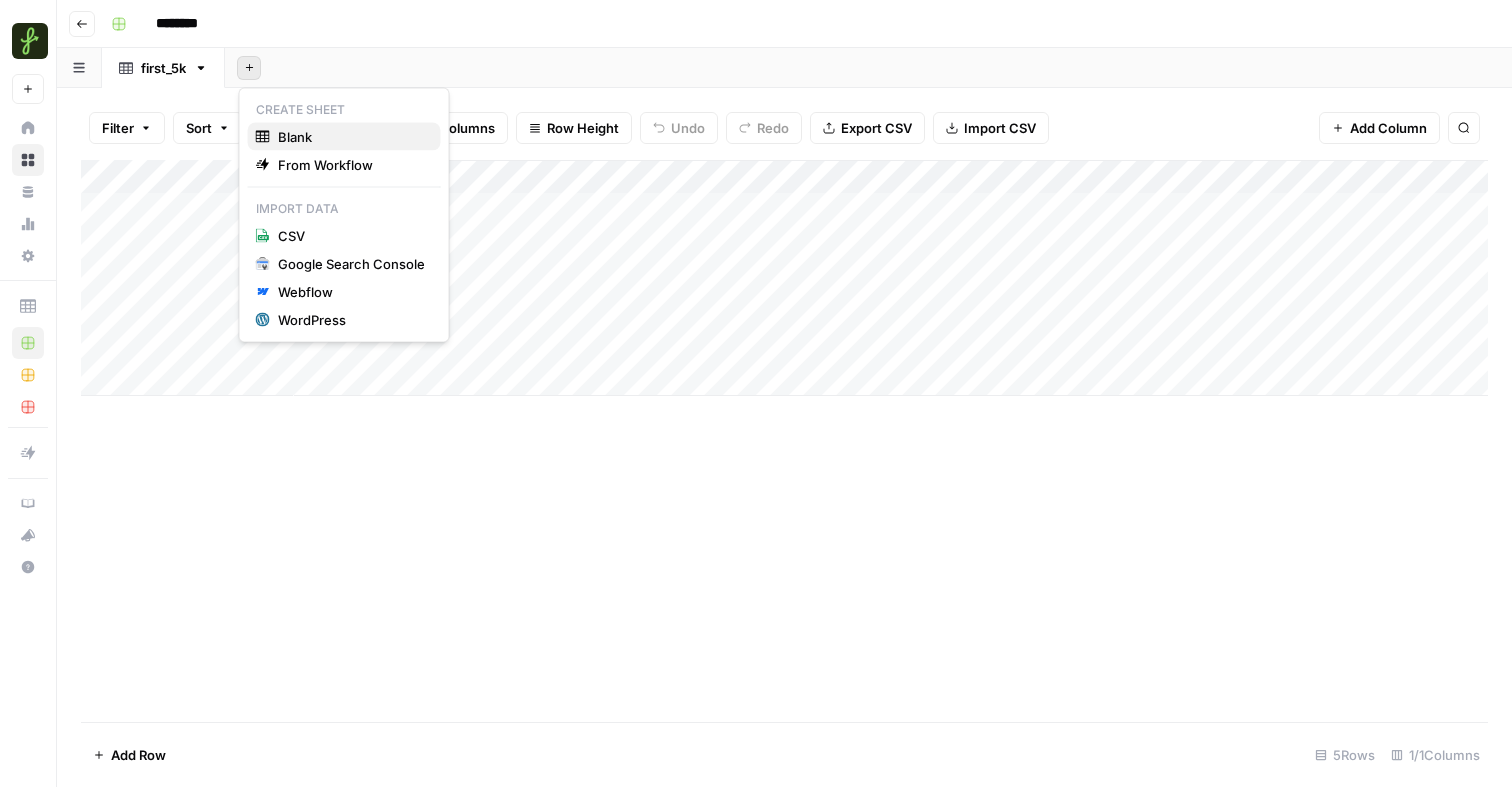 click on "Blank" at bounding box center [344, 137] 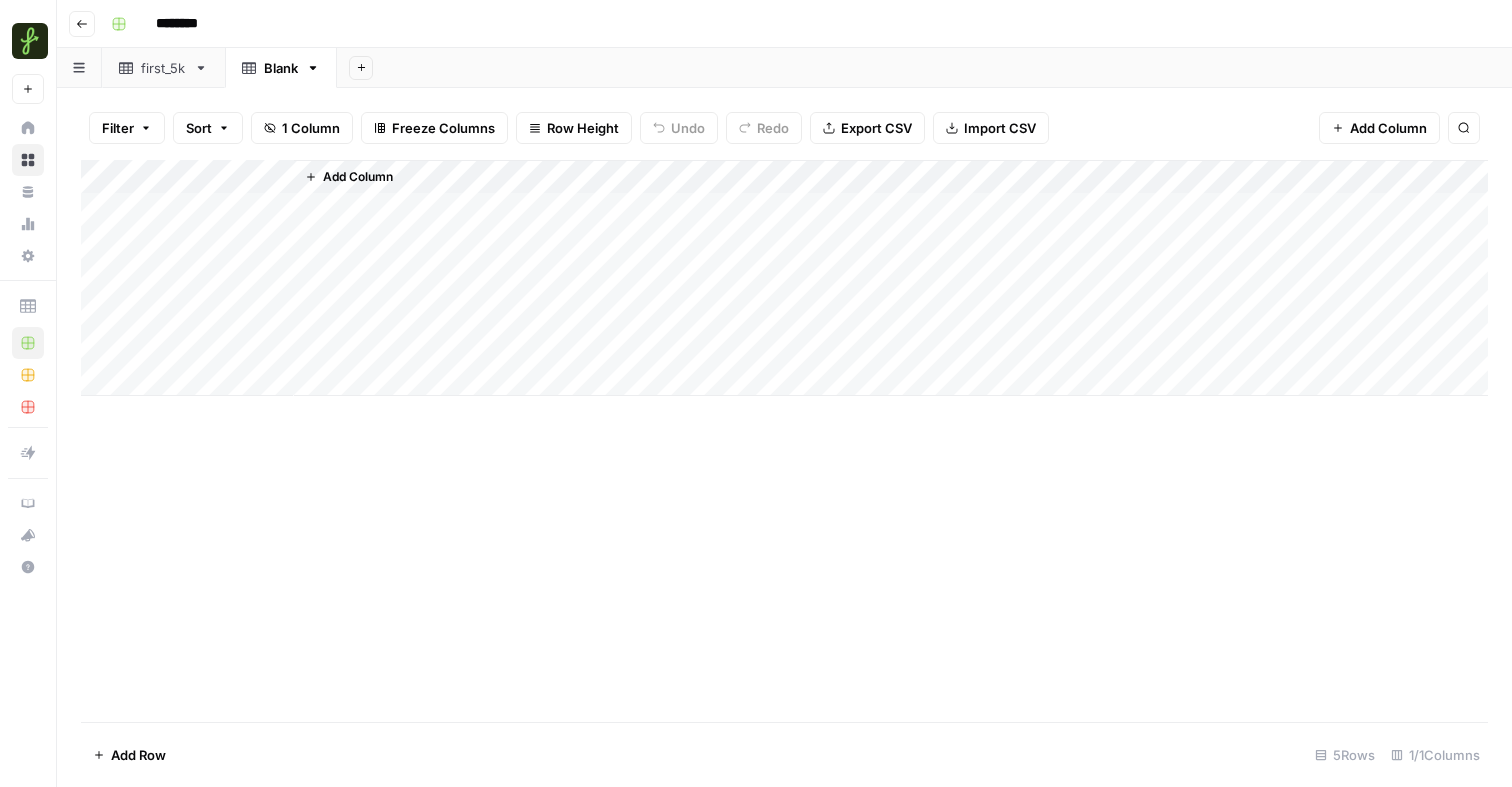 click on "Blank" at bounding box center [270, 68] 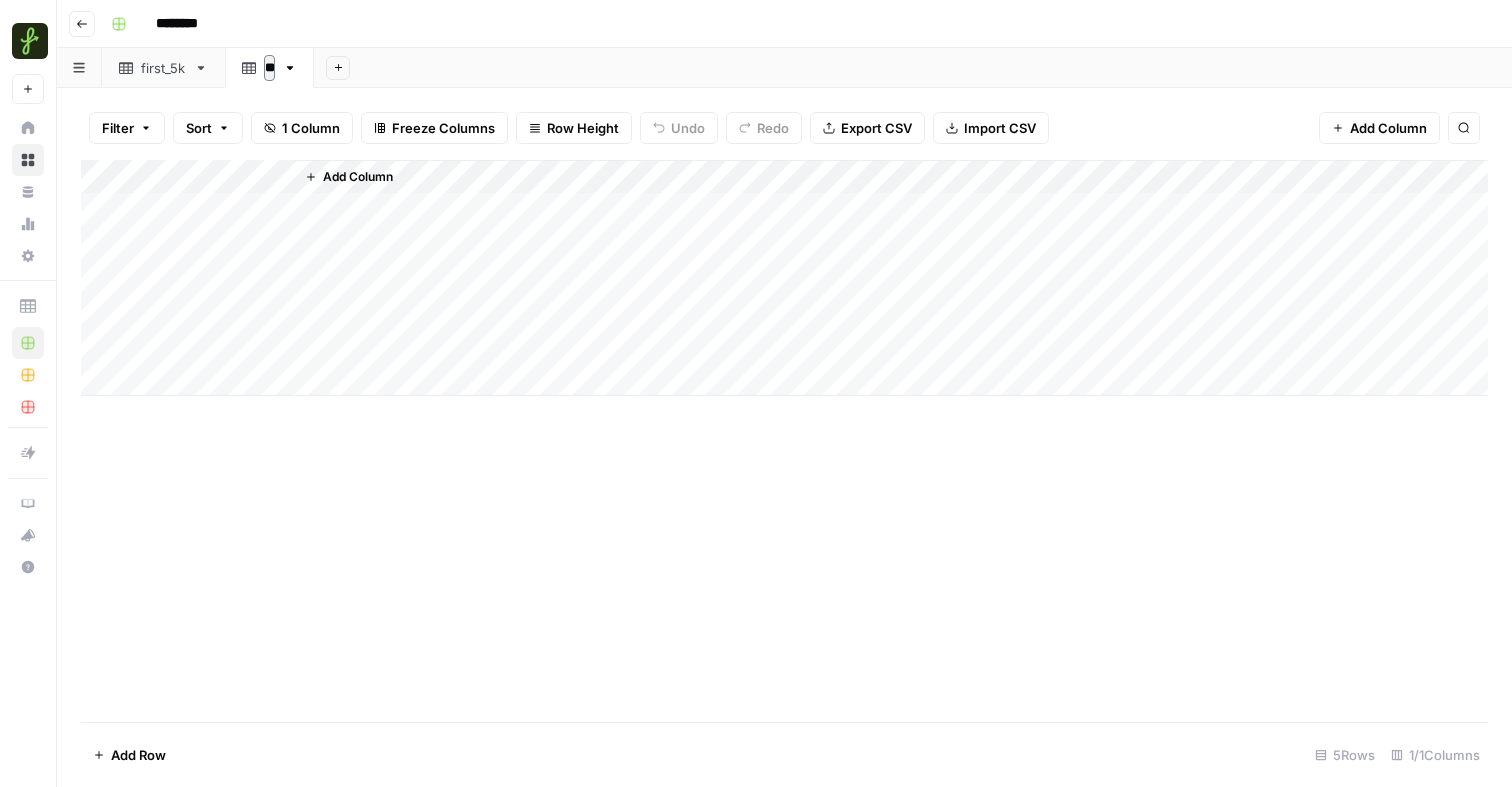 type on "*" 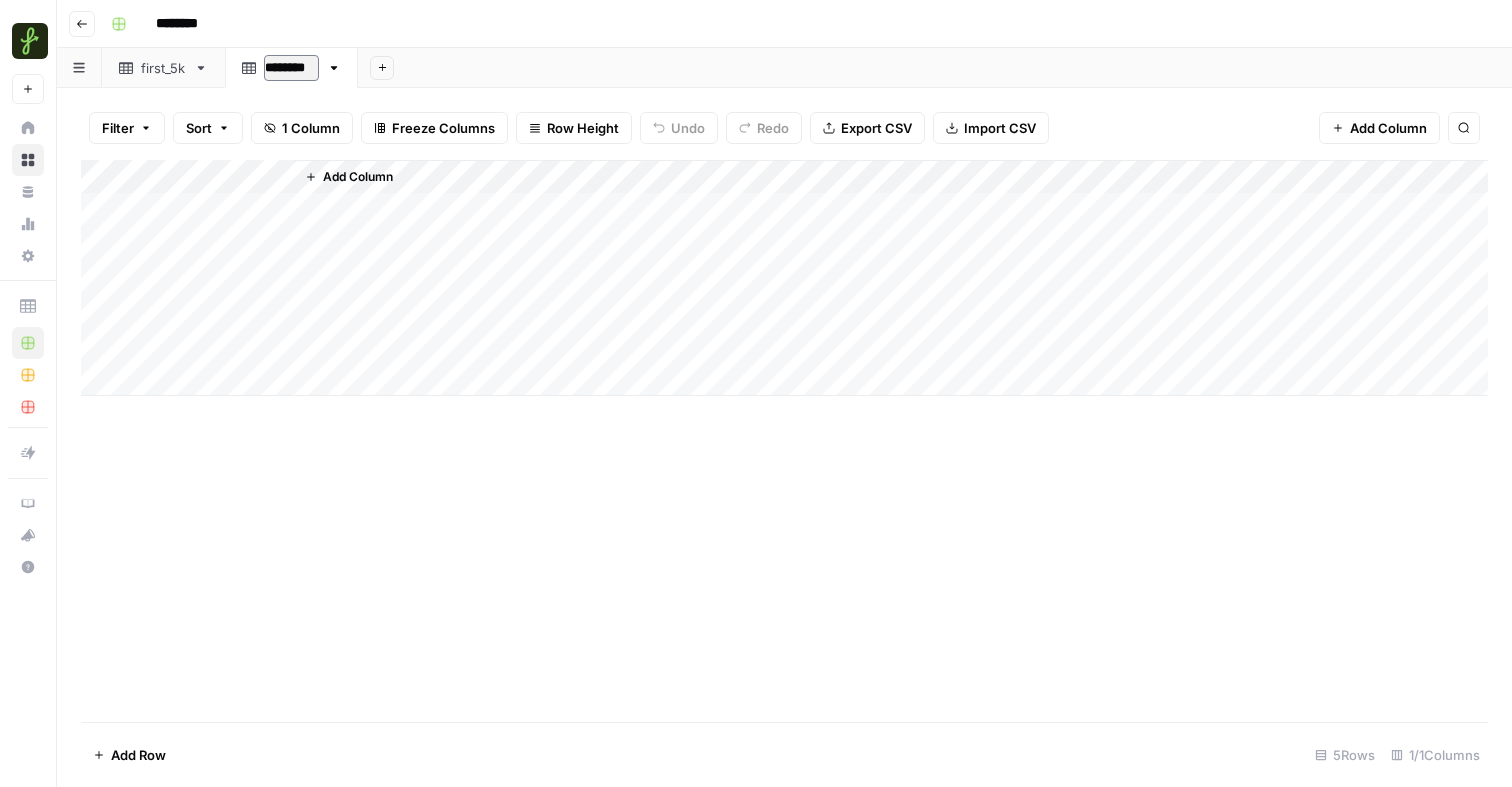 type on "*********" 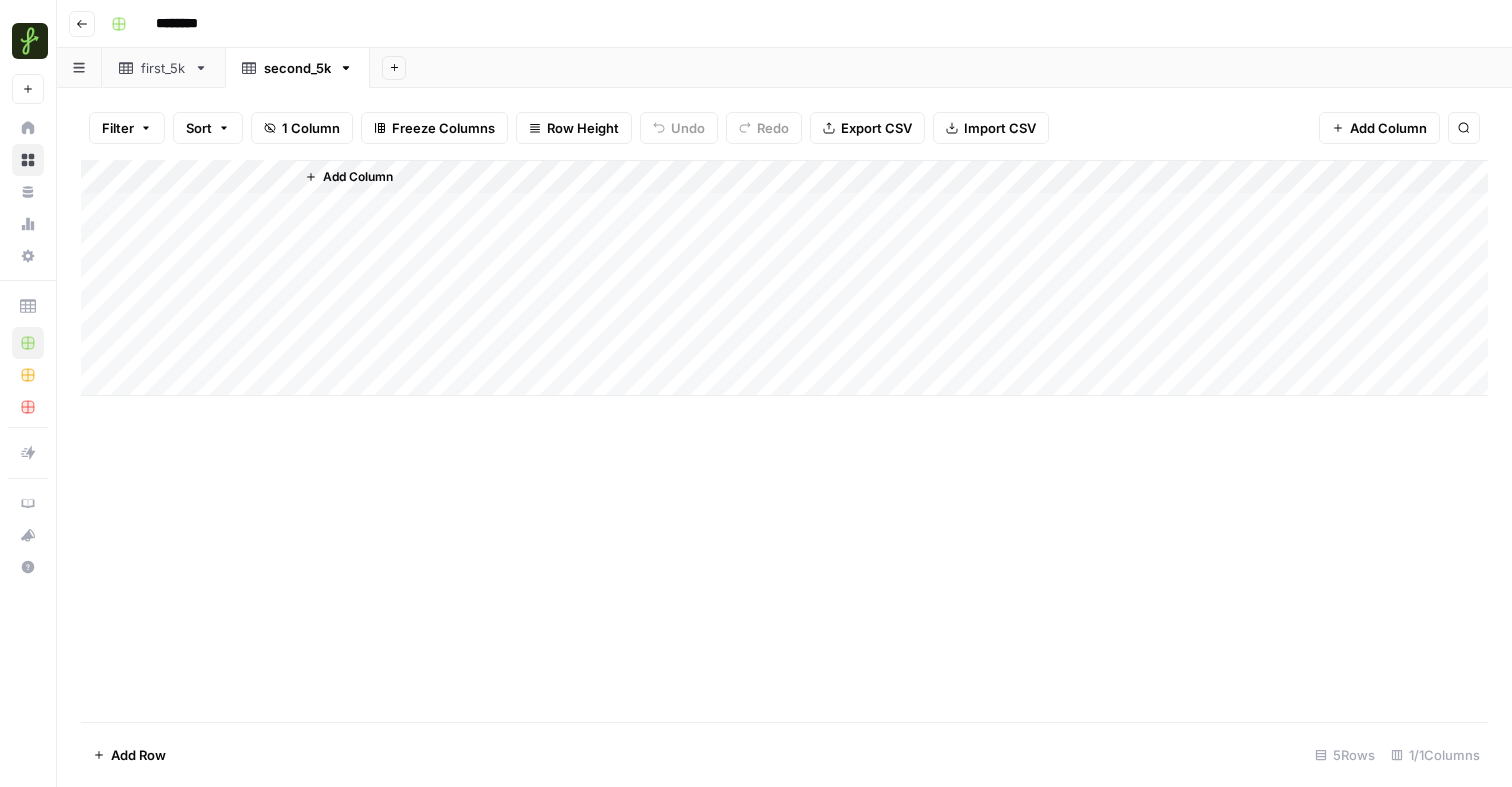 click on "first_5k" at bounding box center [163, 68] 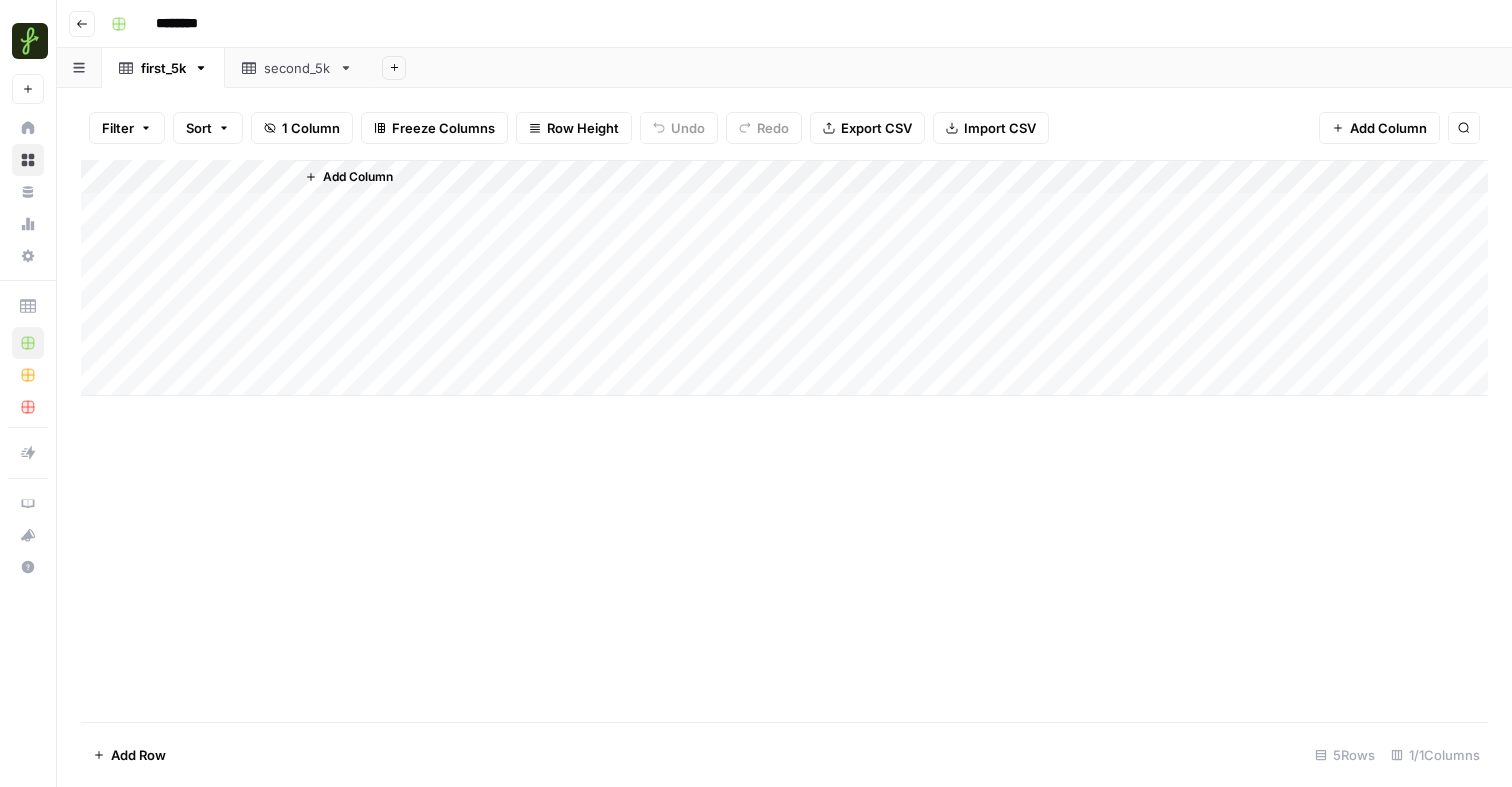 click on "first_5k" at bounding box center [163, 68] 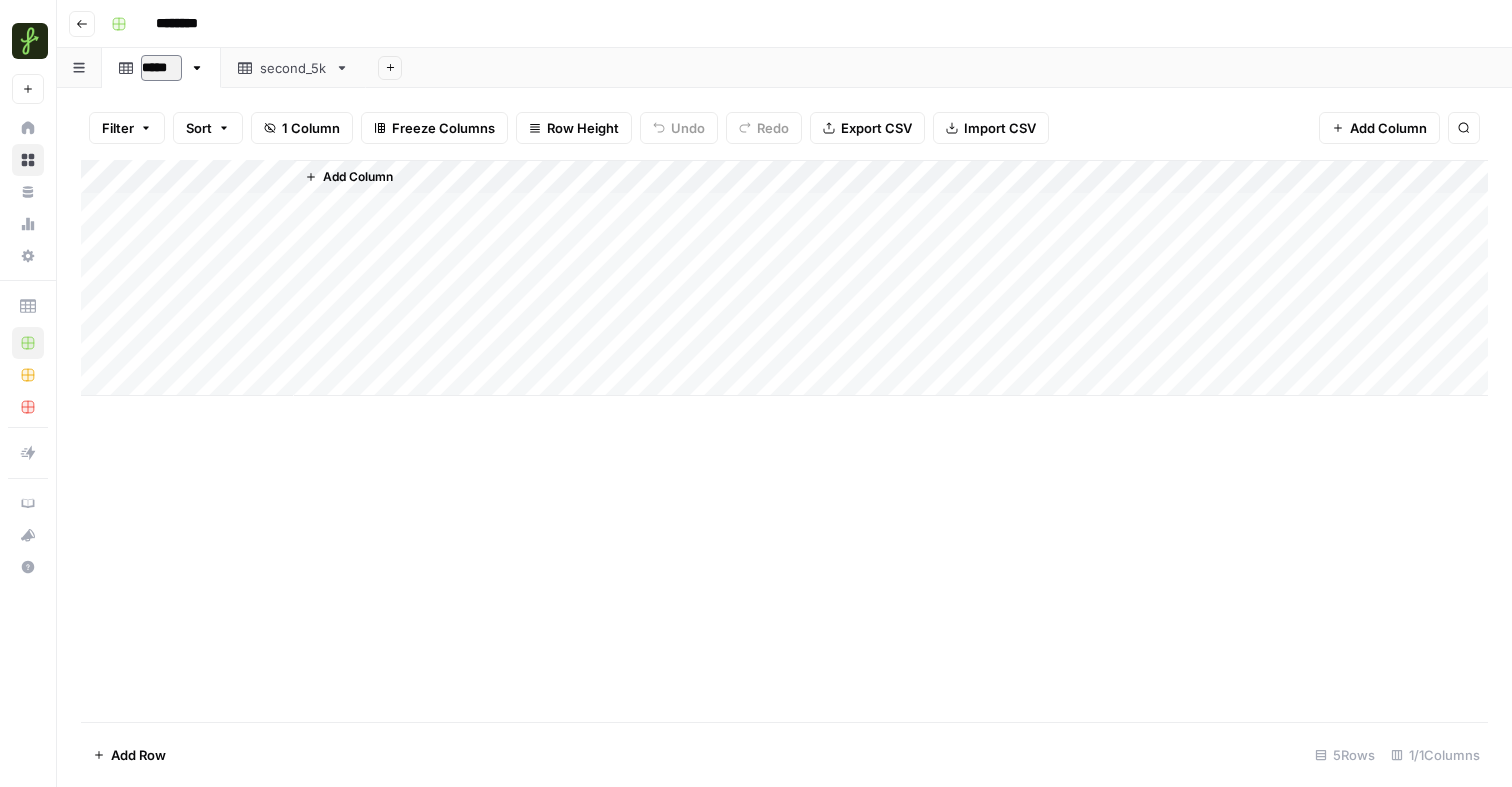 type on "******" 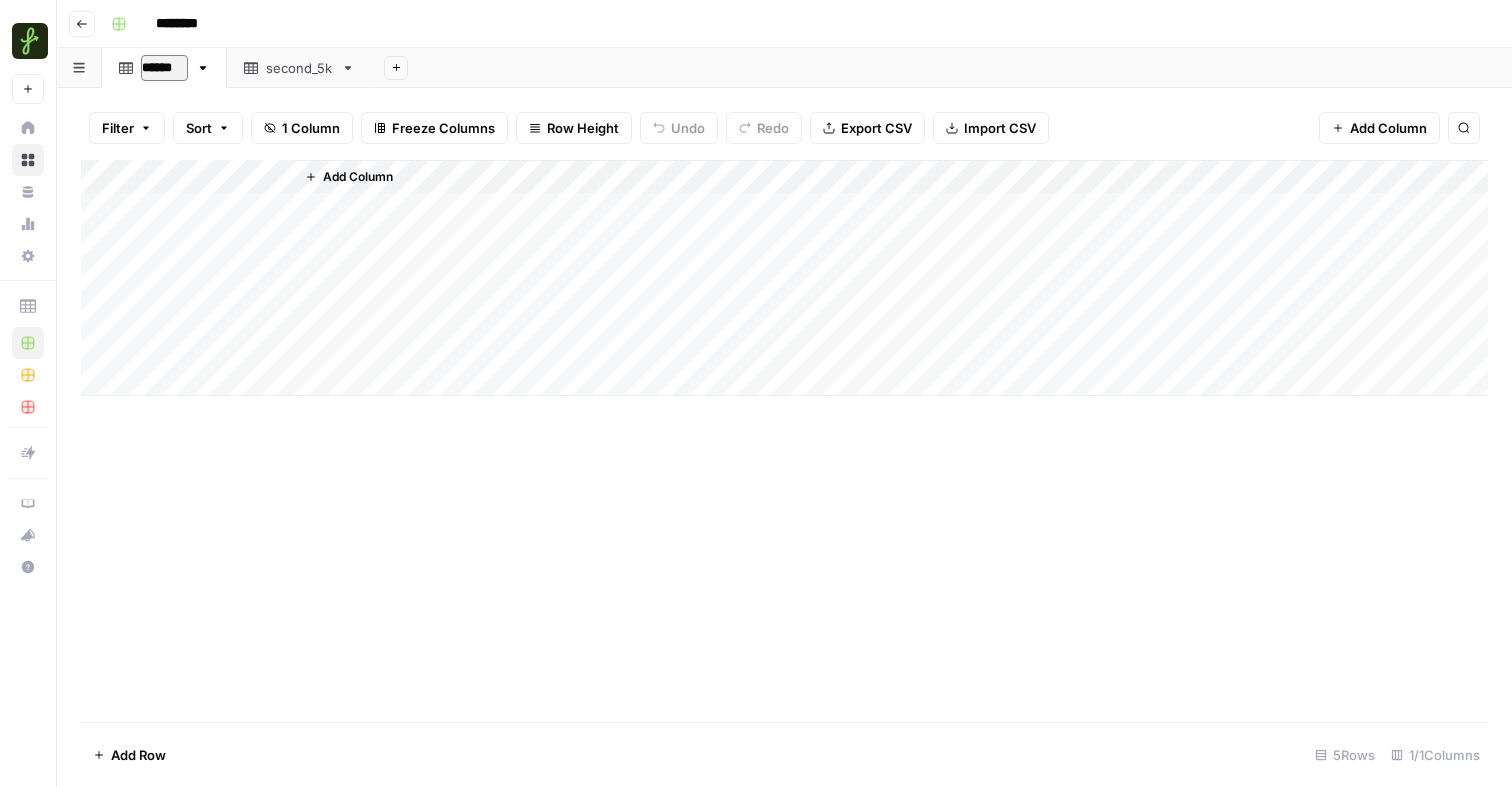 click on "second_5k" at bounding box center [299, 68] 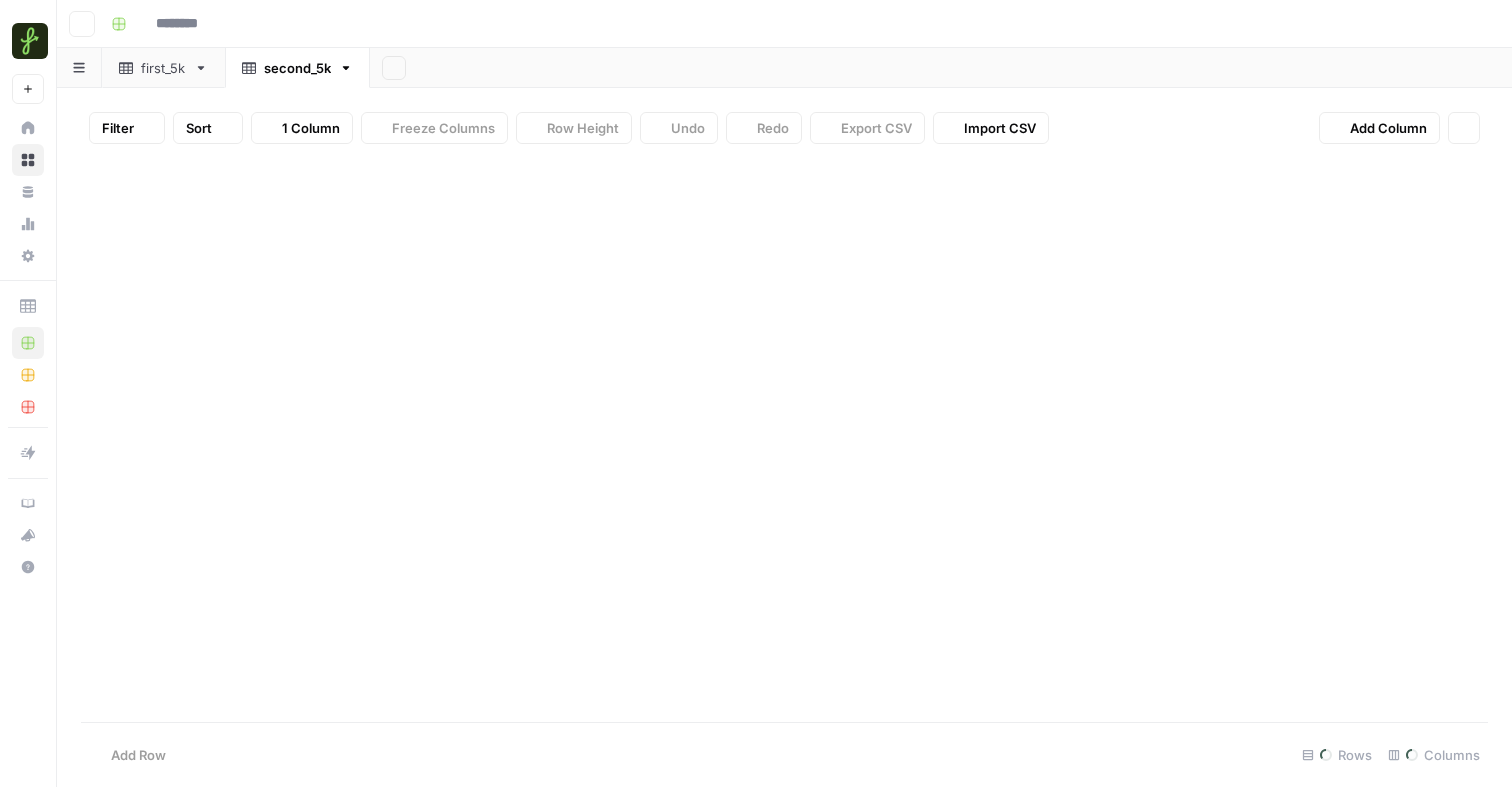 type on "********" 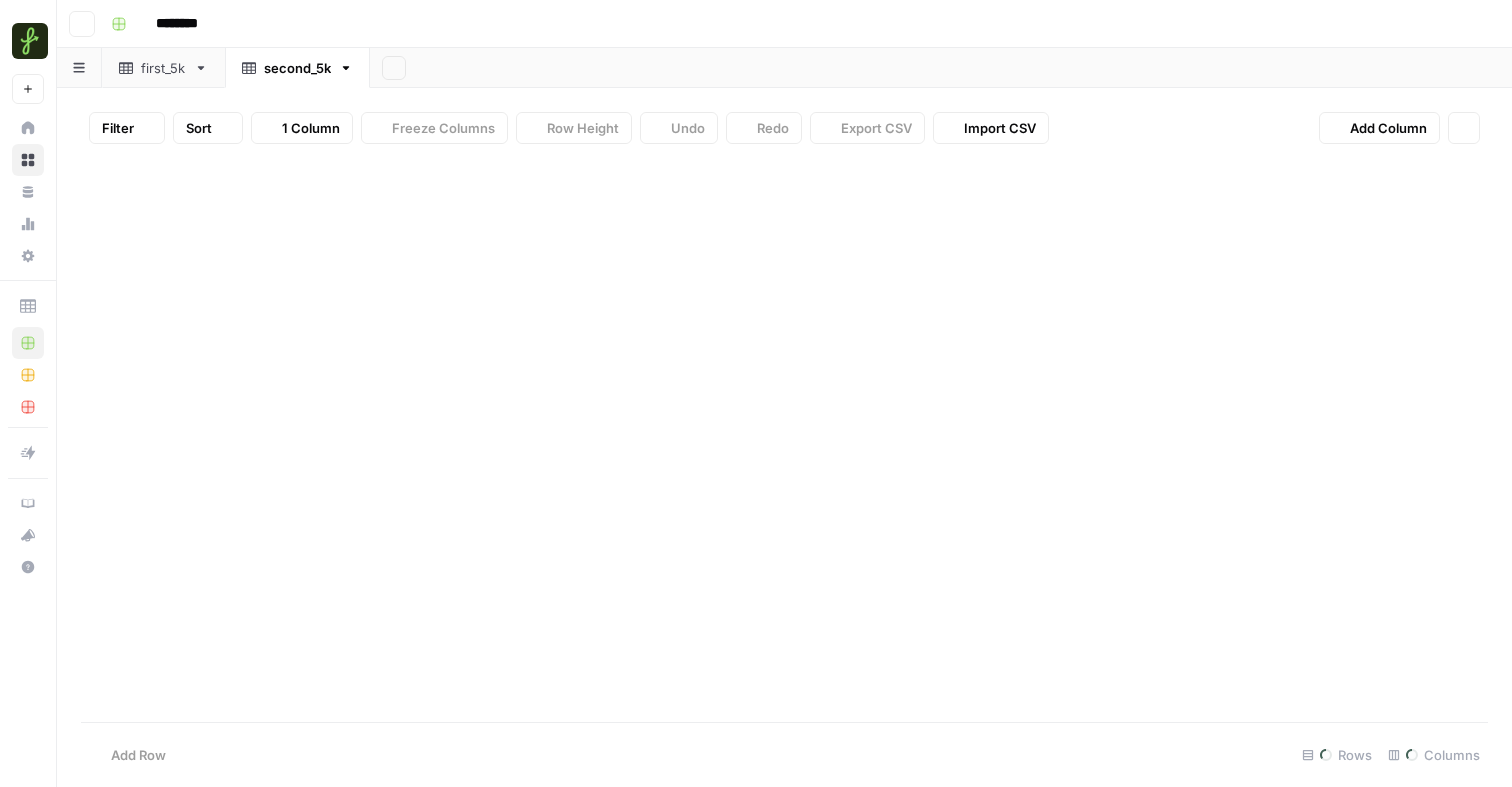click on "second_5k" at bounding box center [297, 68] 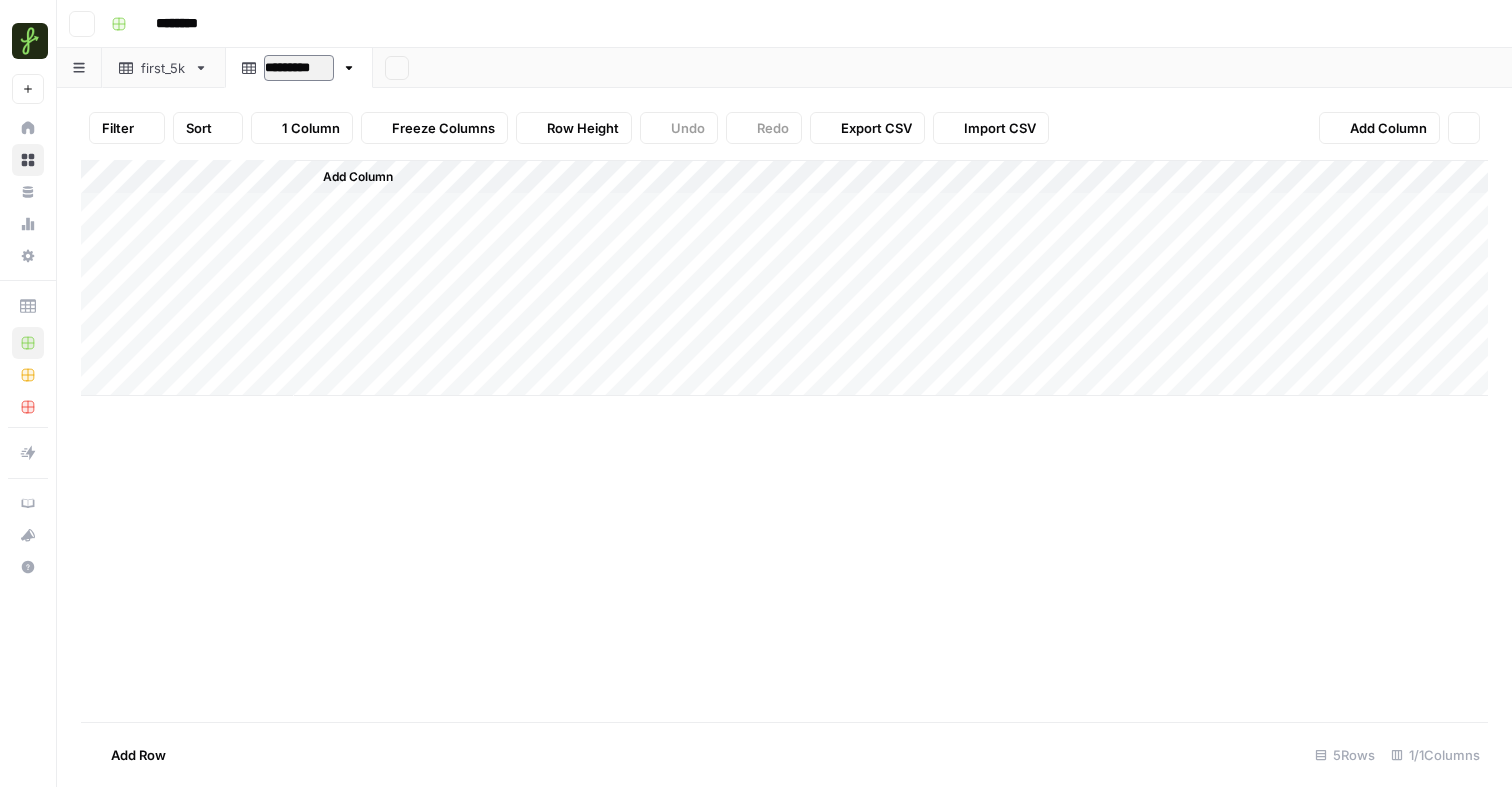 click on "*********" at bounding box center (299, 68) 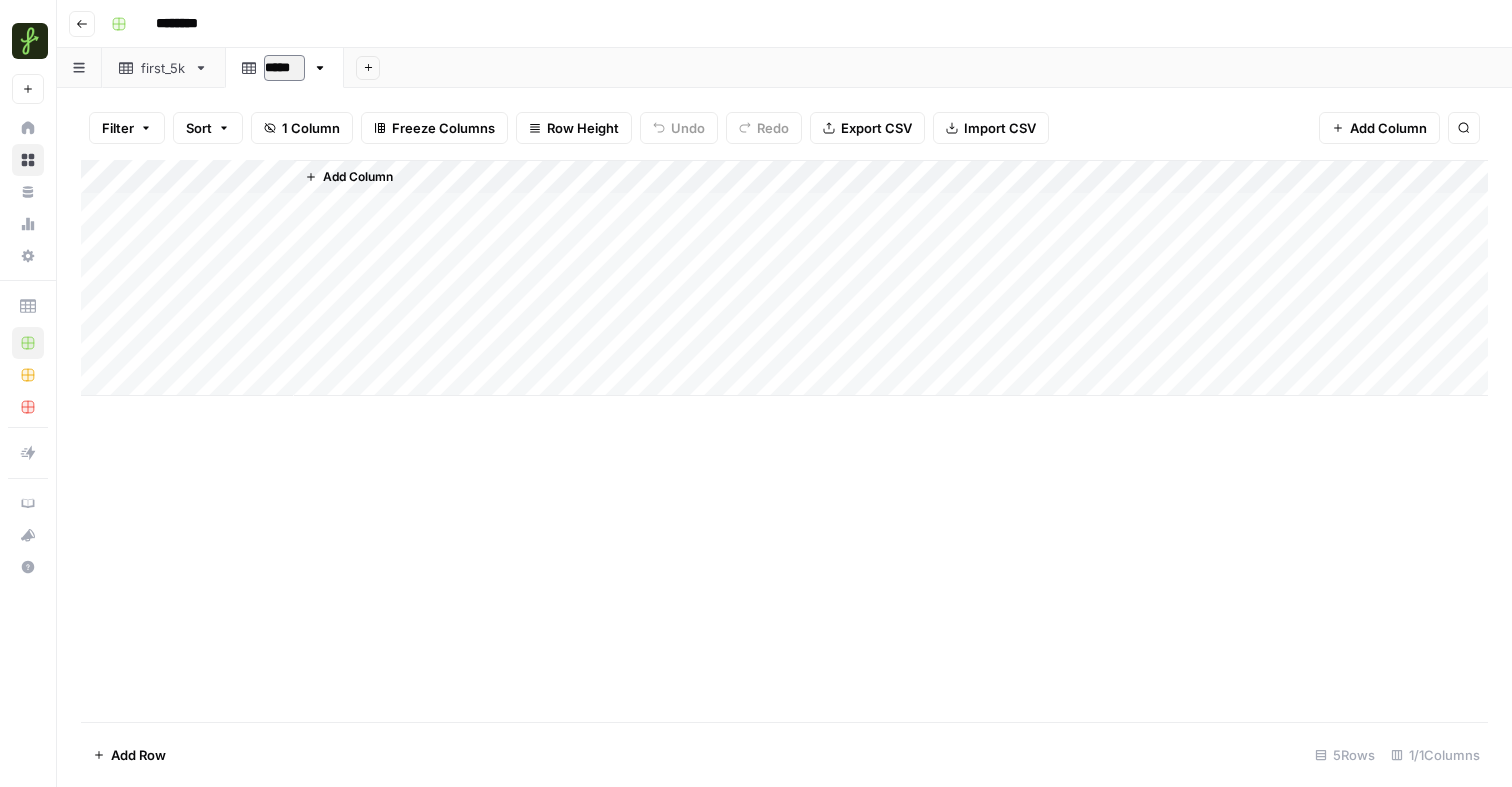 type on "******" 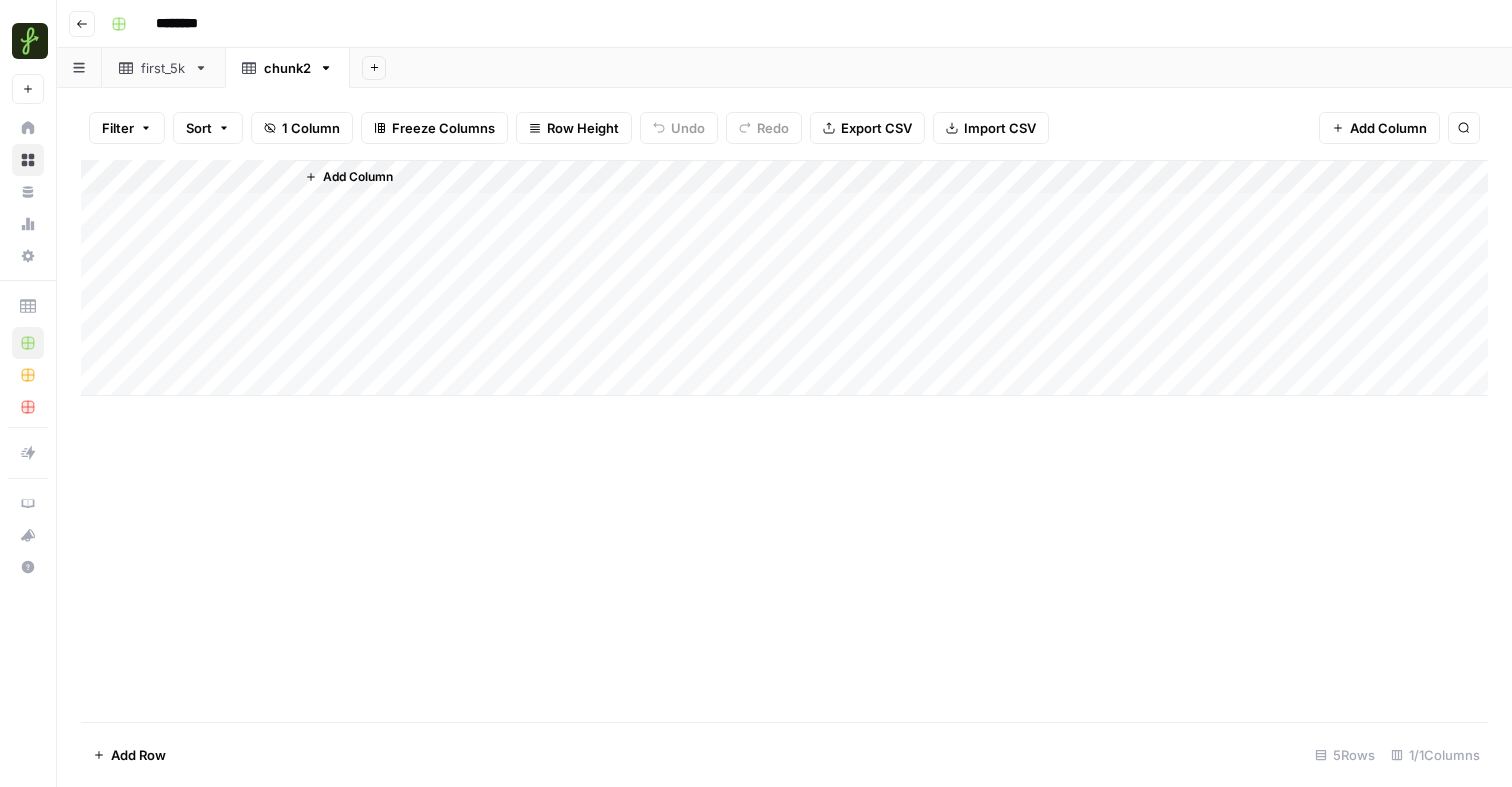 click on "first_5k" at bounding box center [163, 68] 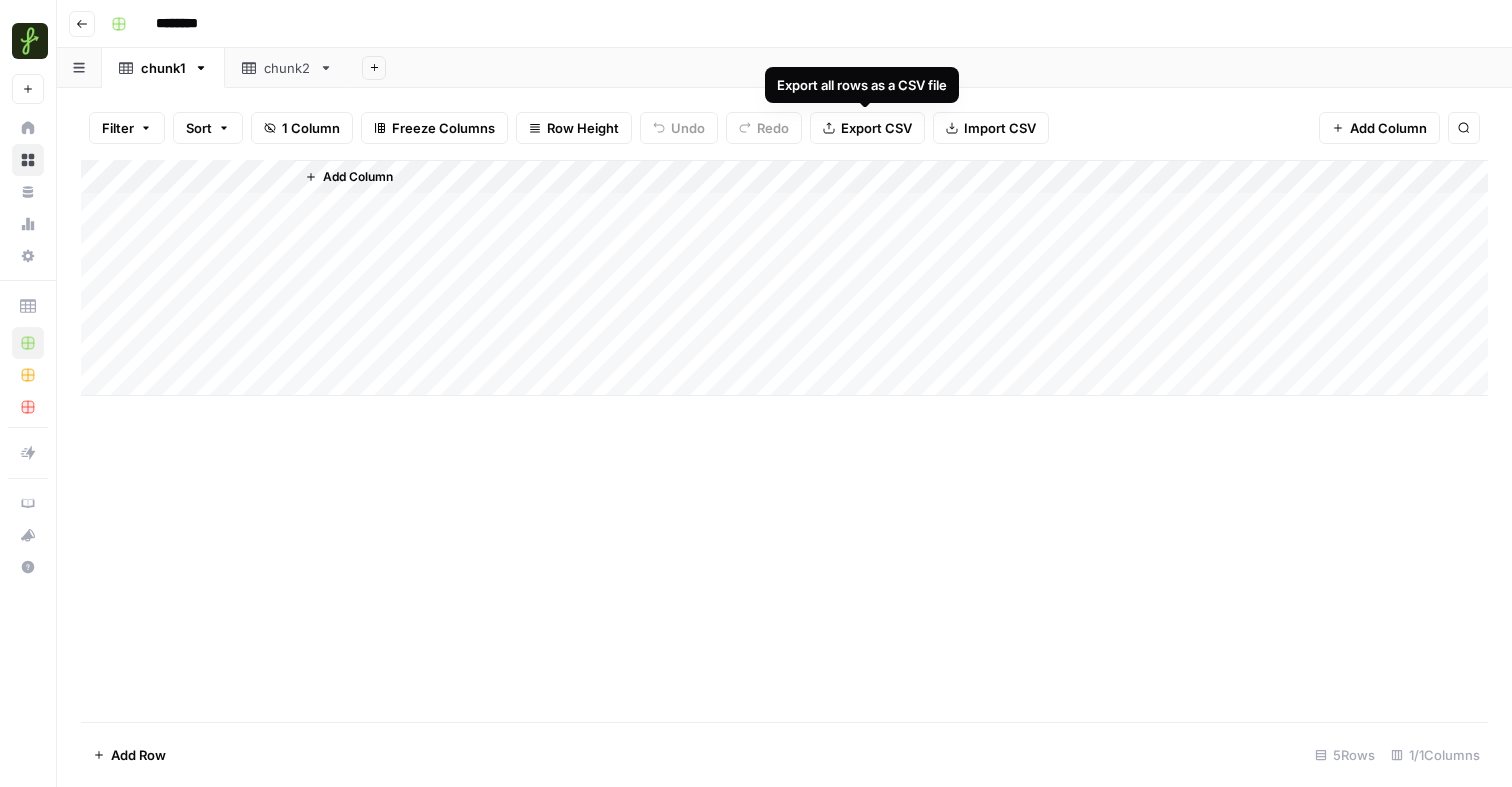 click on "Import CSV" at bounding box center [1000, 128] 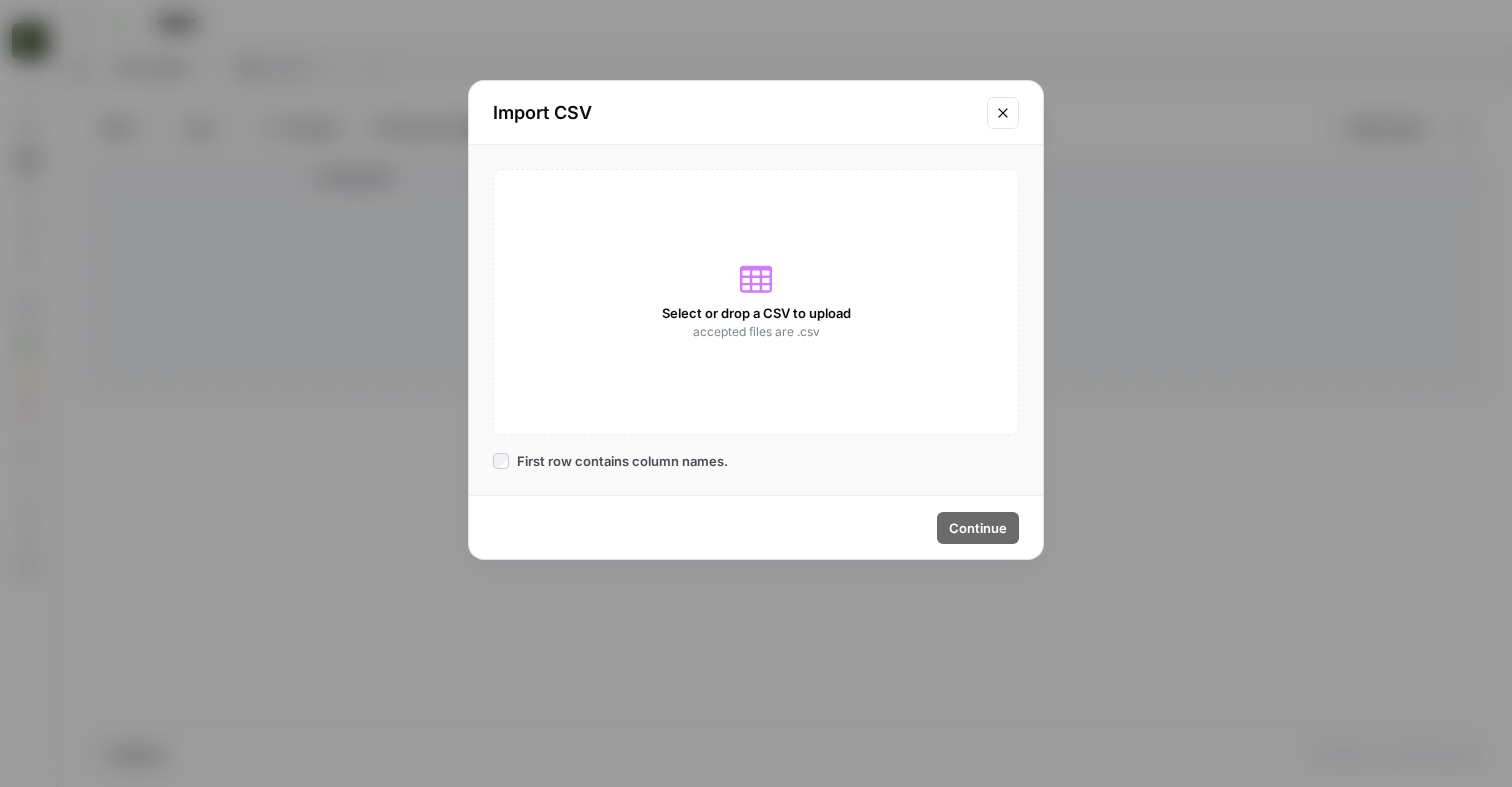 click on "Select or drop a CSV to upload accepted files are .csv" at bounding box center (756, 302) 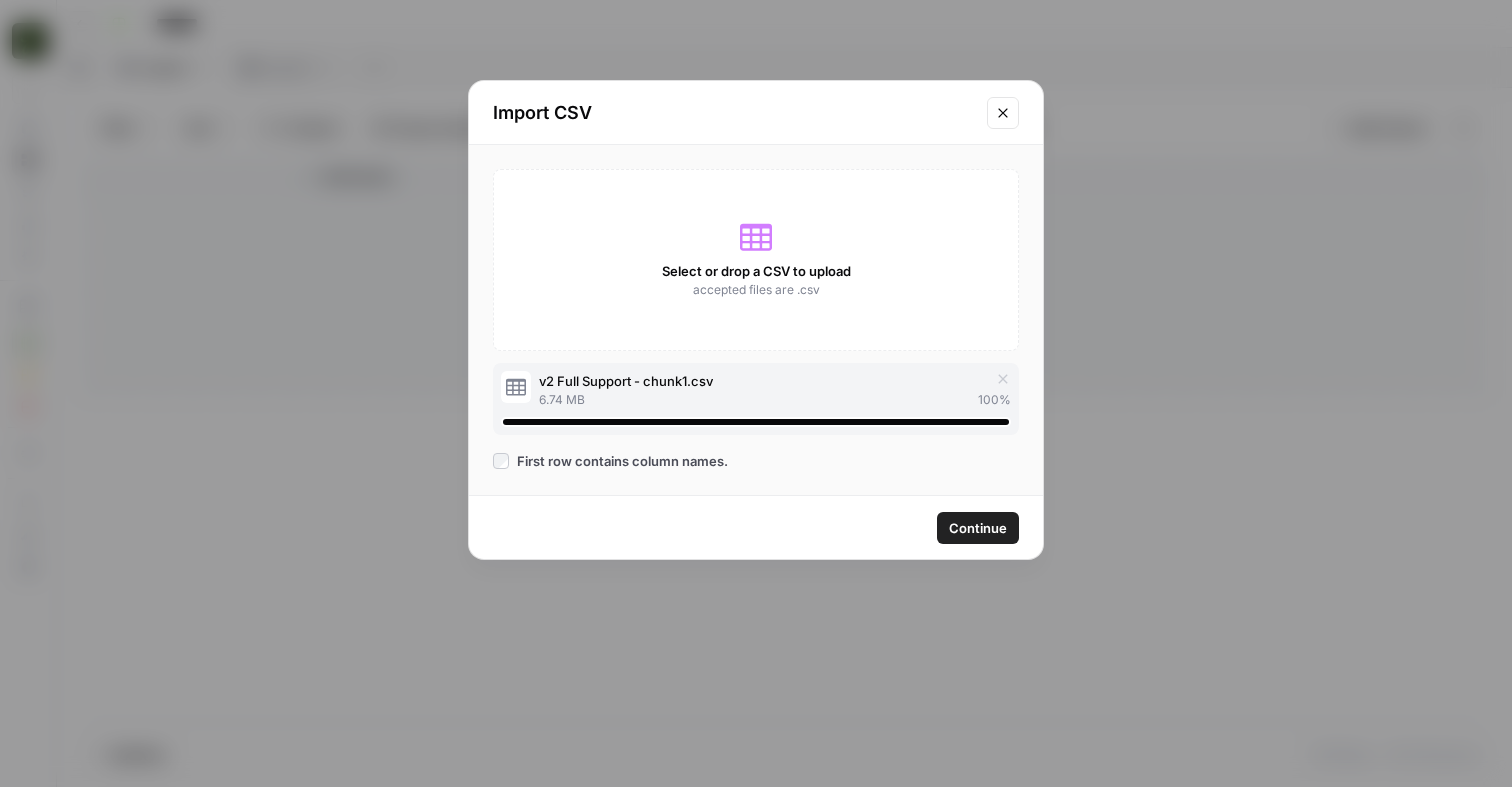 click on "Continue" at bounding box center [978, 528] 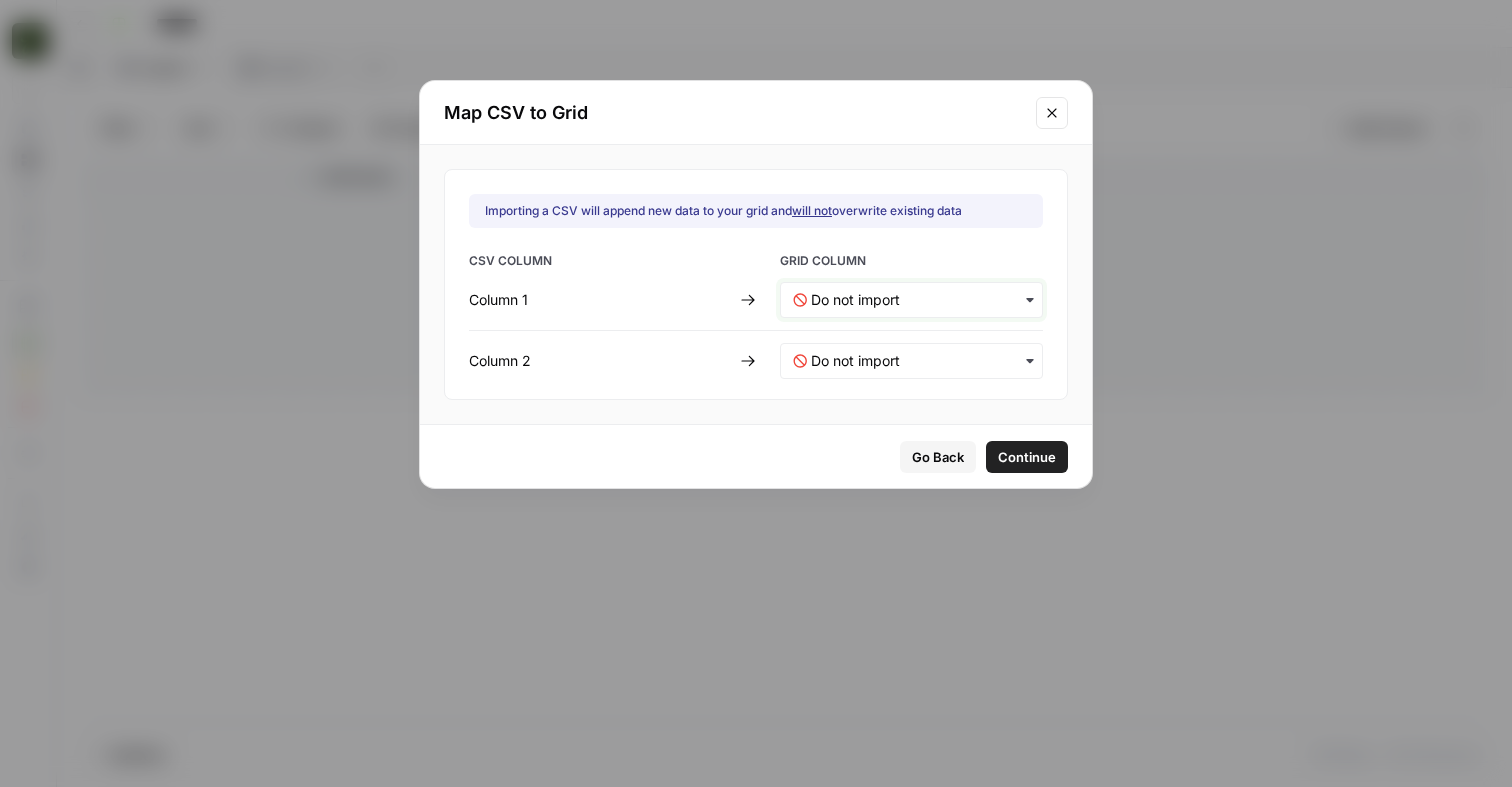 click at bounding box center [920, 300] 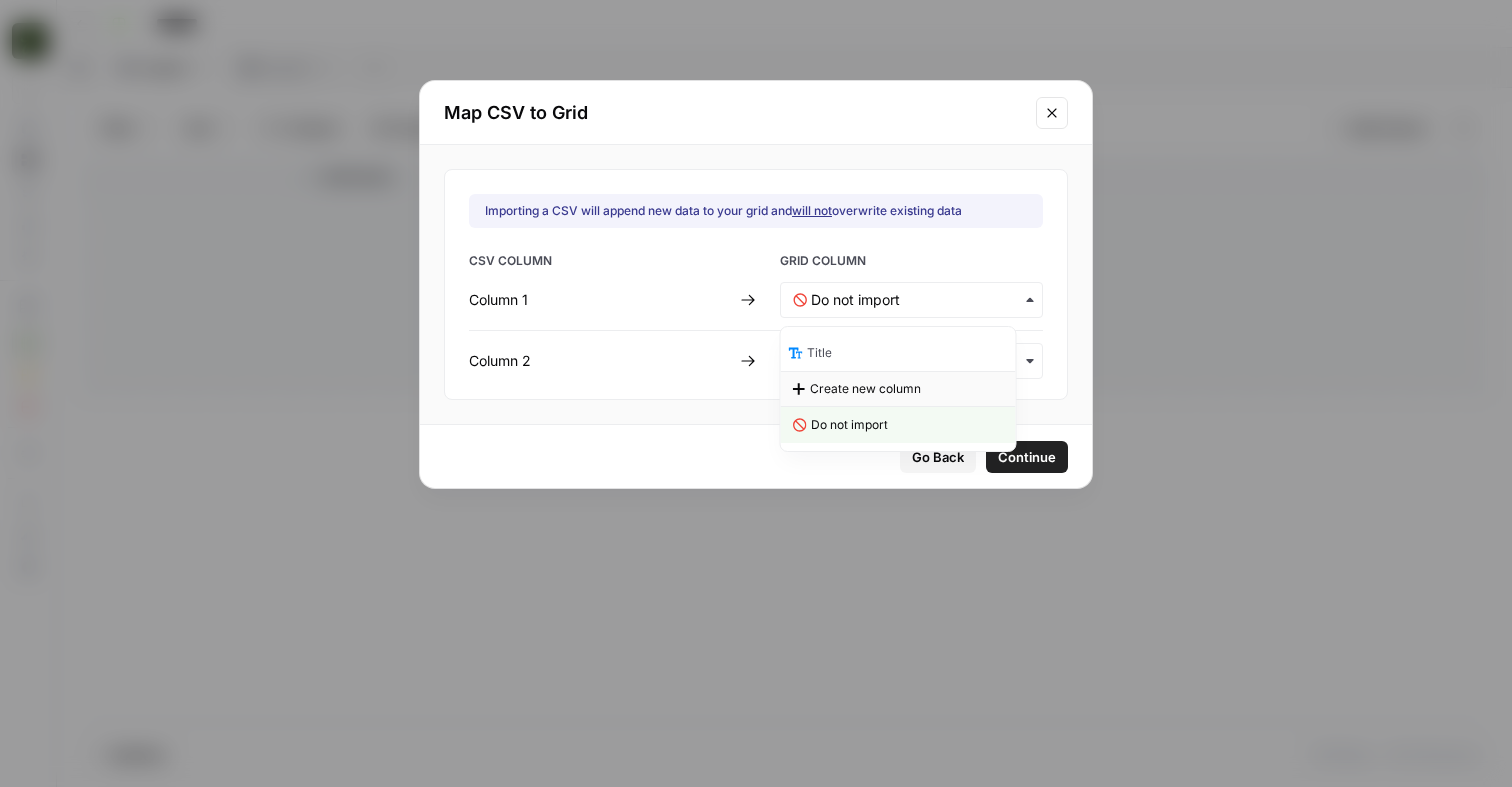 click on "Create new column" at bounding box center (865, 389) 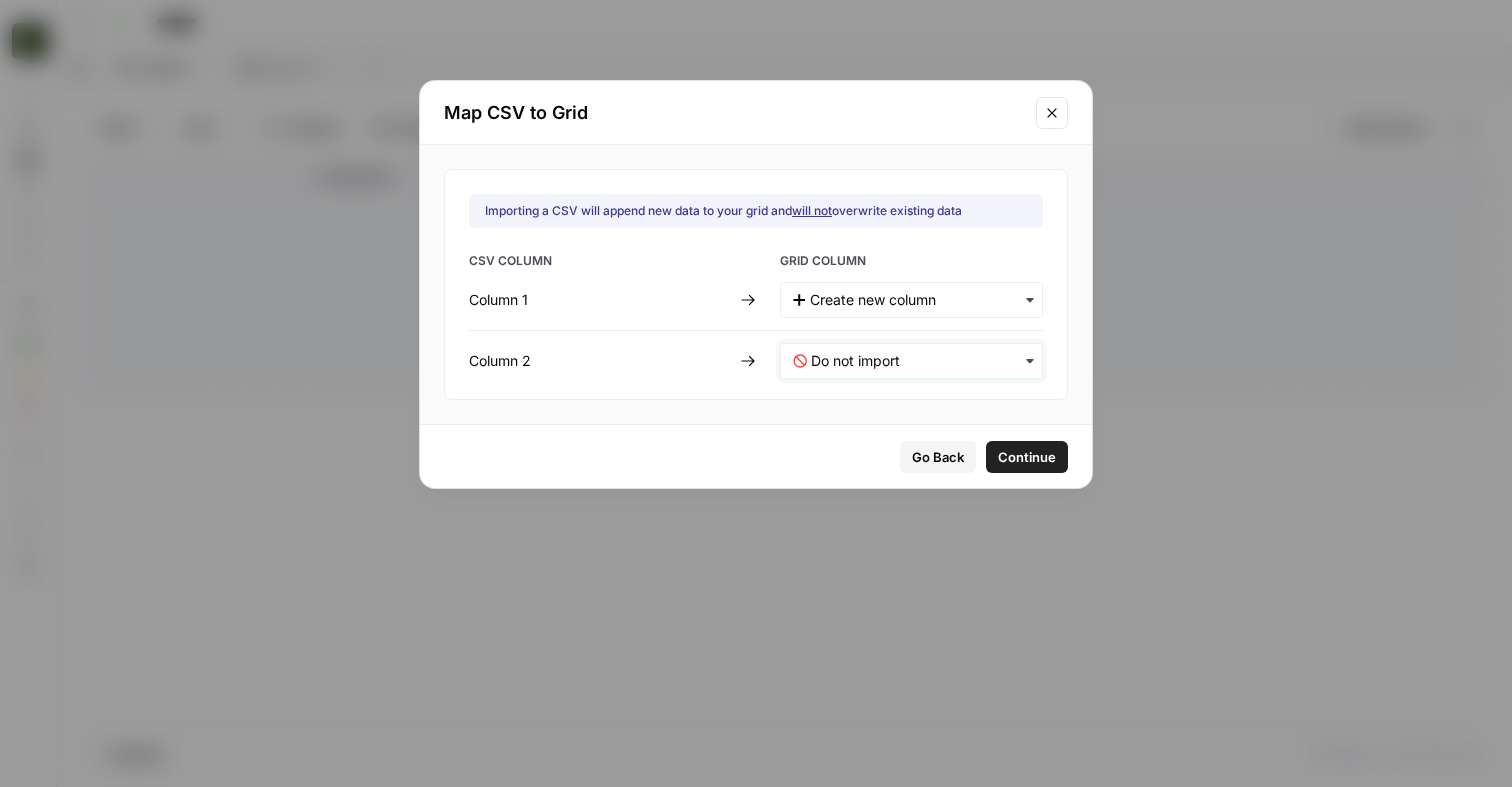 click at bounding box center (920, 361) 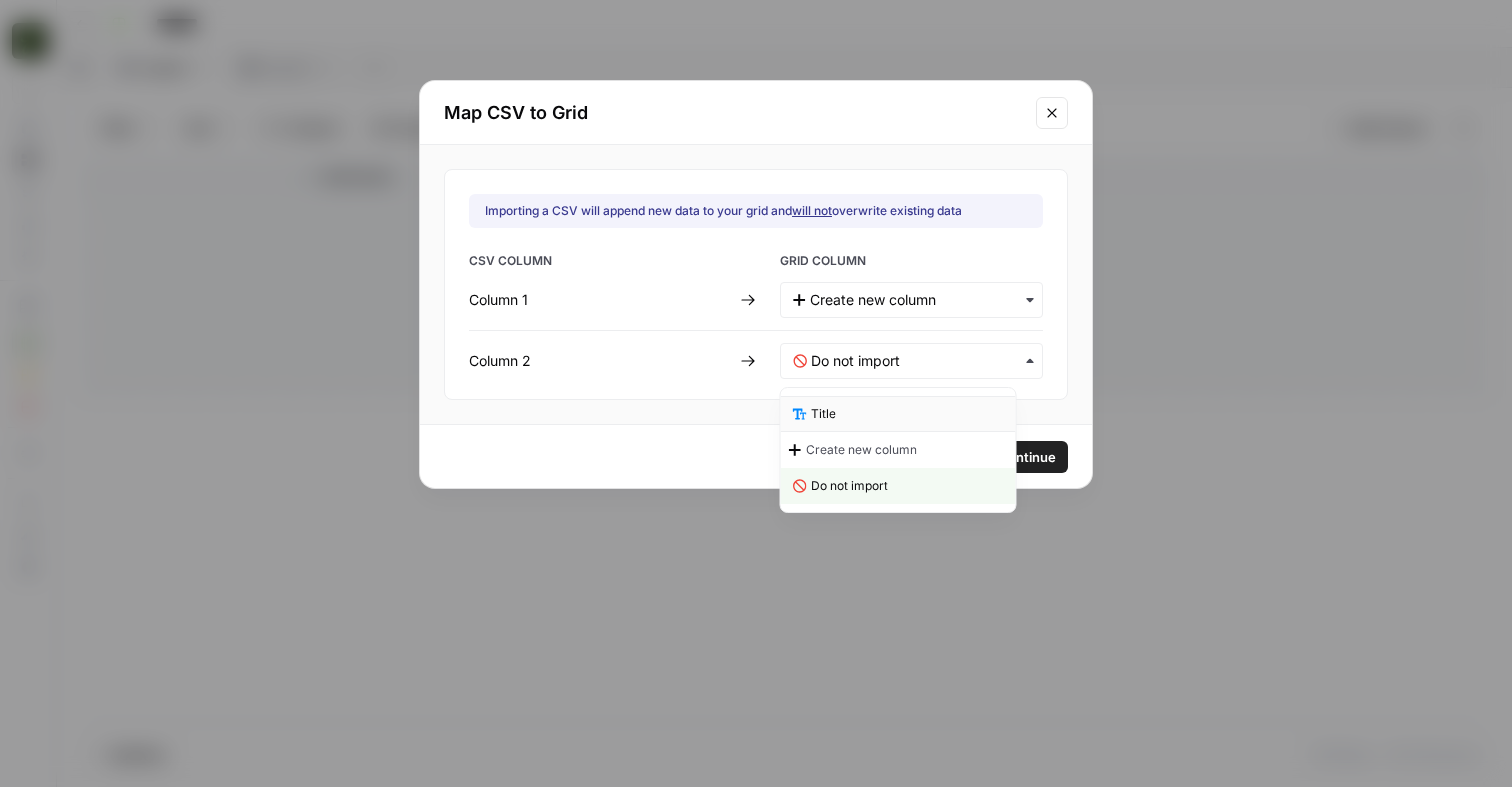 click on "Title" at bounding box center [898, 414] 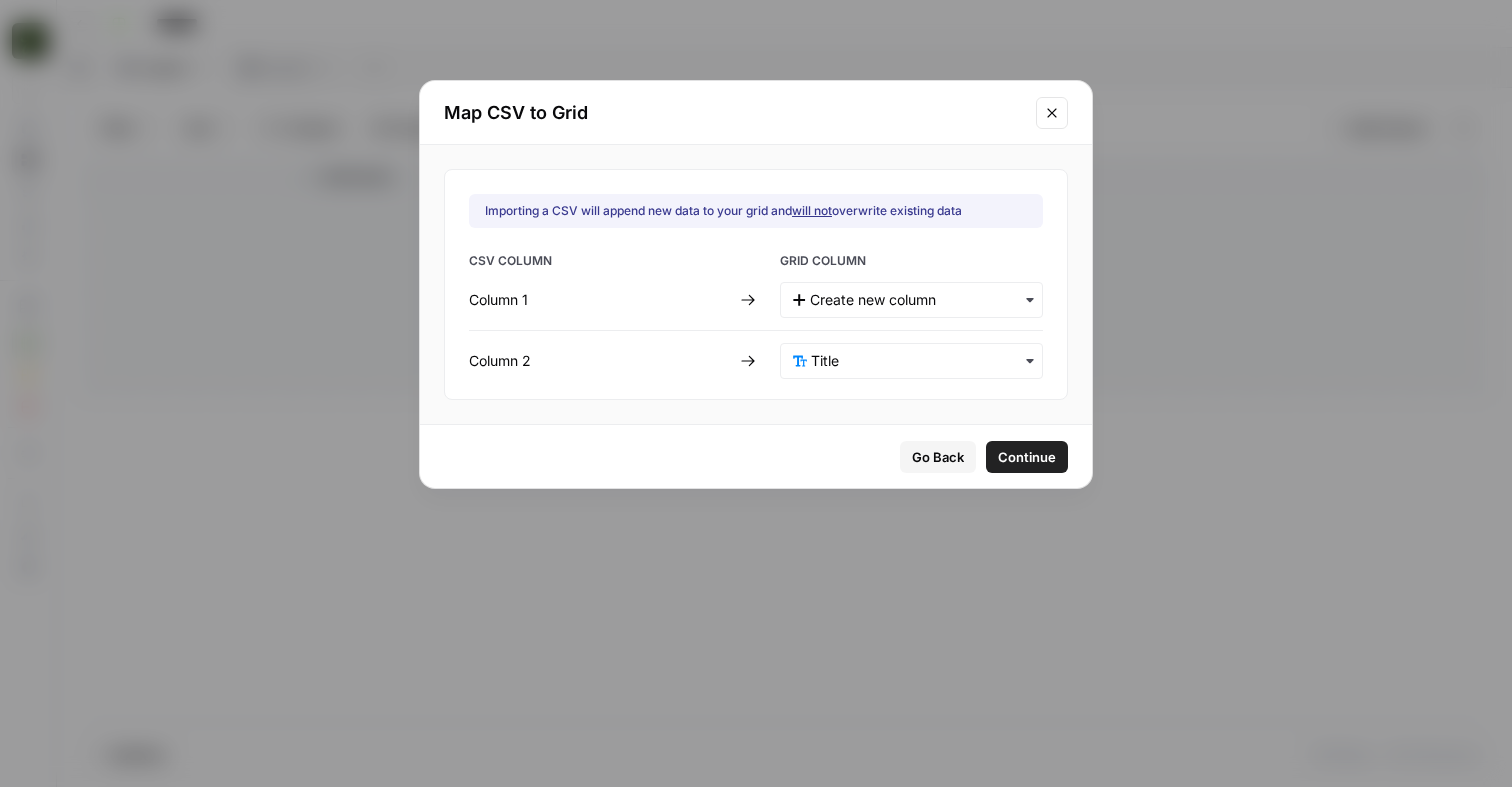 click on "Continue" at bounding box center (1027, 457) 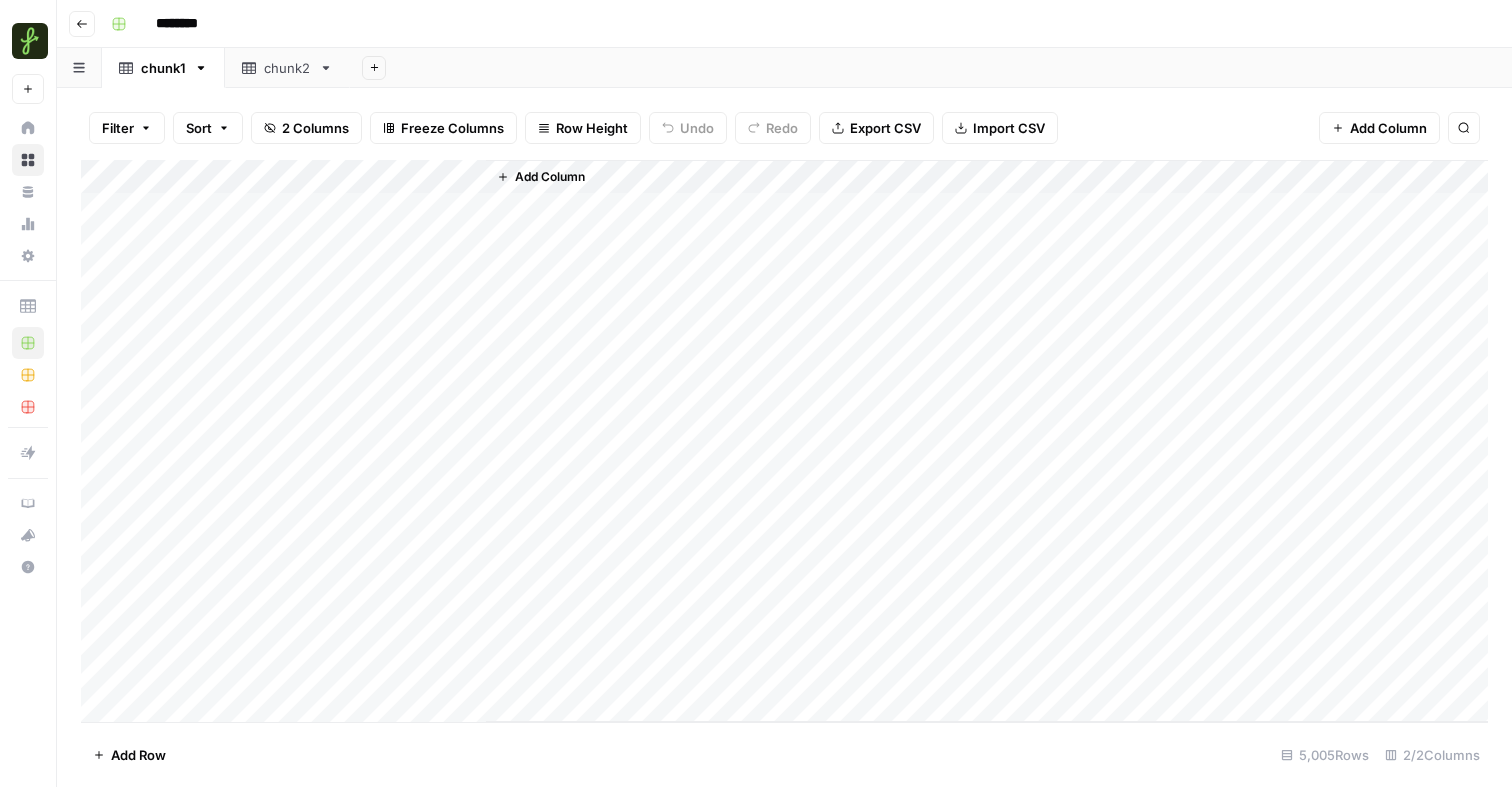click on "Add Column" at bounding box center [784, 441] 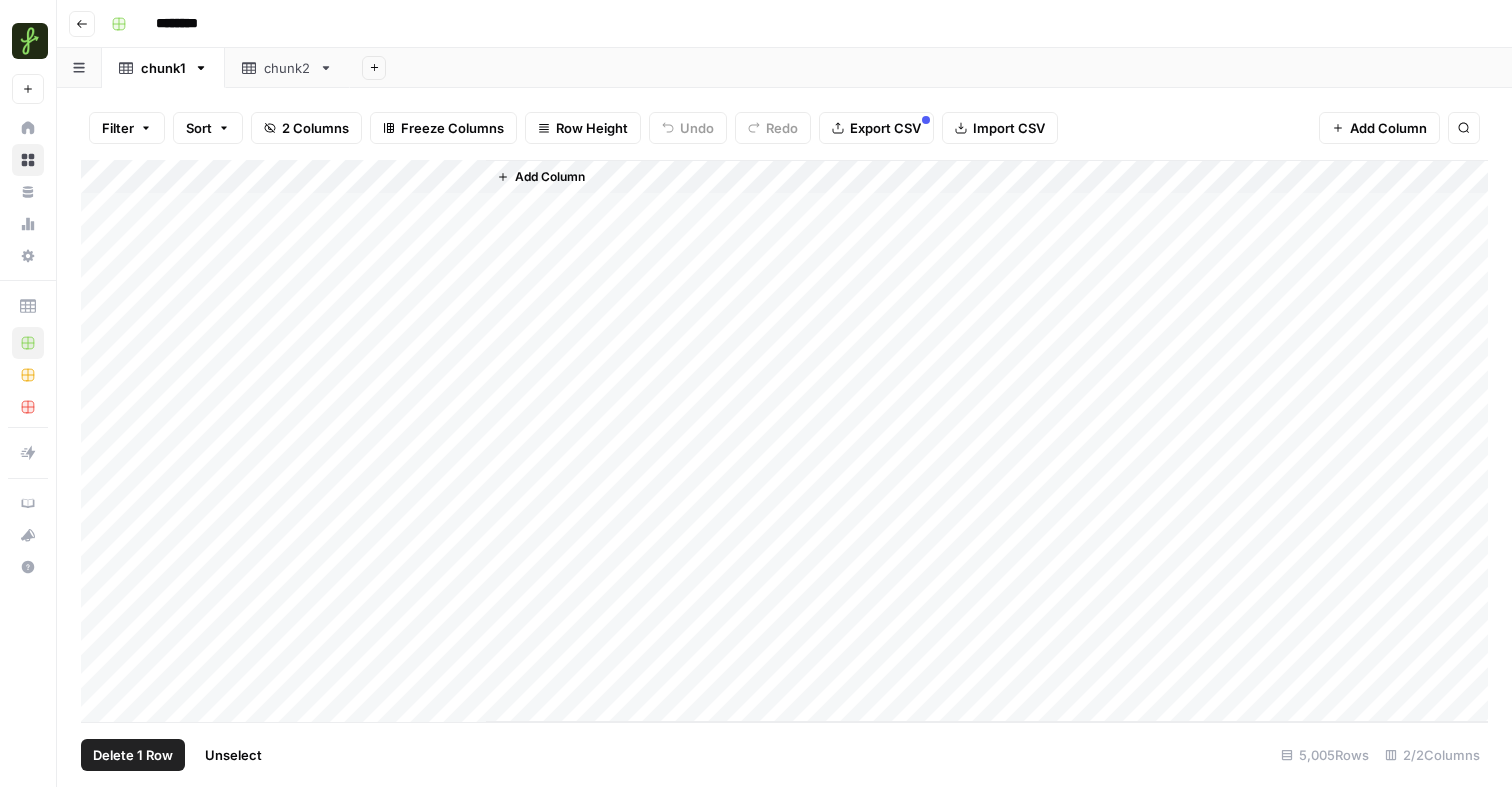 click on "Add Column" at bounding box center (784, 441) 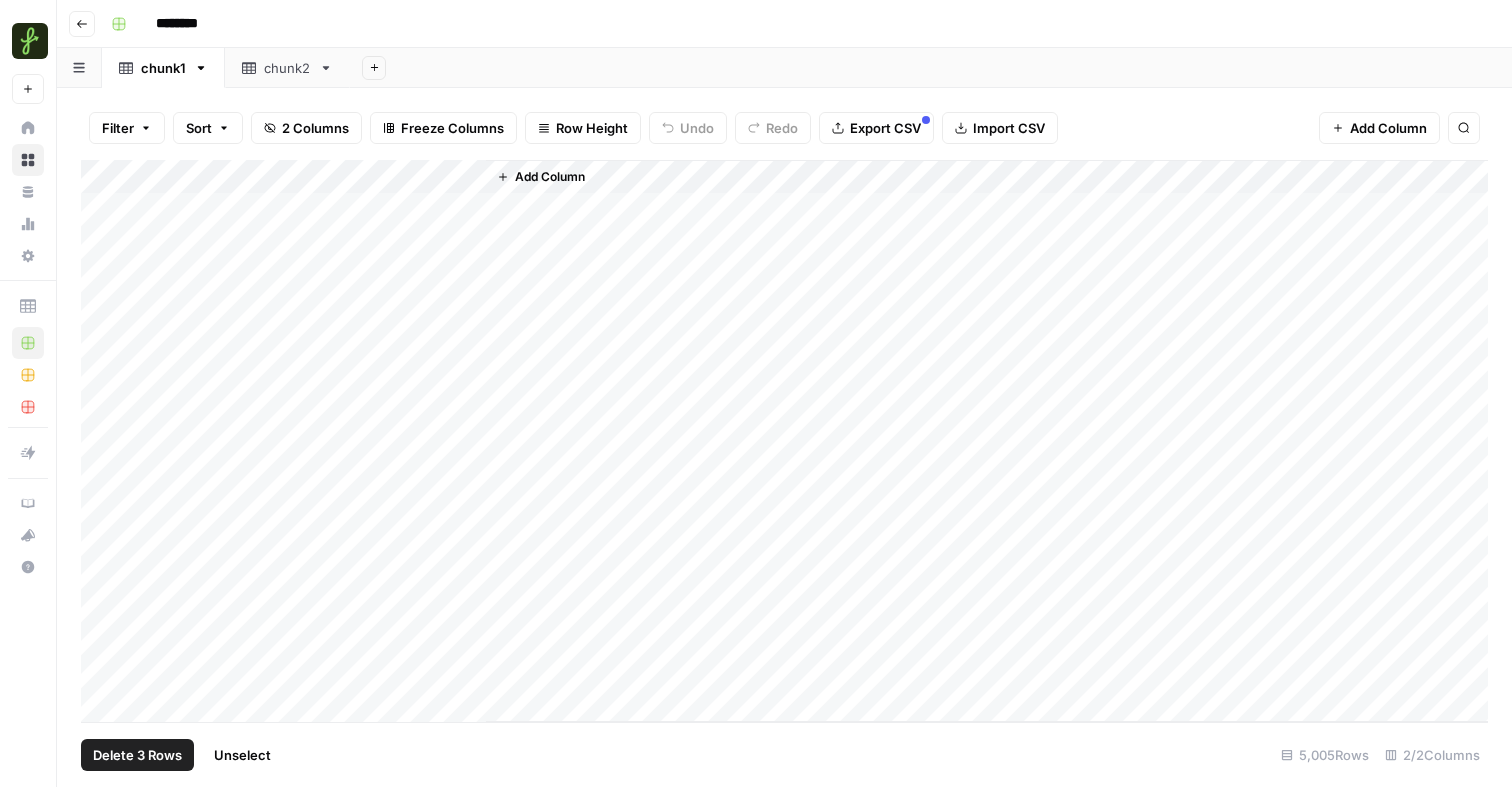 click on "Add Column" at bounding box center [784, 441] 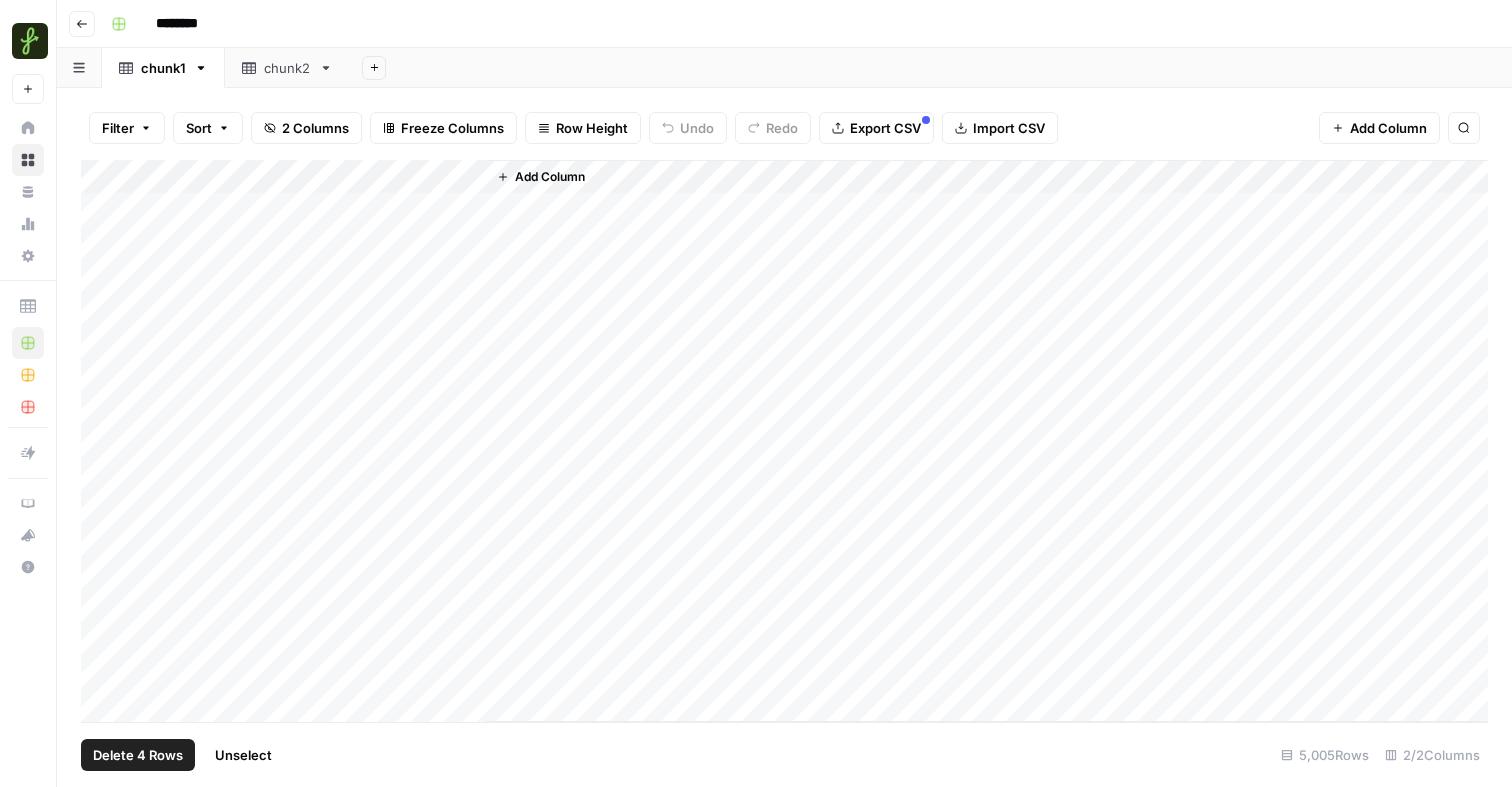 click on "Add Column" at bounding box center [784, 441] 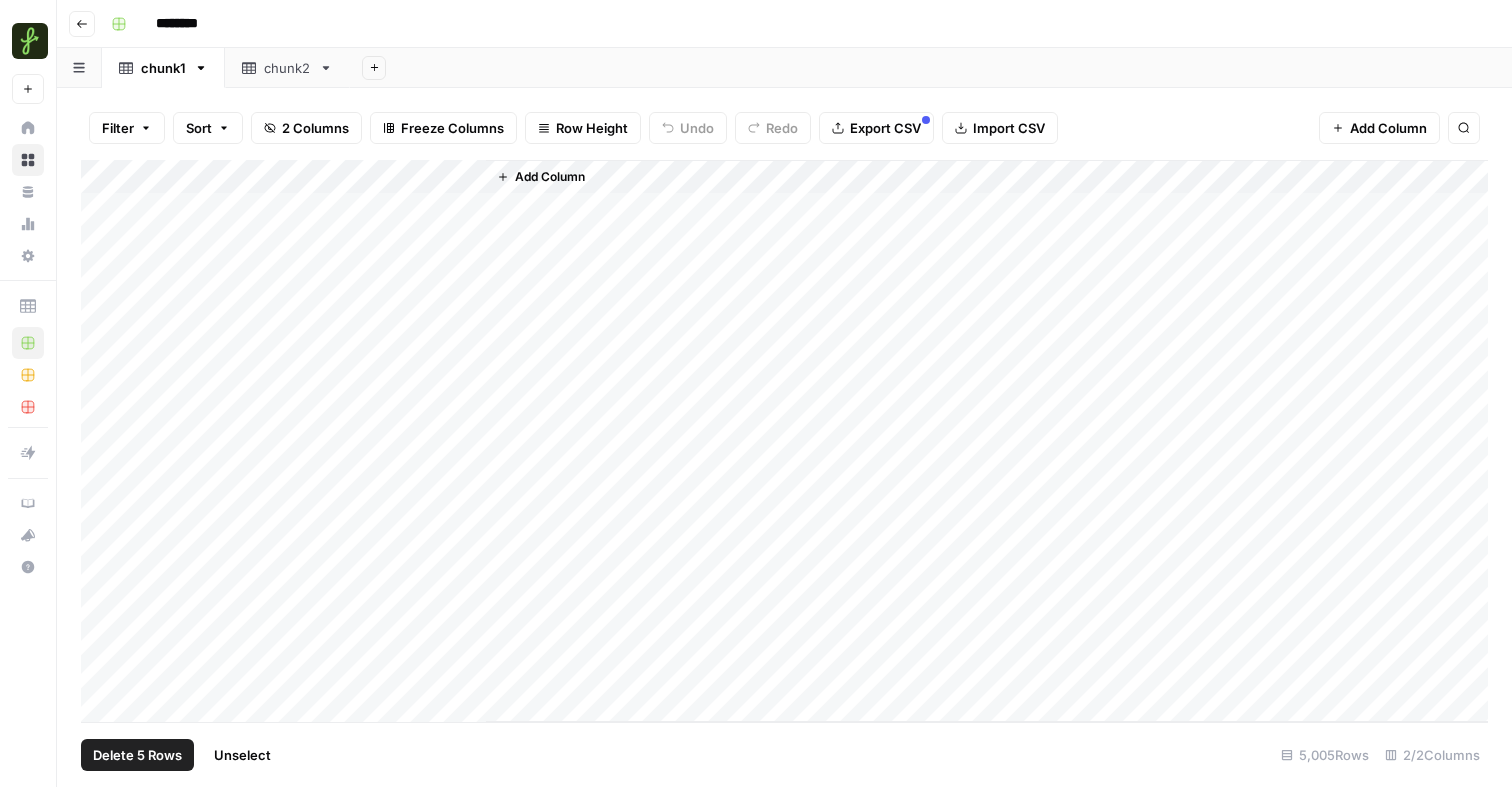 click on "Delete 5 Rows" at bounding box center [137, 755] 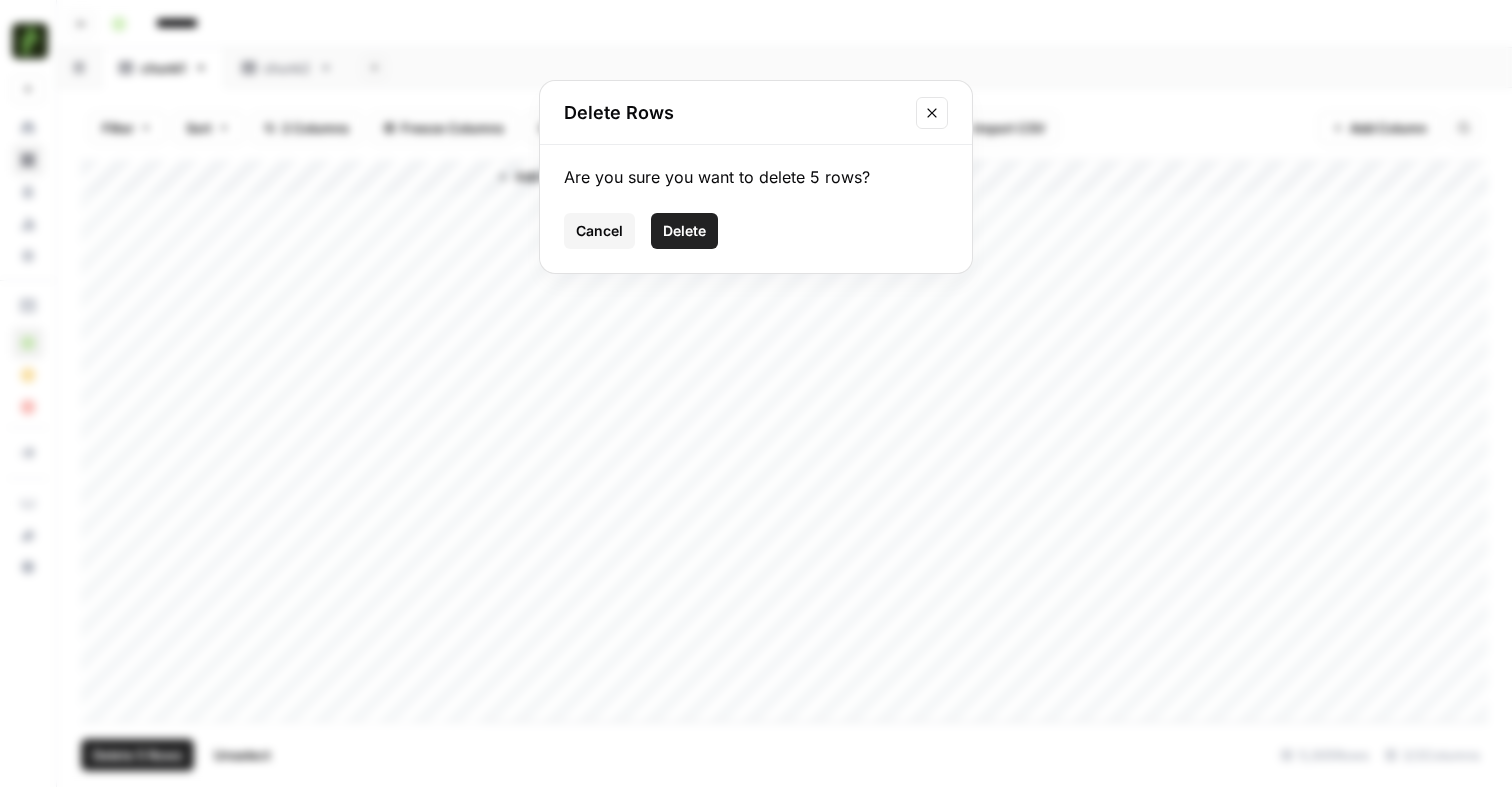 click on "Delete" at bounding box center [684, 231] 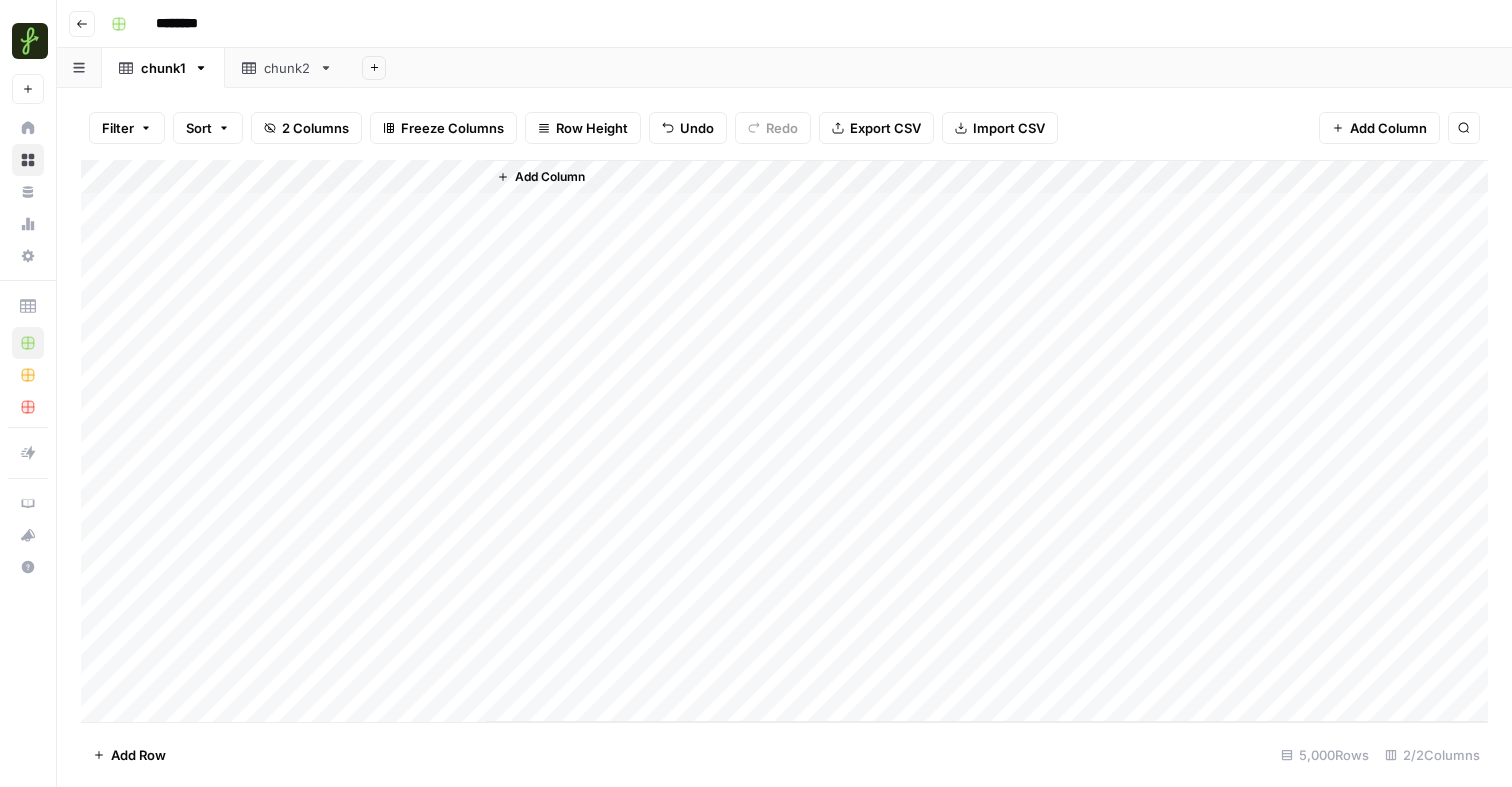 click on "Add Column" at bounding box center [784, 441] 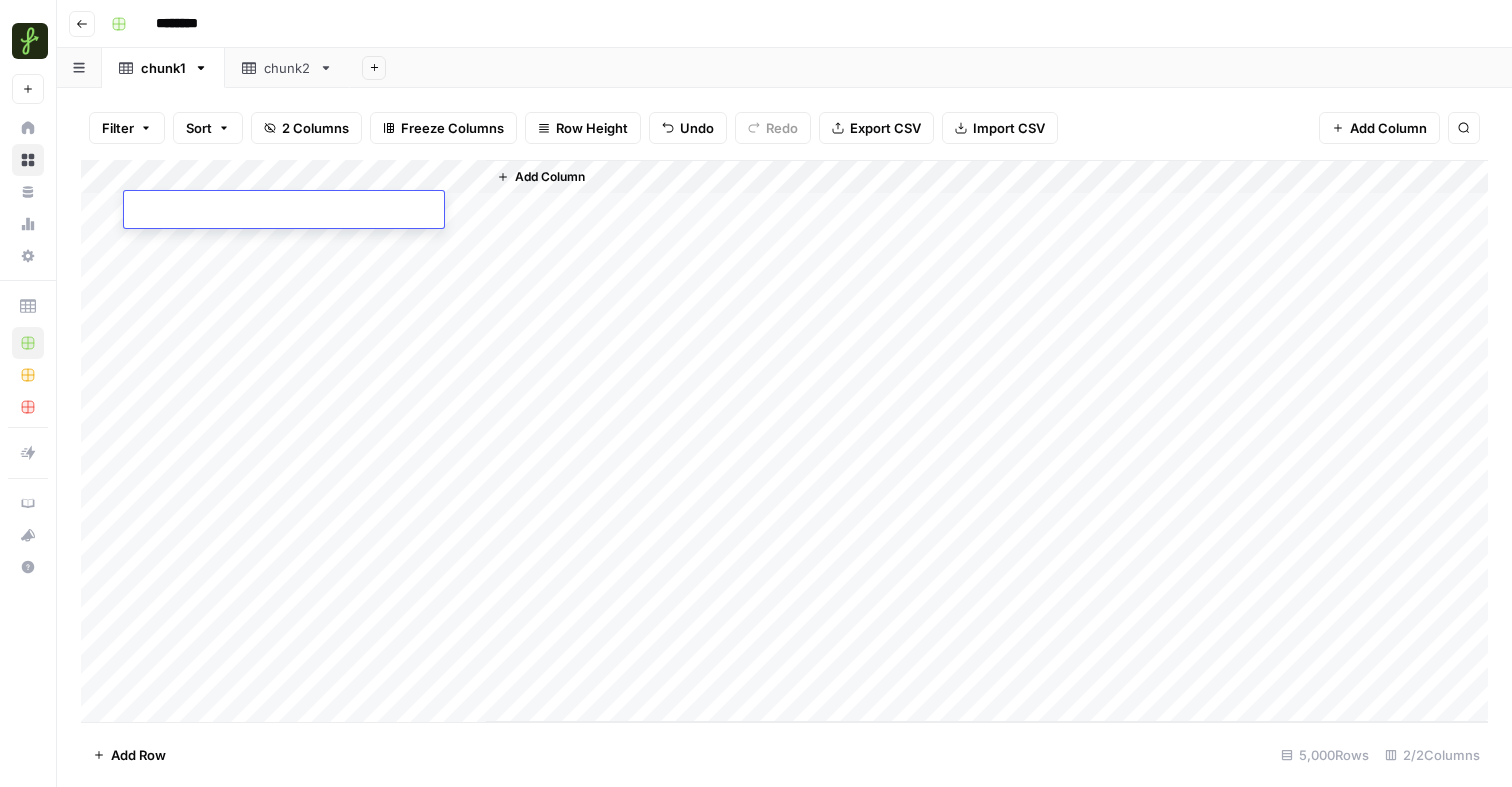 click on "Add Column" at bounding box center [784, 441] 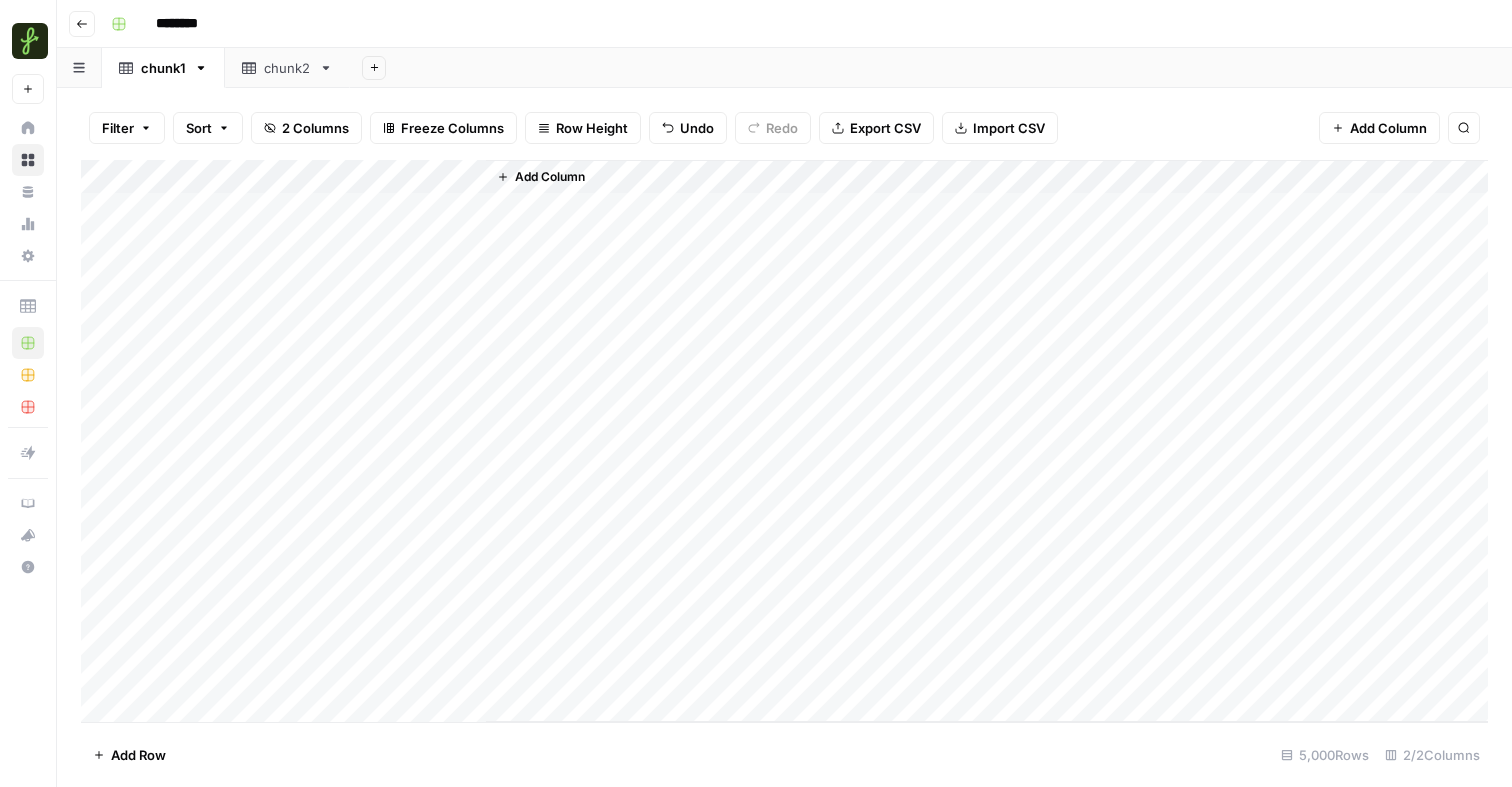 click on "Add Column" at bounding box center (784, 441) 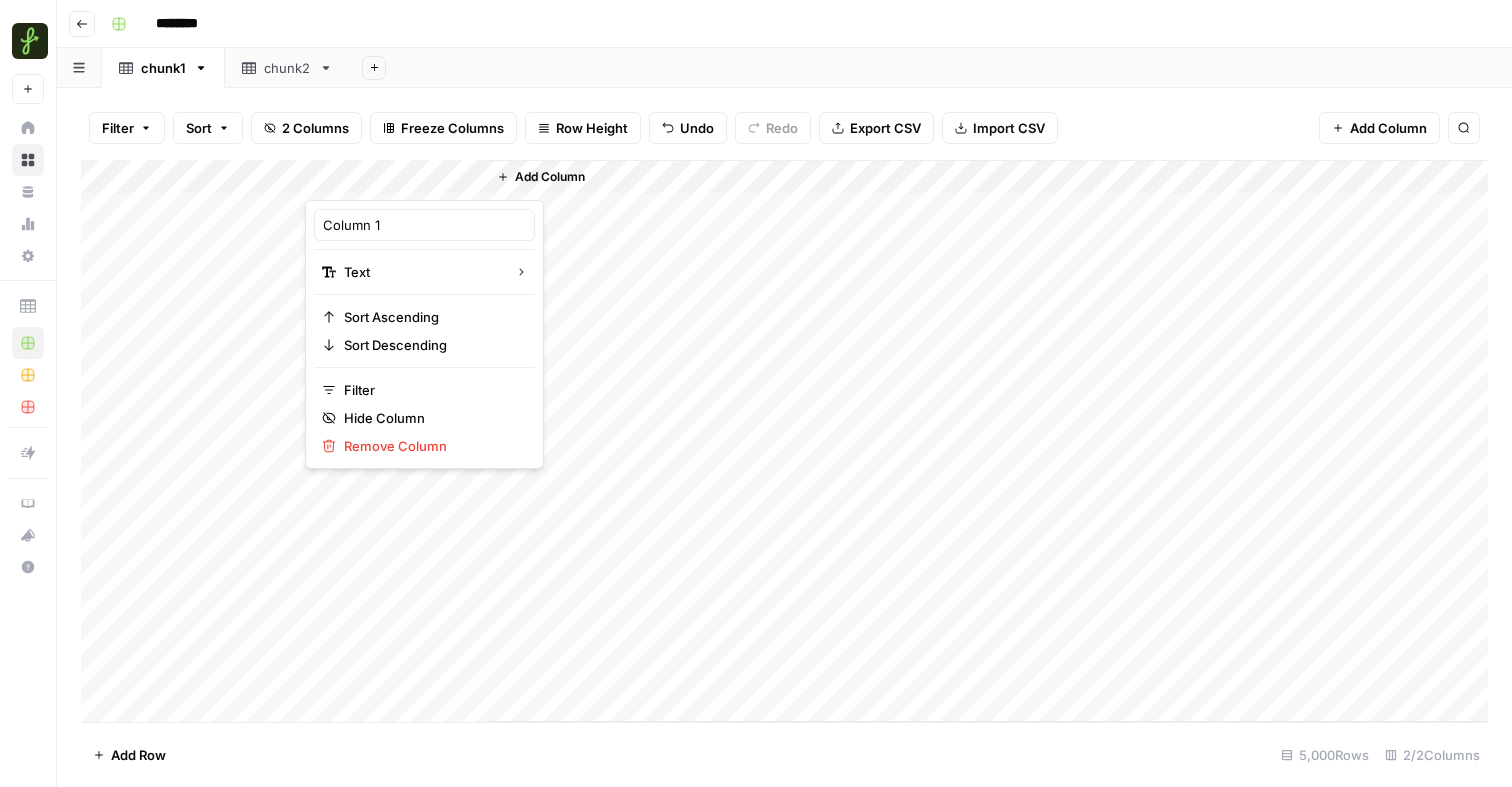 click 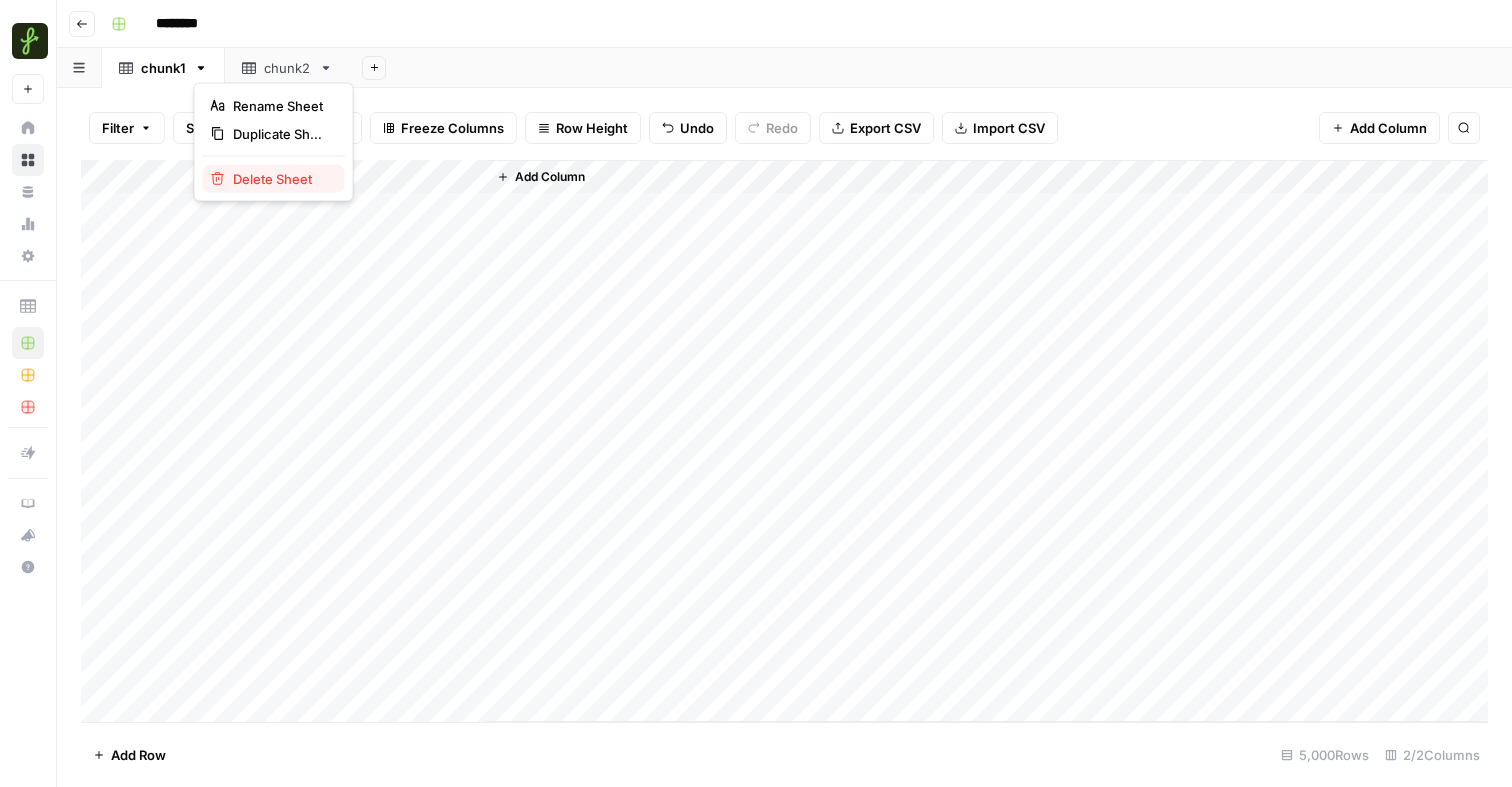 click on "Delete Sheet" at bounding box center [274, 179] 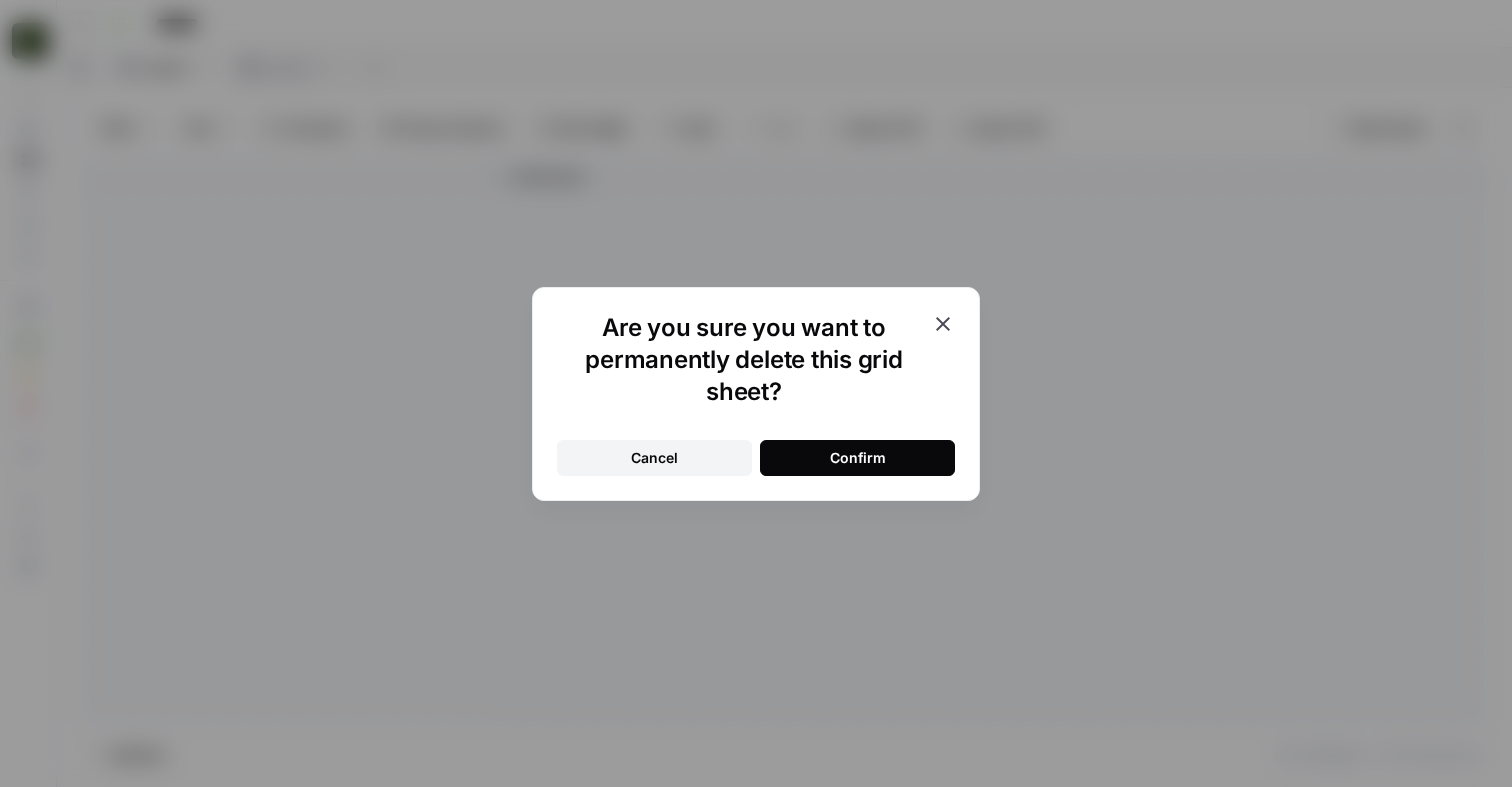 click on "Confirm" at bounding box center (857, 458) 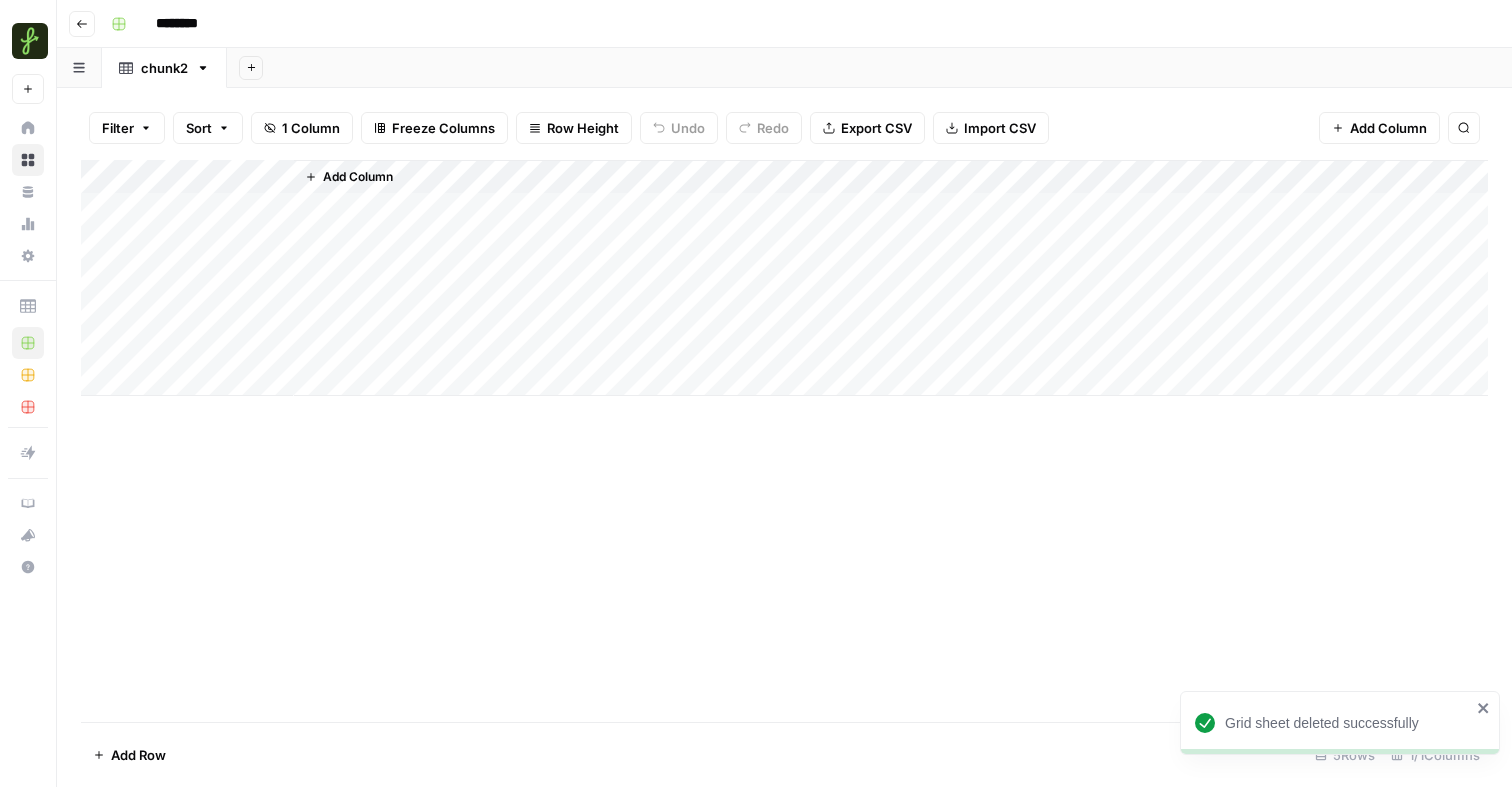click 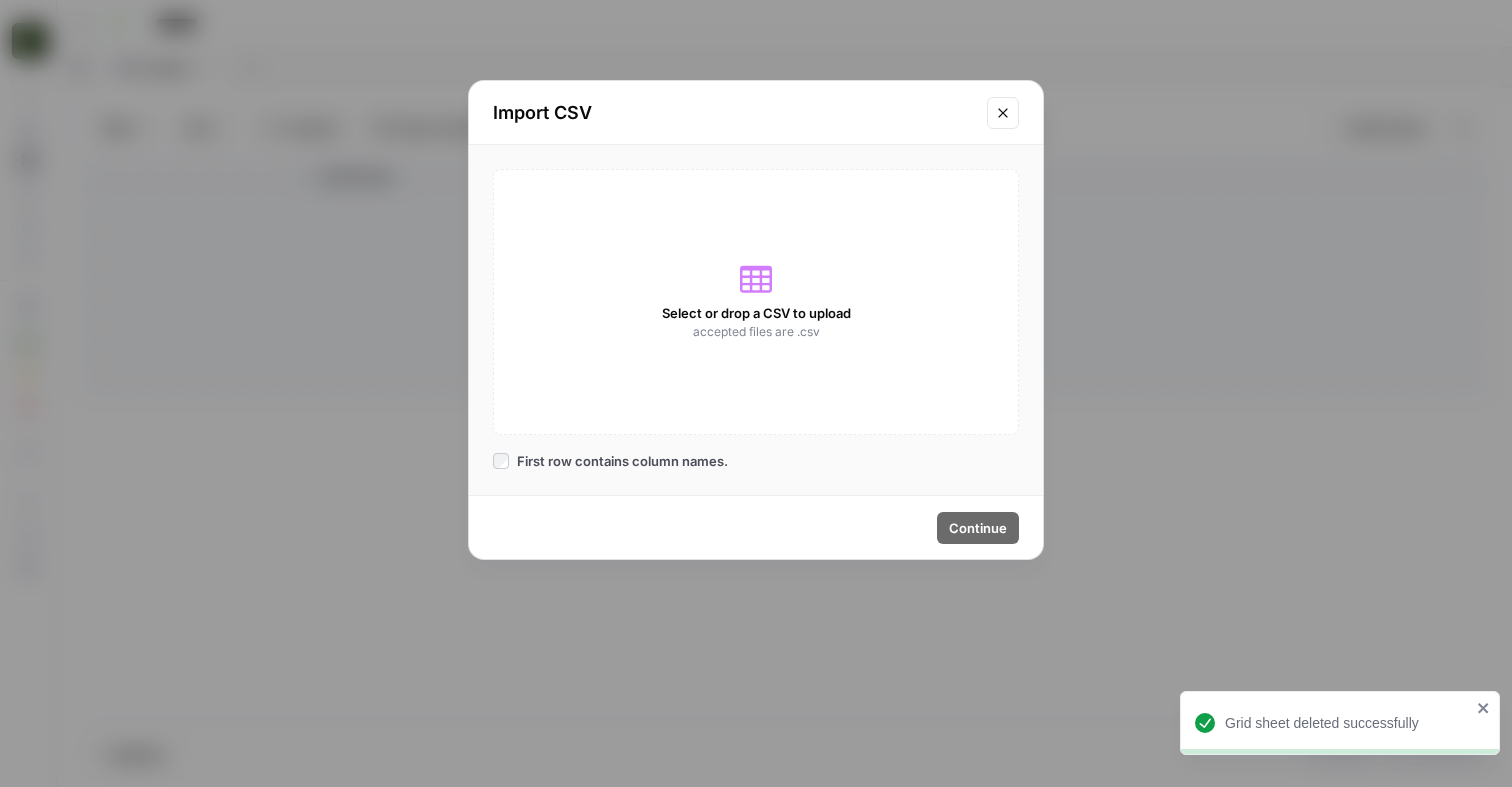 click on "Select or drop a CSV to upload accepted files are .csv" at bounding box center (756, 302) 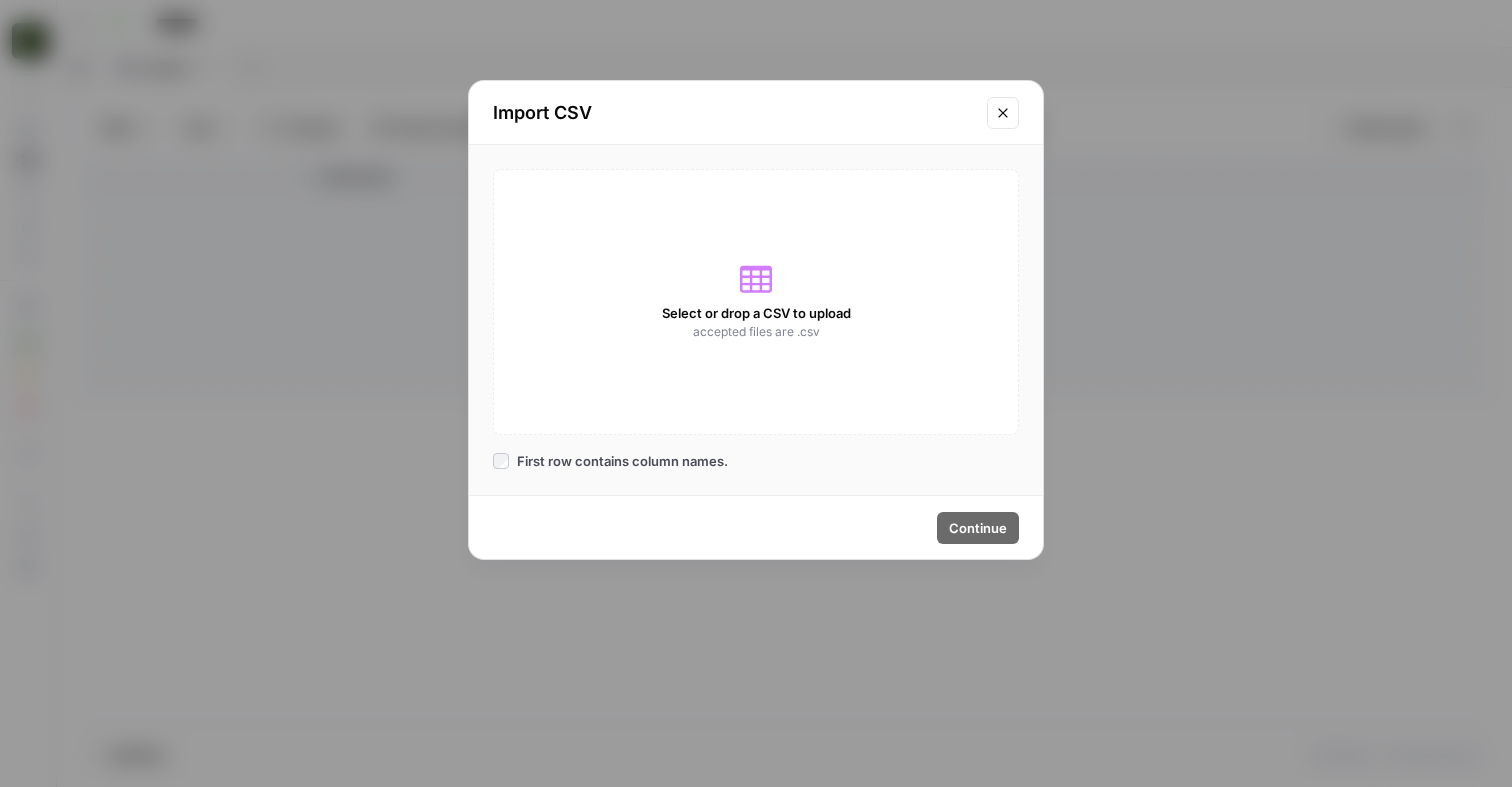click on "accepted files are .csv" at bounding box center [756, 332] 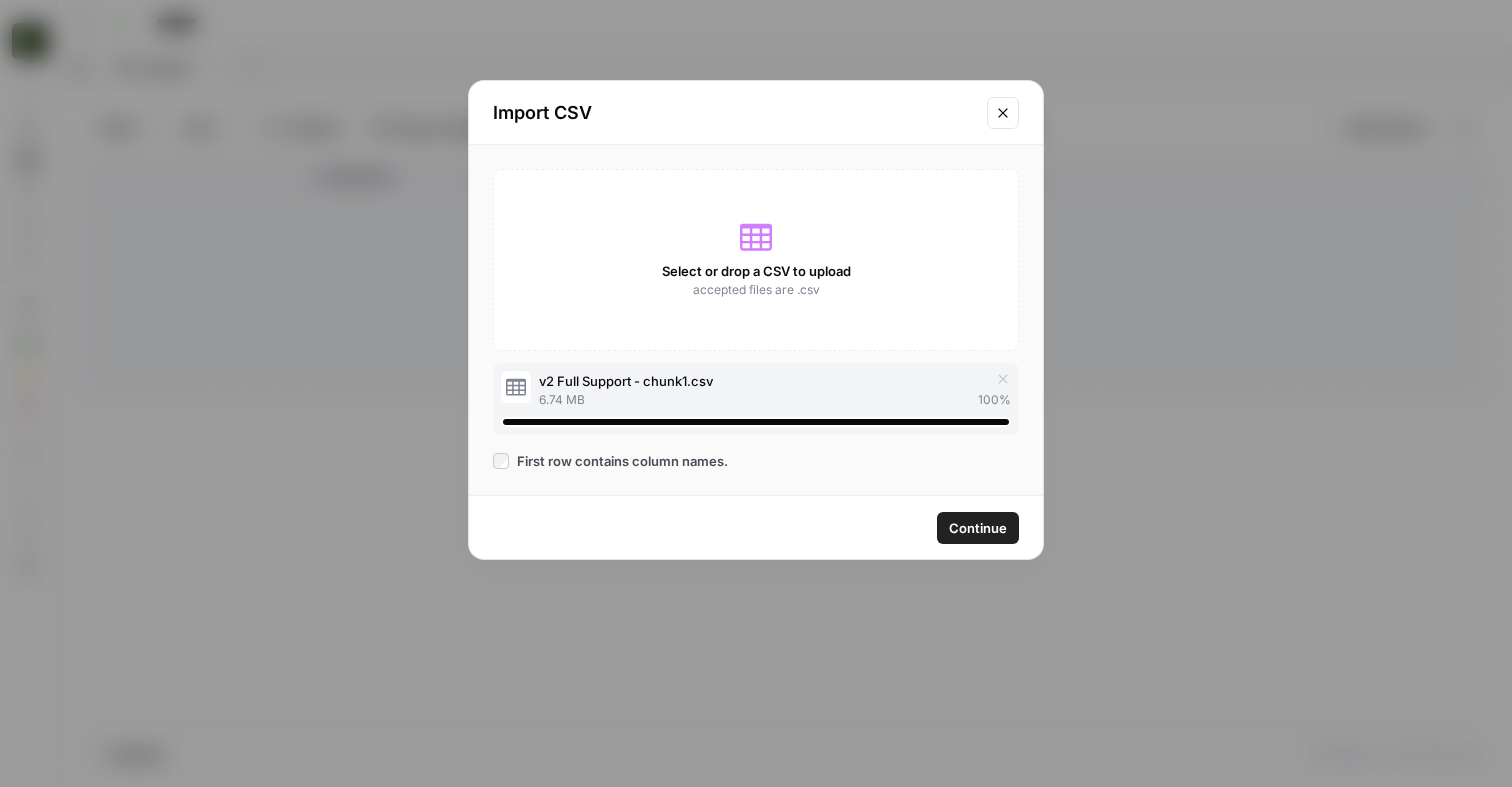 click on "Continue" at bounding box center [978, 528] 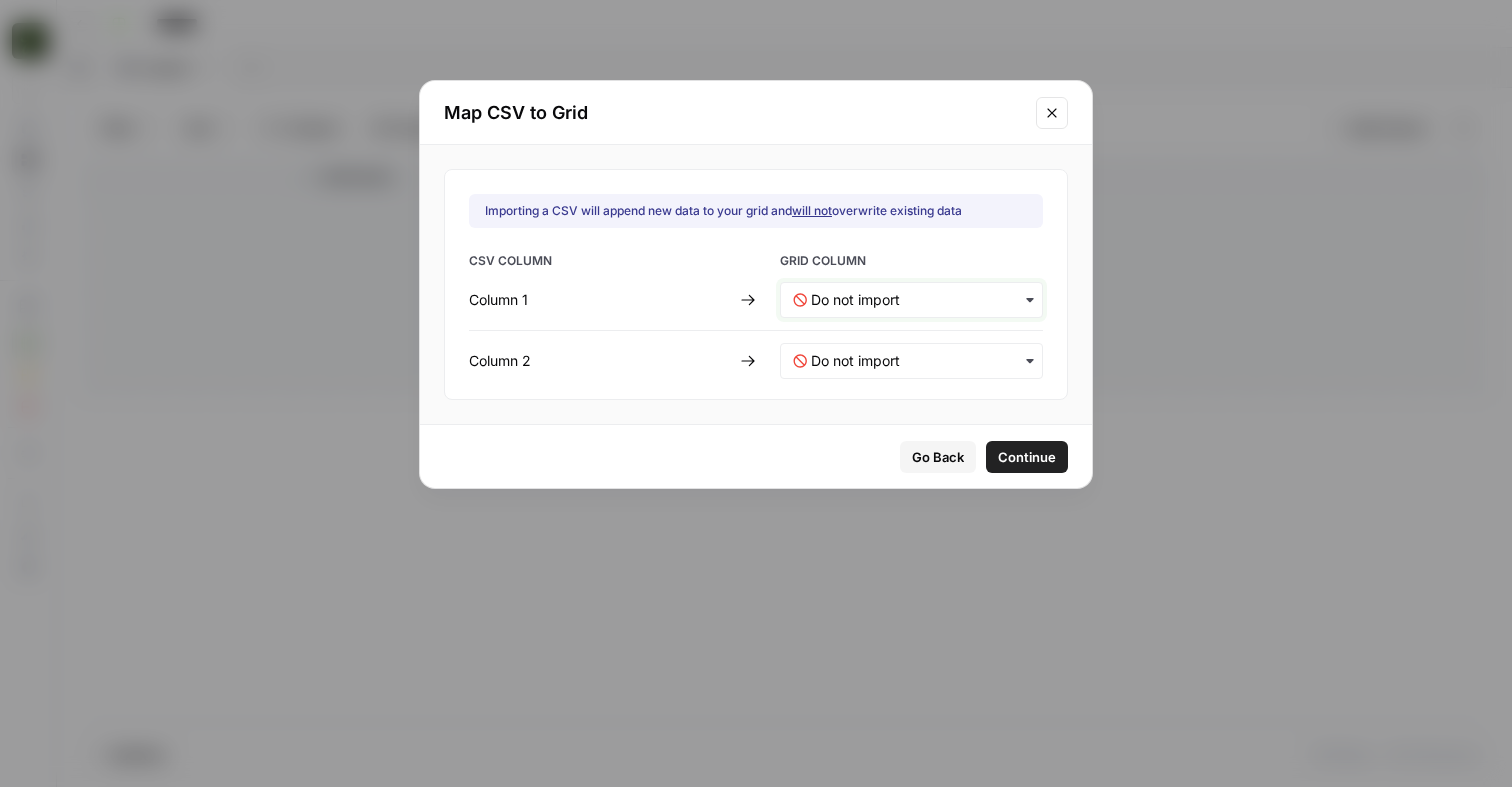 click at bounding box center (920, 300) 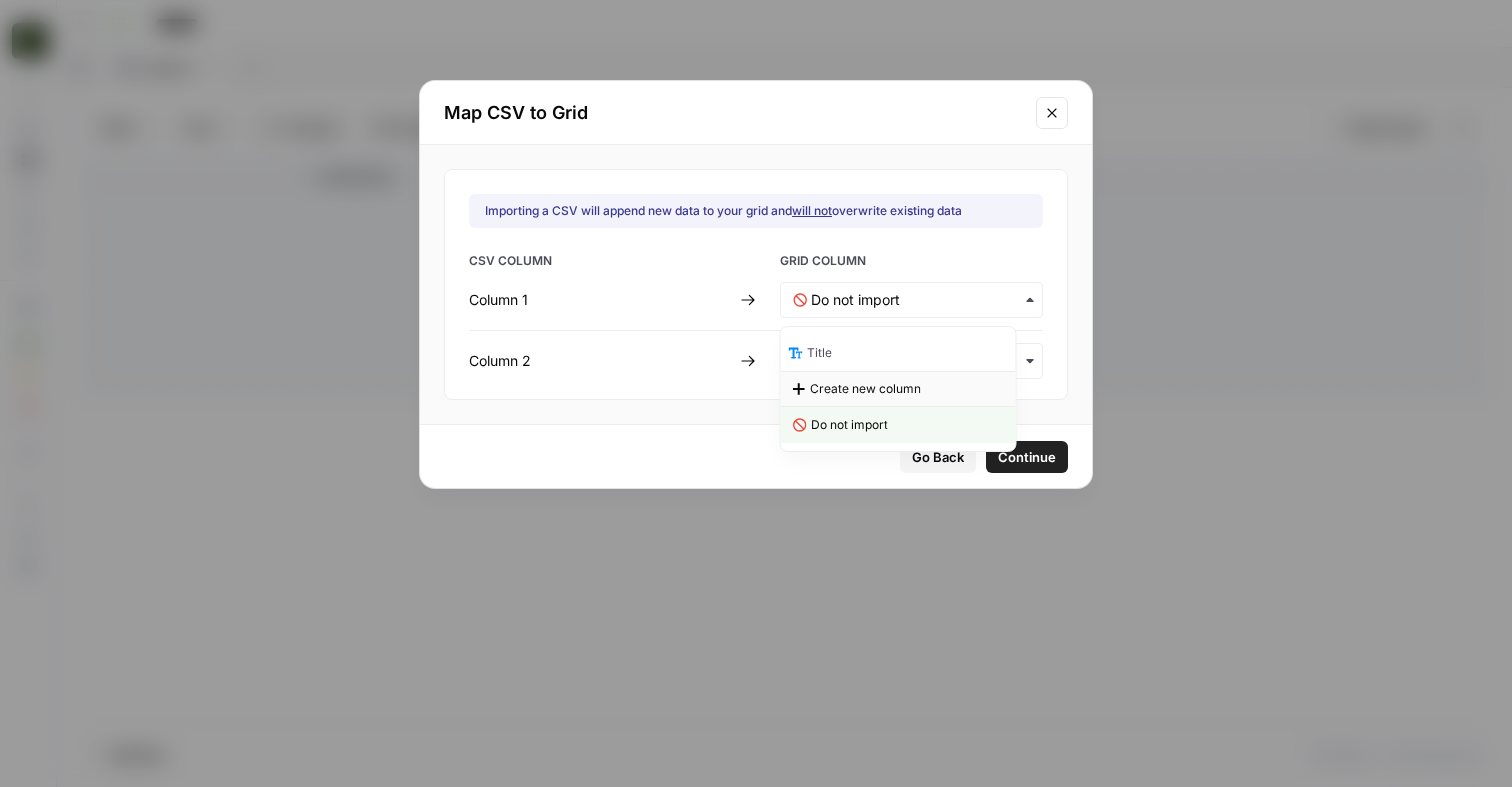click on "Create new column" at bounding box center [865, 389] 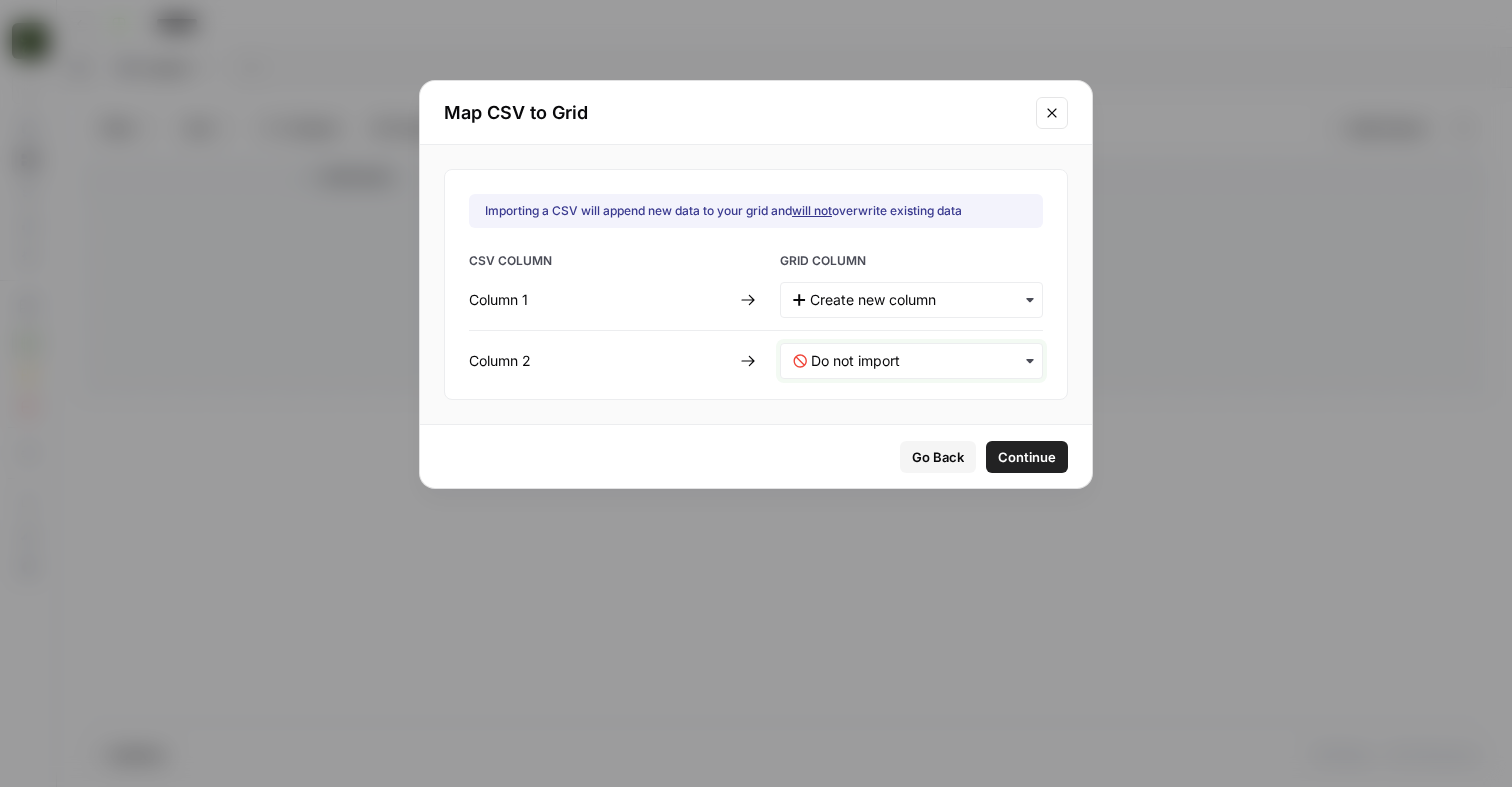 click at bounding box center [920, 361] 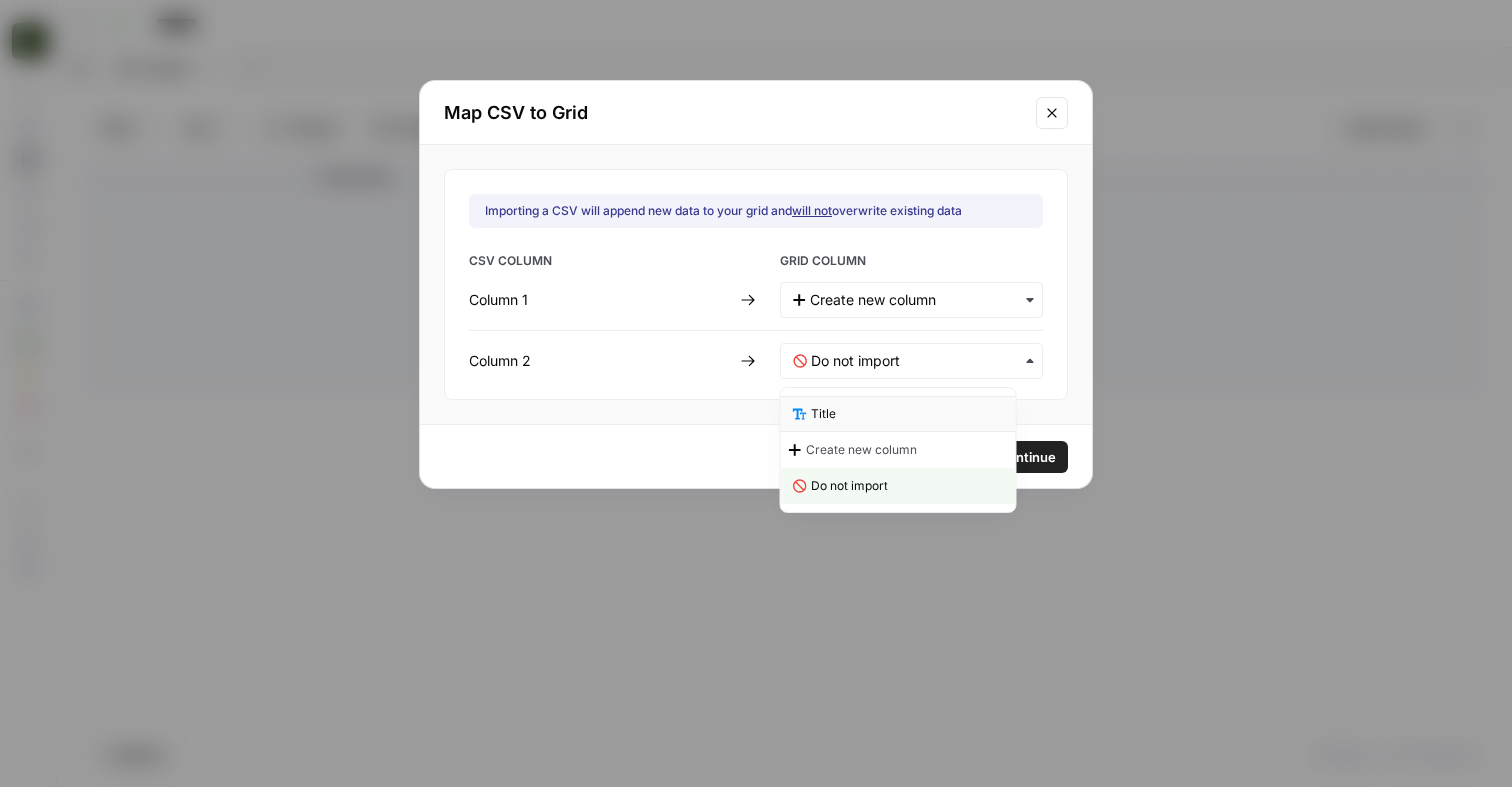 click on "Title" at bounding box center [898, 414] 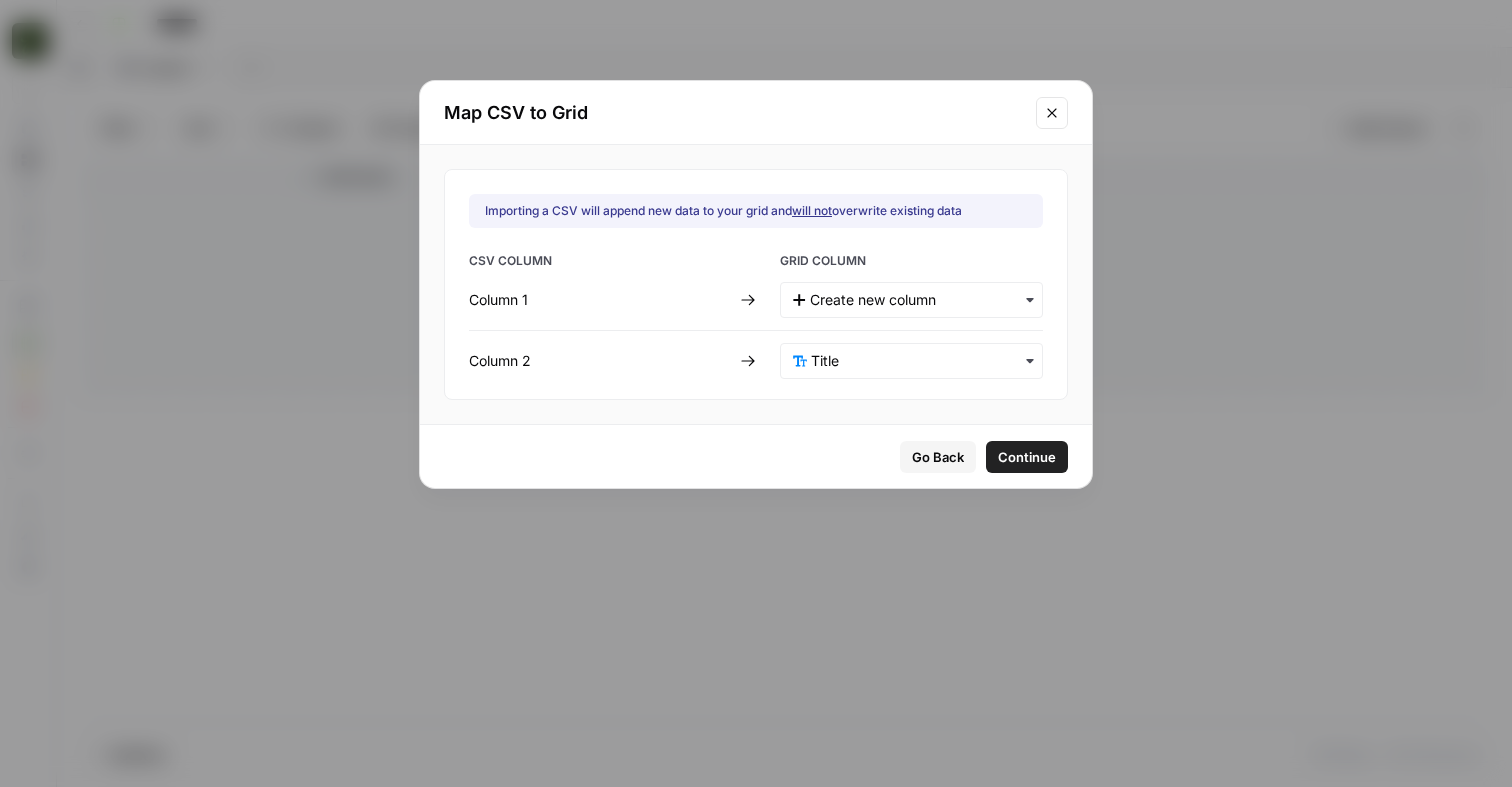 click on "Importing a CSV will append new data to your grid and  will not  overwrite existing data CSV COLUMN GRID COLUMN Column 1
Column 2" at bounding box center [756, 284] 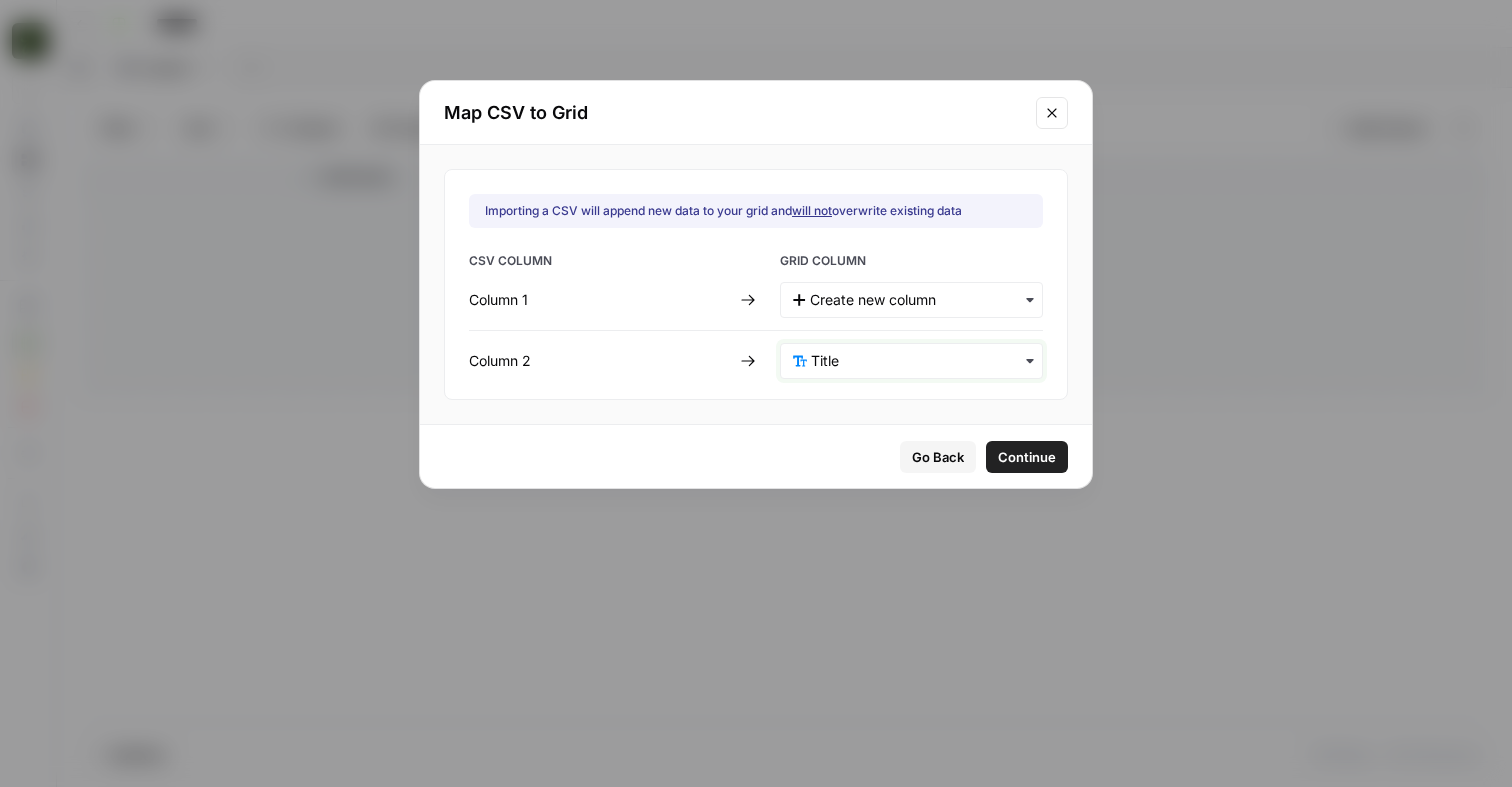 click at bounding box center (920, 361) 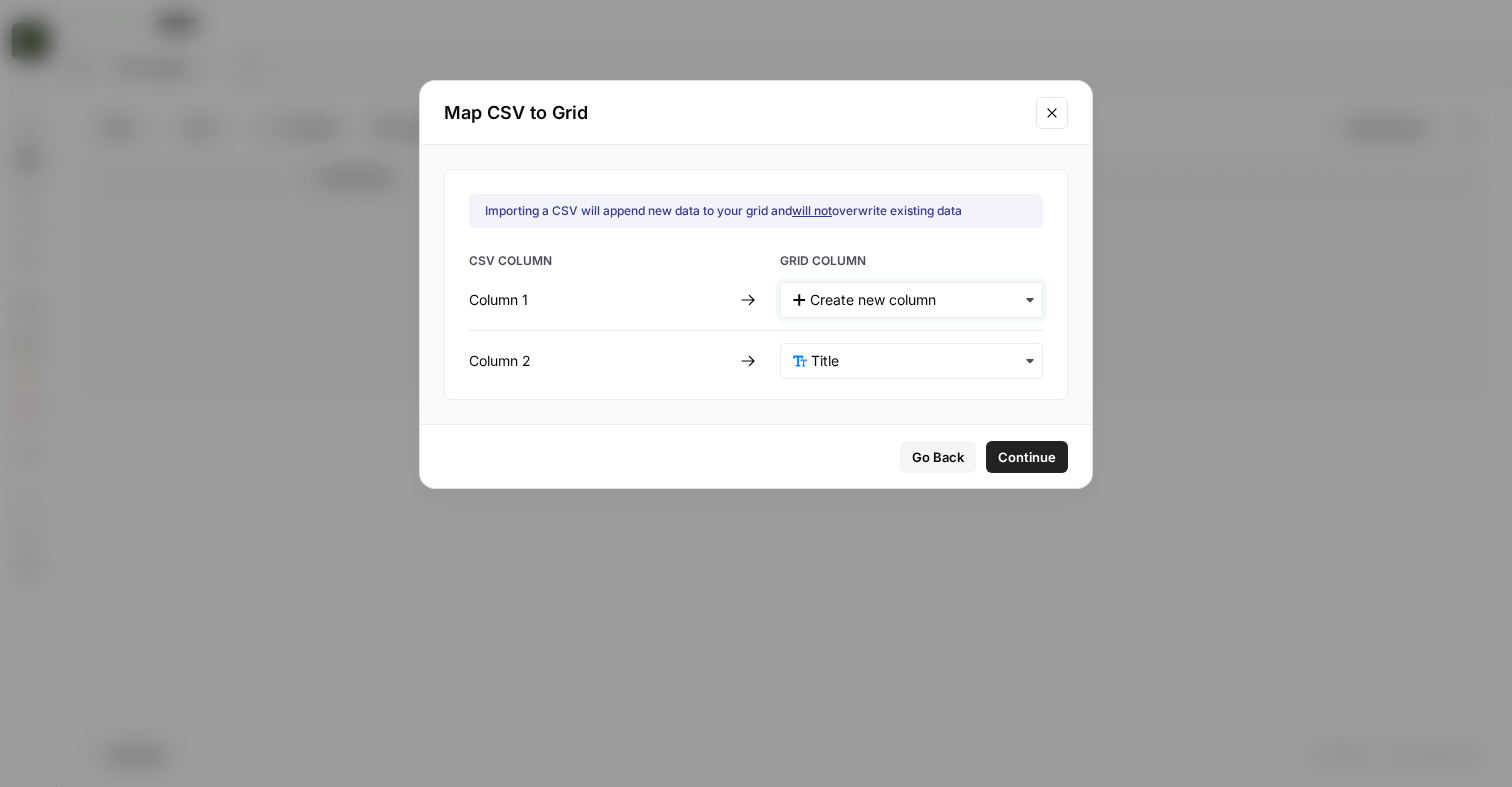 click at bounding box center [920, 300] 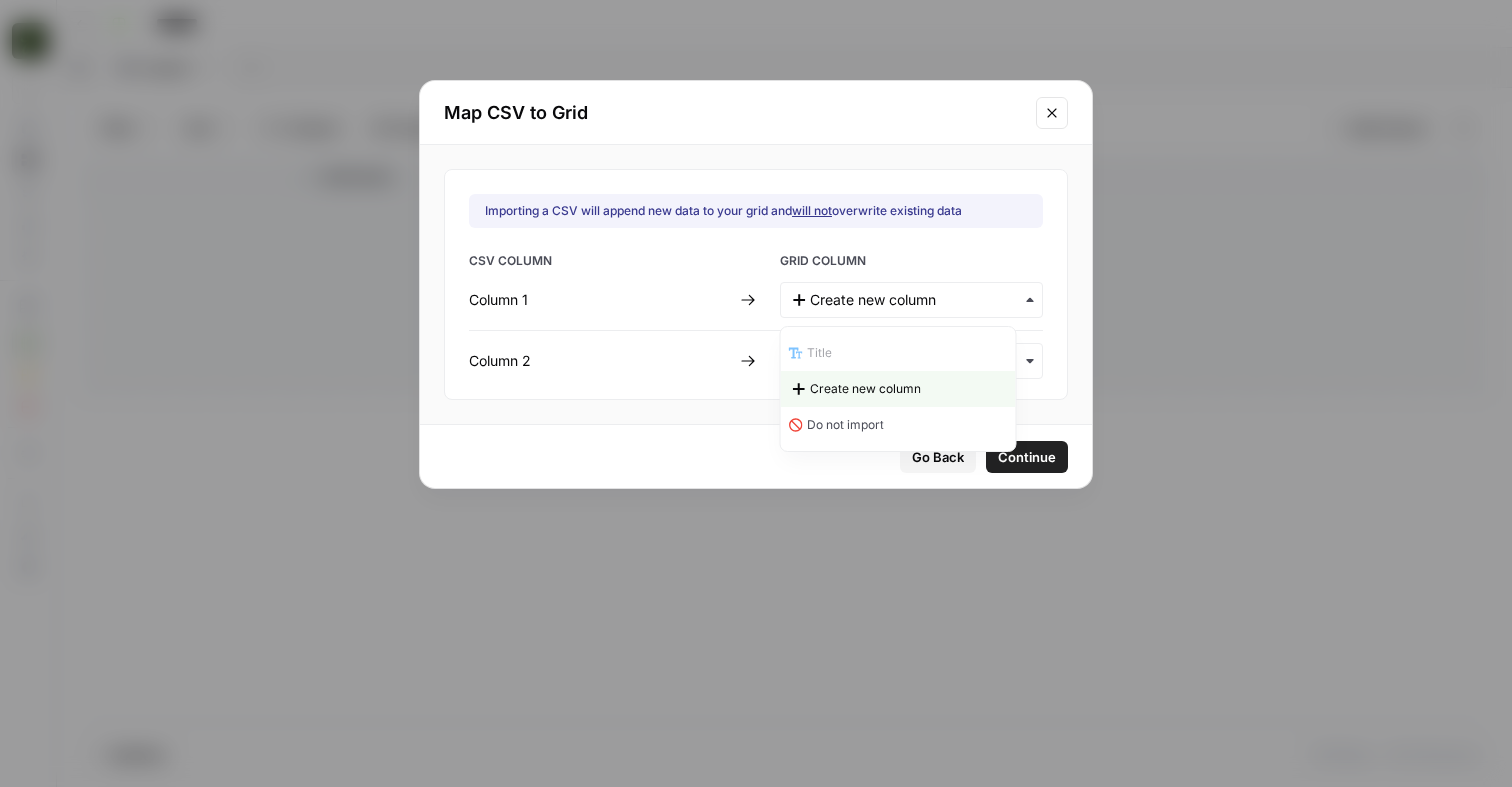 click on "CSV COLUMN GRID COLUMN Column 1
Column 2" at bounding box center (756, 315) 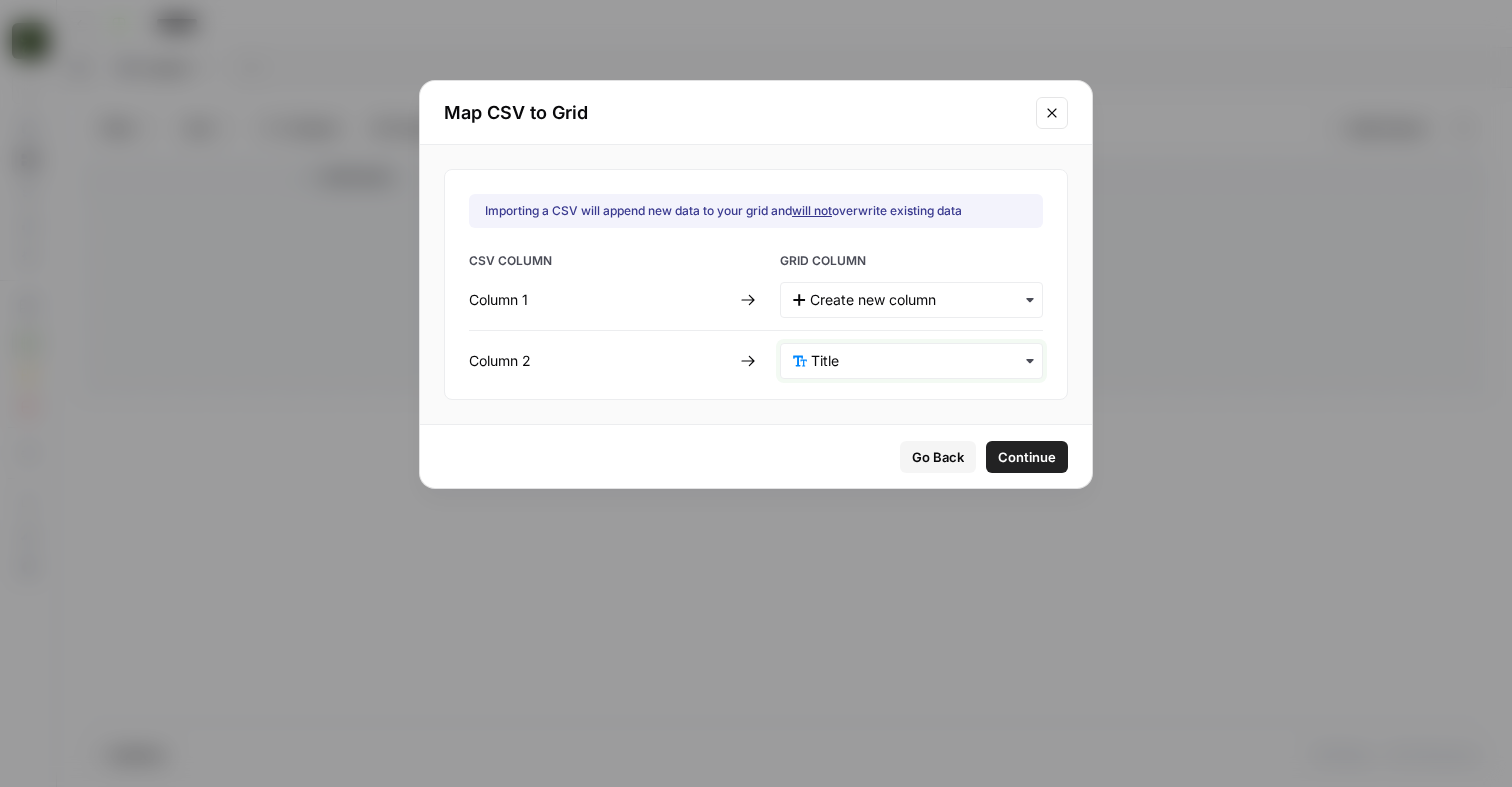 click at bounding box center [920, 361] 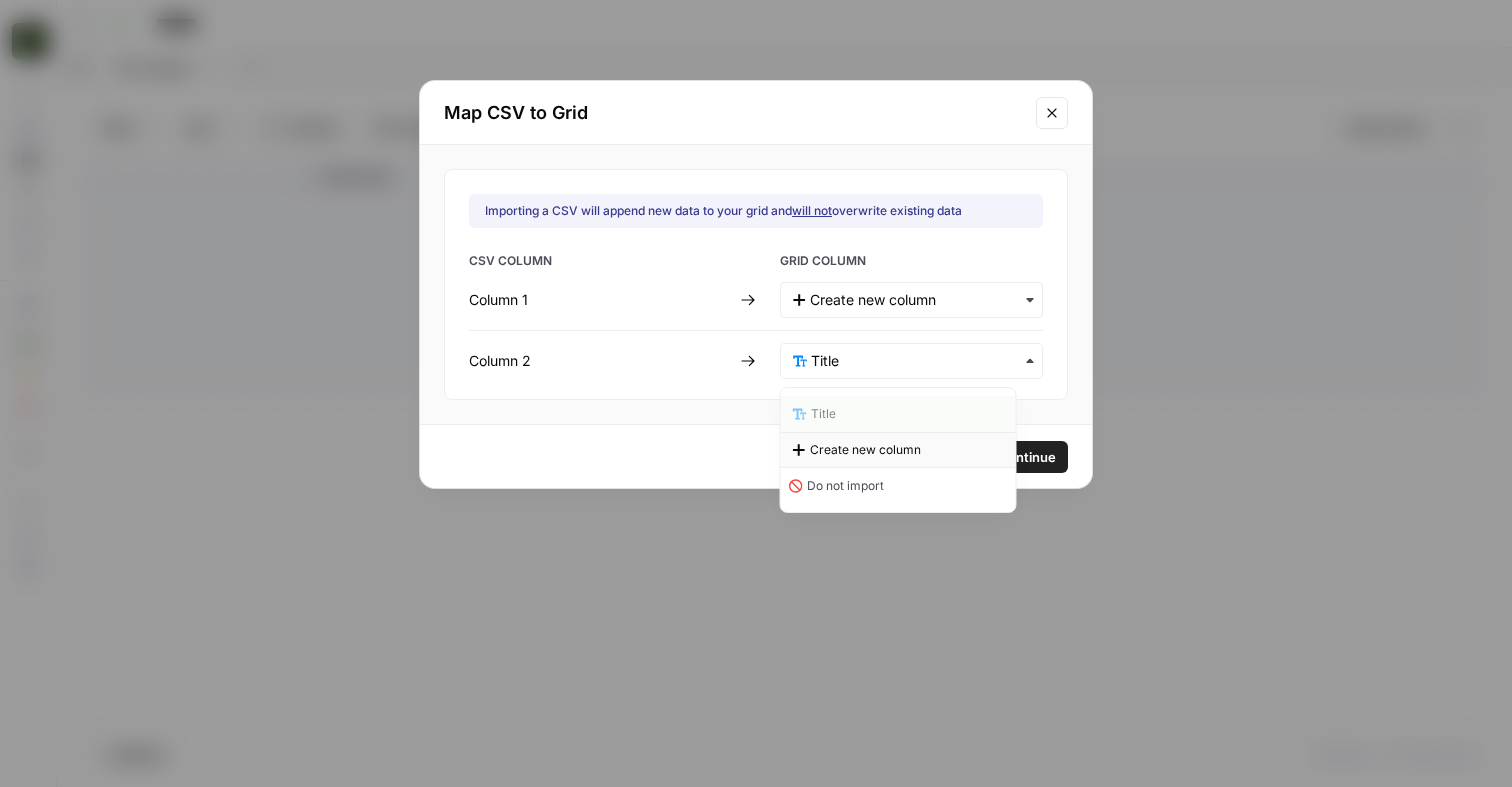 click on "Create new column" at bounding box center (865, 450) 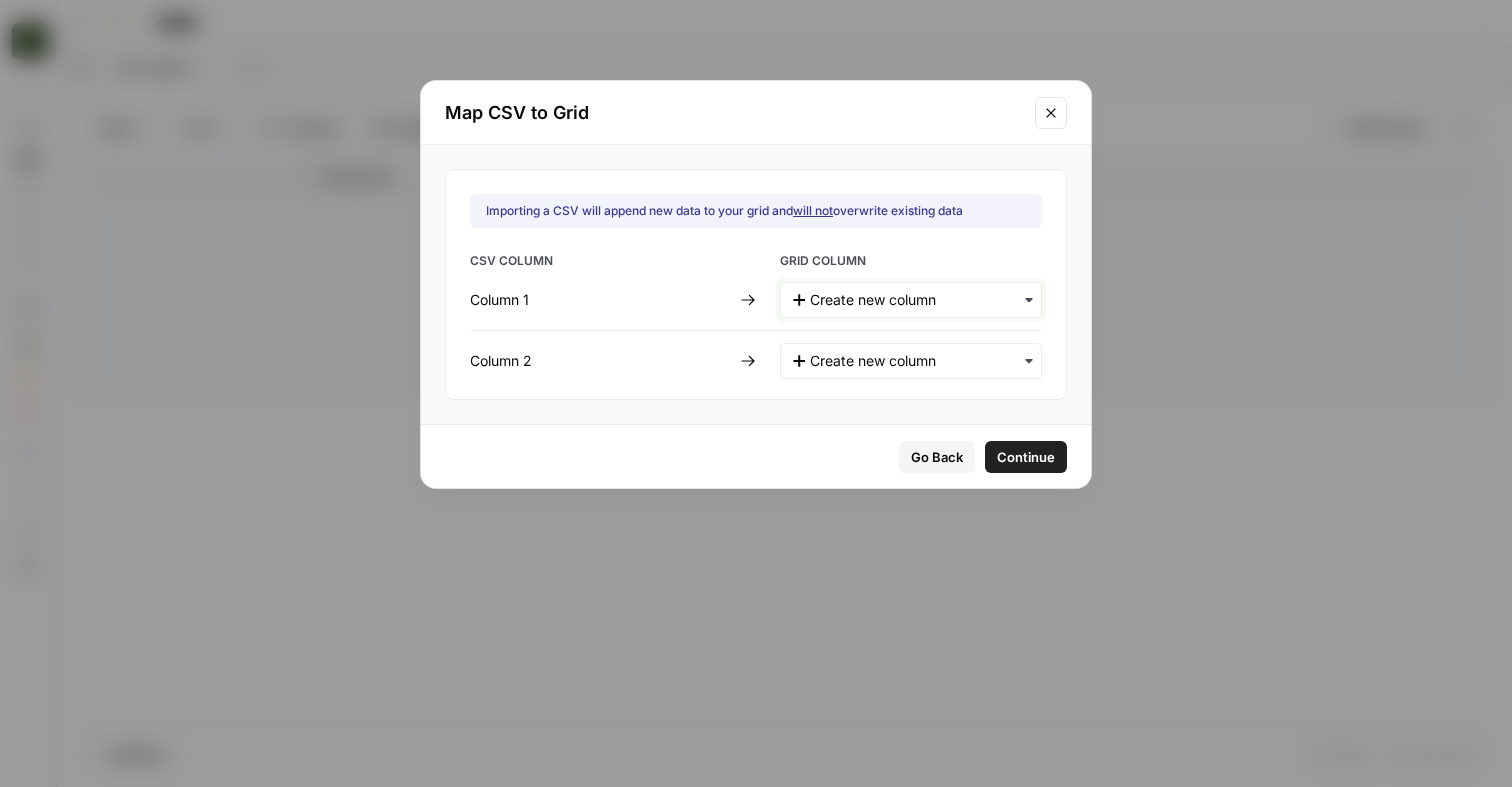 click at bounding box center (919, 300) 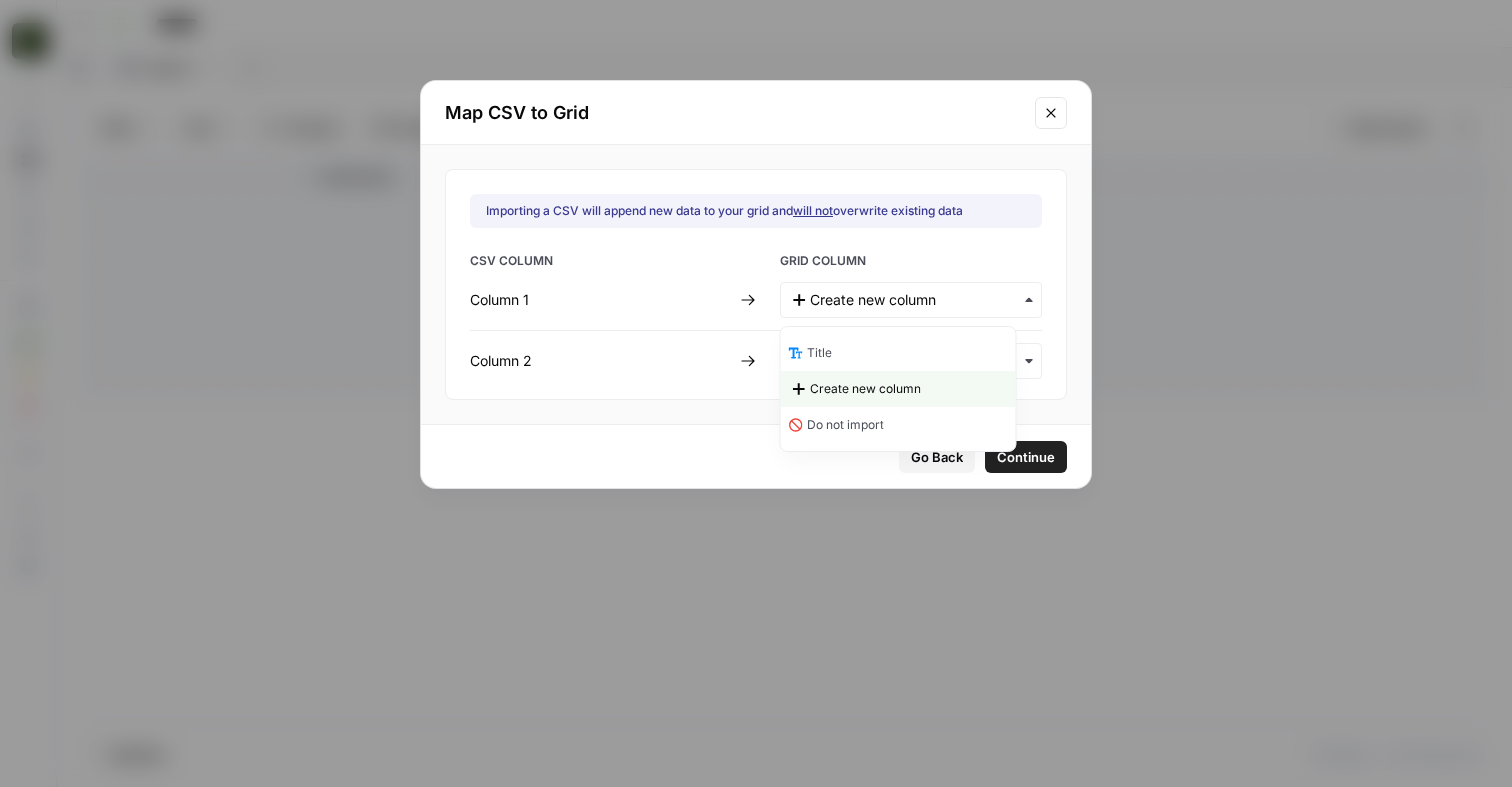 click on "Title" at bounding box center [898, 353] 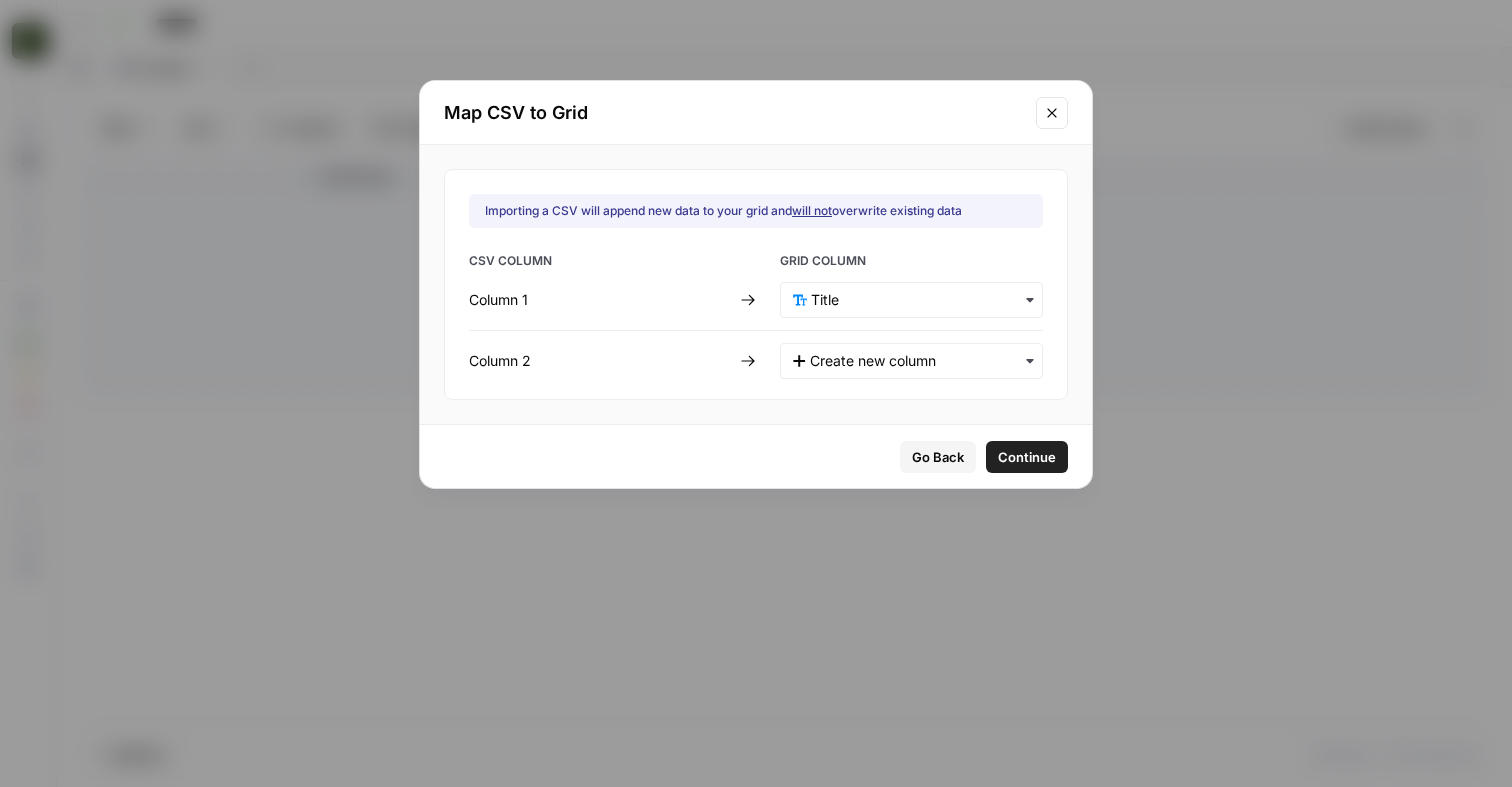 click on "CSV COLUMN GRID COLUMN Column 1
Column 2" at bounding box center [756, 315] 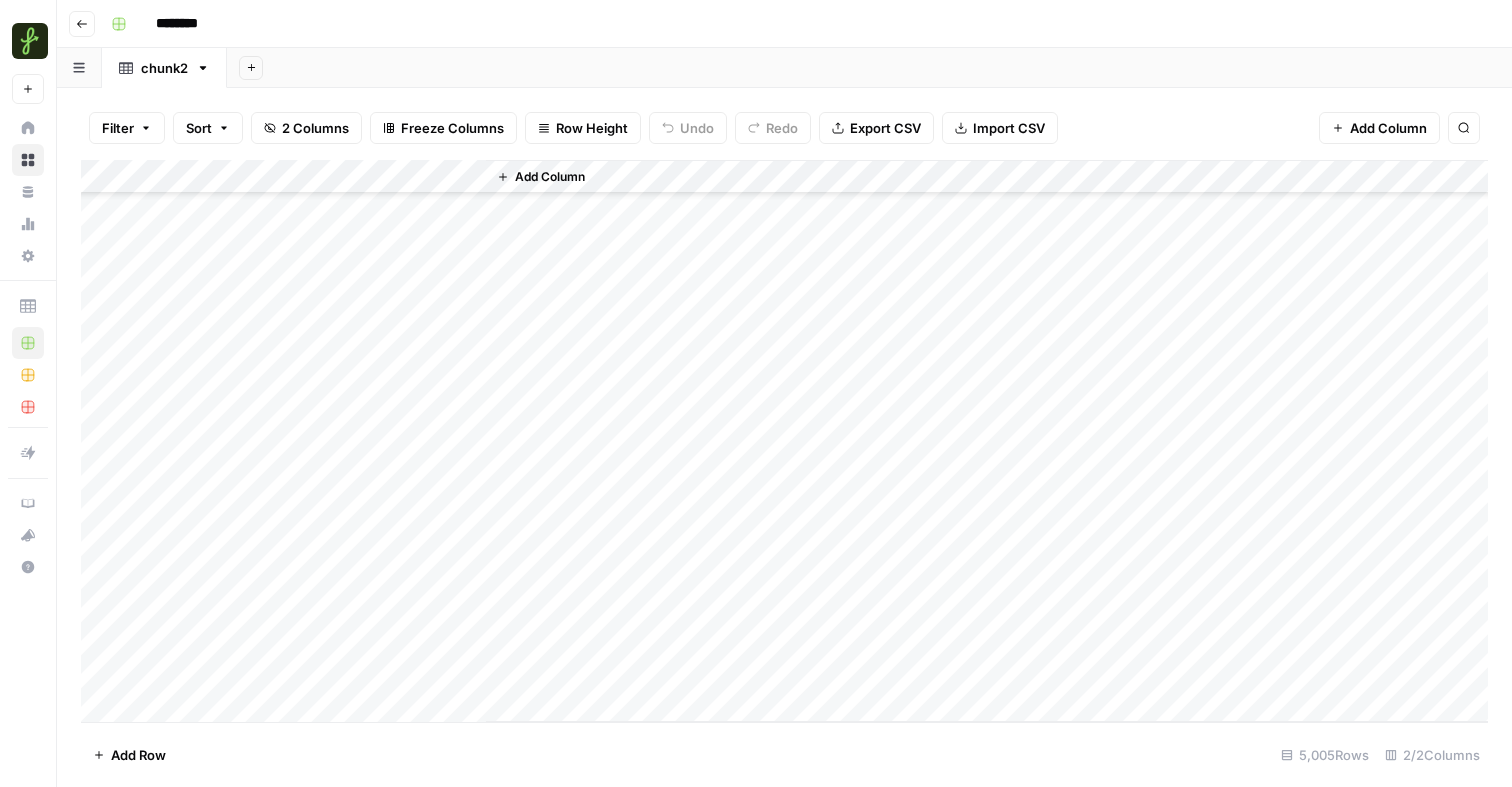 scroll, scrollTop: 100, scrollLeft: 0, axis: vertical 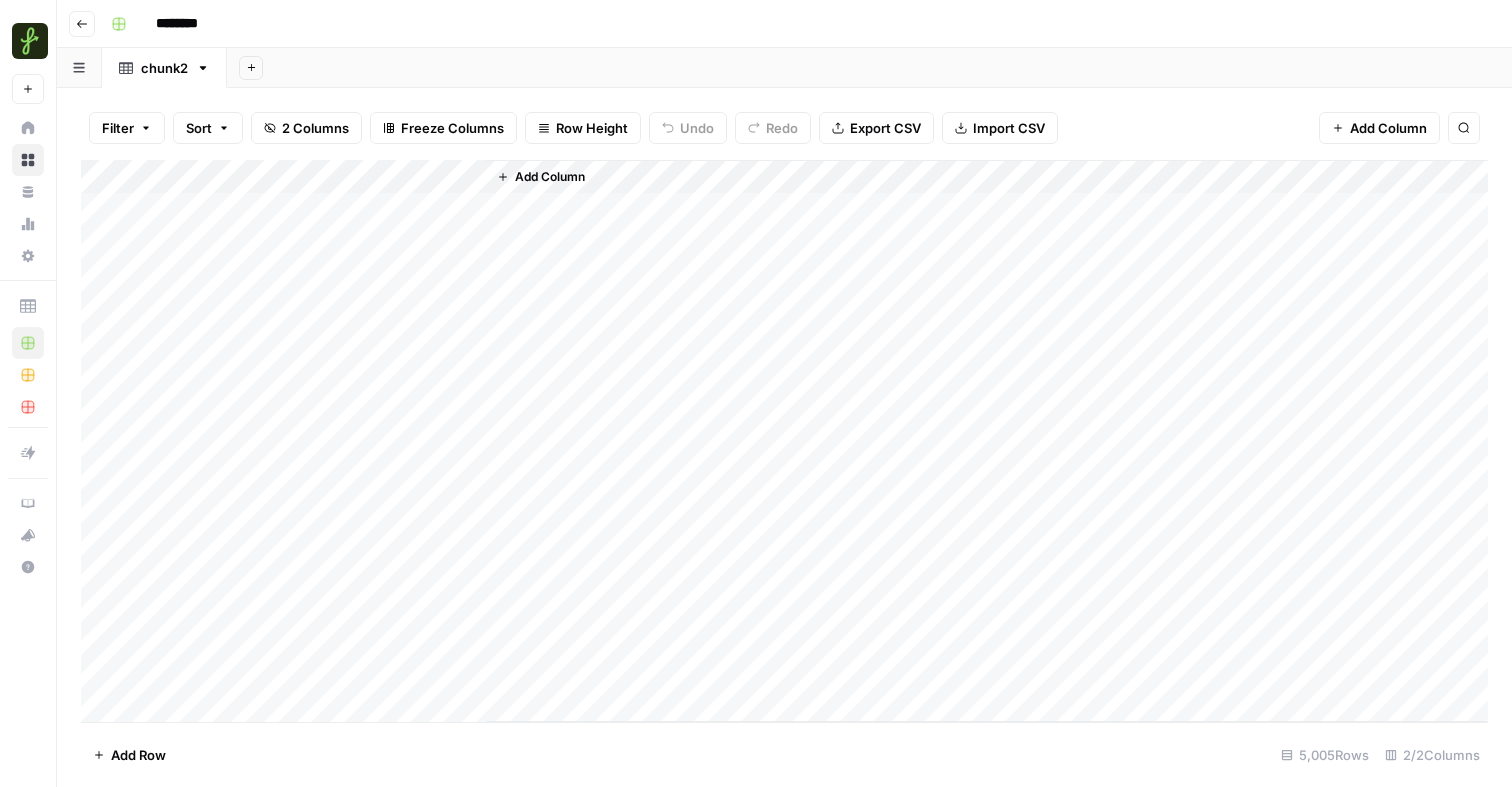 click on "Add Column" at bounding box center (784, 441) 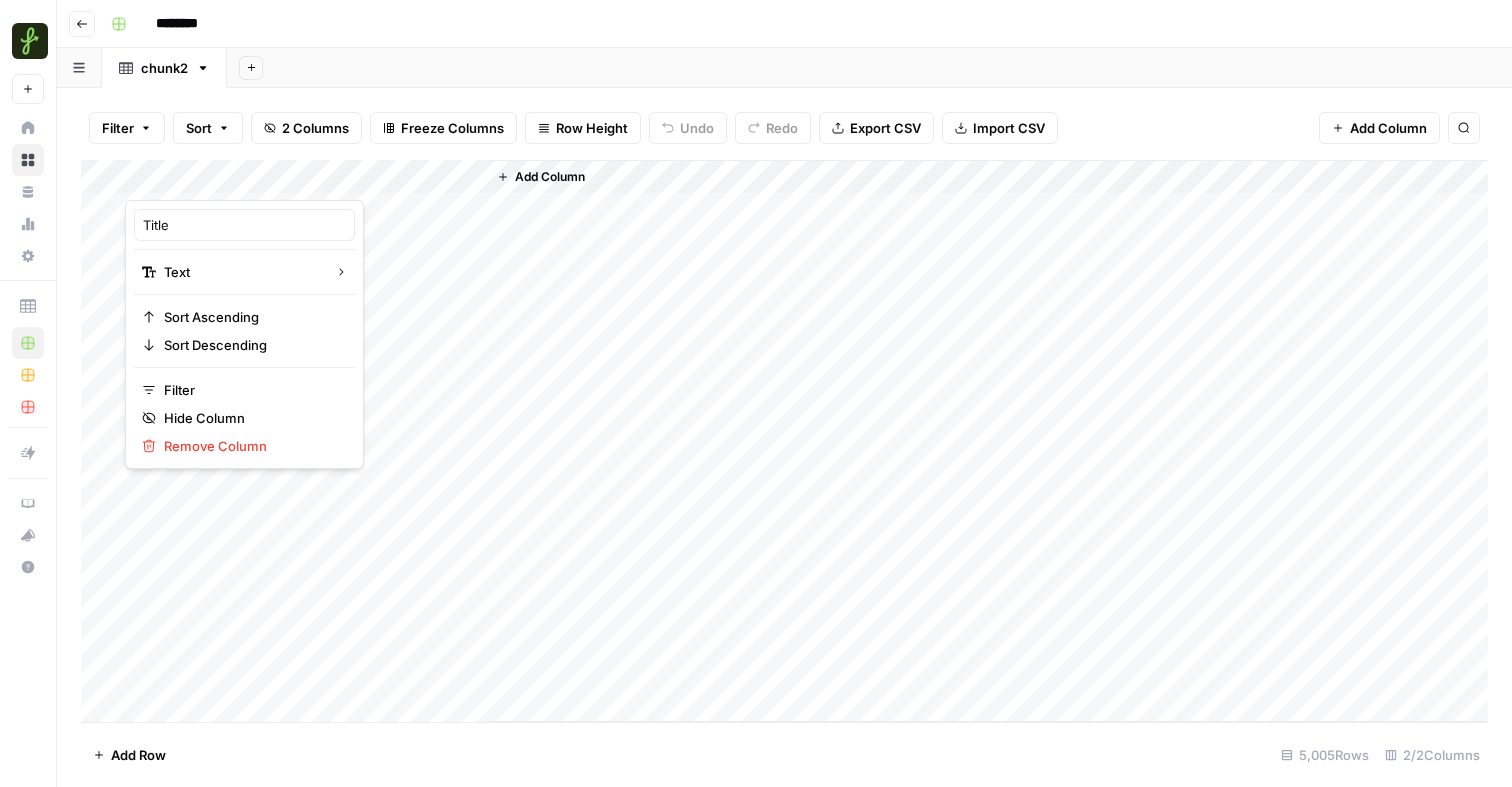 click 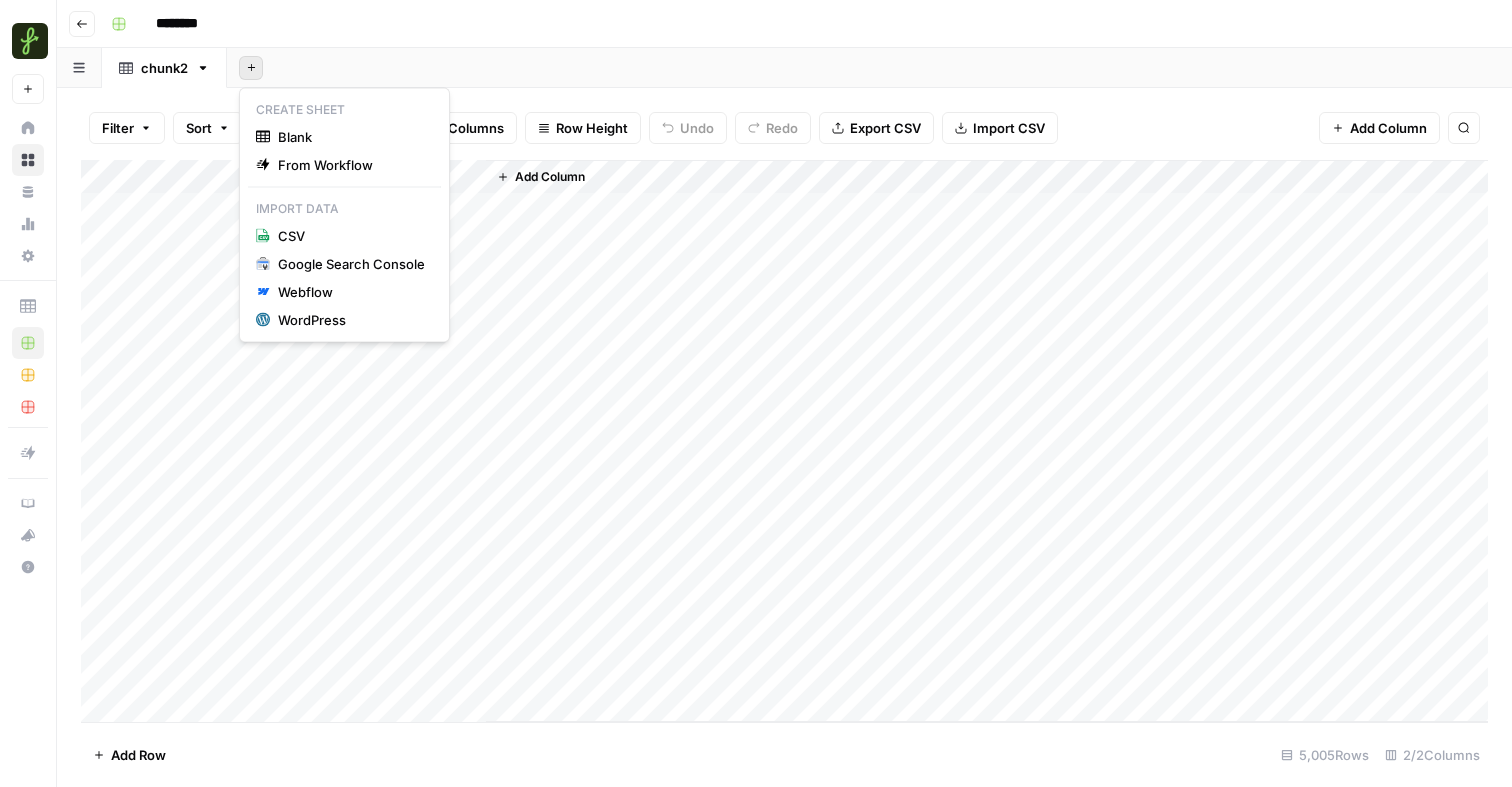 click 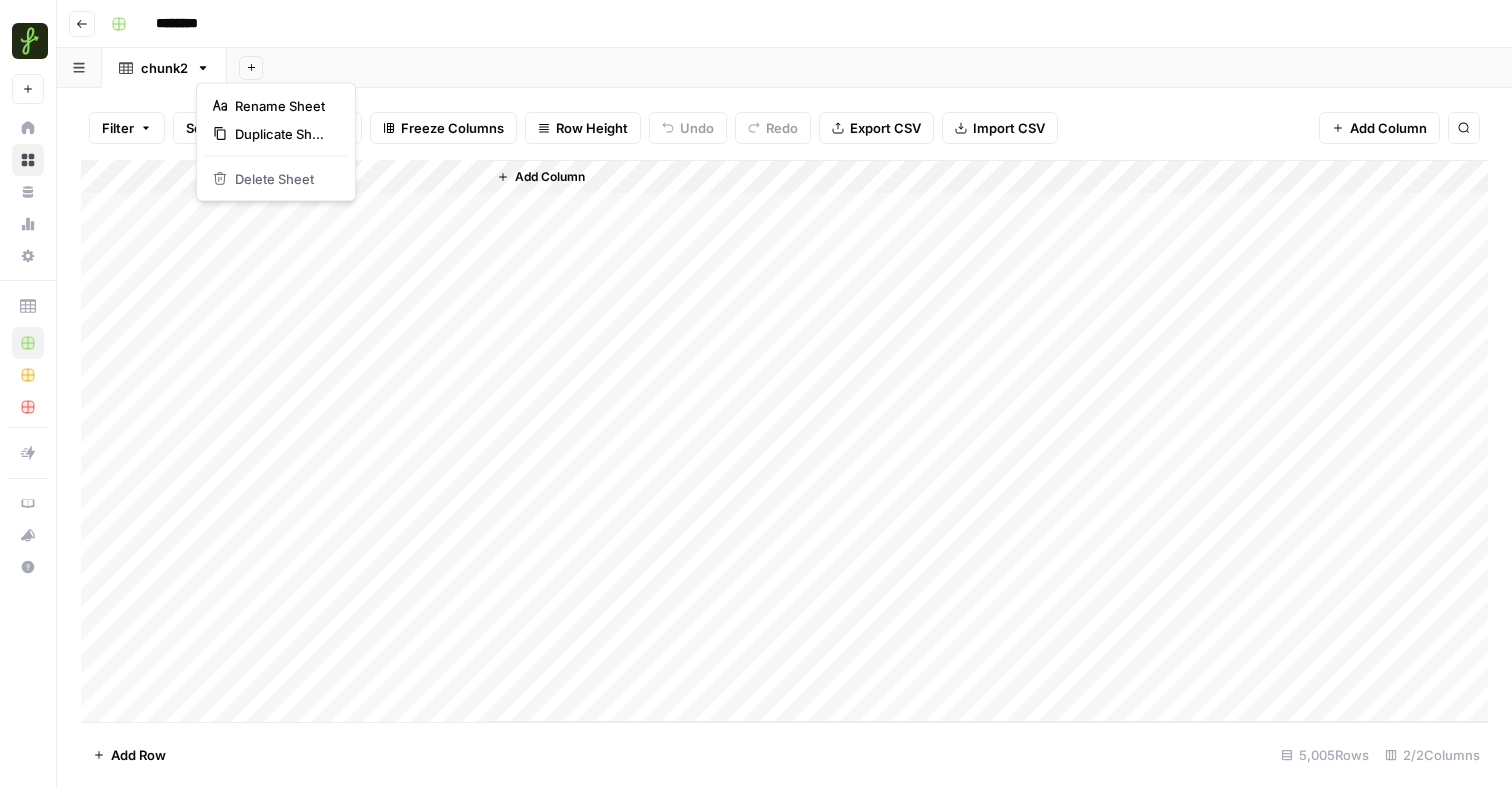 click on "Add Sheet" at bounding box center [869, 68] 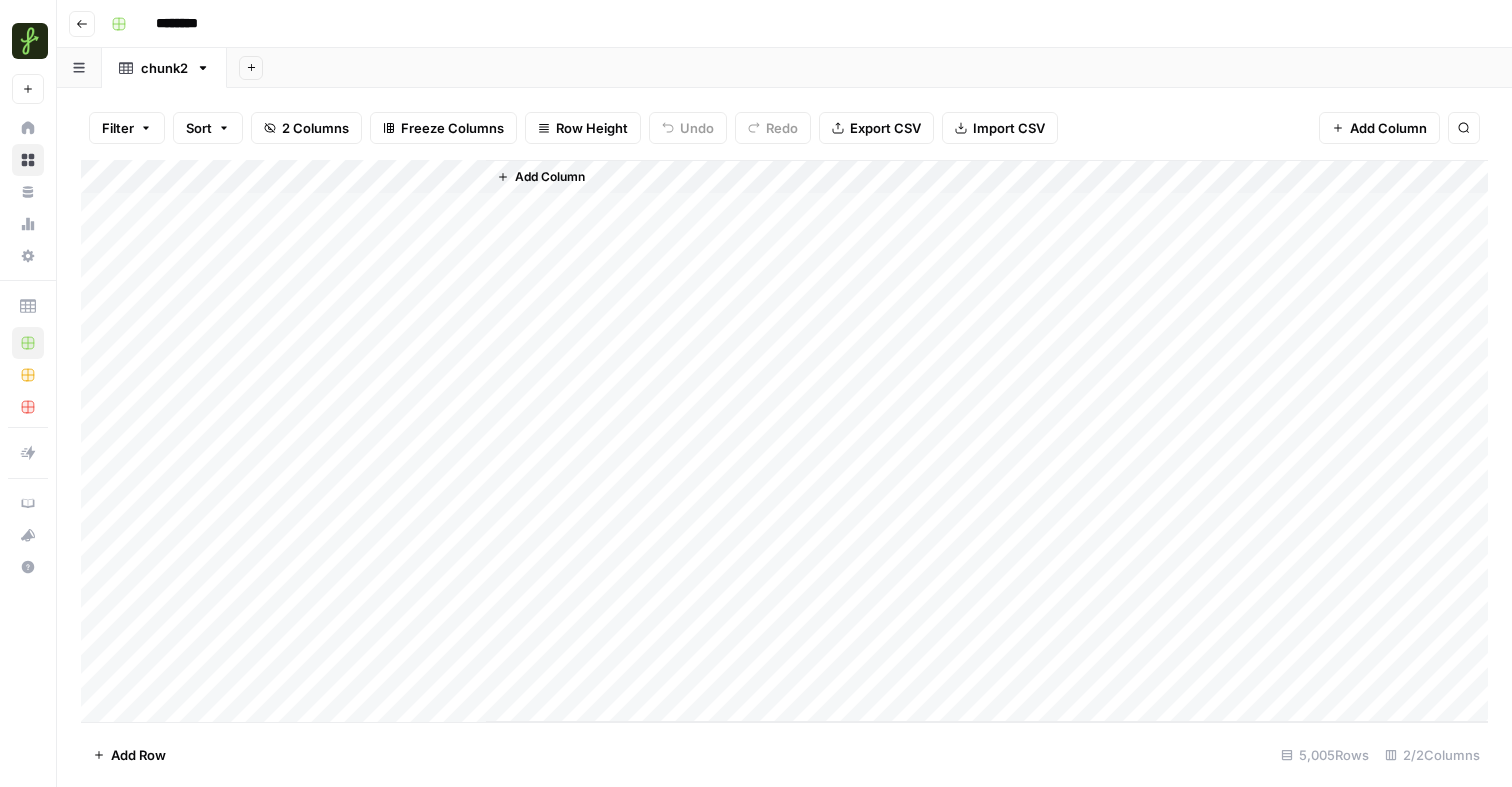 click on "Add Sheet" at bounding box center (251, 68) 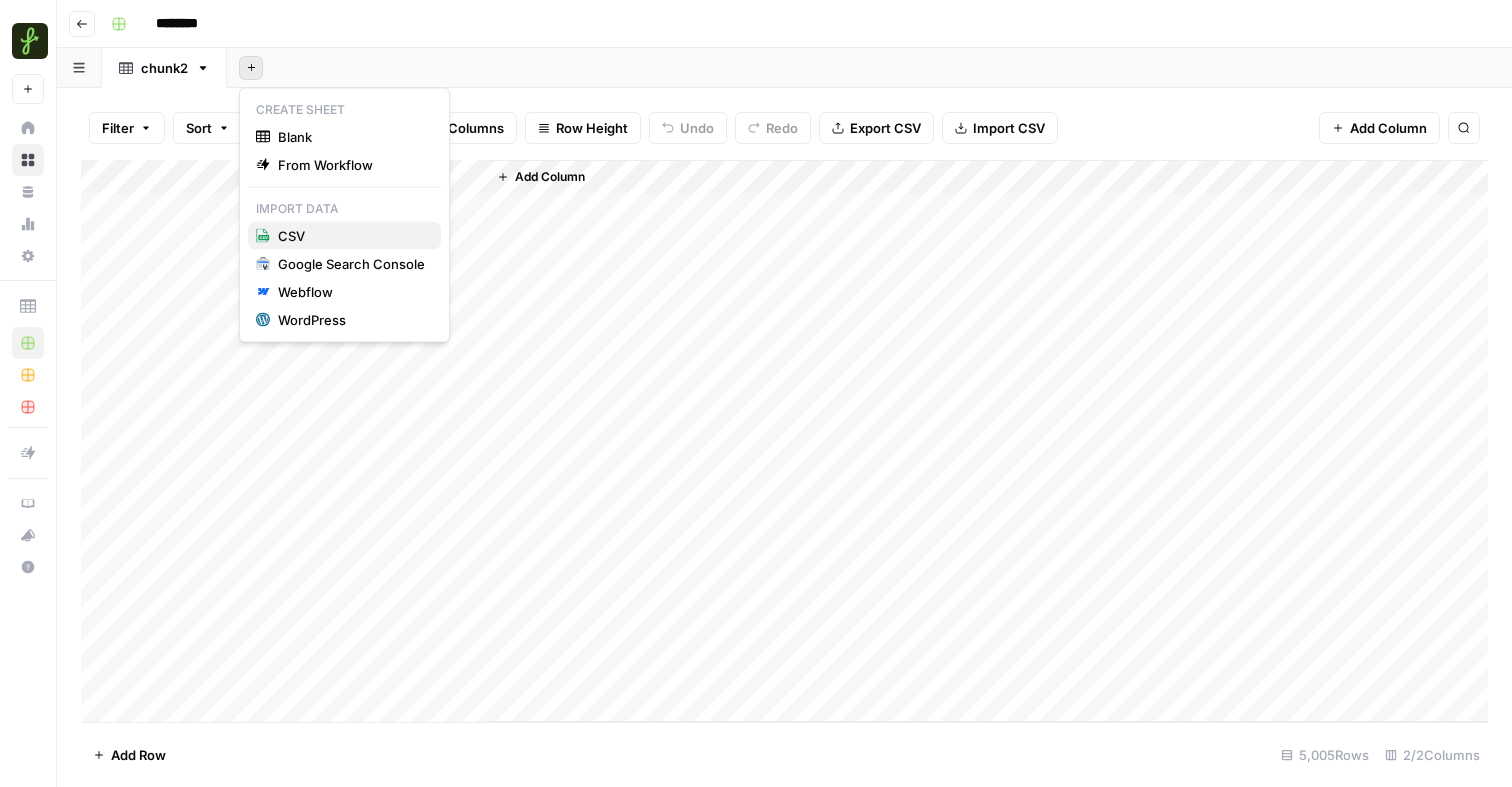 click on "CSV" at bounding box center (351, 236) 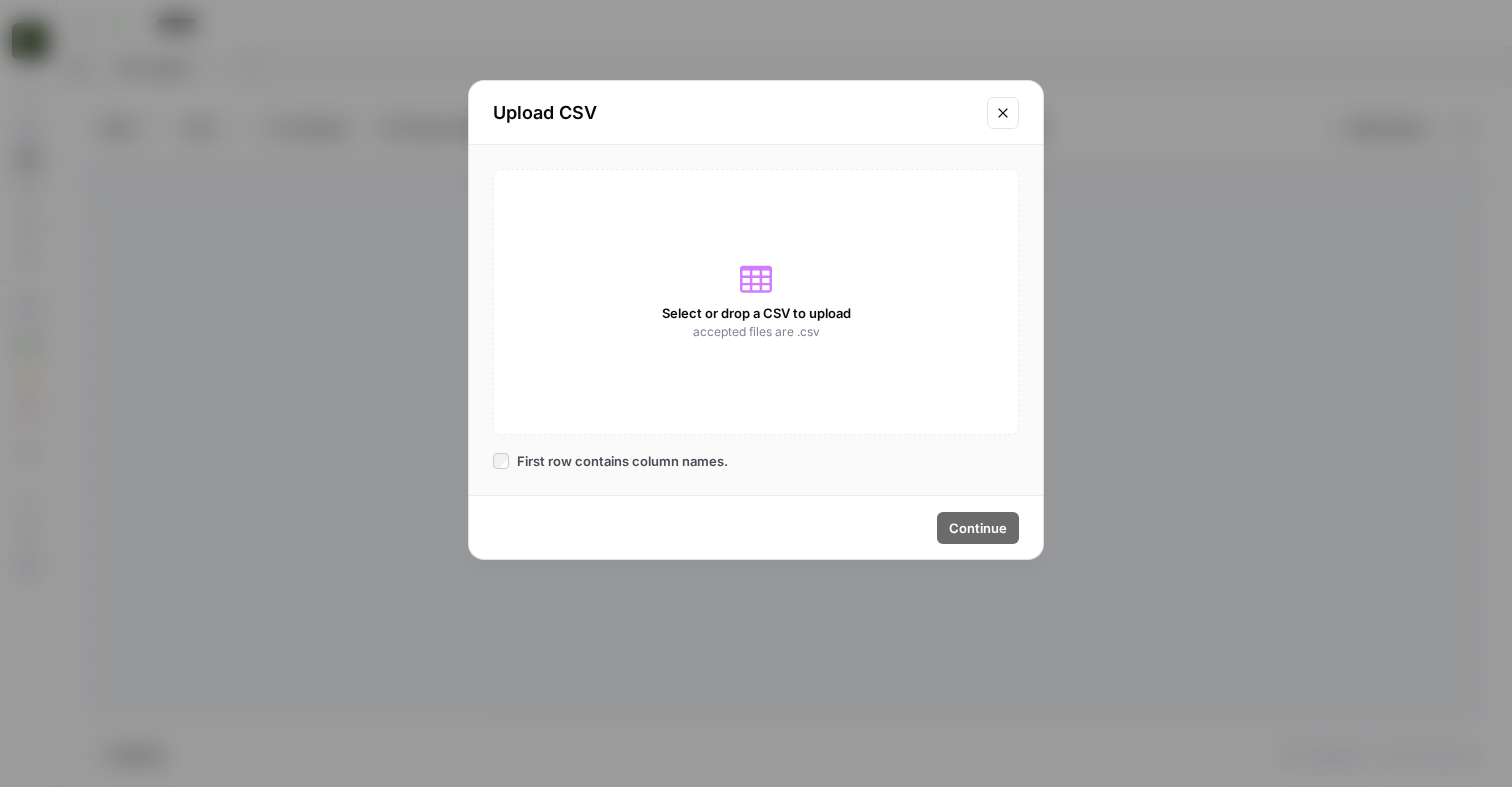 click on "Select or drop a CSV to upload accepted files are .csv" at bounding box center (756, 302) 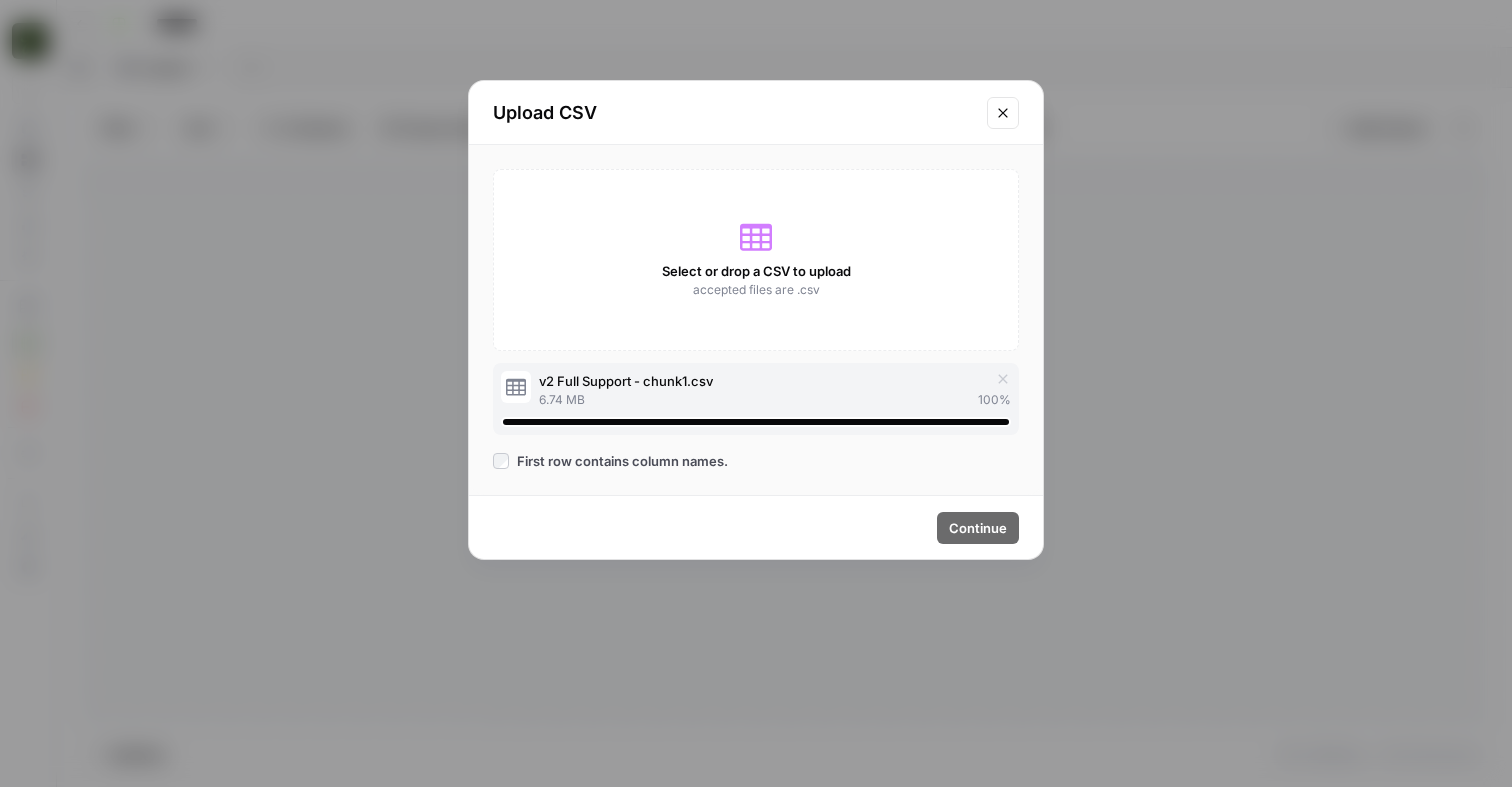 click on "First row contains column names." at bounding box center [610, 461] 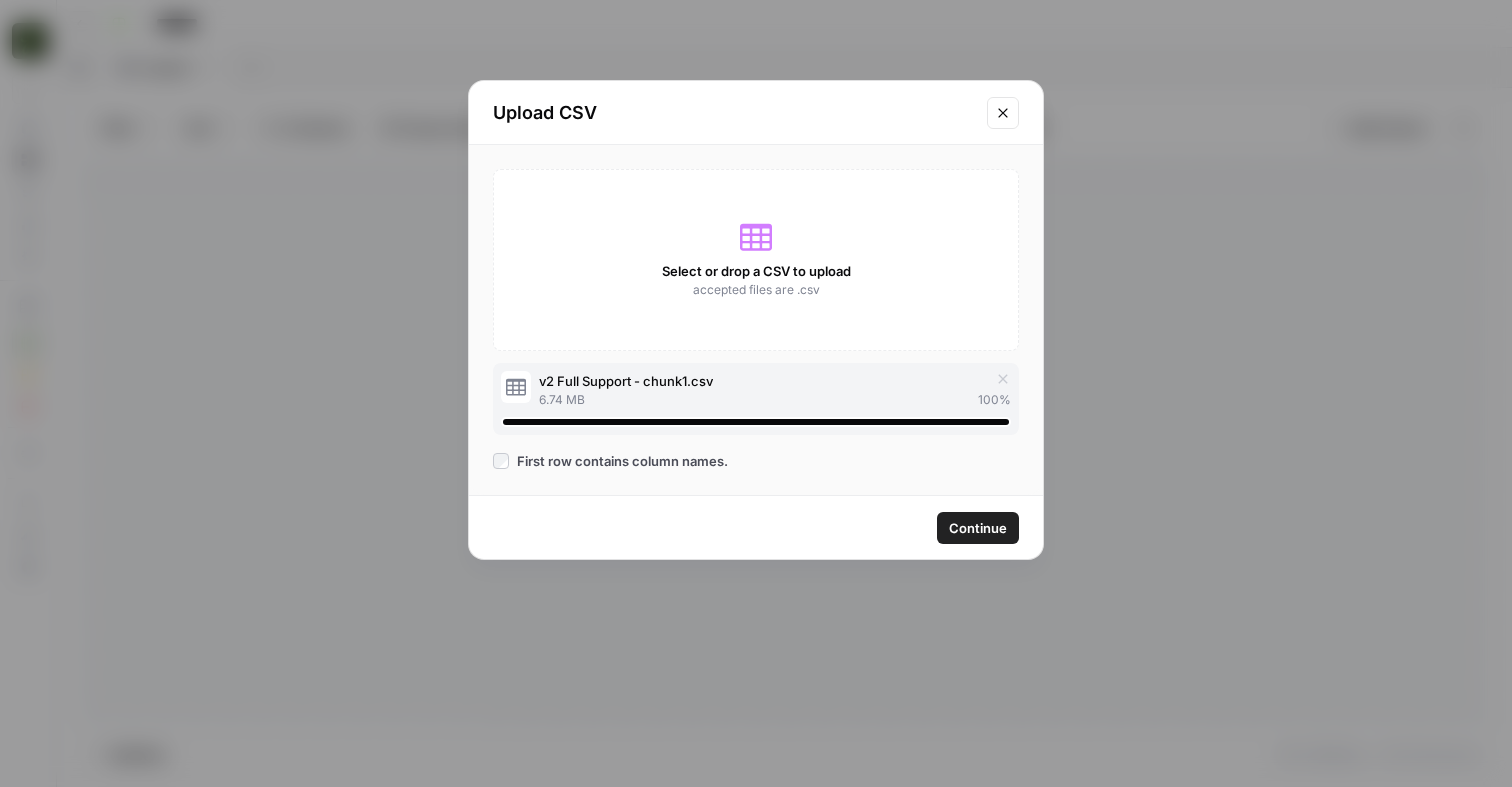 click on "Continue" at bounding box center [978, 528] 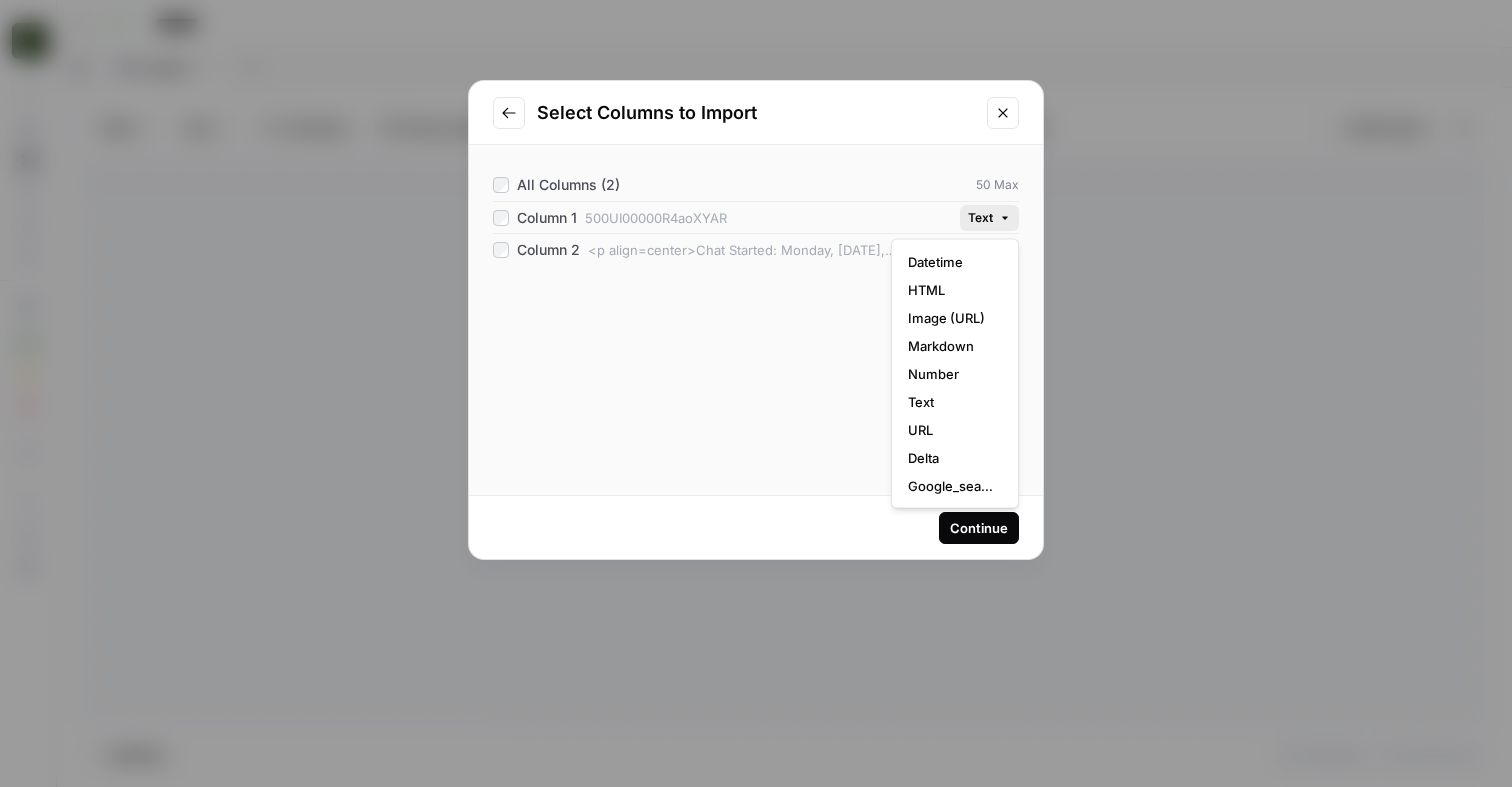 click on "Text" at bounding box center [989, 218] 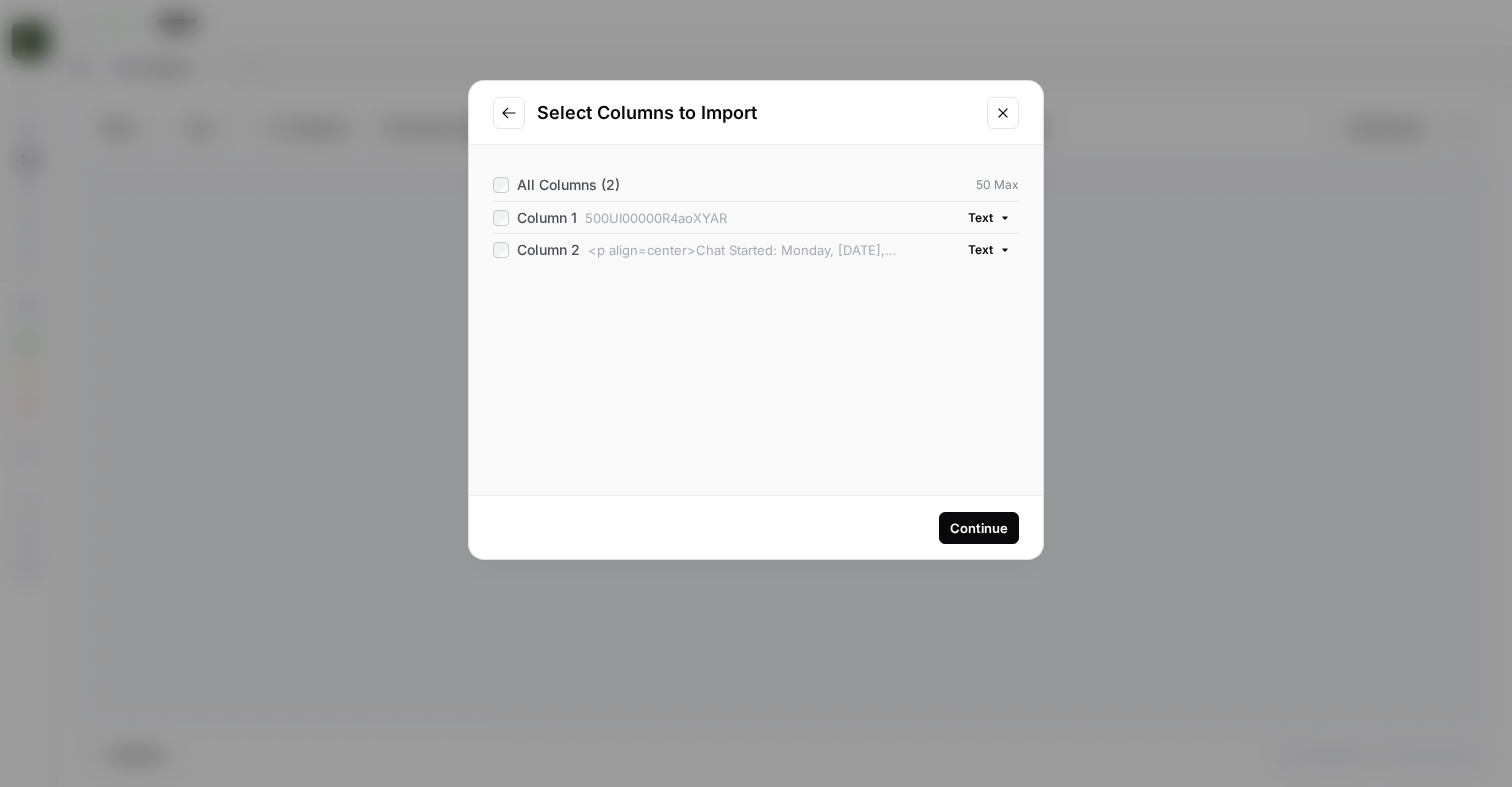 click on "Text" at bounding box center (989, 218) 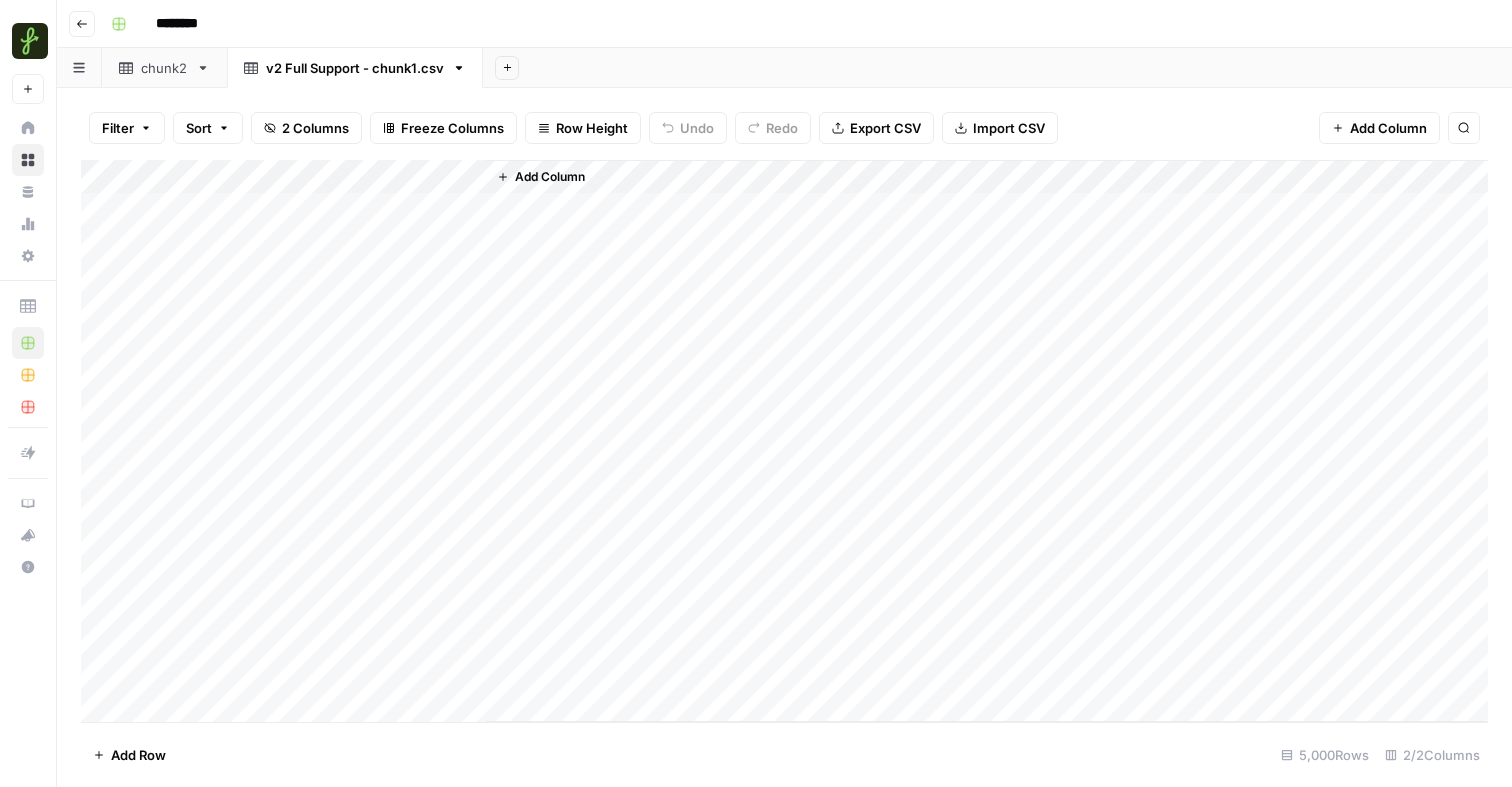 click 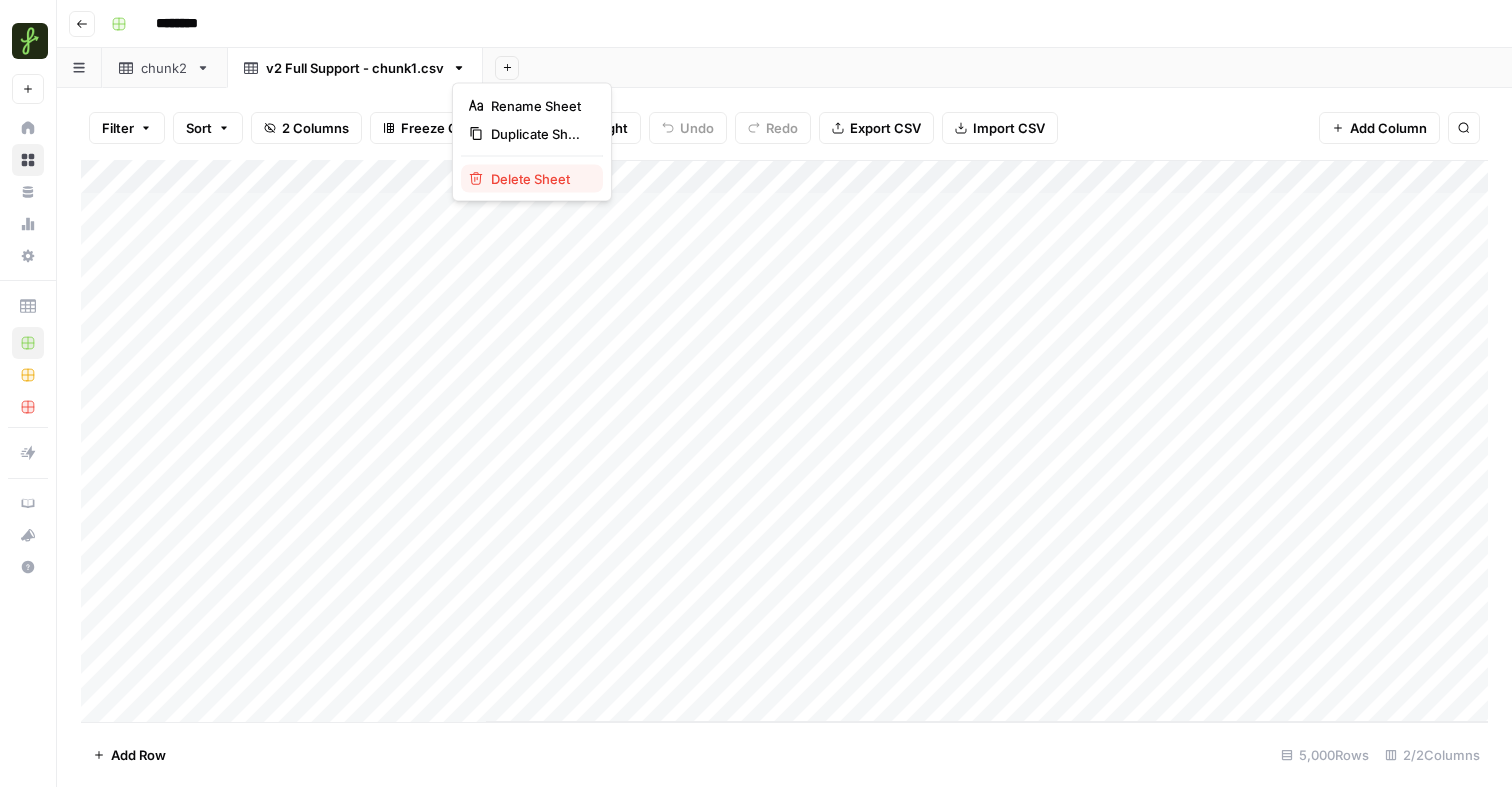 click on "Delete Sheet" at bounding box center (539, 179) 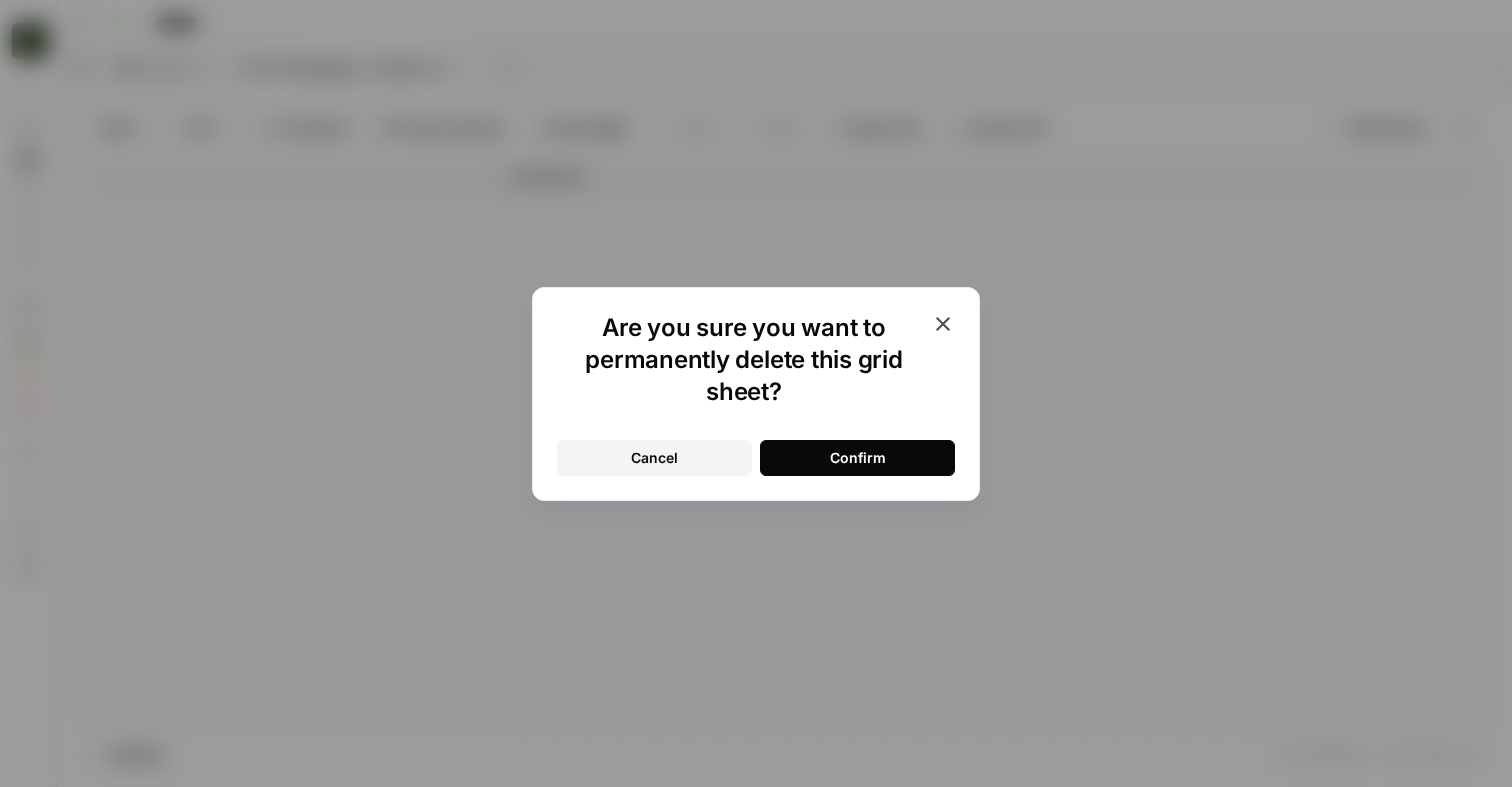 click on "Confirm" at bounding box center (857, 458) 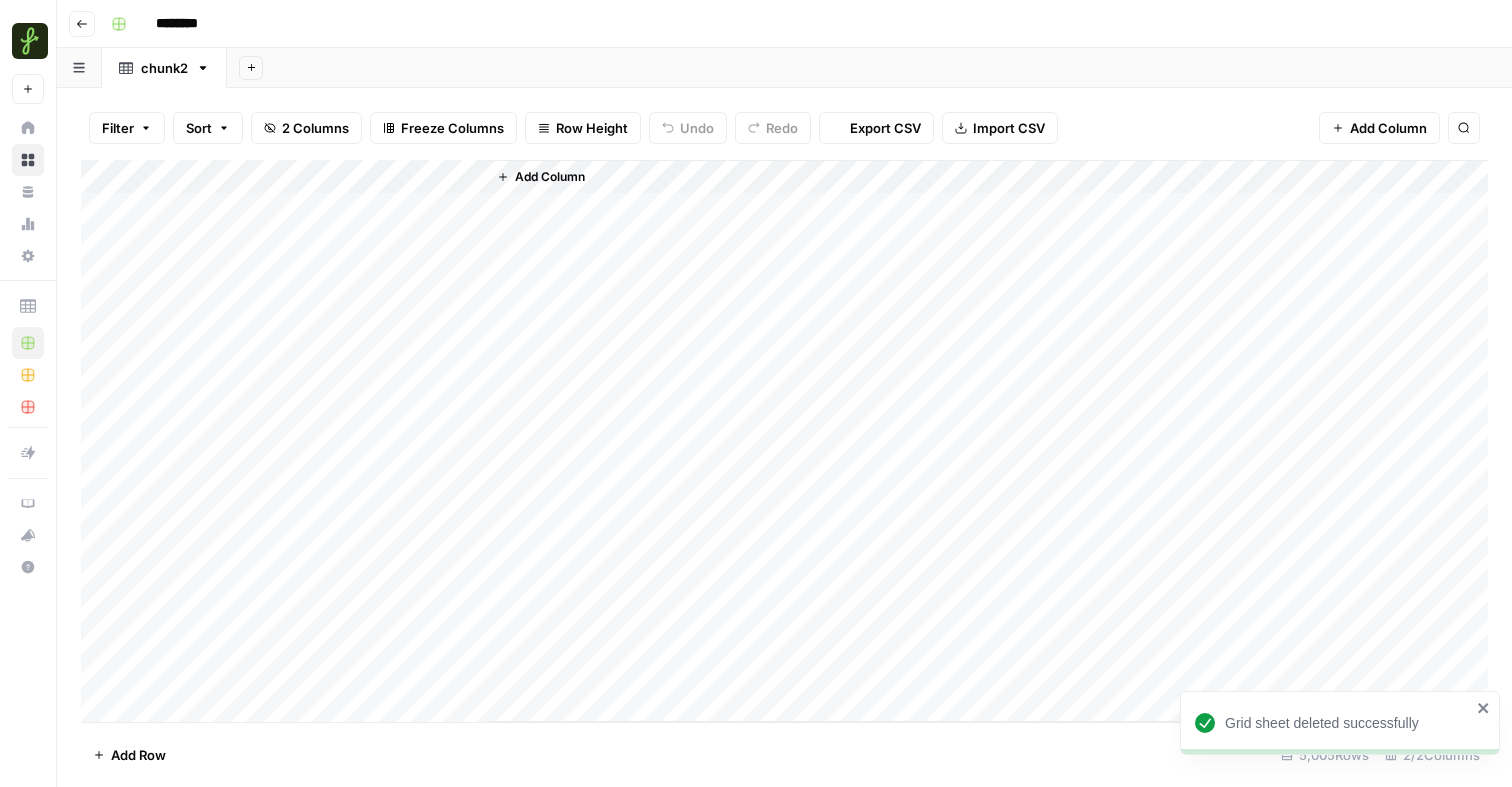 click on "Add Sheet" at bounding box center [251, 68] 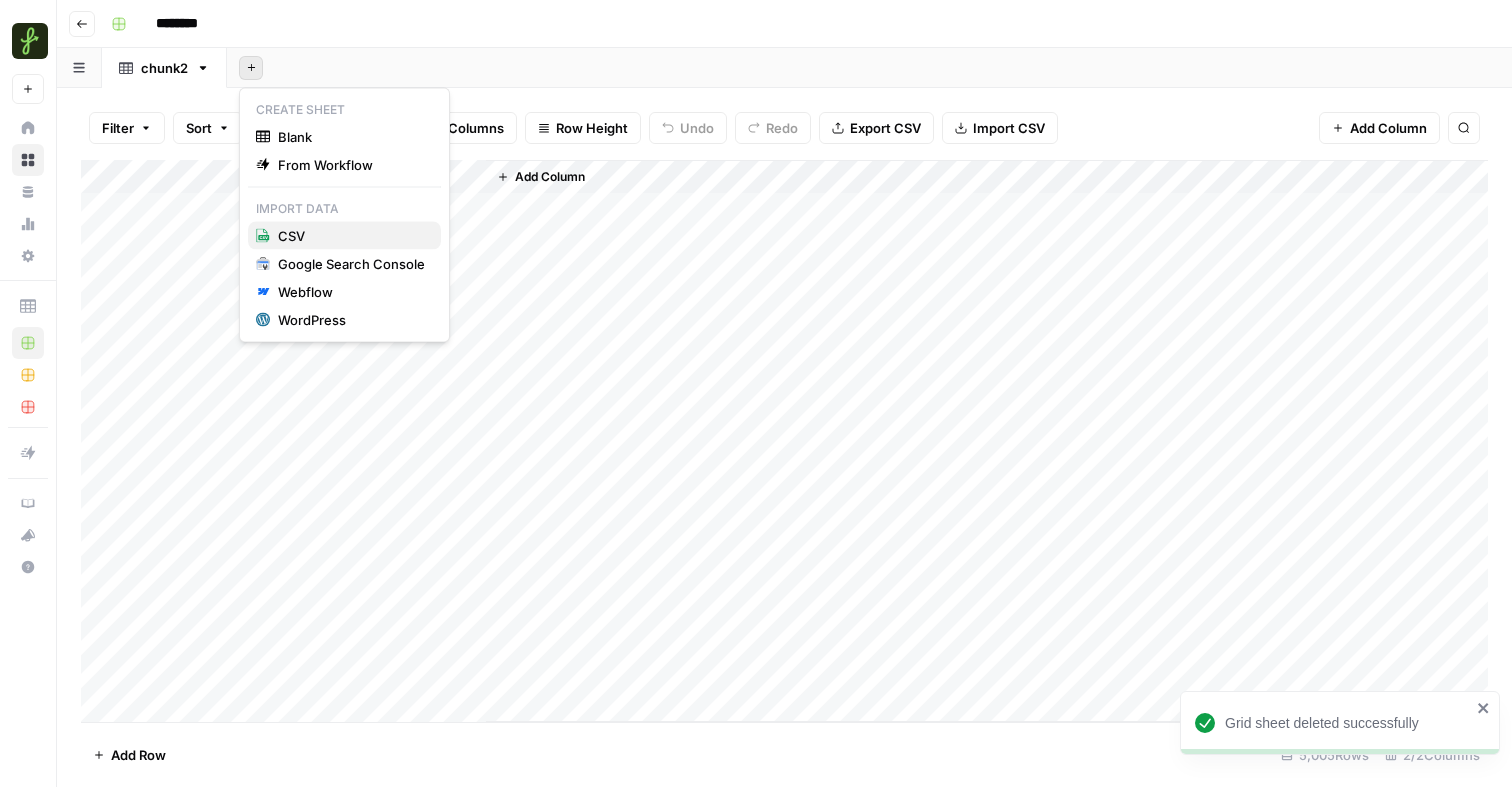 click on "CSV" at bounding box center (351, 236) 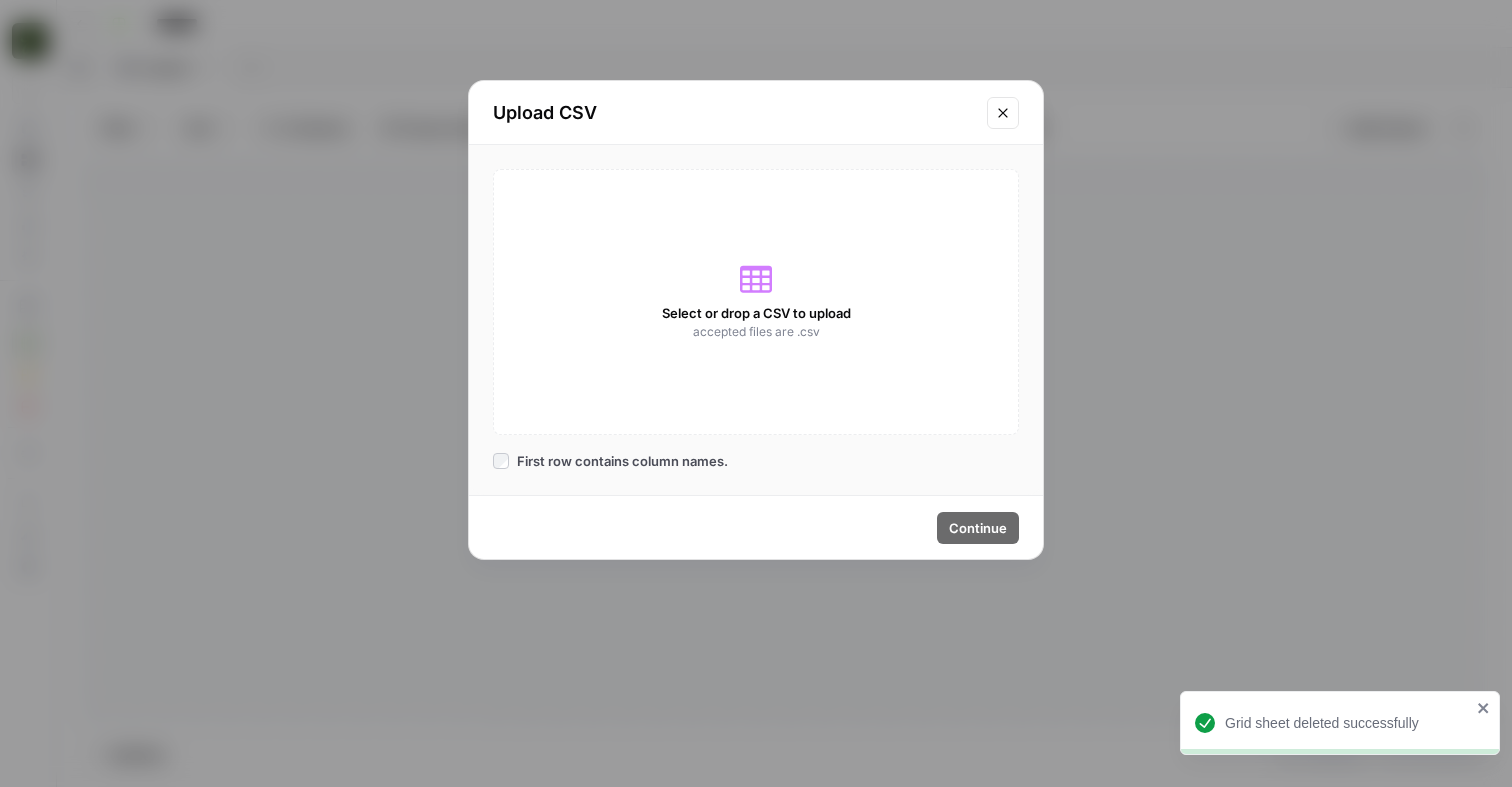 click on "Select or drop a CSV to upload accepted files are .csv" at bounding box center (756, 302) 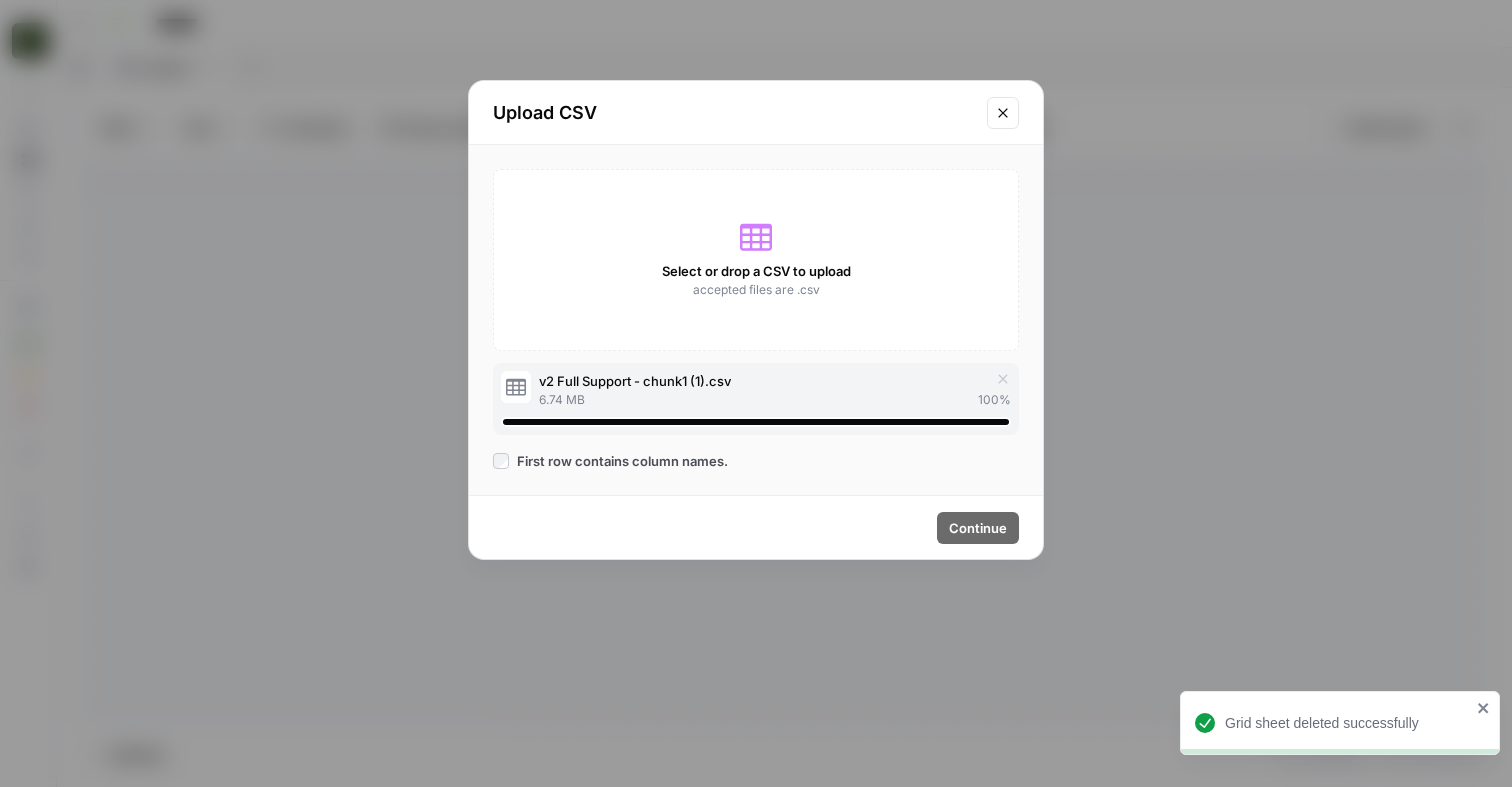 click on "First row contains column names." at bounding box center (622, 461) 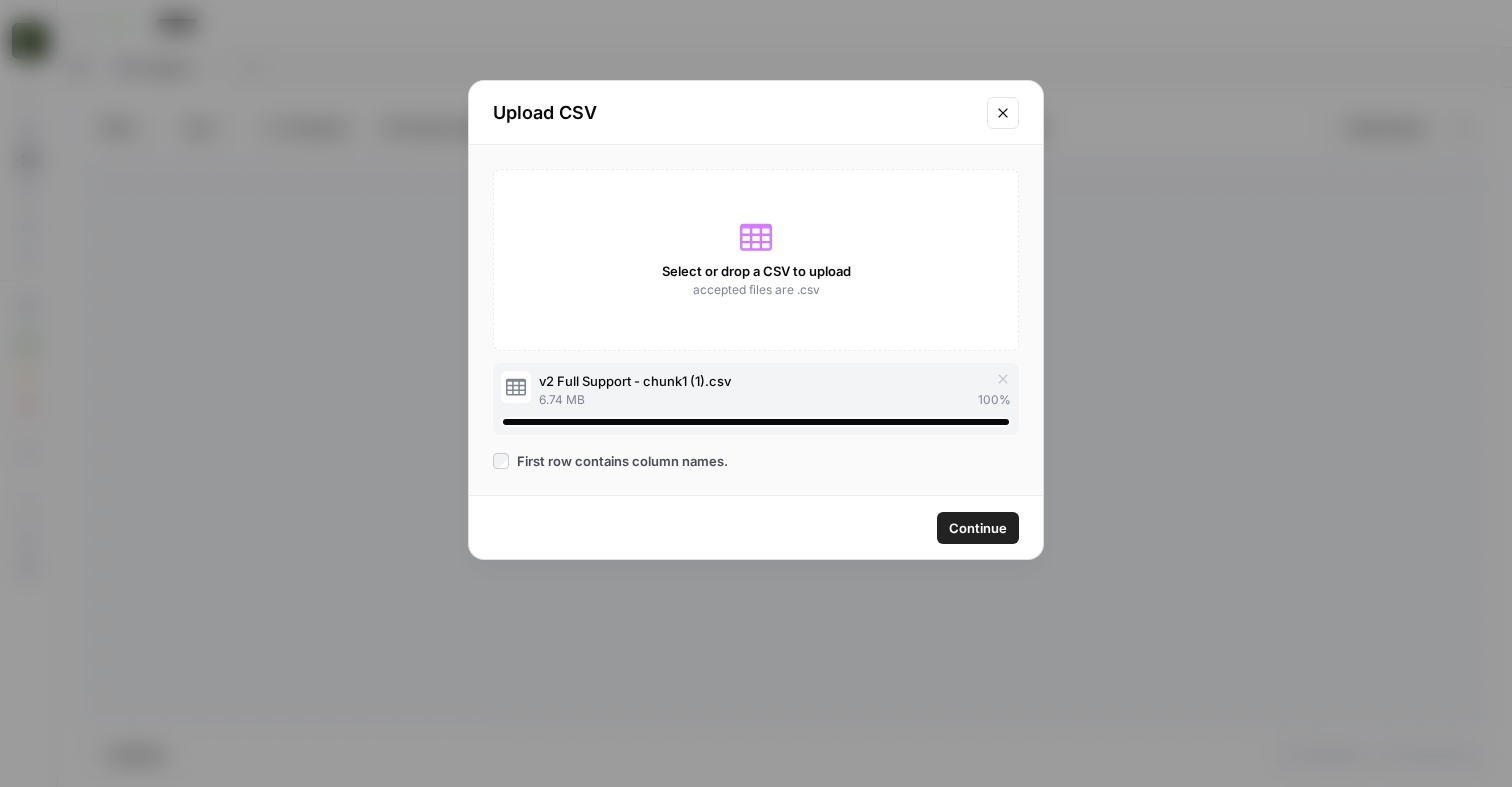 click on "Continue" at bounding box center [978, 528] 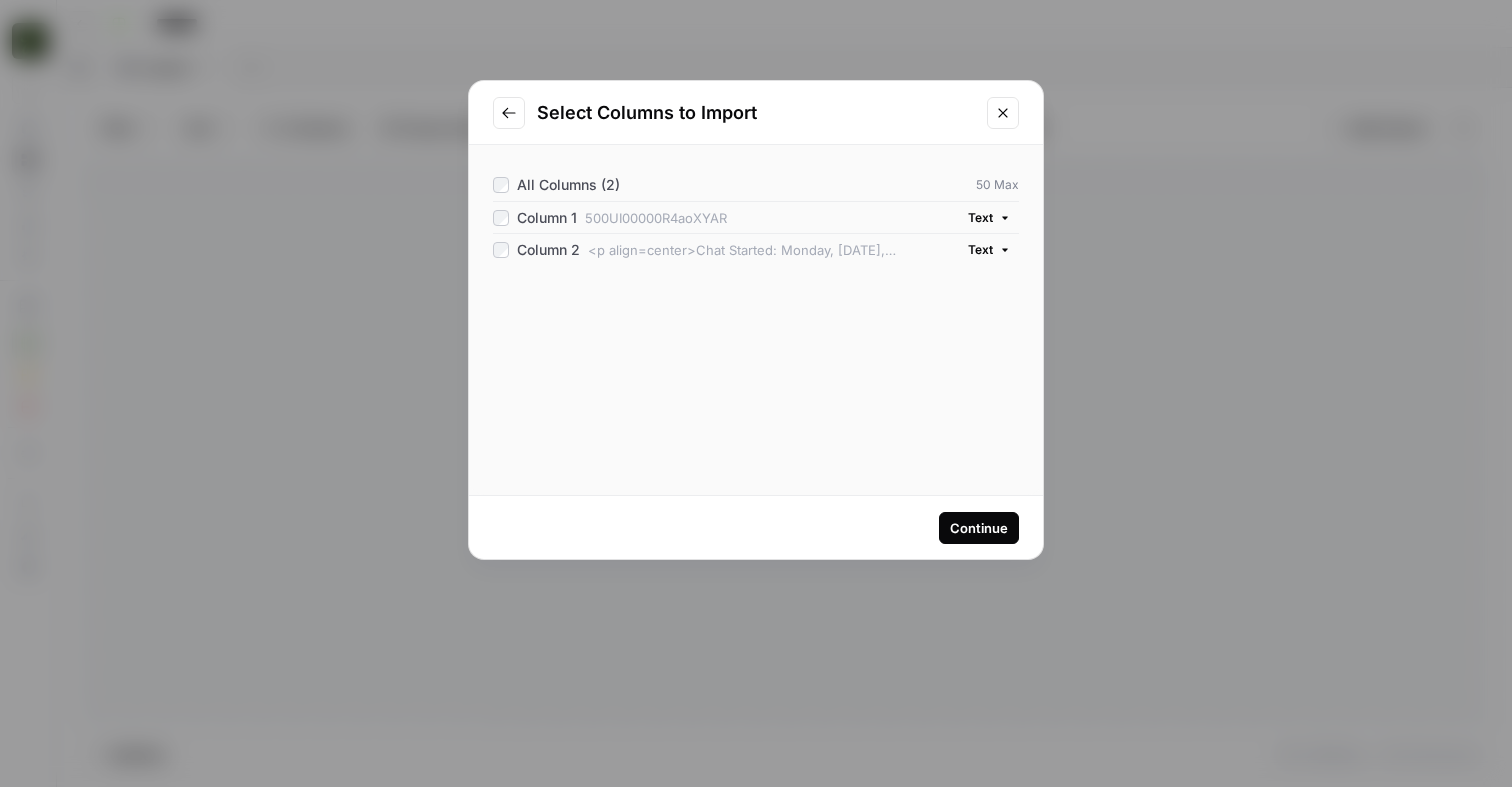 click on "Continue" at bounding box center (979, 528) 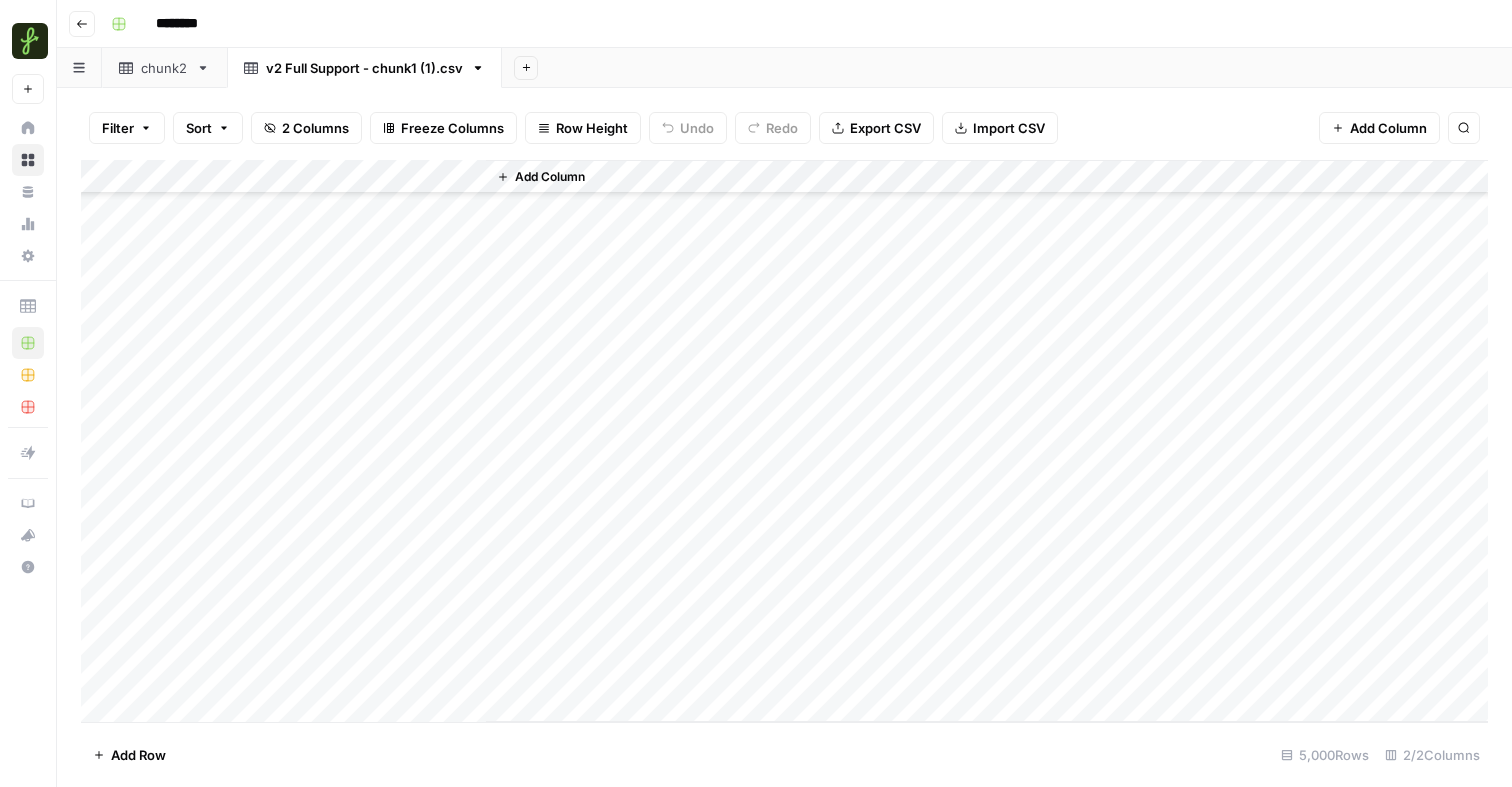 scroll, scrollTop: 104, scrollLeft: 0, axis: vertical 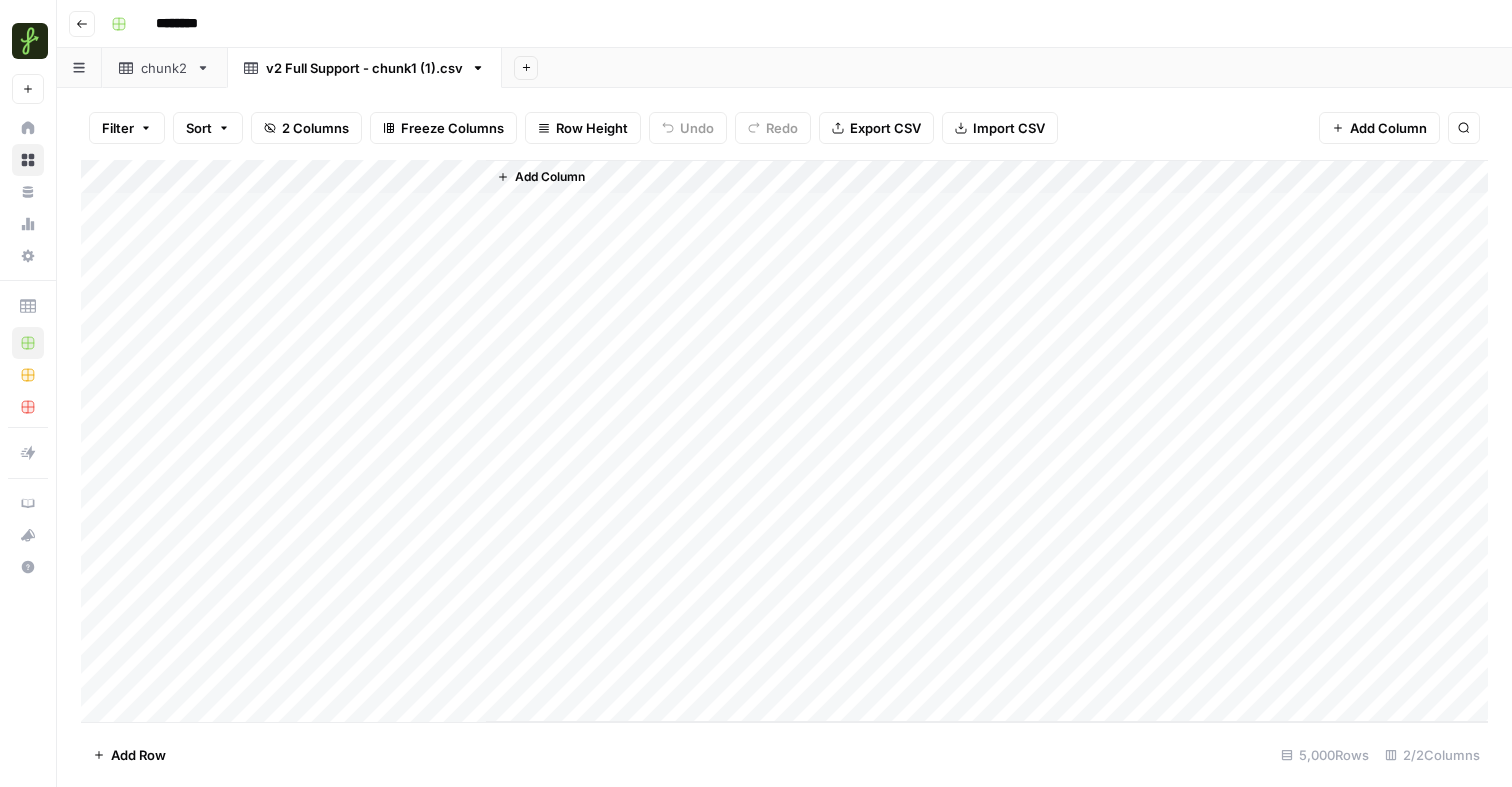 click 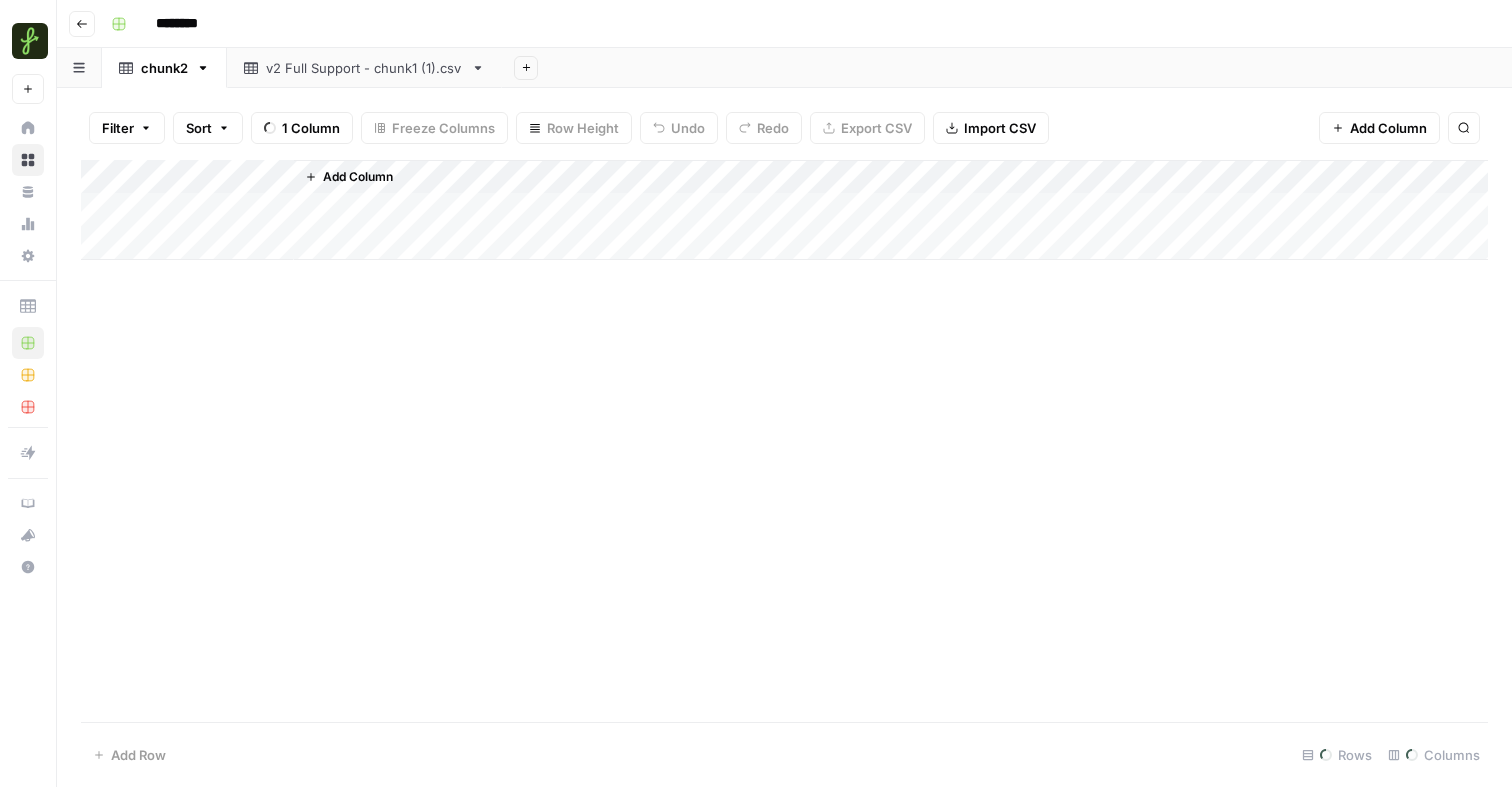 click 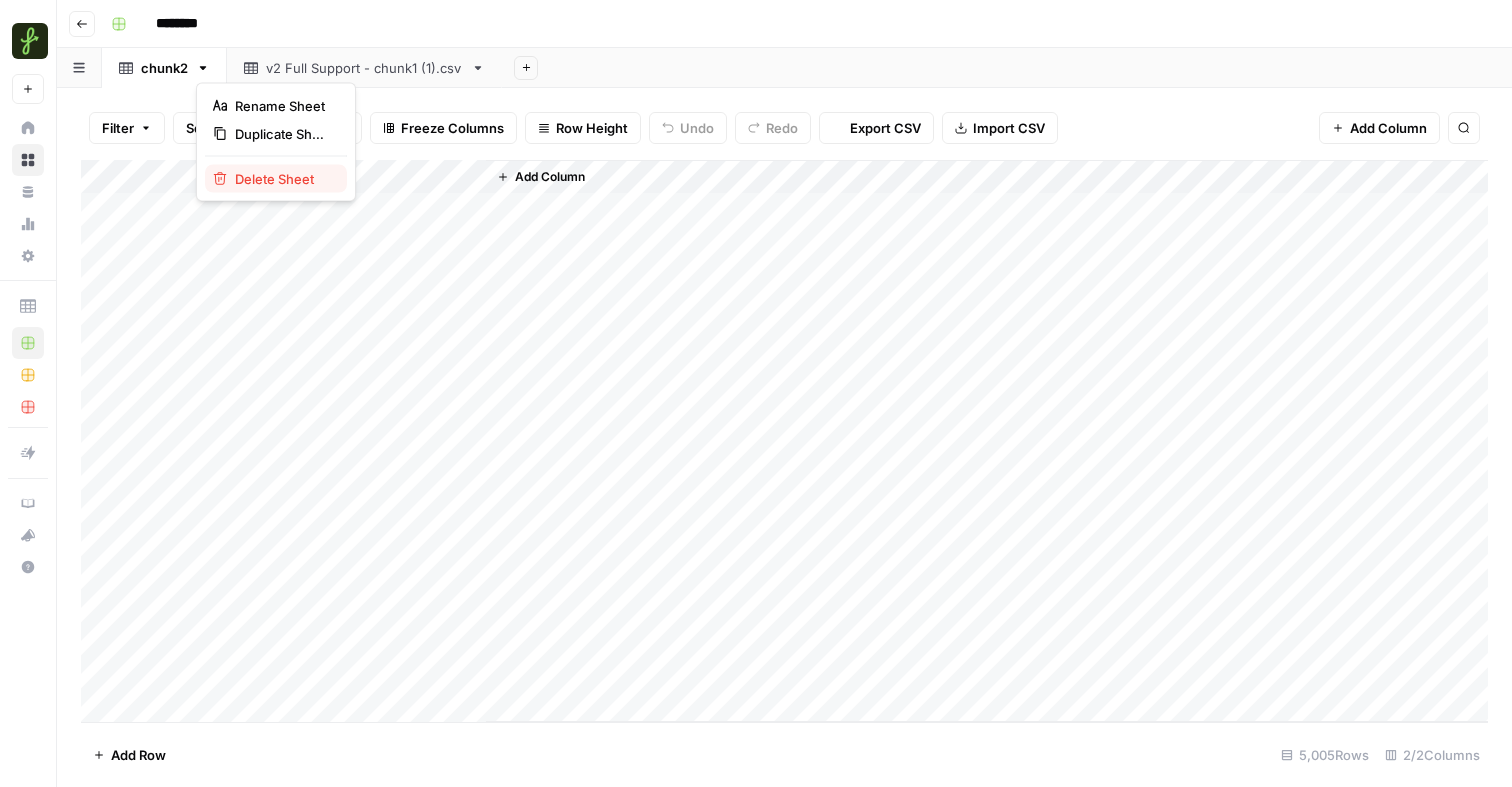 click on "Delete Sheet" at bounding box center (283, 179) 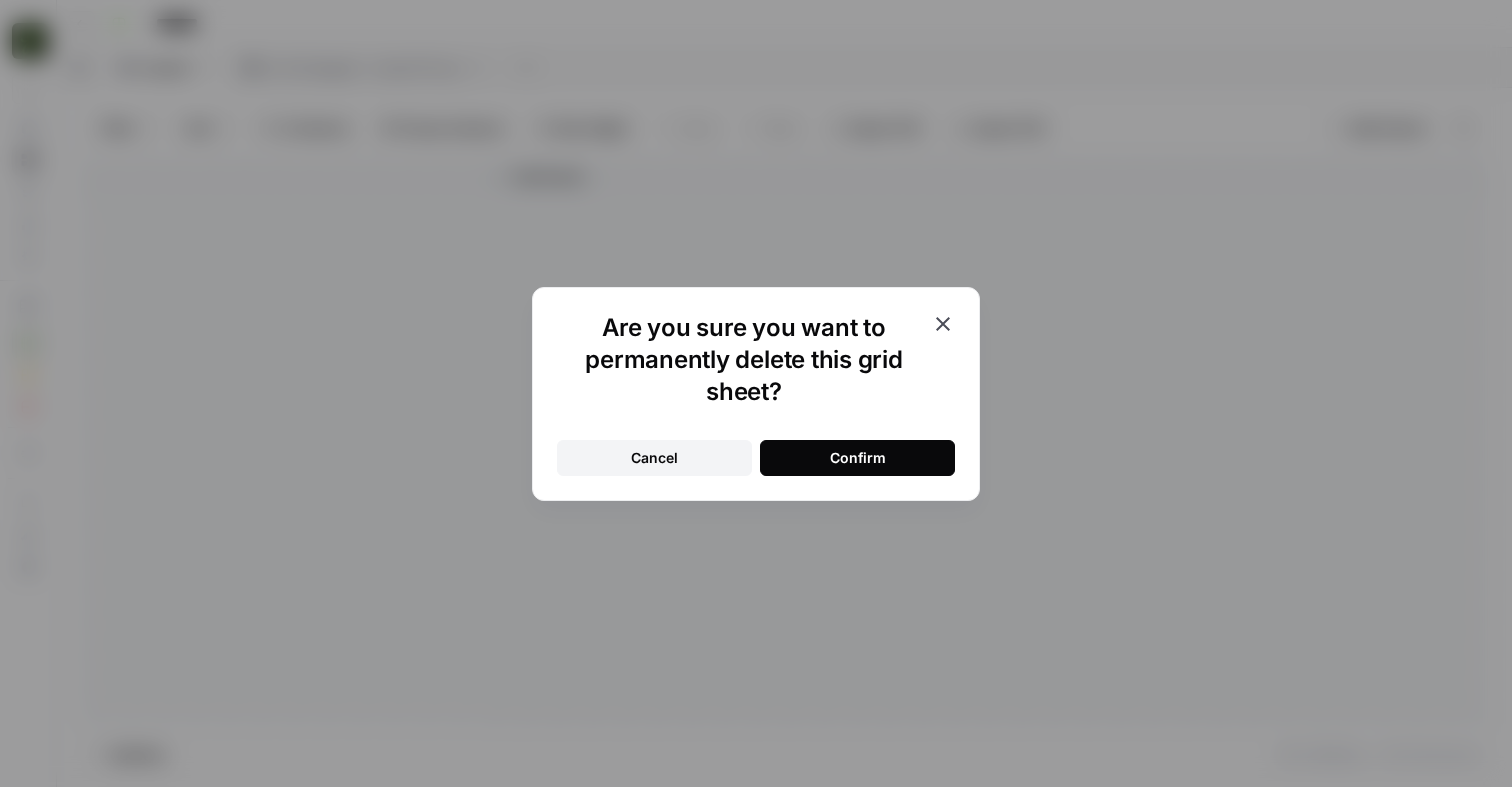 click on "Confirm" at bounding box center [857, 458] 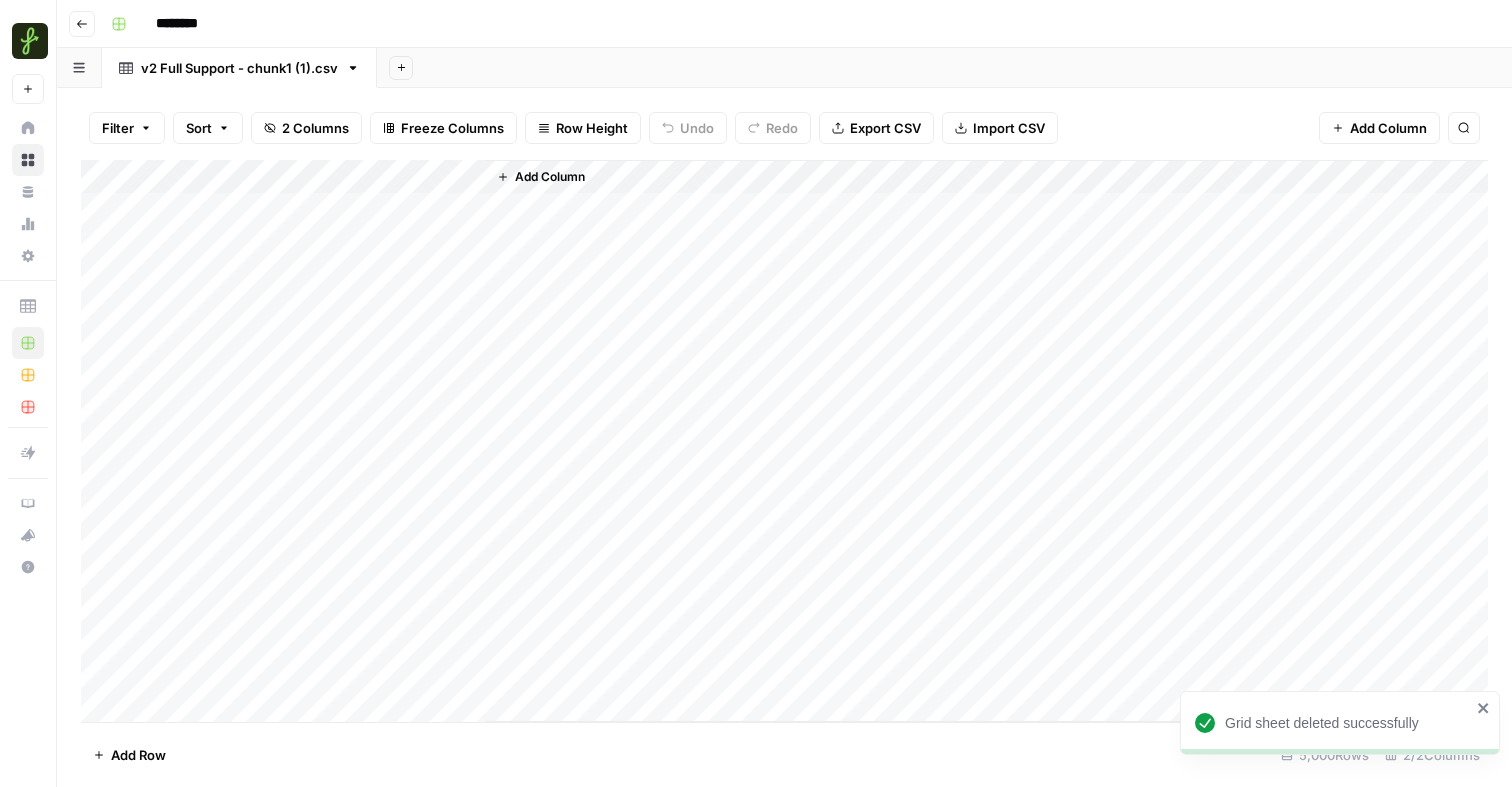 click on "v2 Full Support - chunk1 (1).csv" at bounding box center (239, 68) 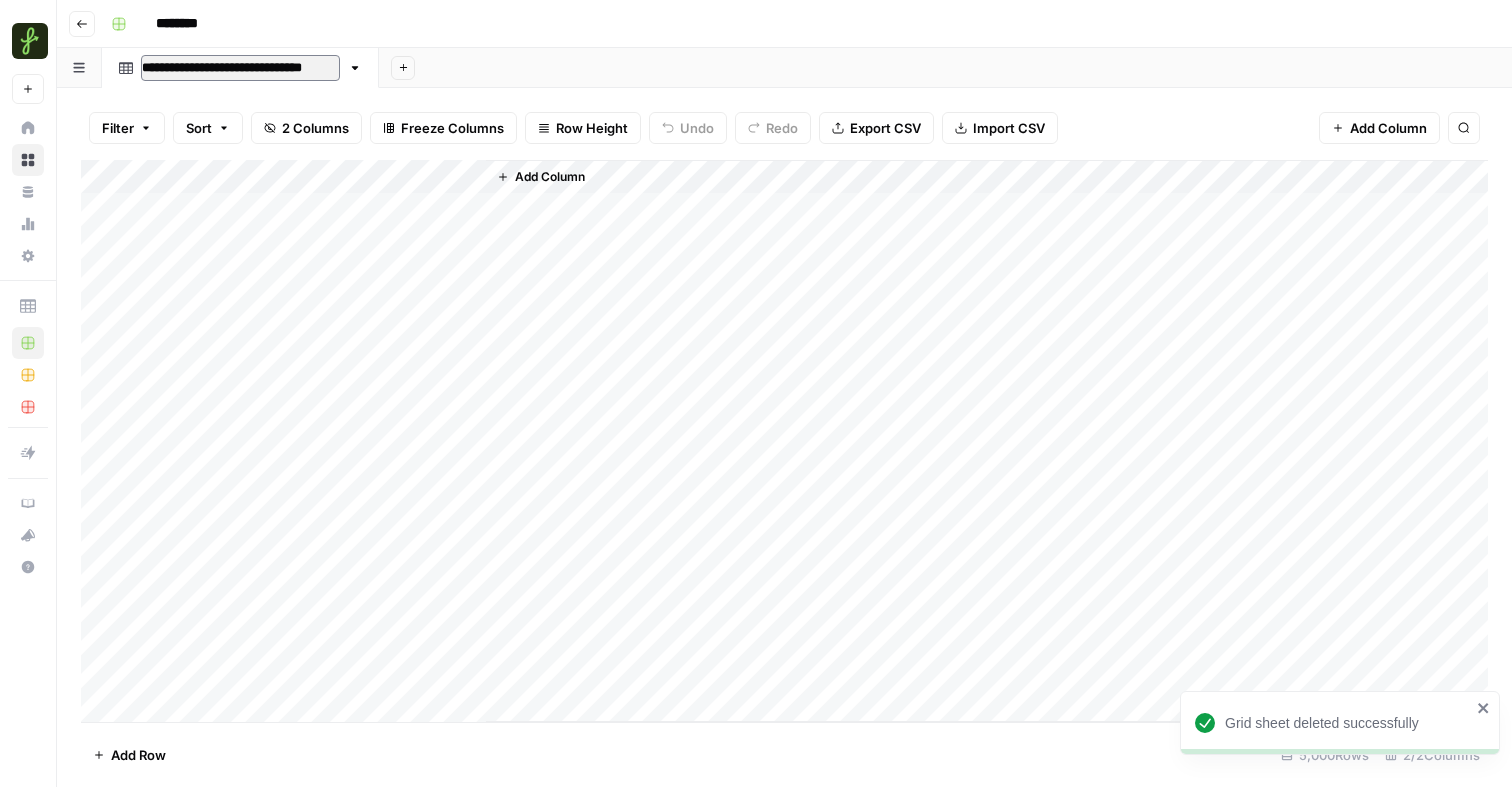 drag, startPoint x: 297, startPoint y: 69, endPoint x: 352, endPoint y: 69, distance: 55 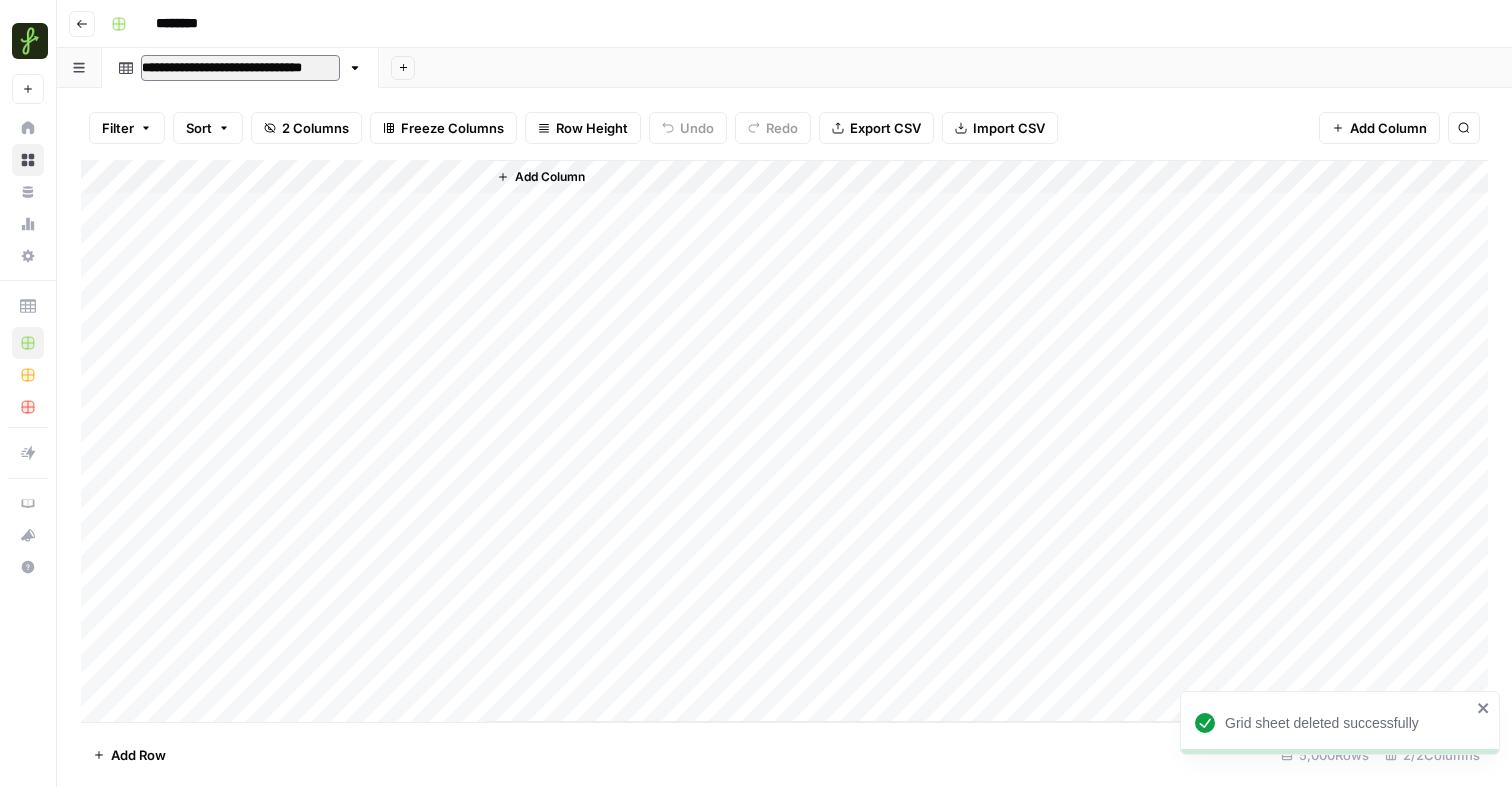 click on "**********" at bounding box center [240, 68] 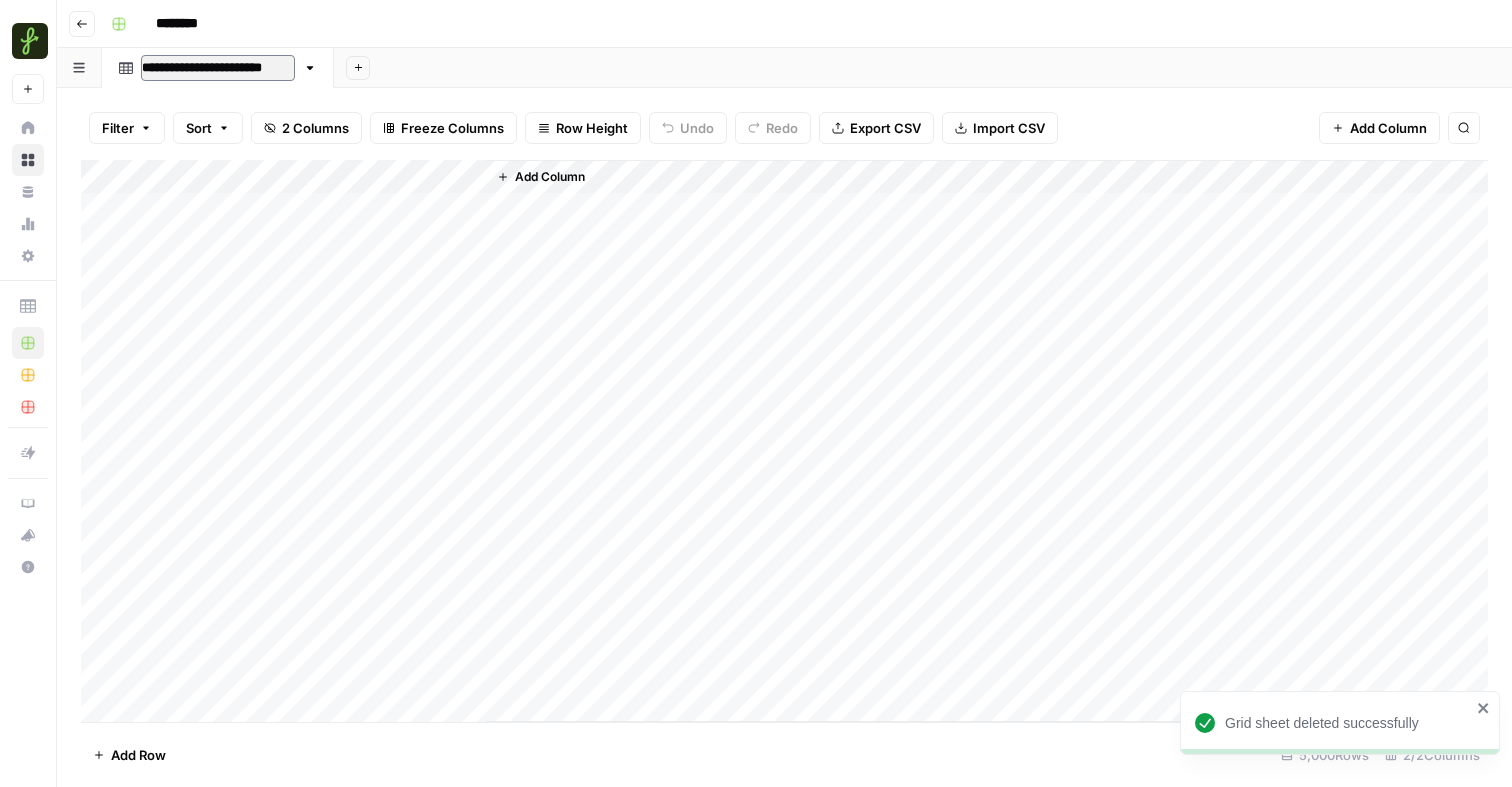 drag, startPoint x: 247, startPoint y: 70, endPoint x: 141, endPoint y: 70, distance: 106 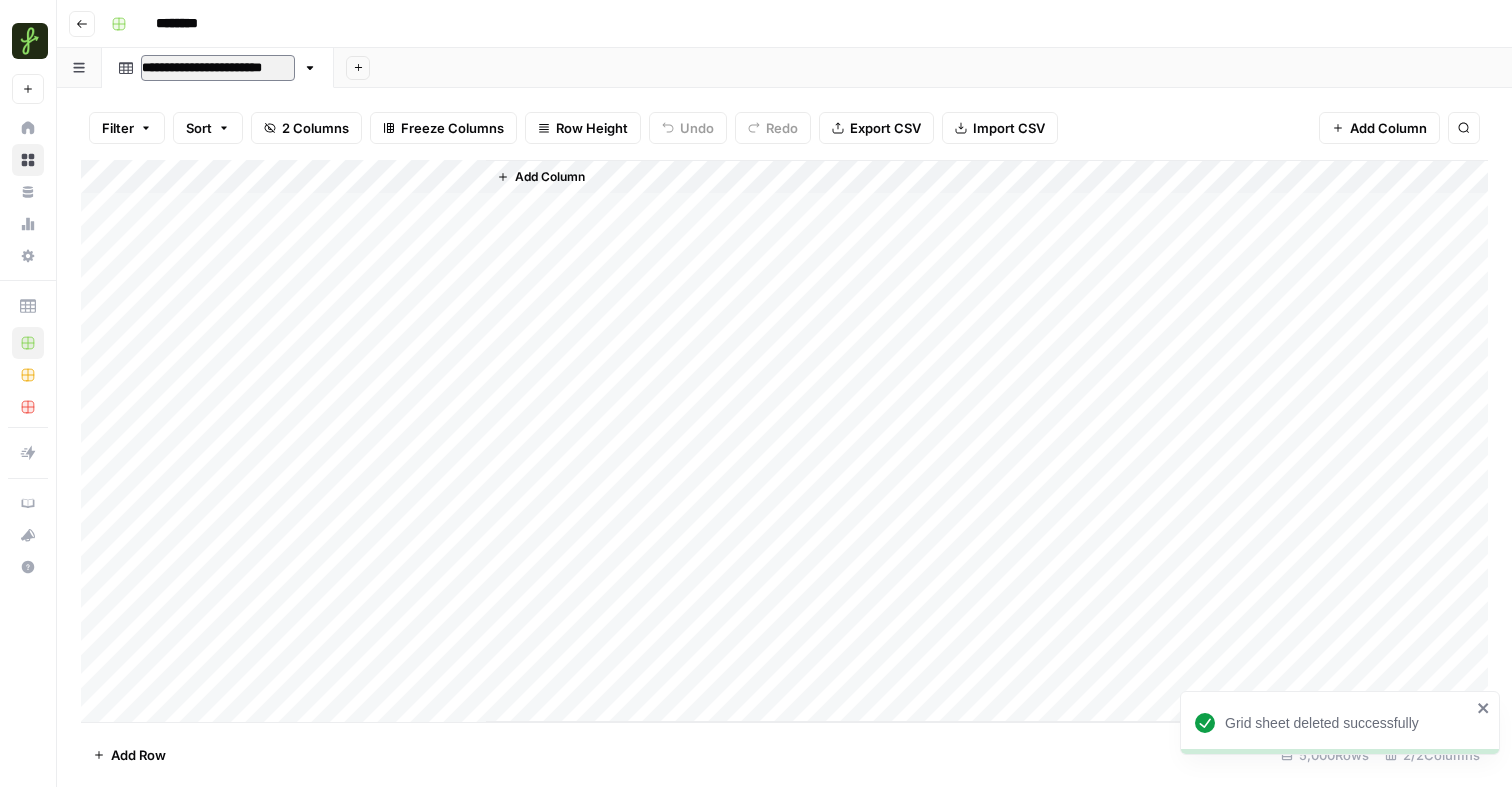 click on "**********" at bounding box center (218, 68) 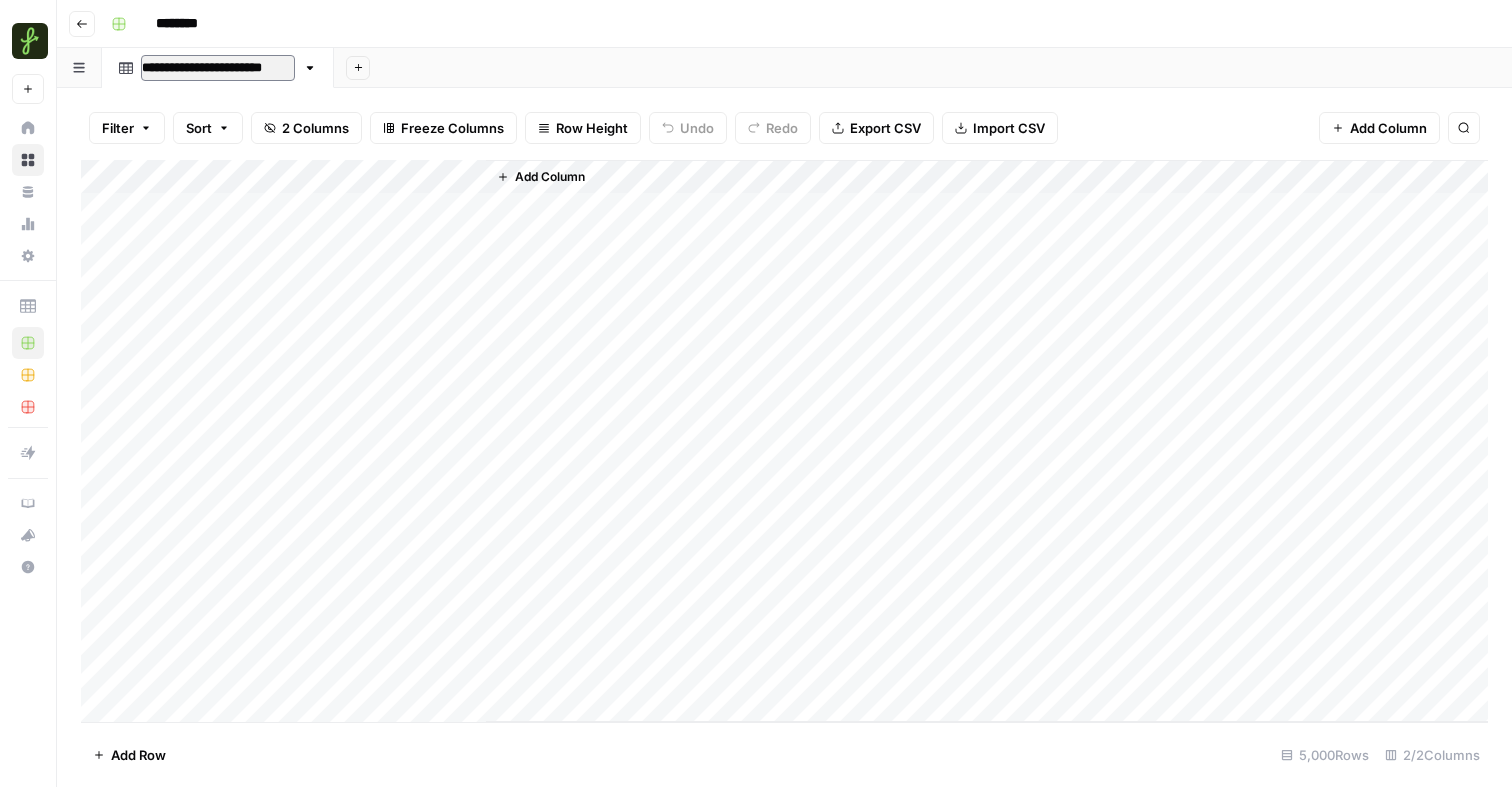 type on "******" 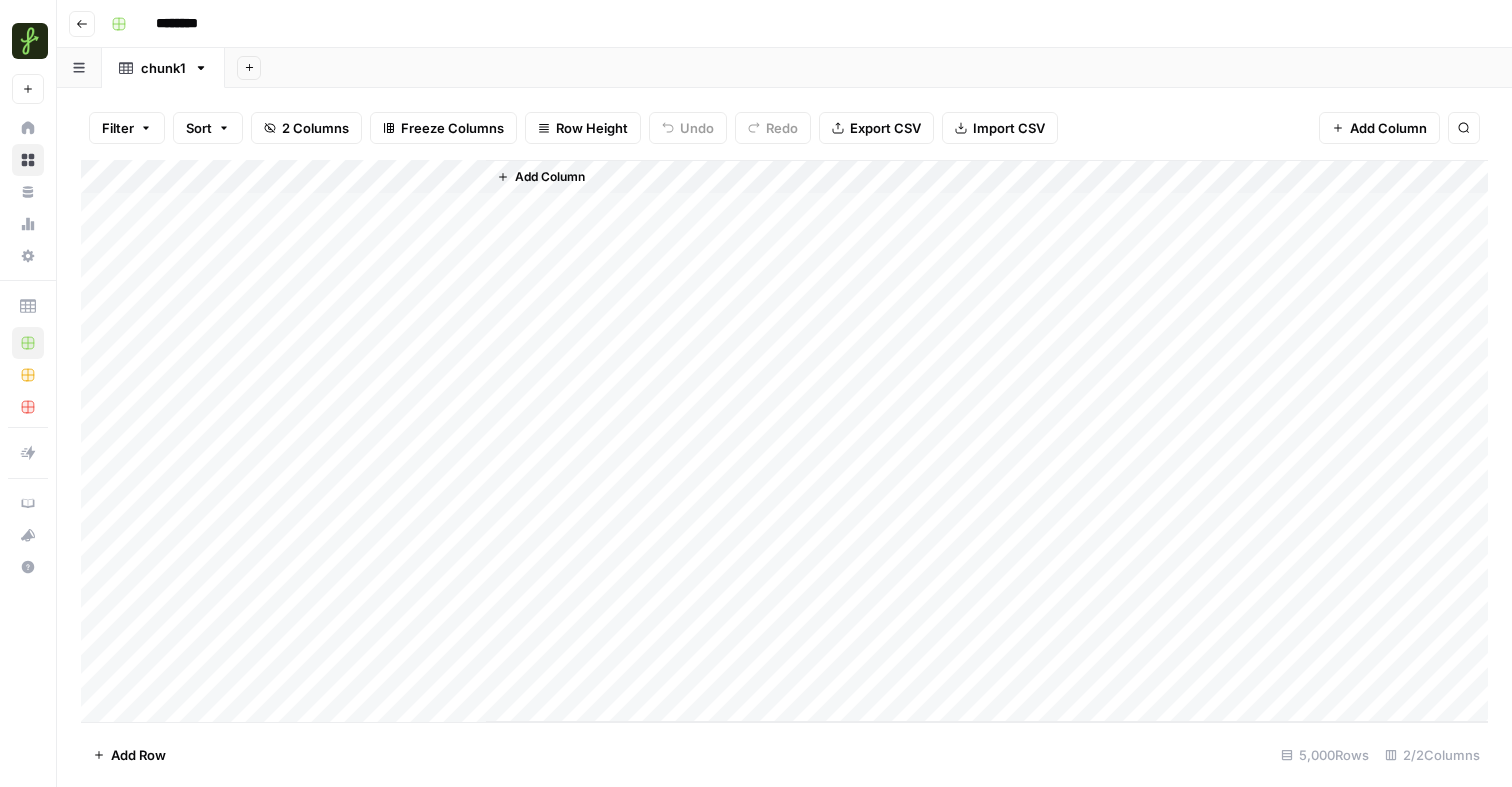 click on "Add Column" at bounding box center [784, 441] 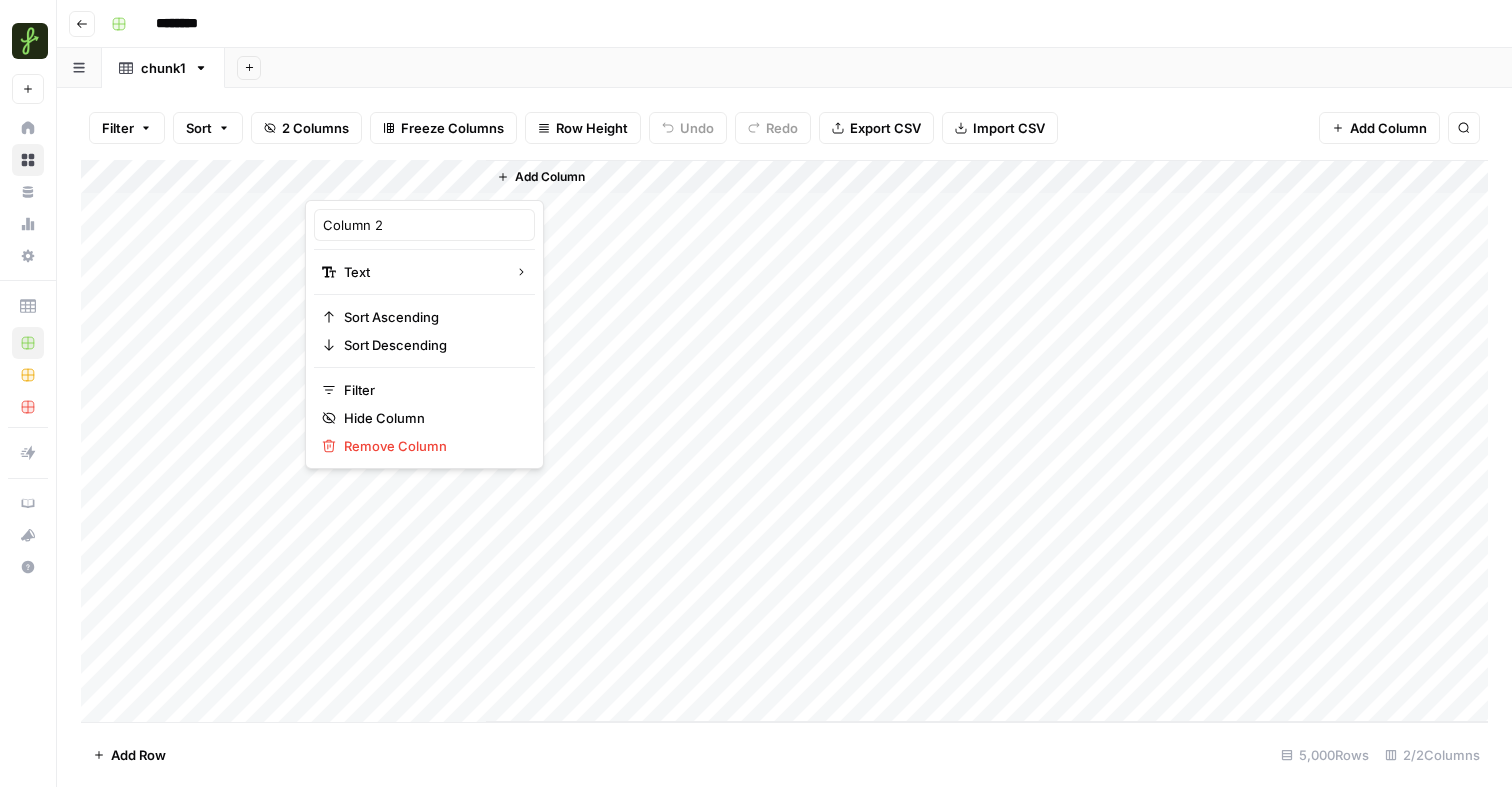 click on "Column 2
Text Sort Ascending Sort Descending Filter Hide Column Remove Column" at bounding box center [424, 334] 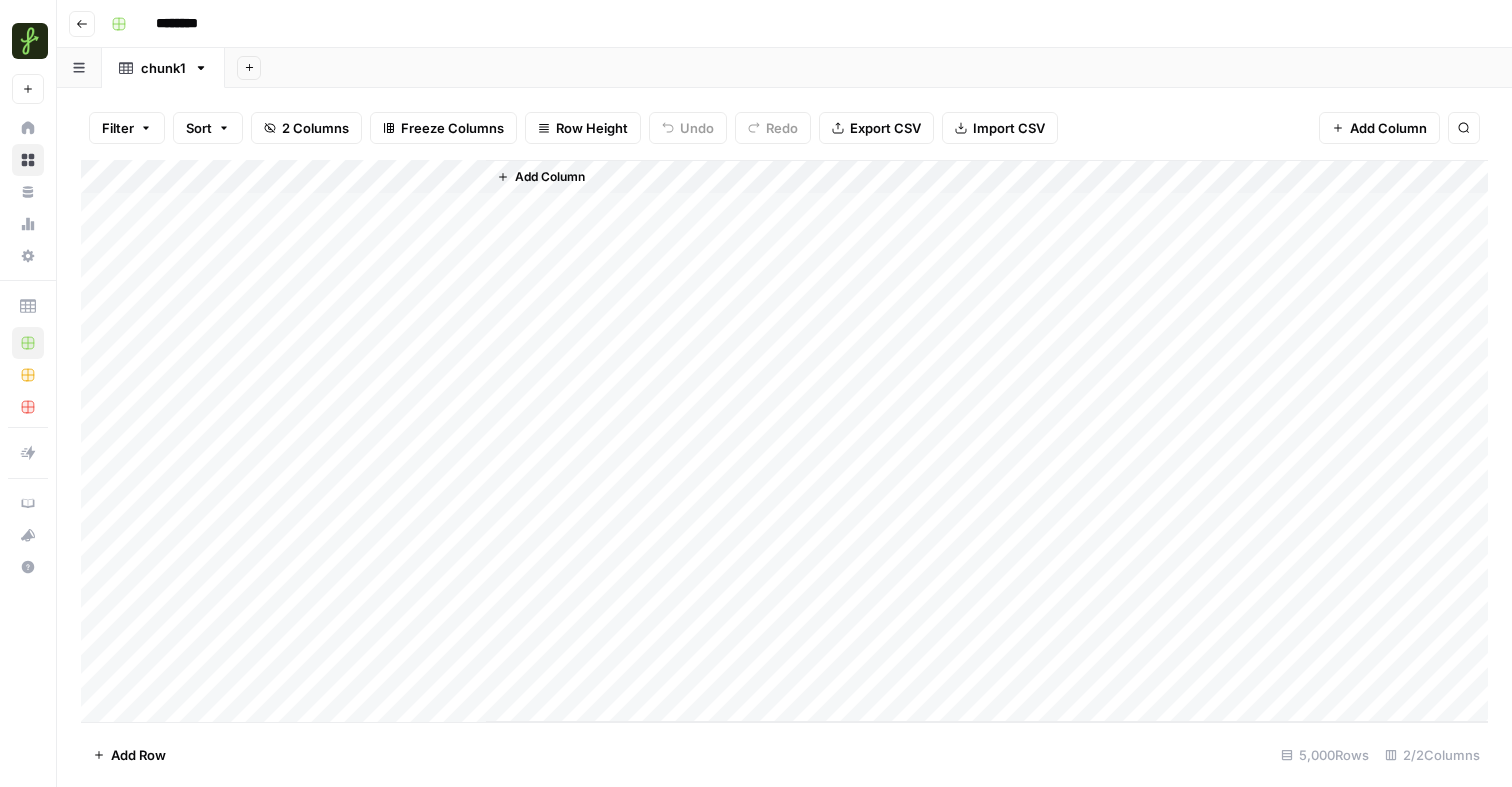 click on "Add Column" at bounding box center [784, 441] 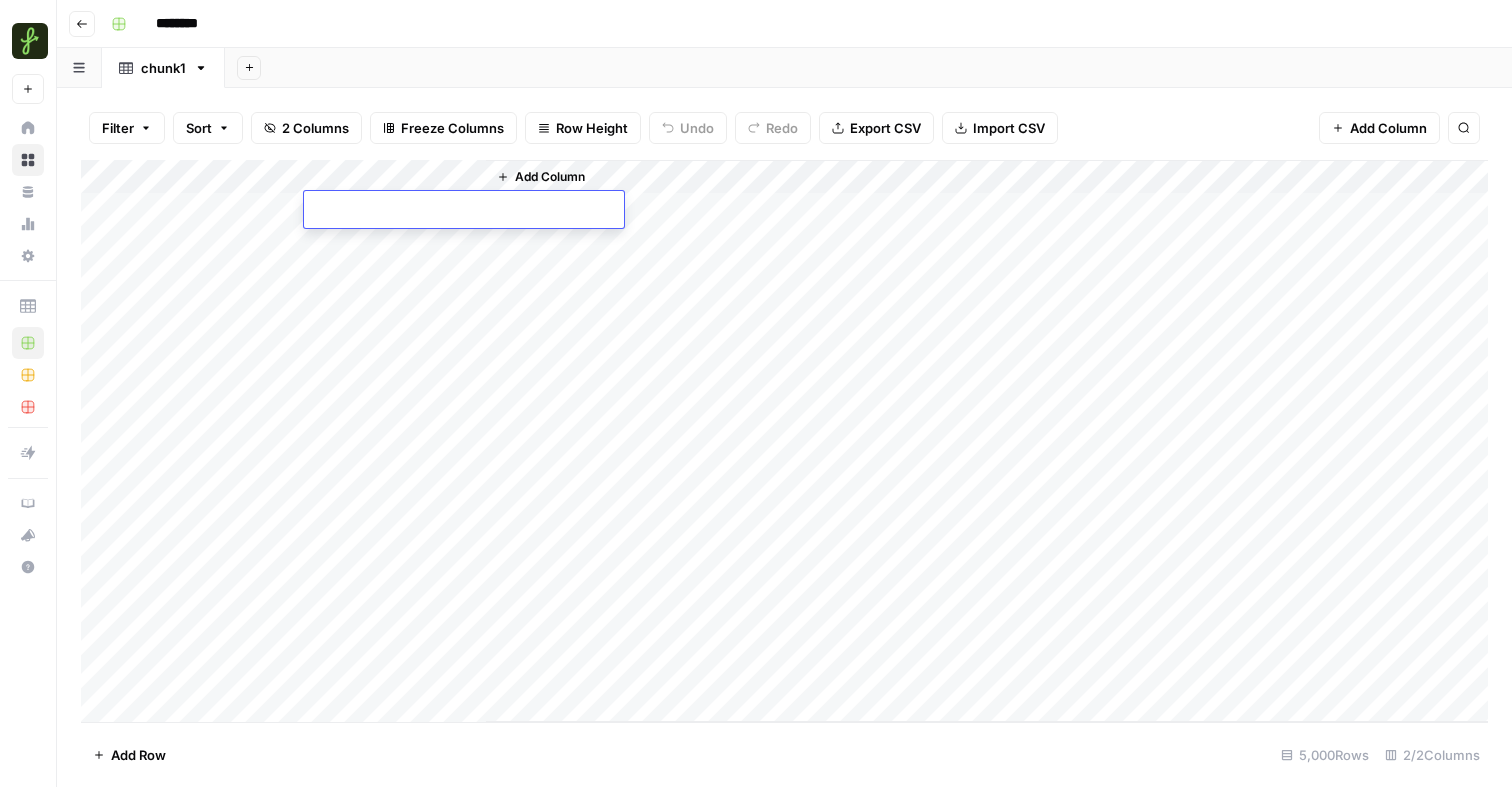 click at bounding box center (464, 211) 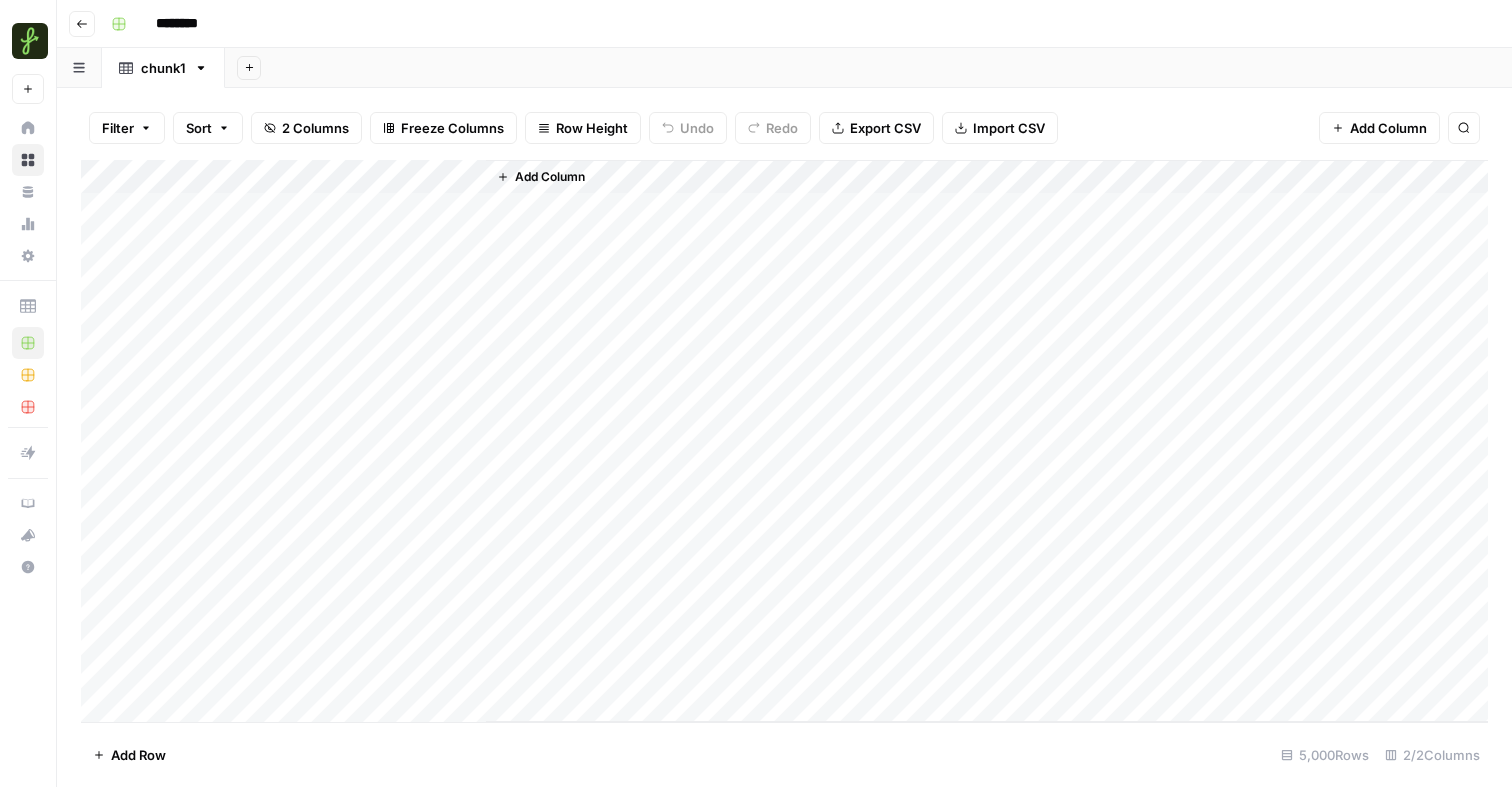 click on "Add Column" at bounding box center (784, 441) 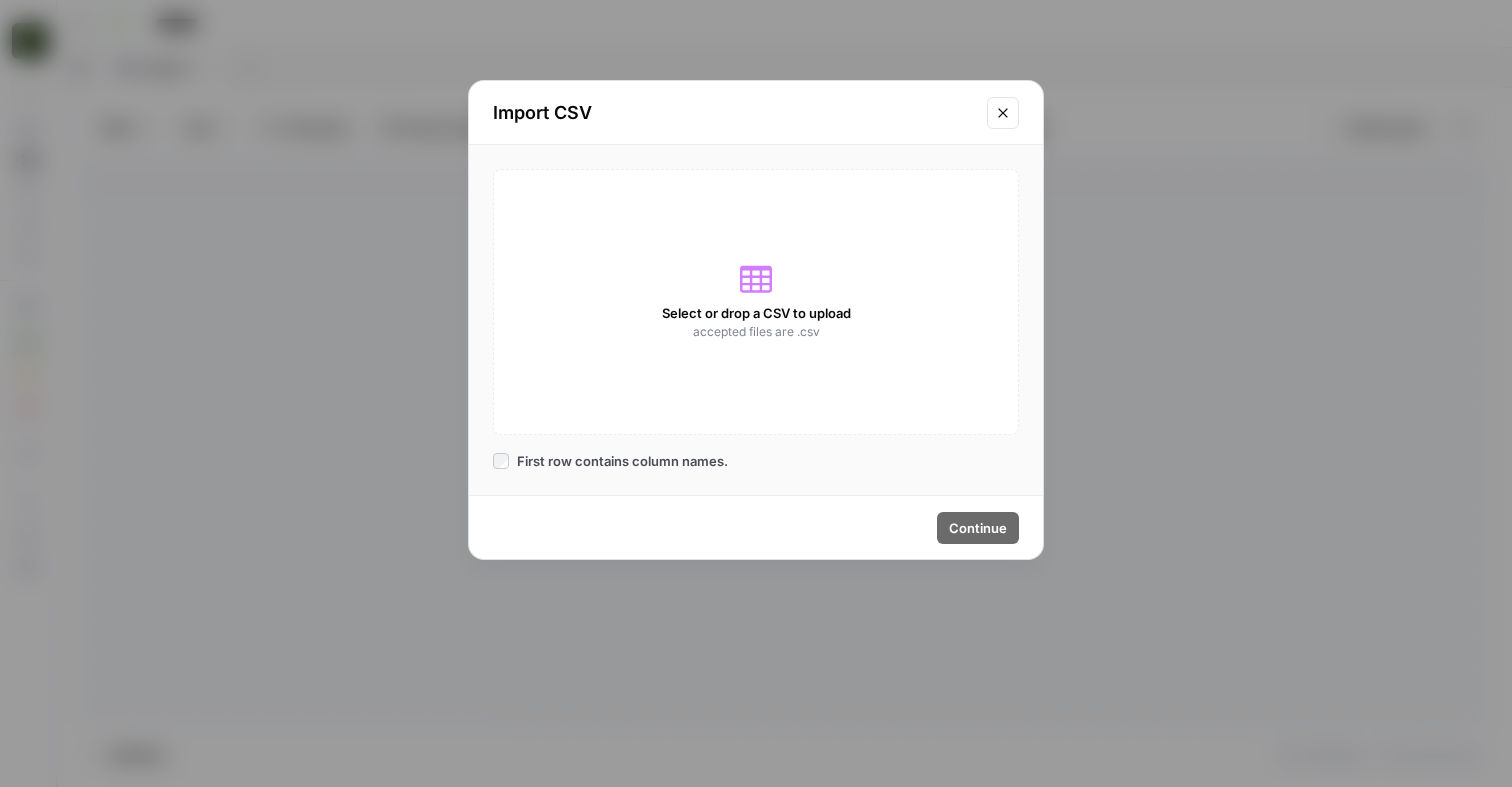 click on "Select or drop a CSV to upload accepted files are .csv" at bounding box center [756, 302] 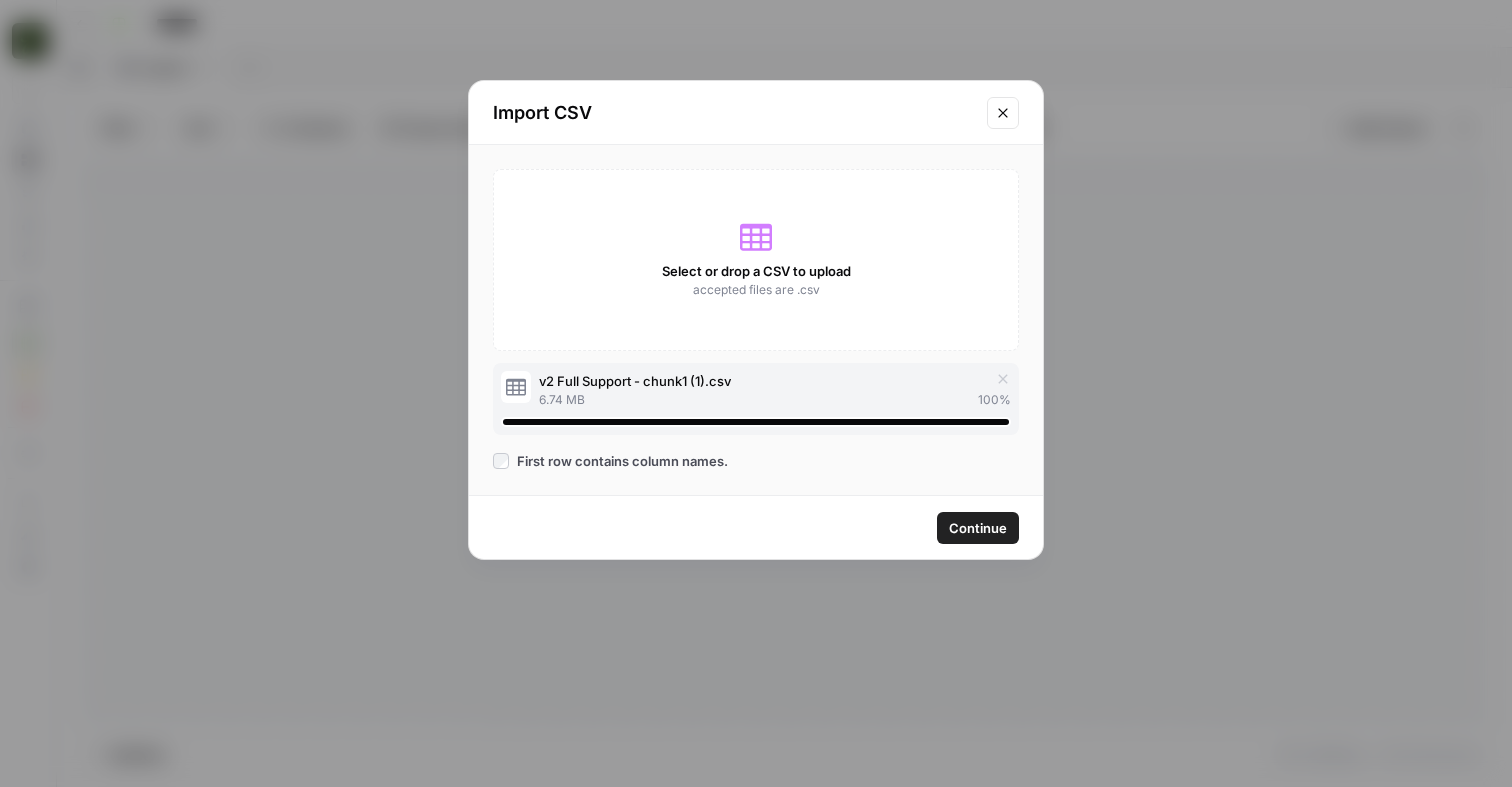 click on "First row contains column names." at bounding box center (622, 461) 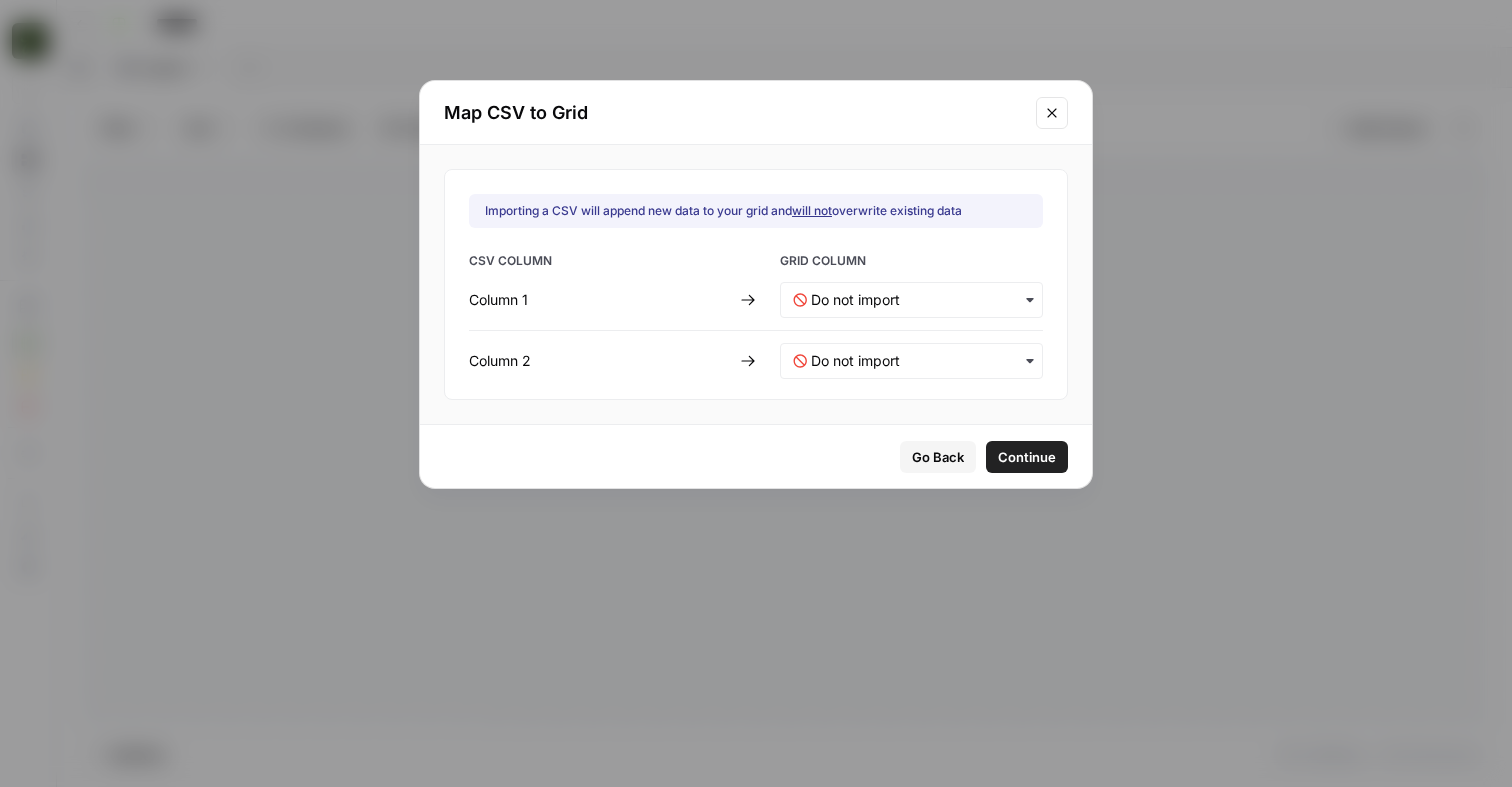 click at bounding box center [911, 300] 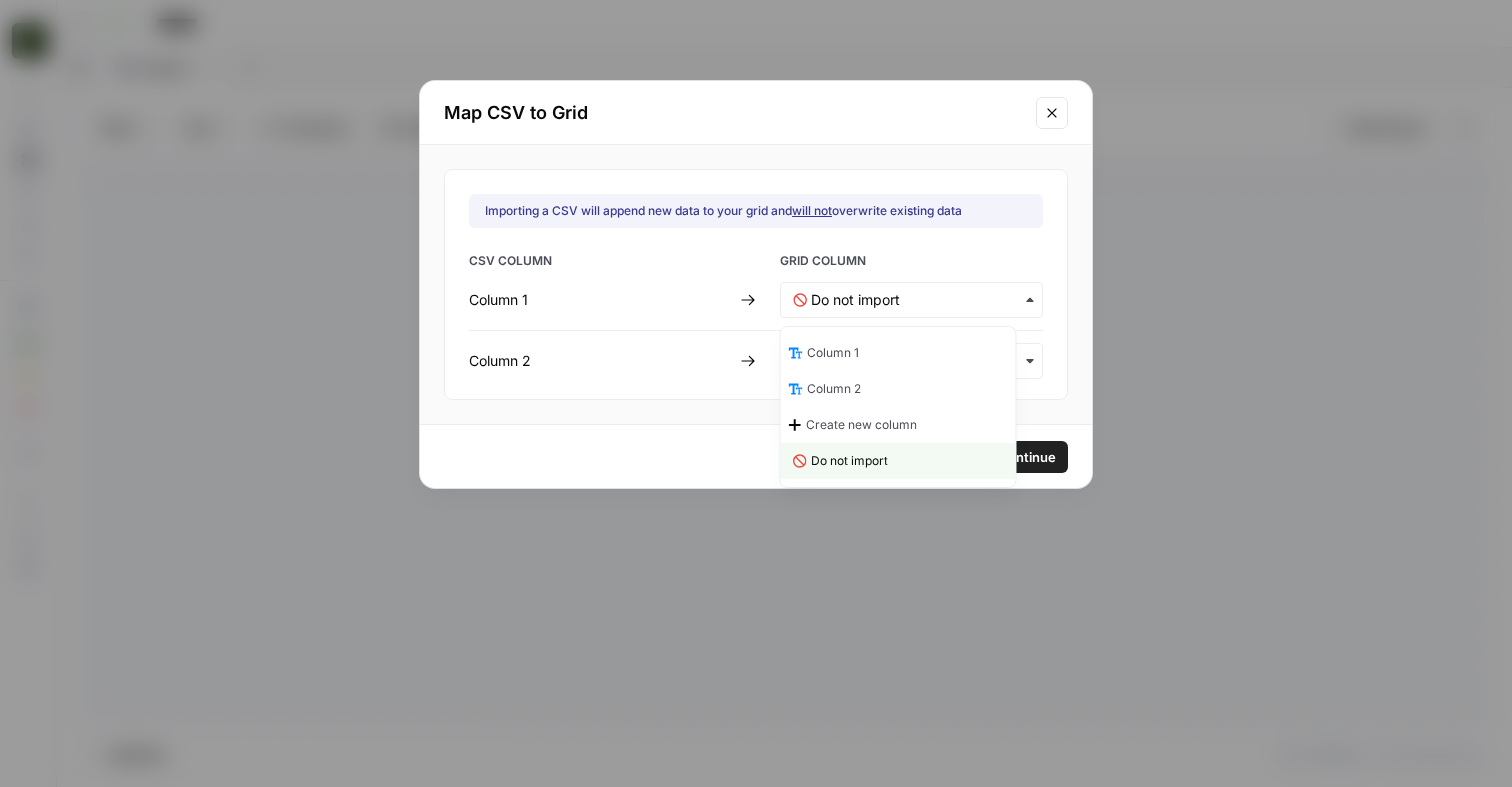 click on "GRID COLUMN" at bounding box center (911, 263) 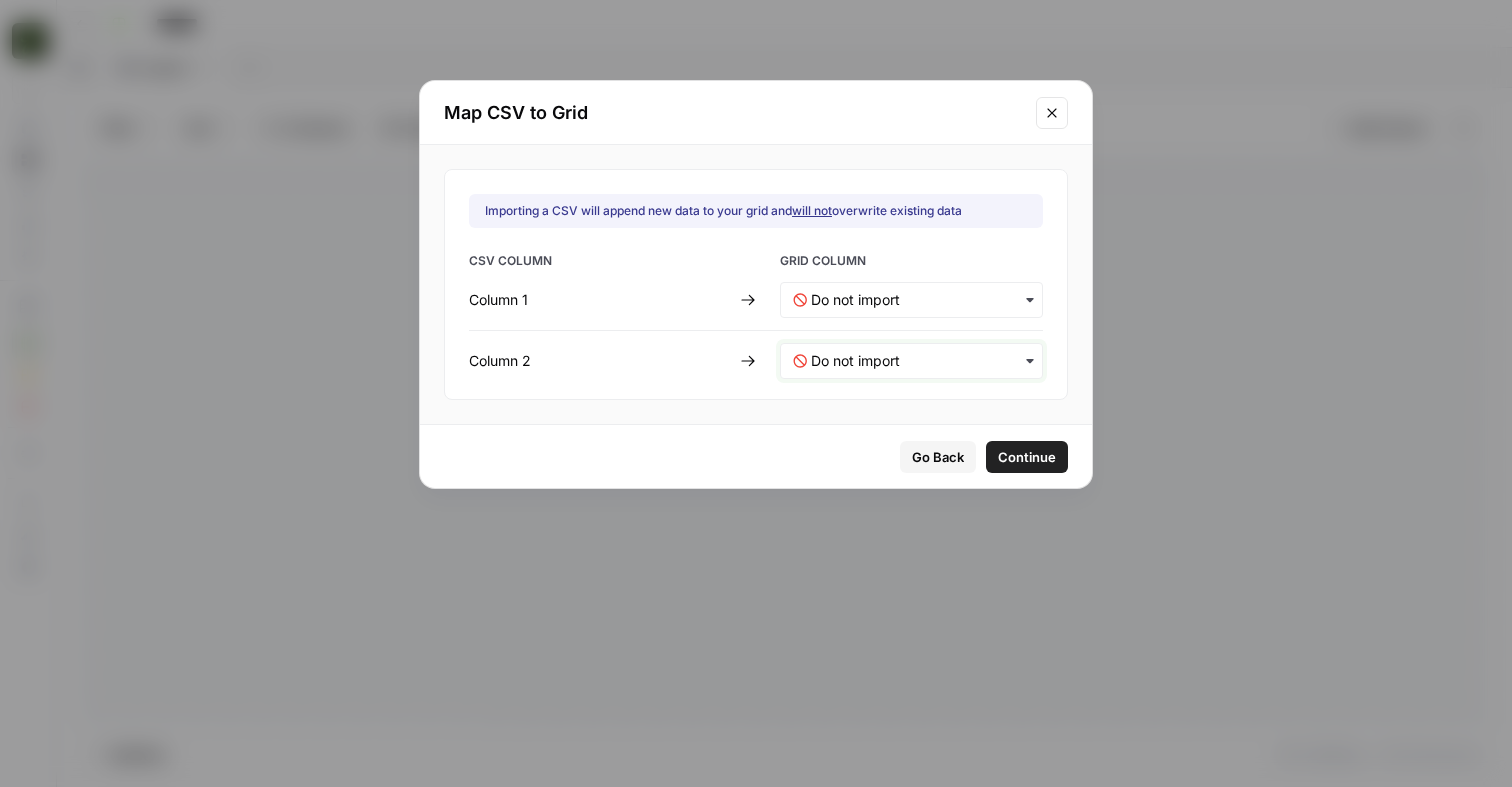 click at bounding box center [920, 361] 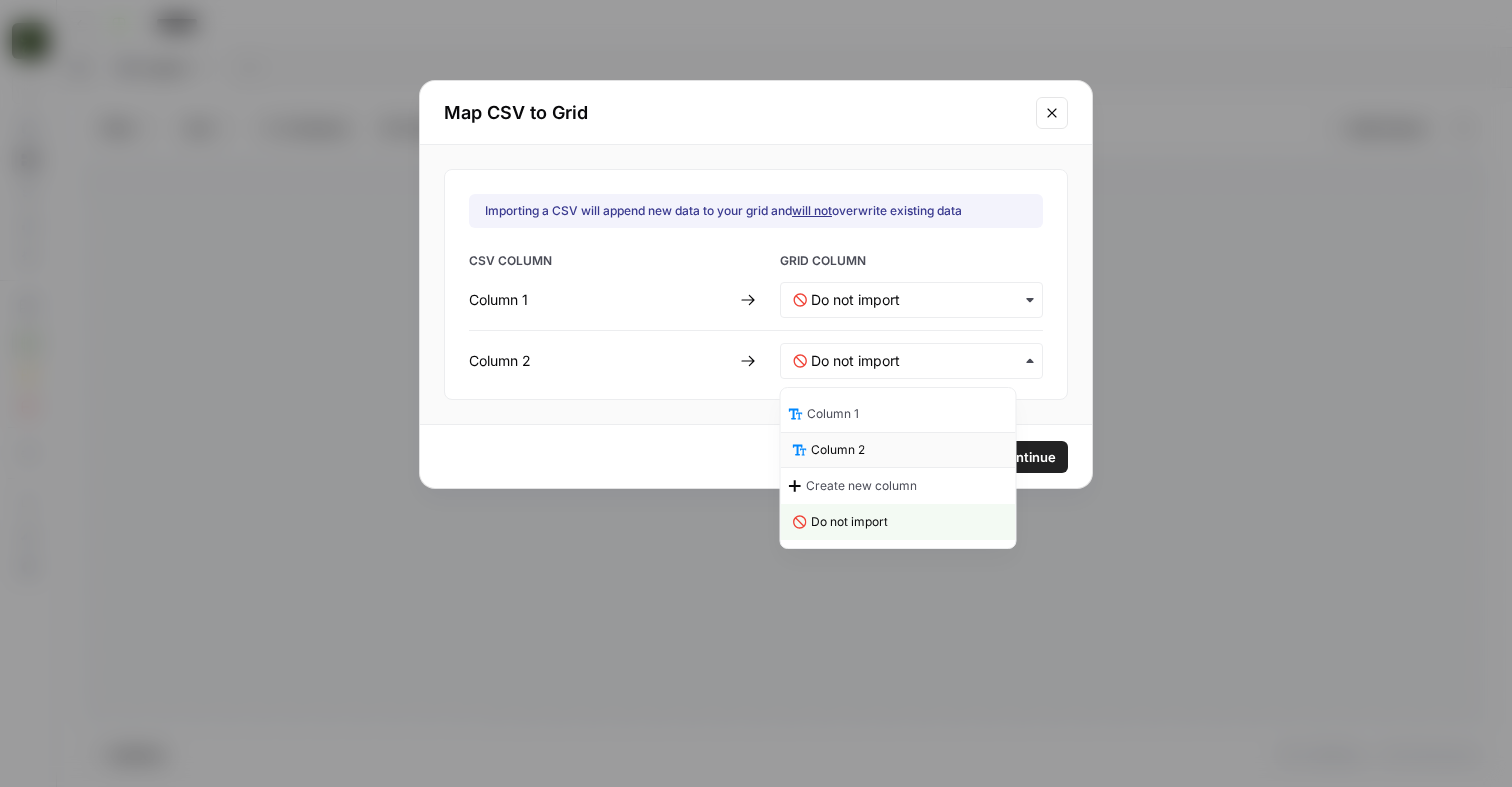 click on "Column 2" at bounding box center [898, 450] 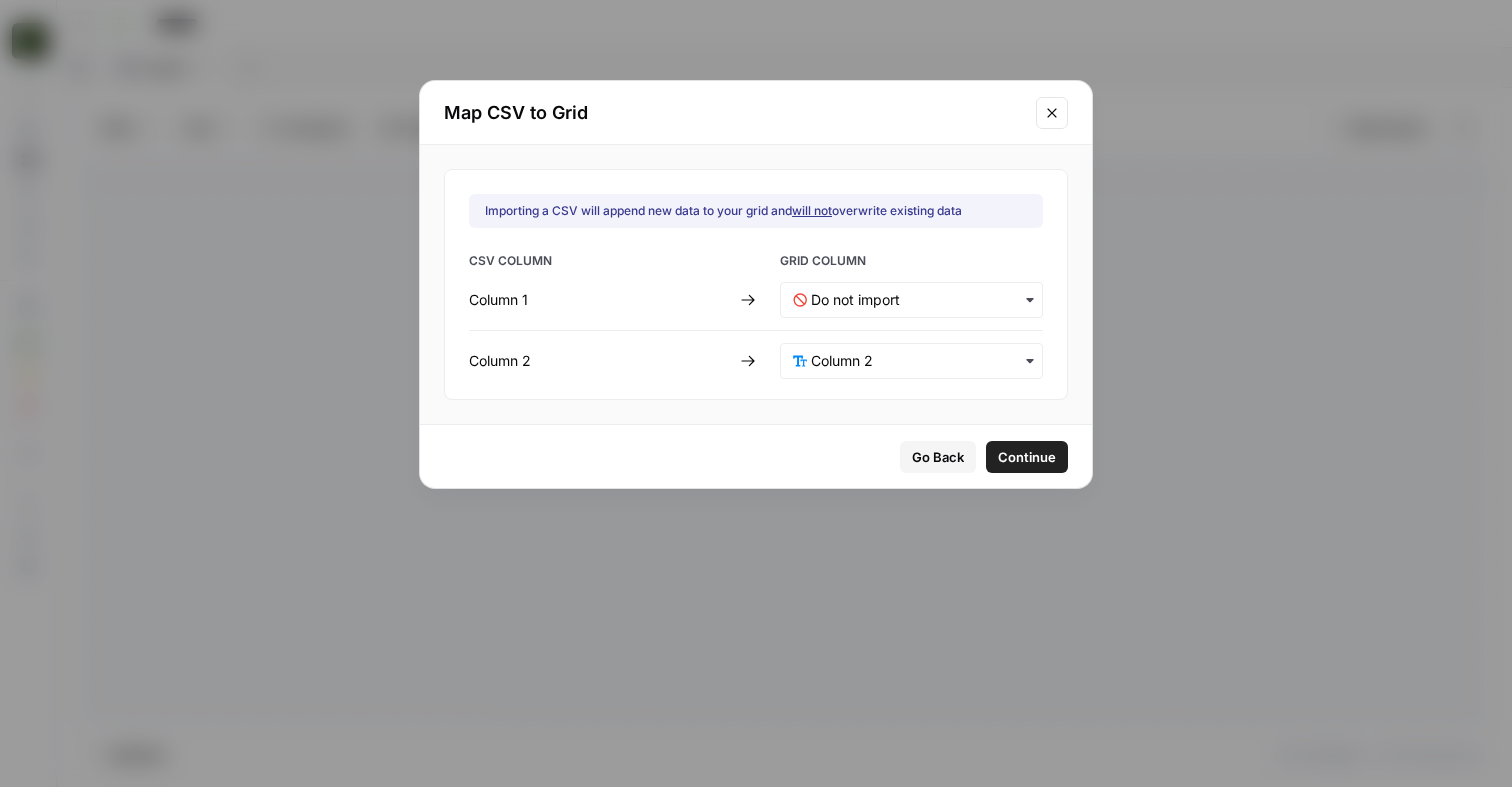 click on "Continue" at bounding box center [1027, 457] 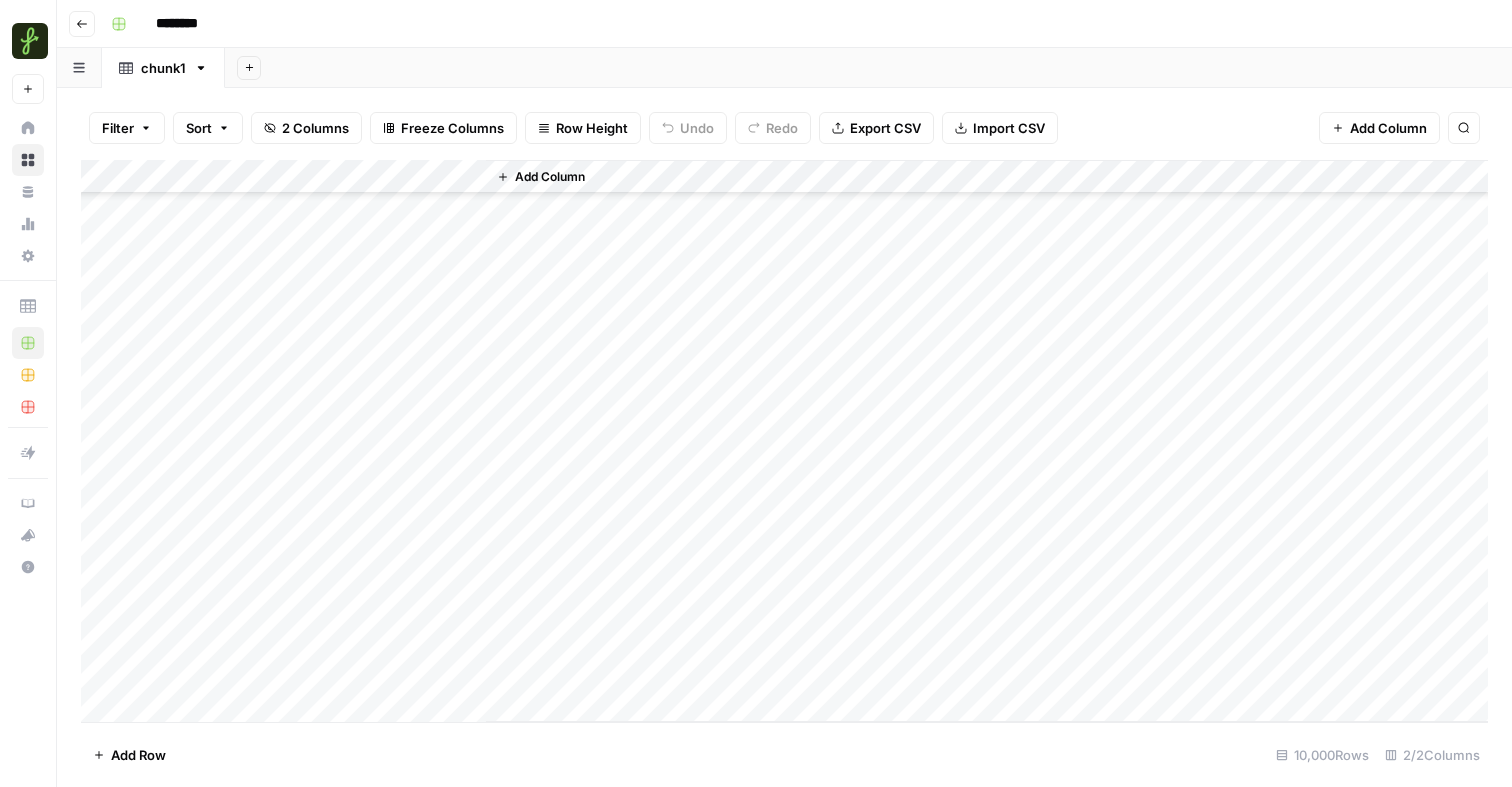 scroll, scrollTop: 0, scrollLeft: 0, axis: both 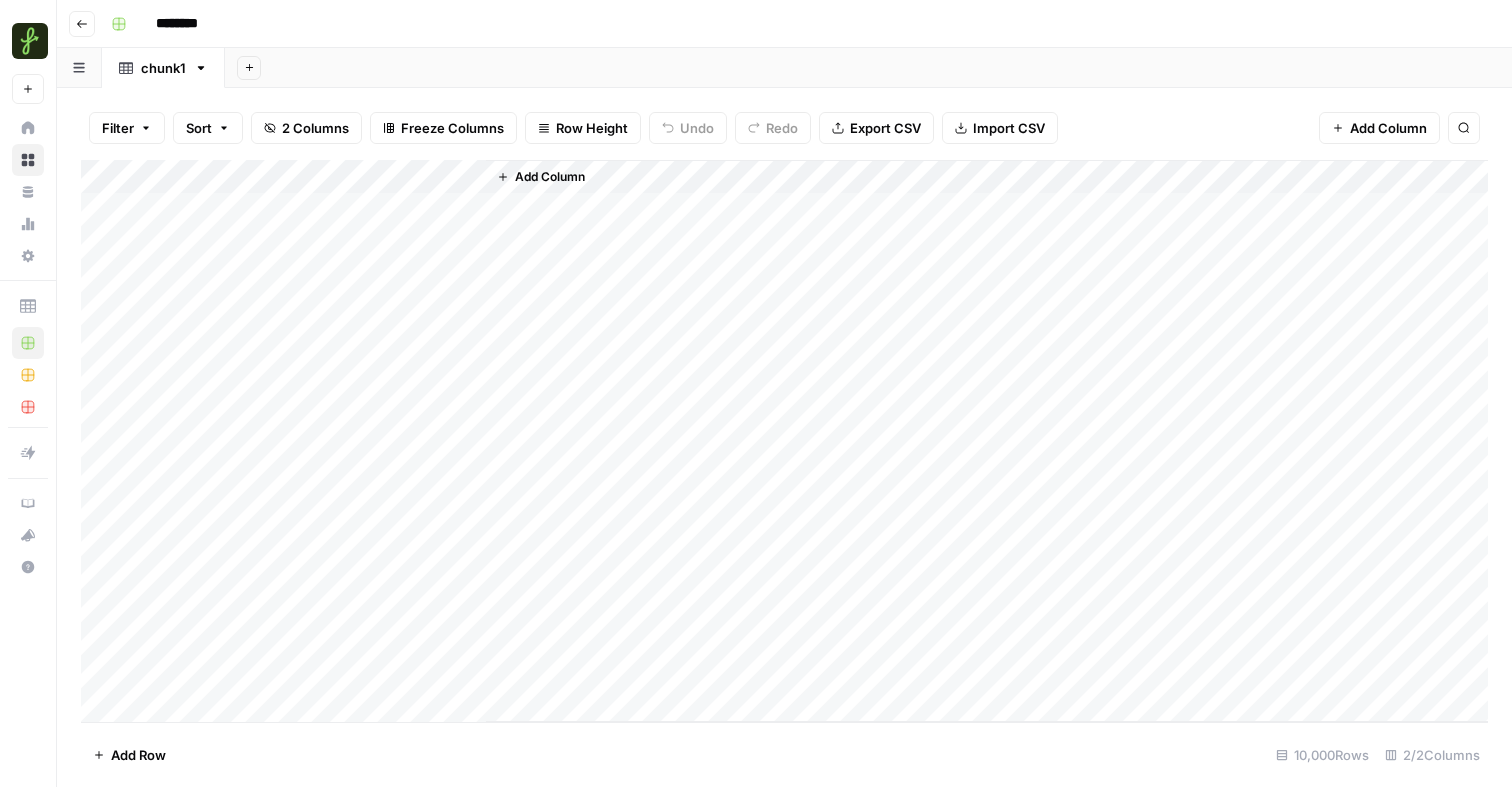 click 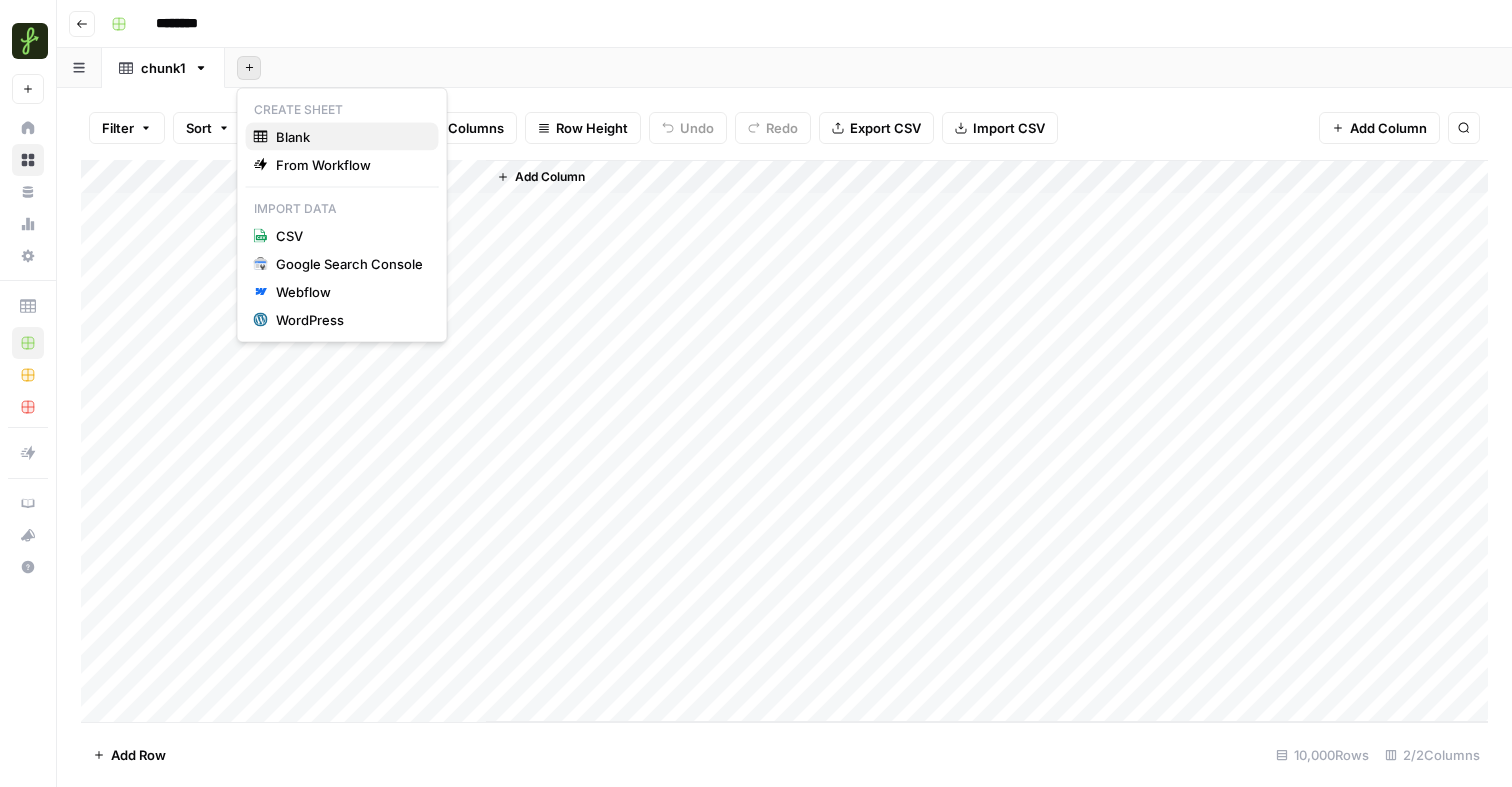 click on "Blank" at bounding box center (349, 137) 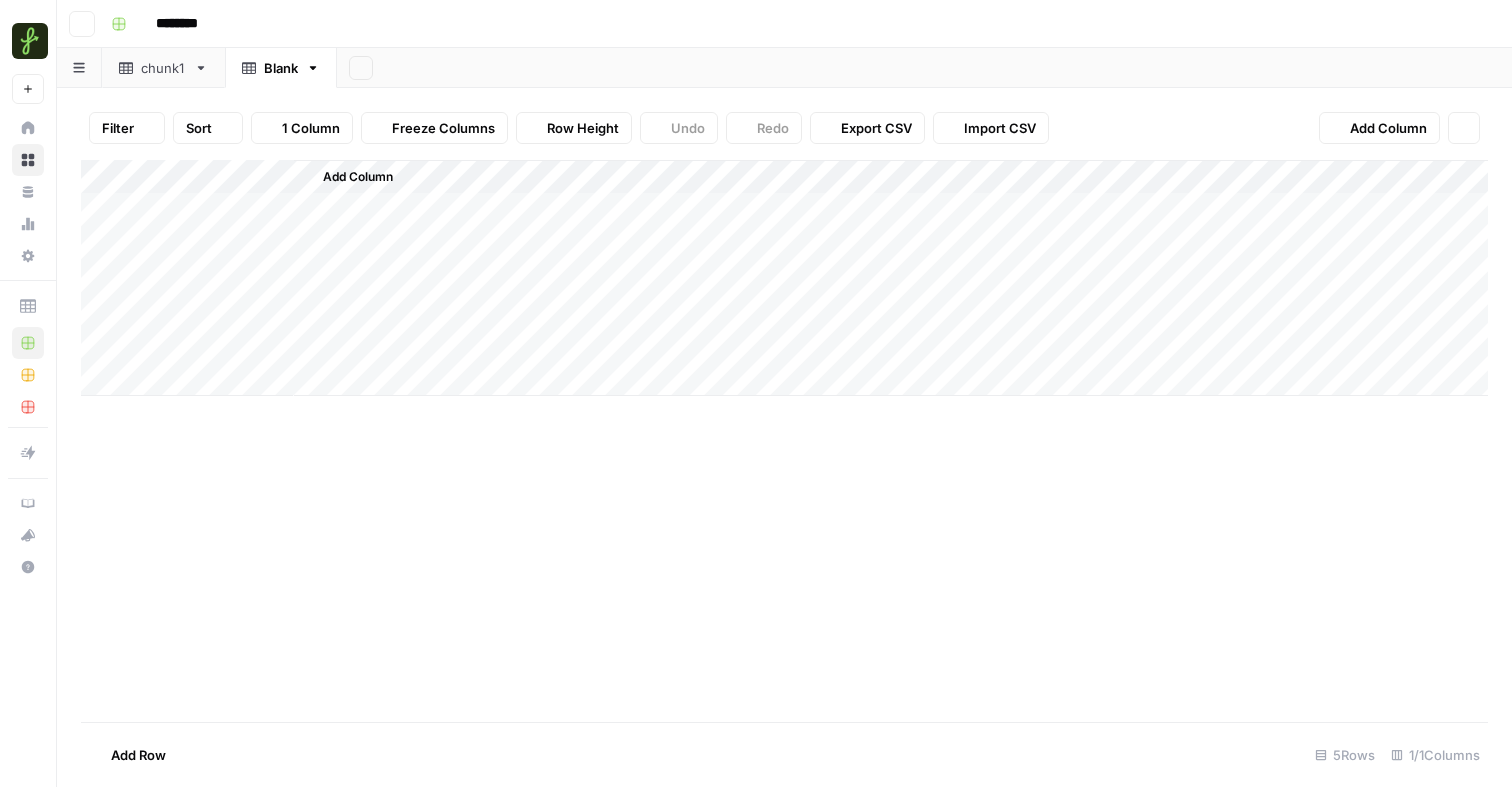 click 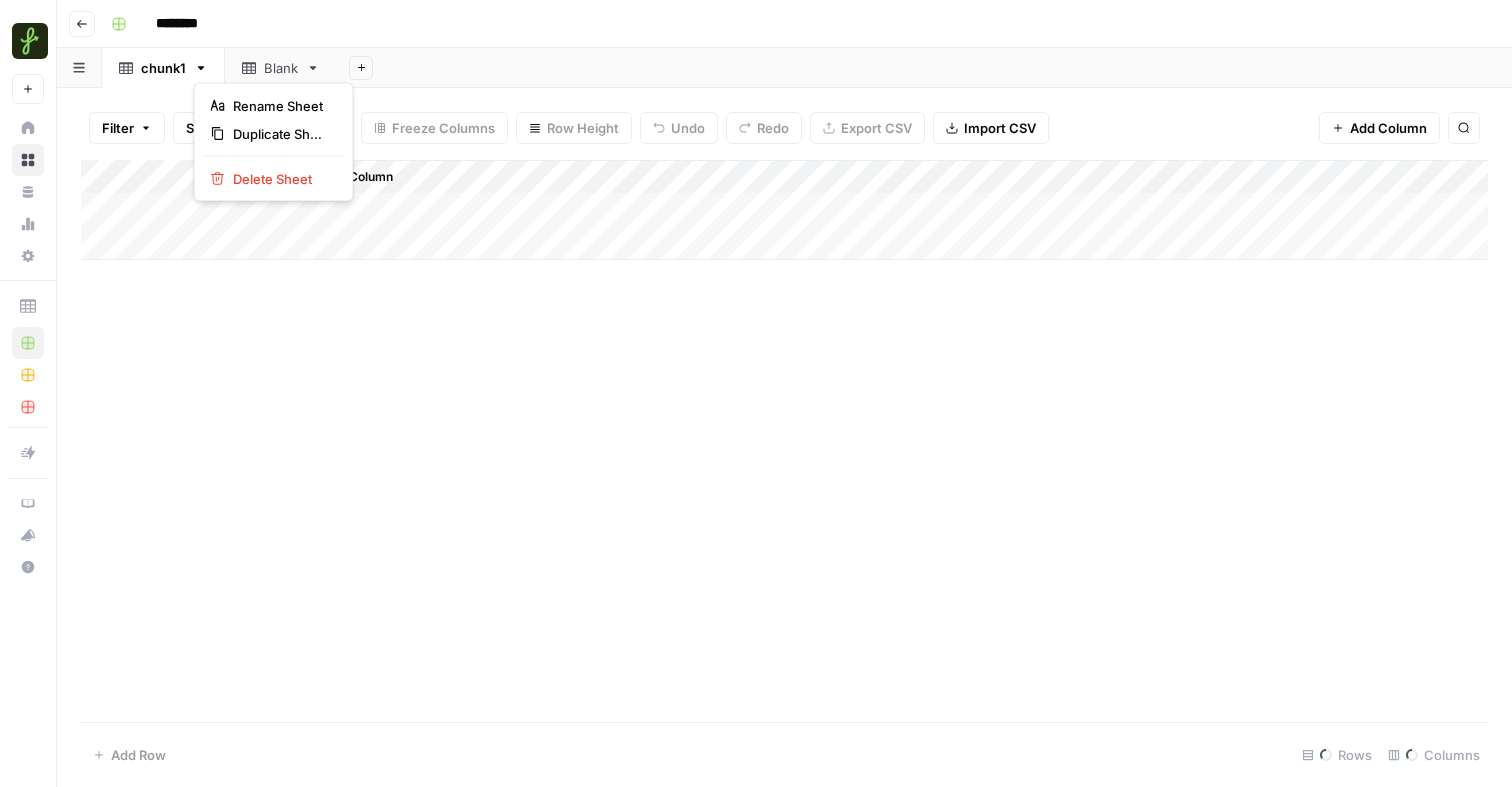click 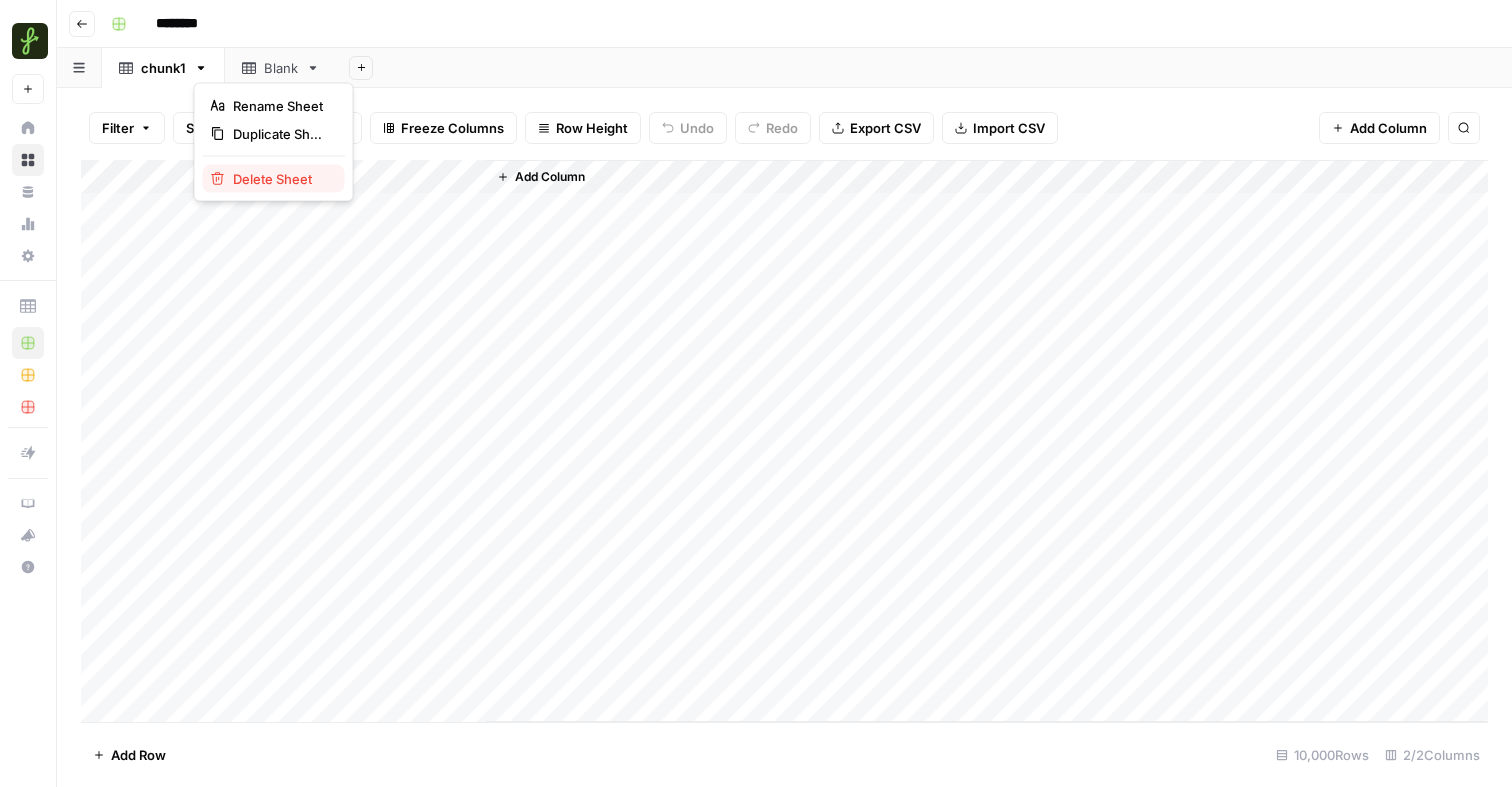 click on "Delete Sheet" at bounding box center [281, 179] 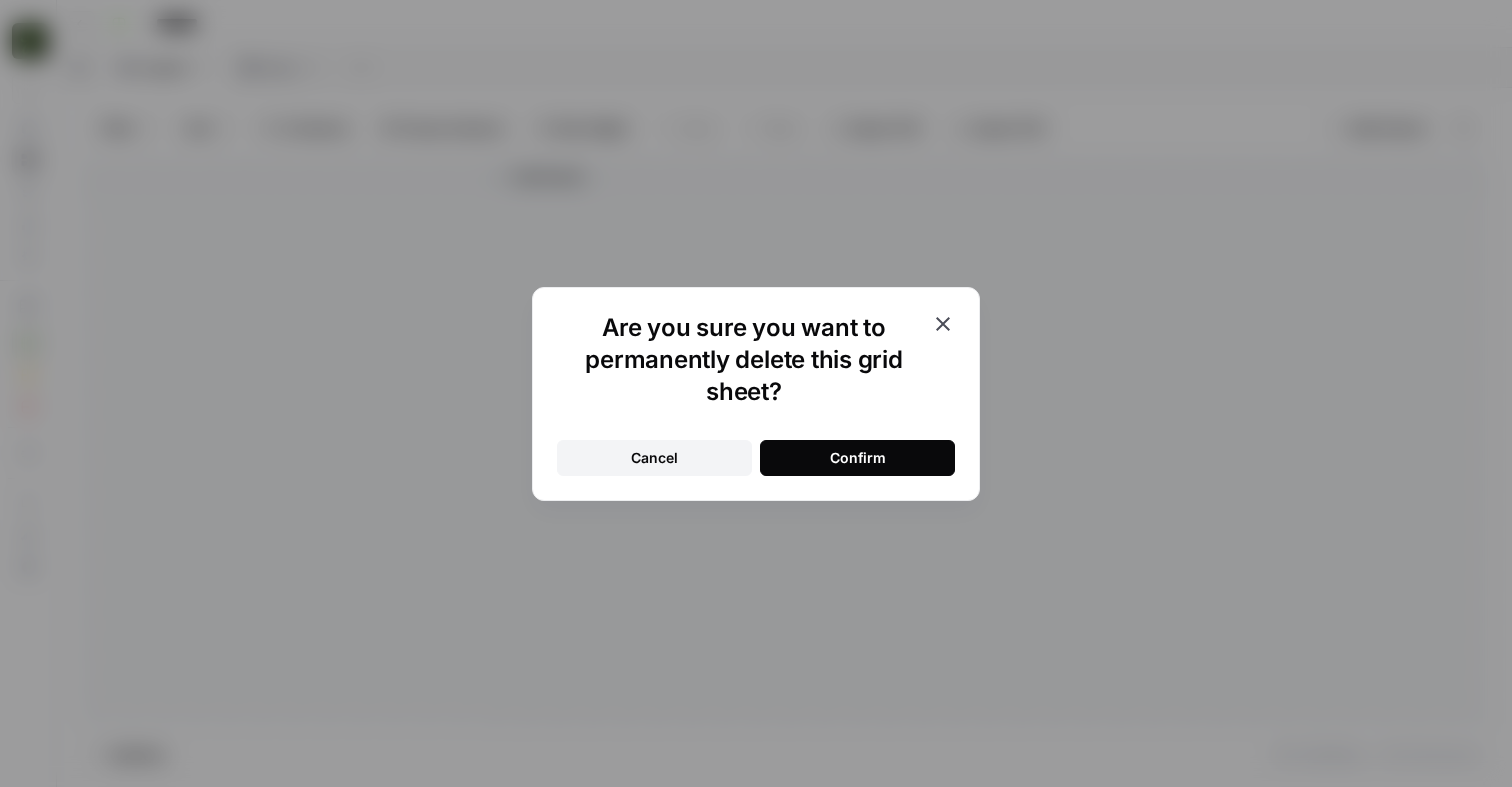 click on "Confirm" at bounding box center [858, 458] 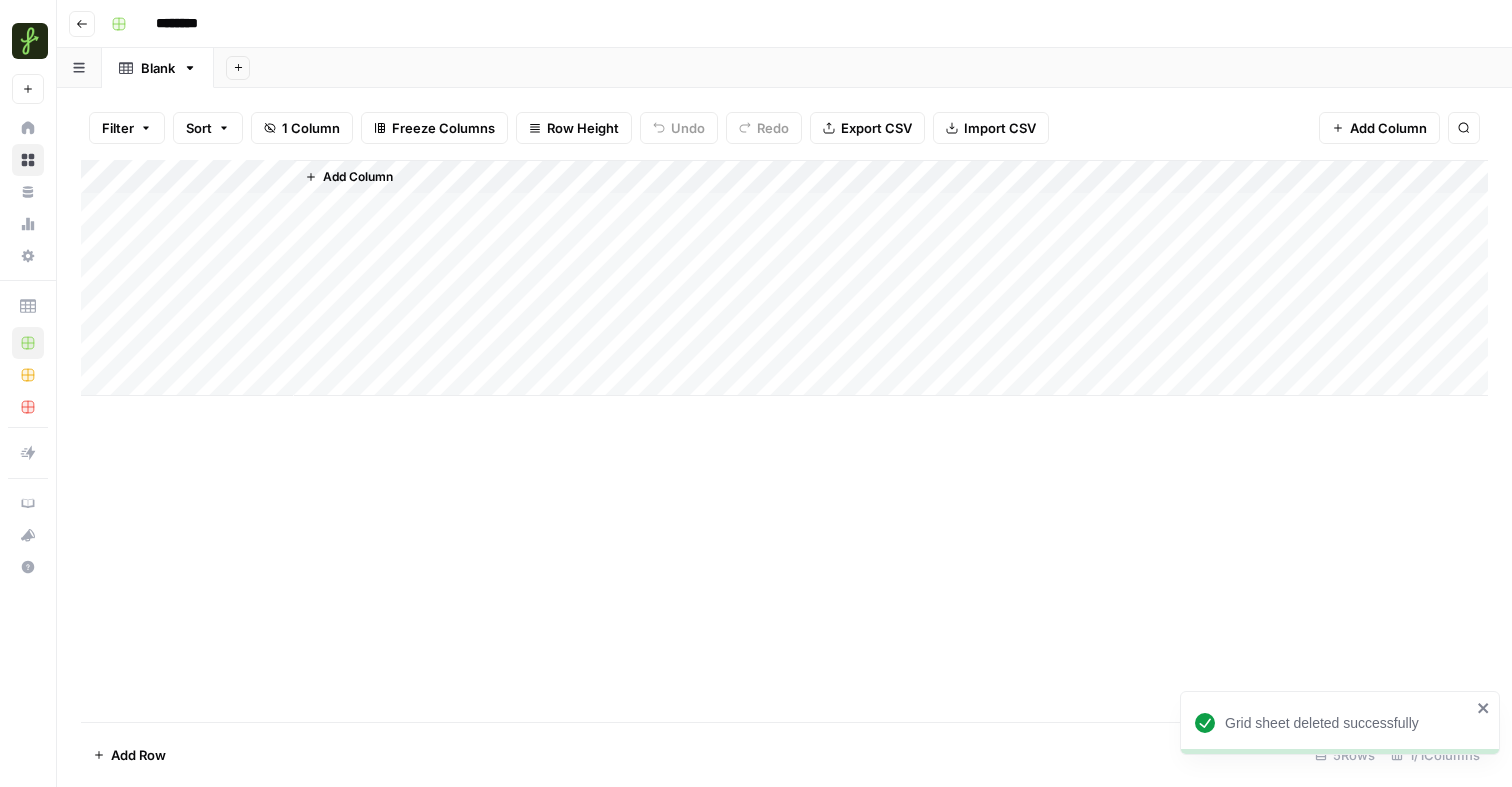 click on "Import CSV" at bounding box center (991, 128) 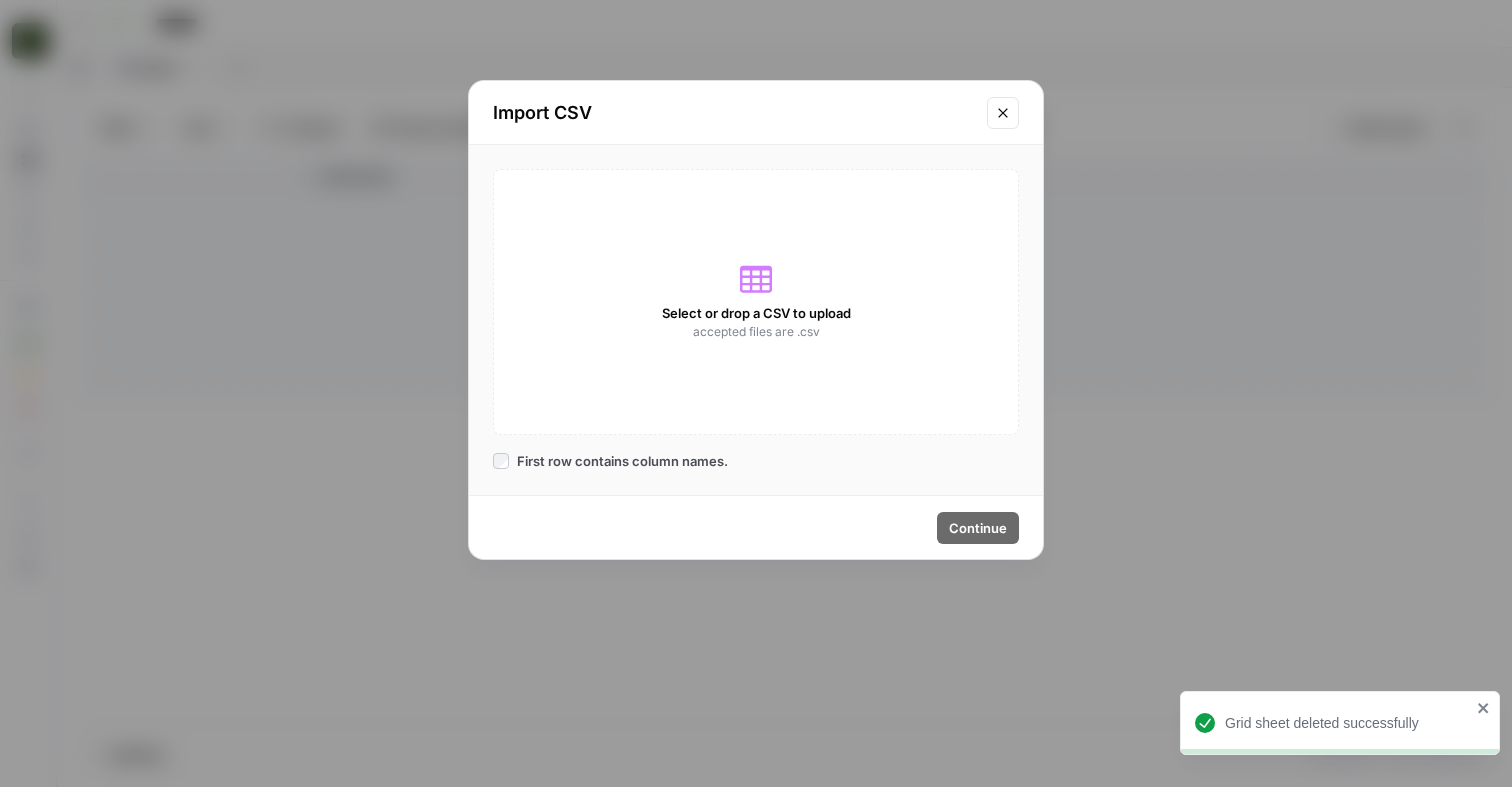 click on "Select or drop a CSV to upload accepted files are .csv" at bounding box center (756, 302) 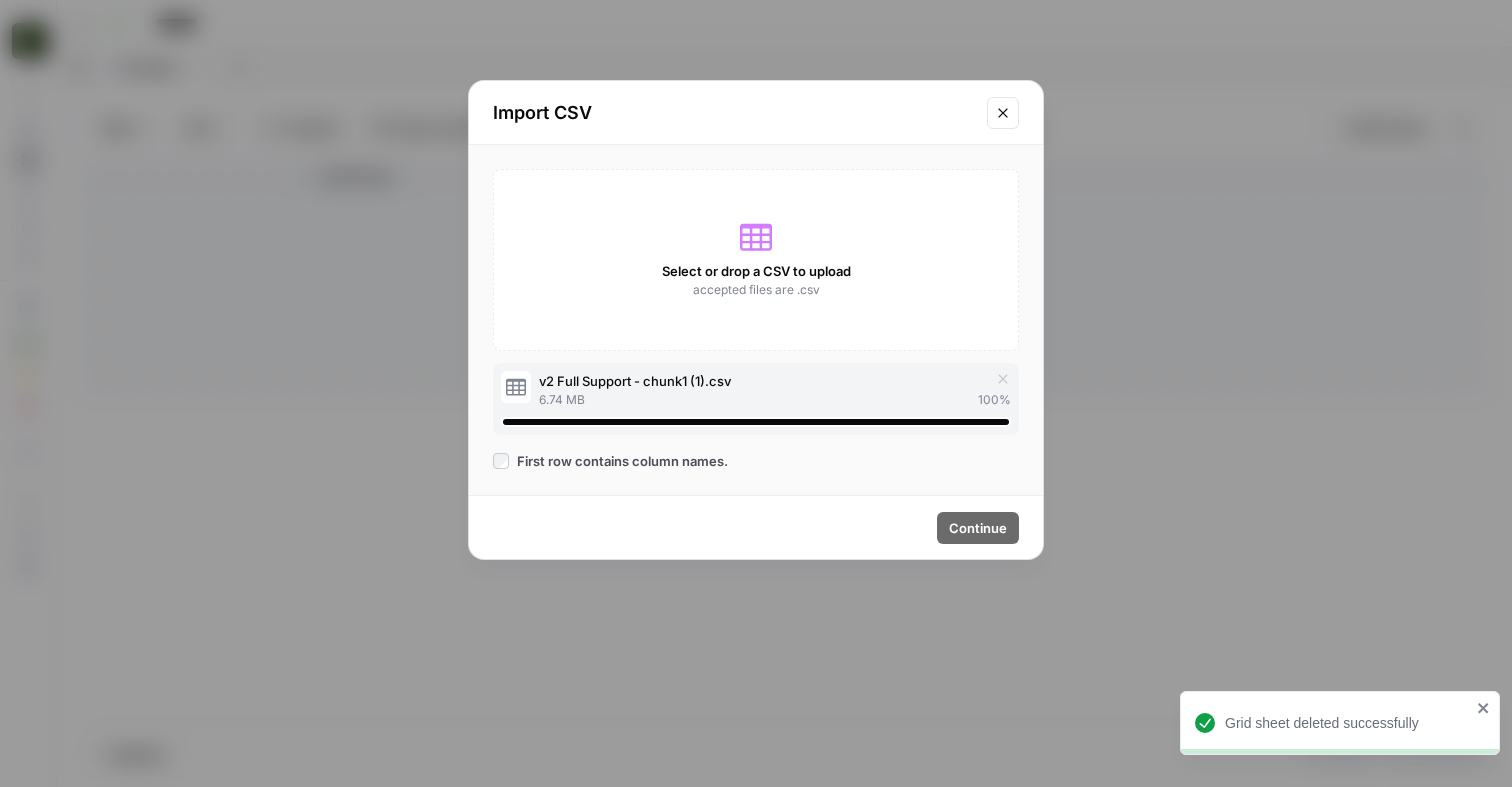click on "First row contains column names." at bounding box center [622, 461] 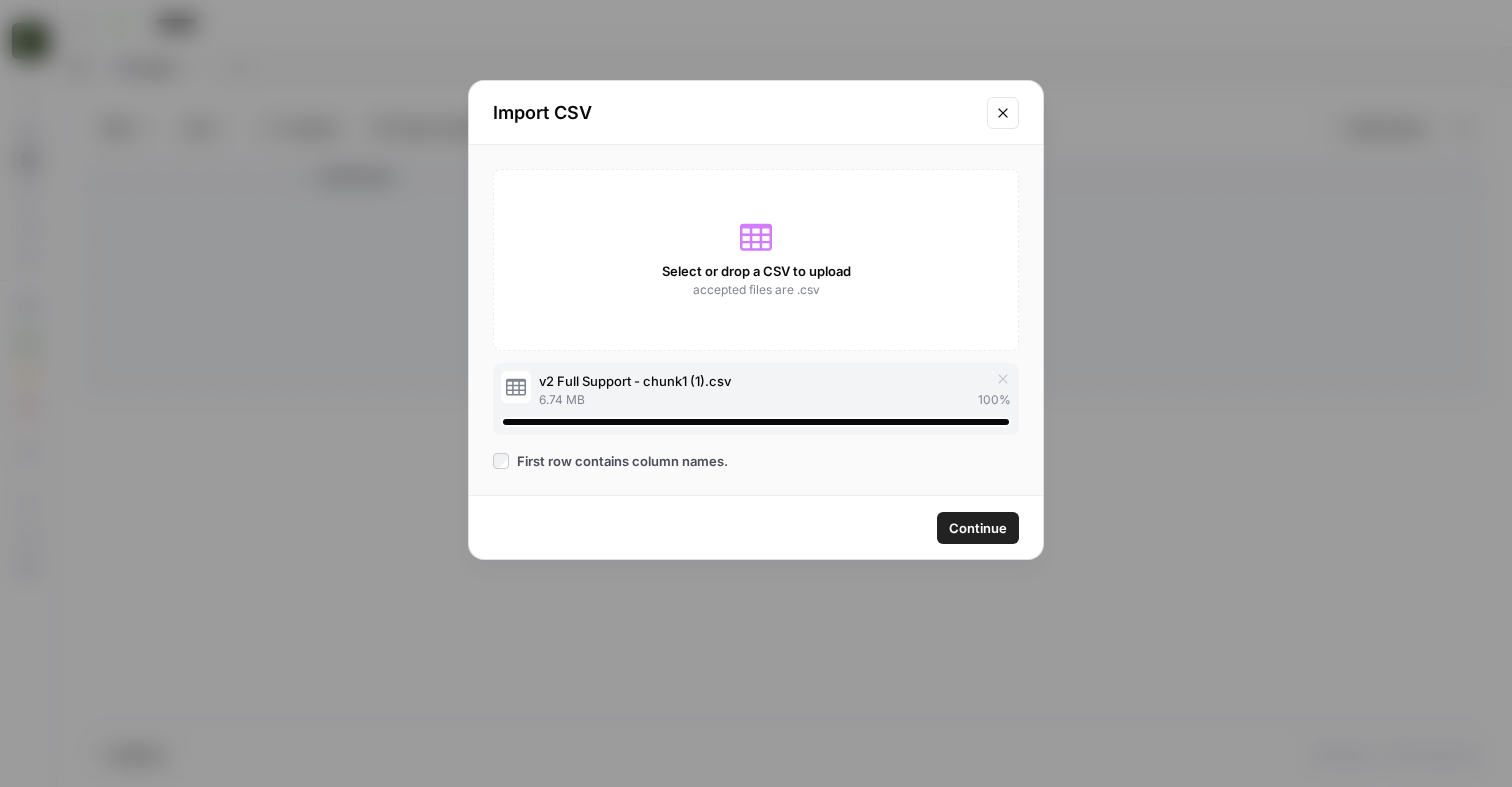 click on "Continue" at bounding box center (978, 528) 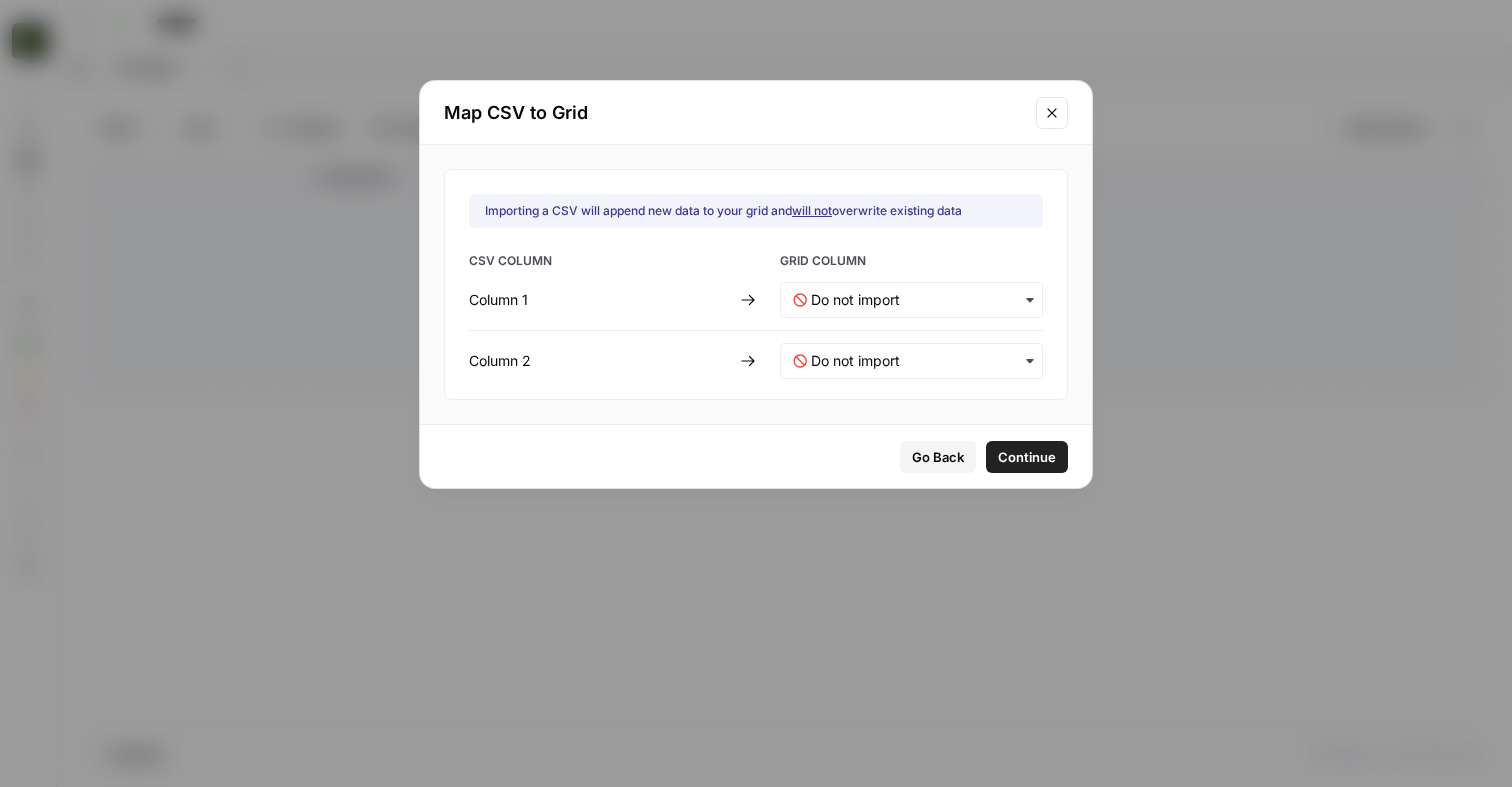 click at bounding box center [911, 300] 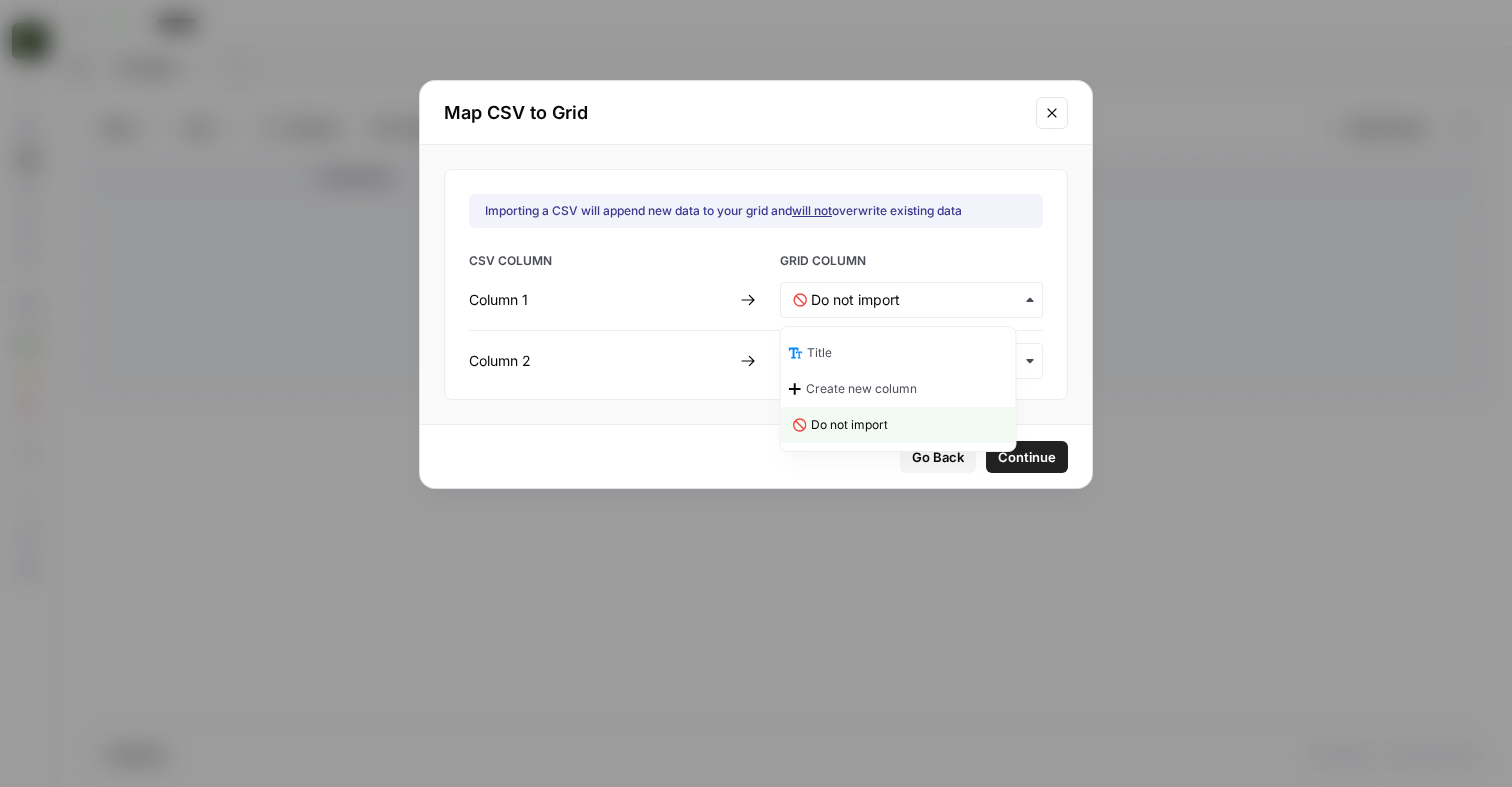 click on "CSV COLUMN GRID COLUMN Column 1
Column 2" at bounding box center (756, 315) 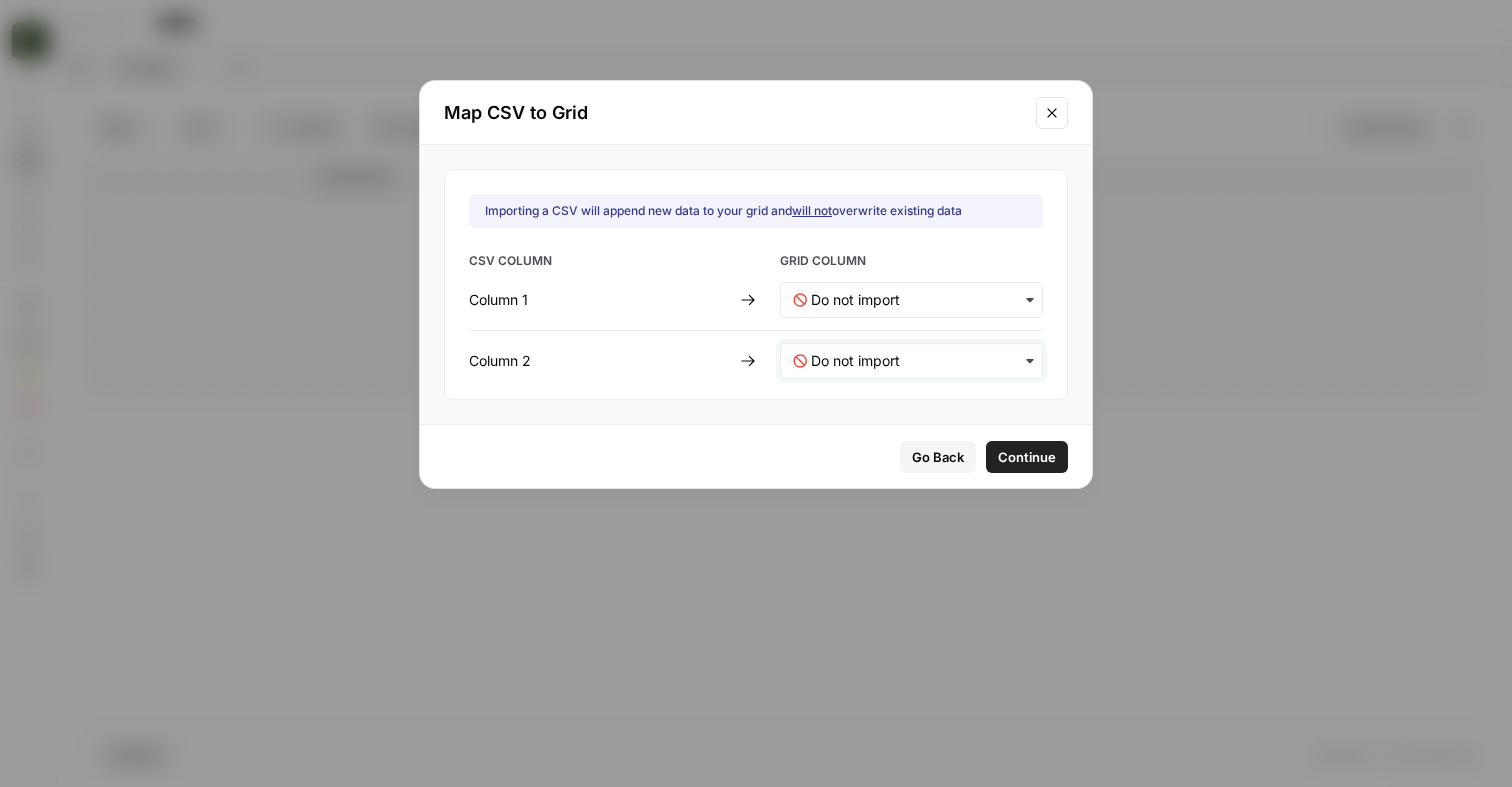 click at bounding box center (920, 361) 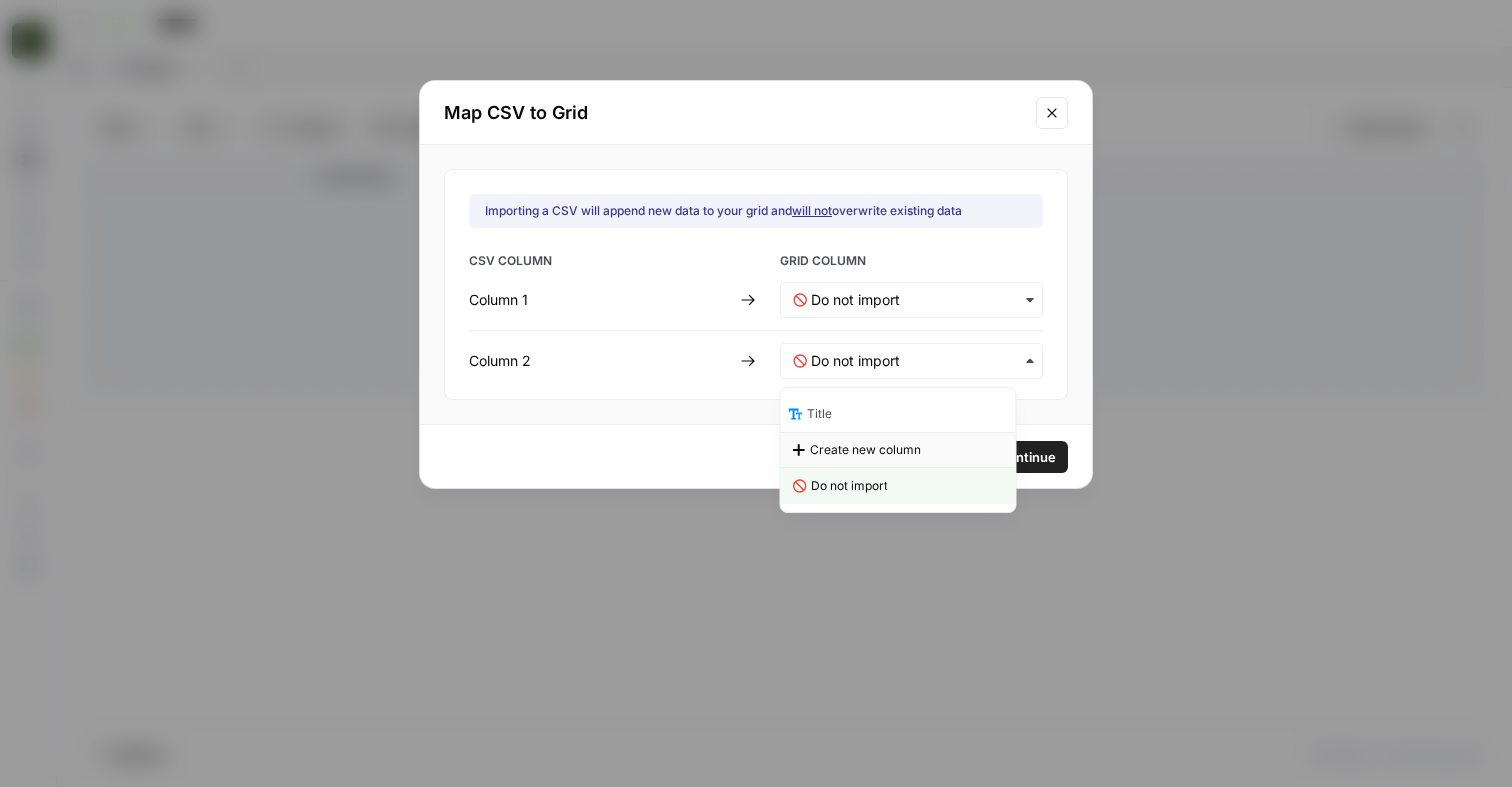 click on "Create new column" at bounding box center (865, 450) 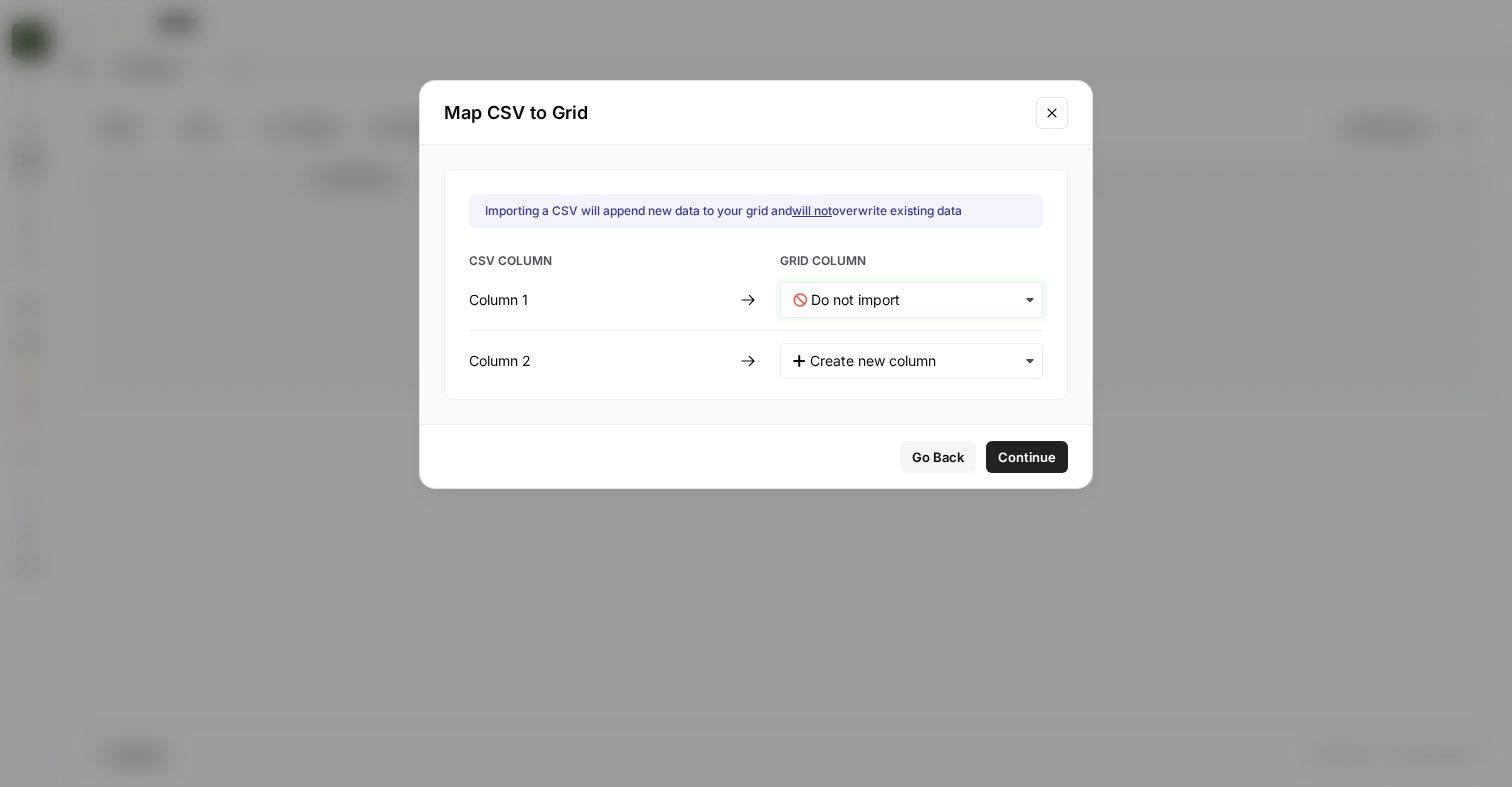click at bounding box center [920, 300] 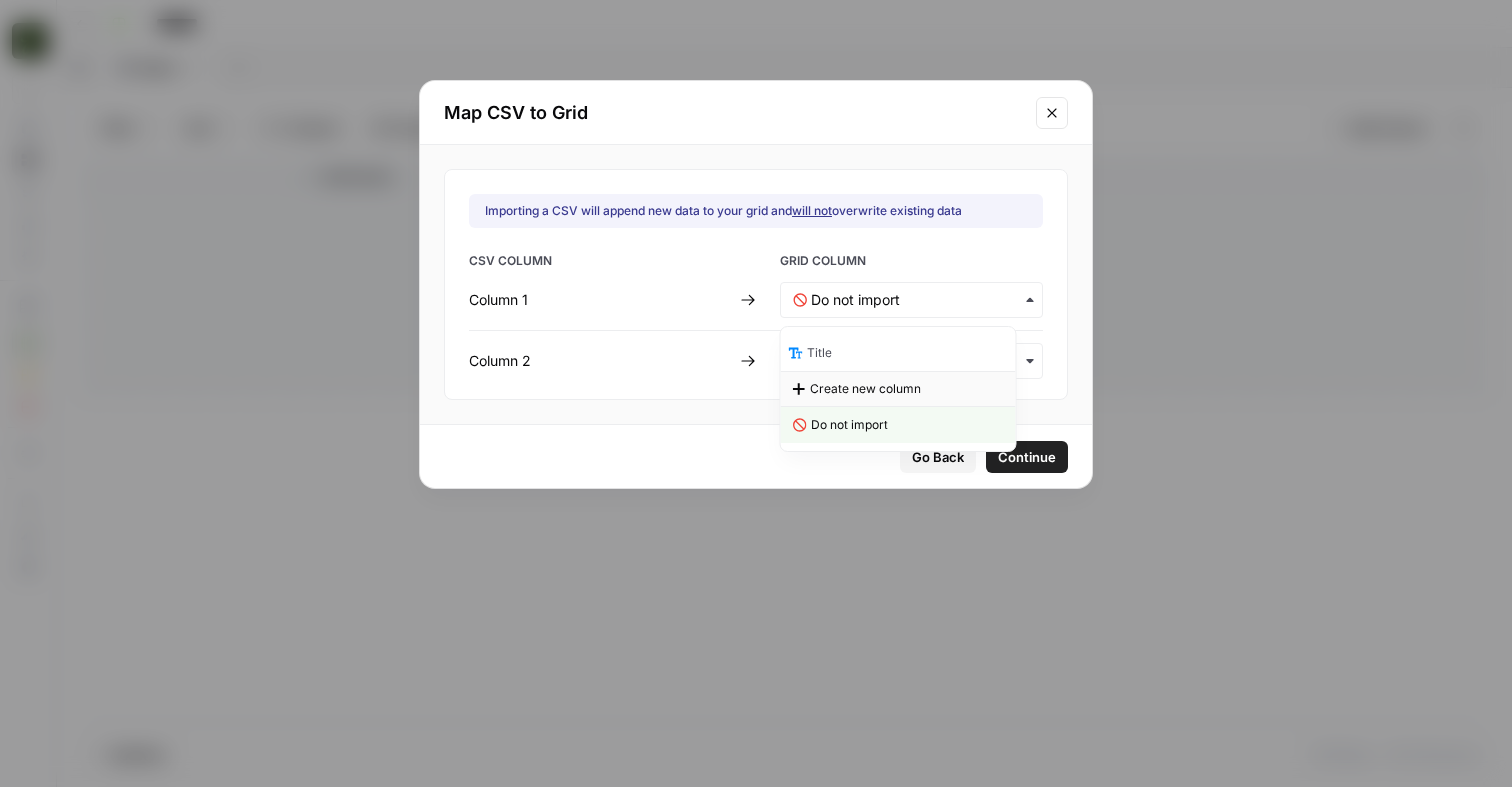 click on "Create new column" at bounding box center (865, 389) 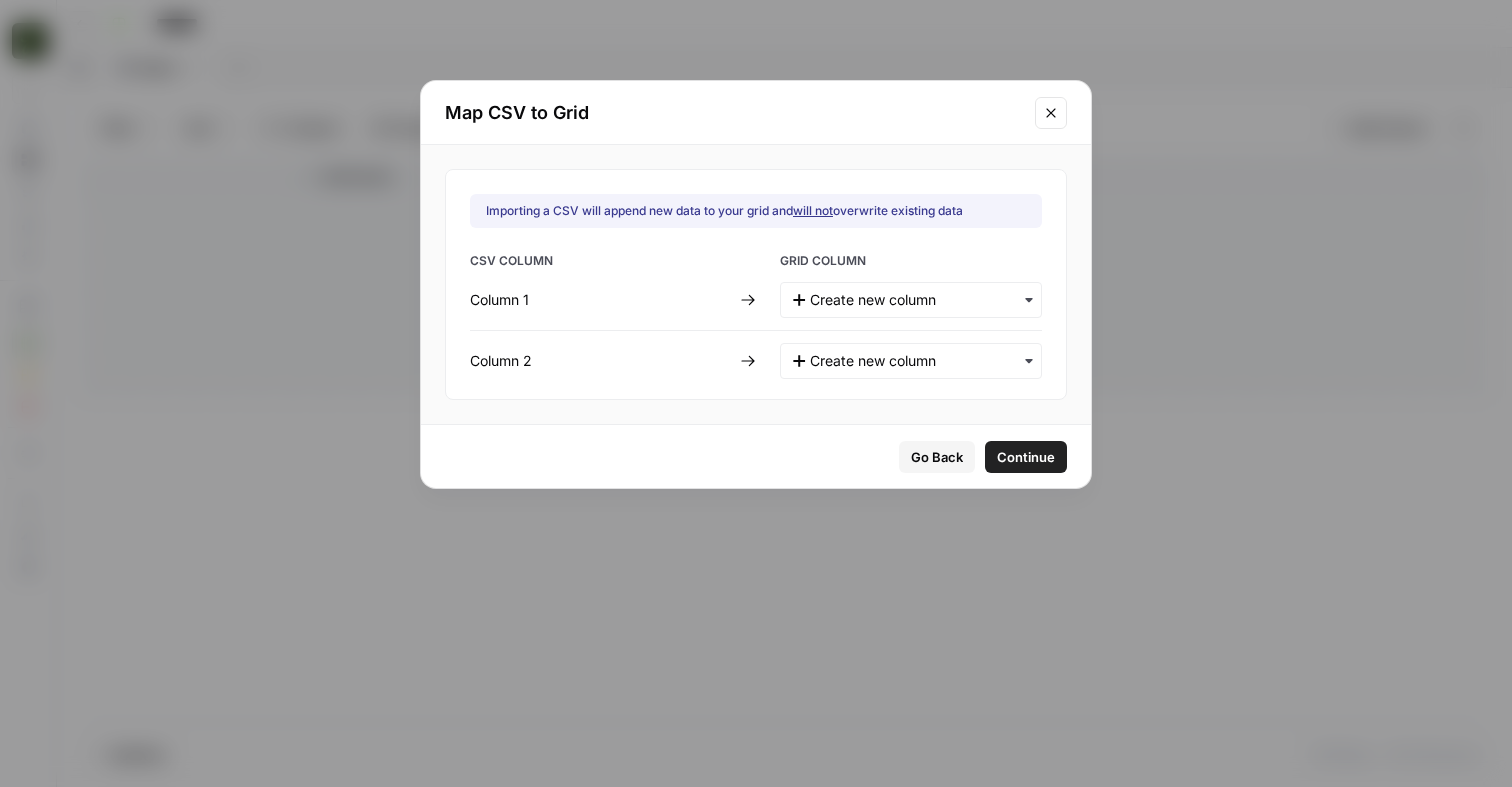 click on "Importing a CSV will append new data to your grid and  will not  overwrite existing data CSV COLUMN GRID COLUMN Column 1
Column 2" at bounding box center (756, 284) 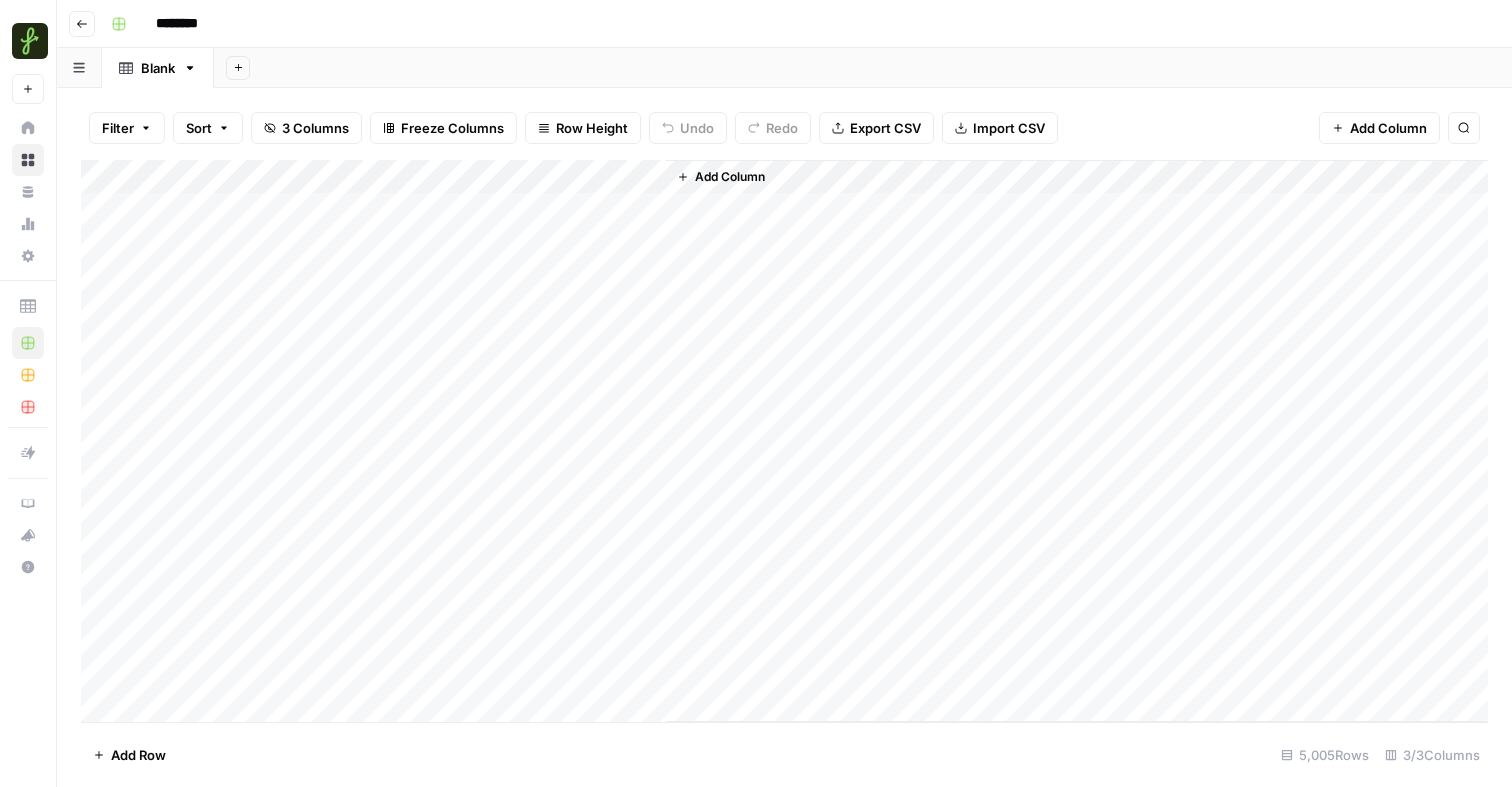 click on "Add Sheet" at bounding box center [238, 68] 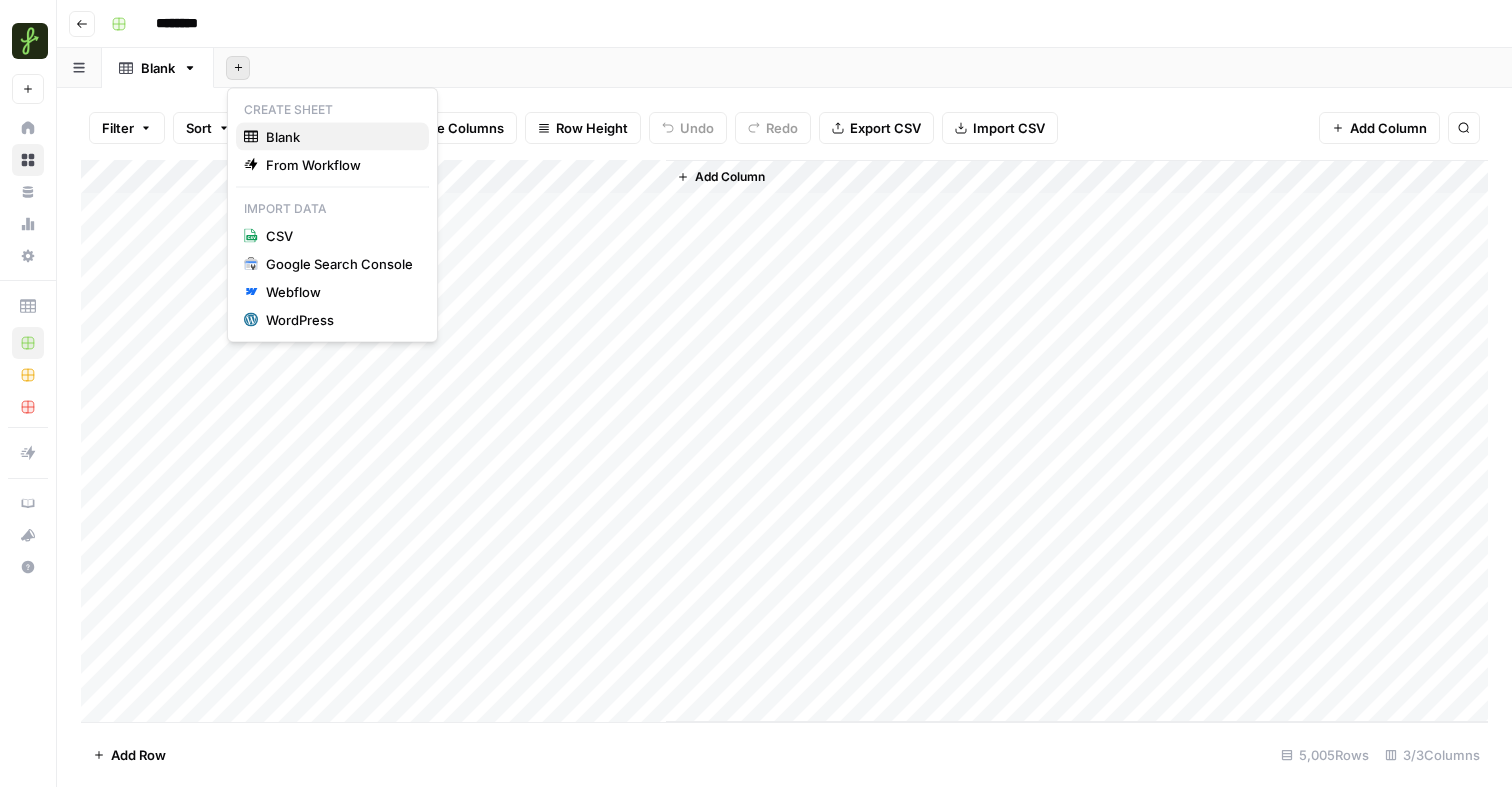 click on "Blank" at bounding box center (339, 137) 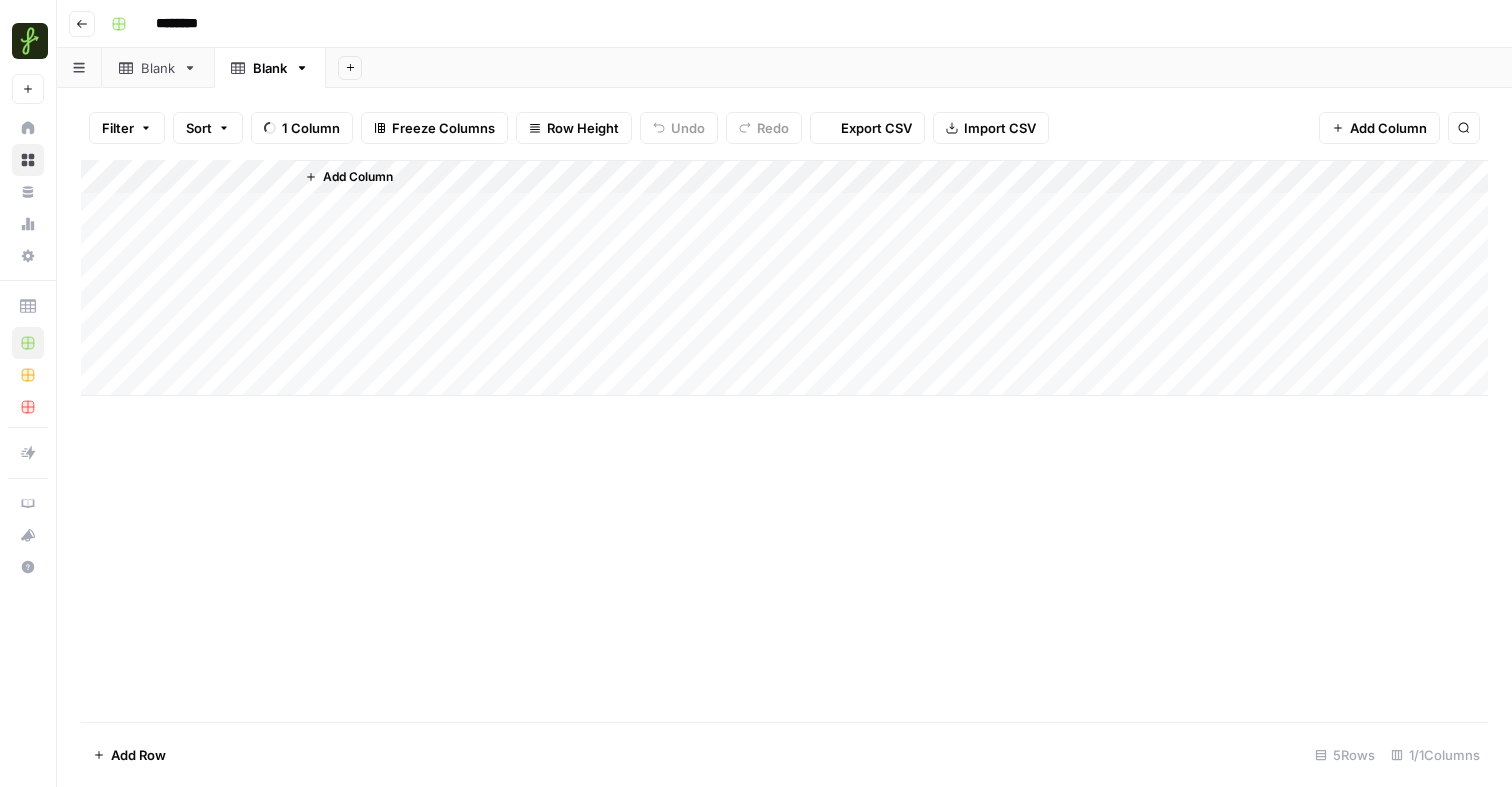 click 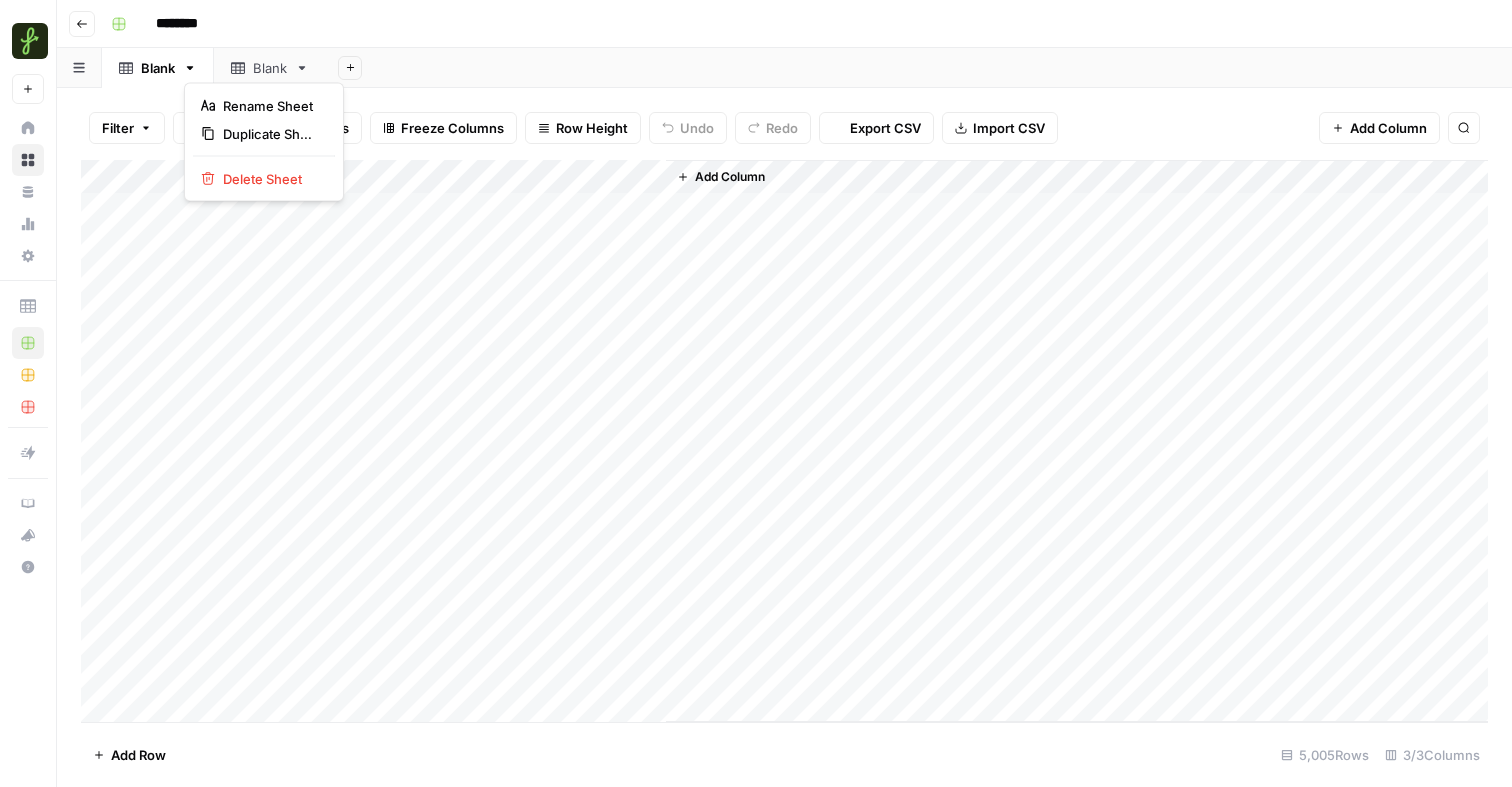 click 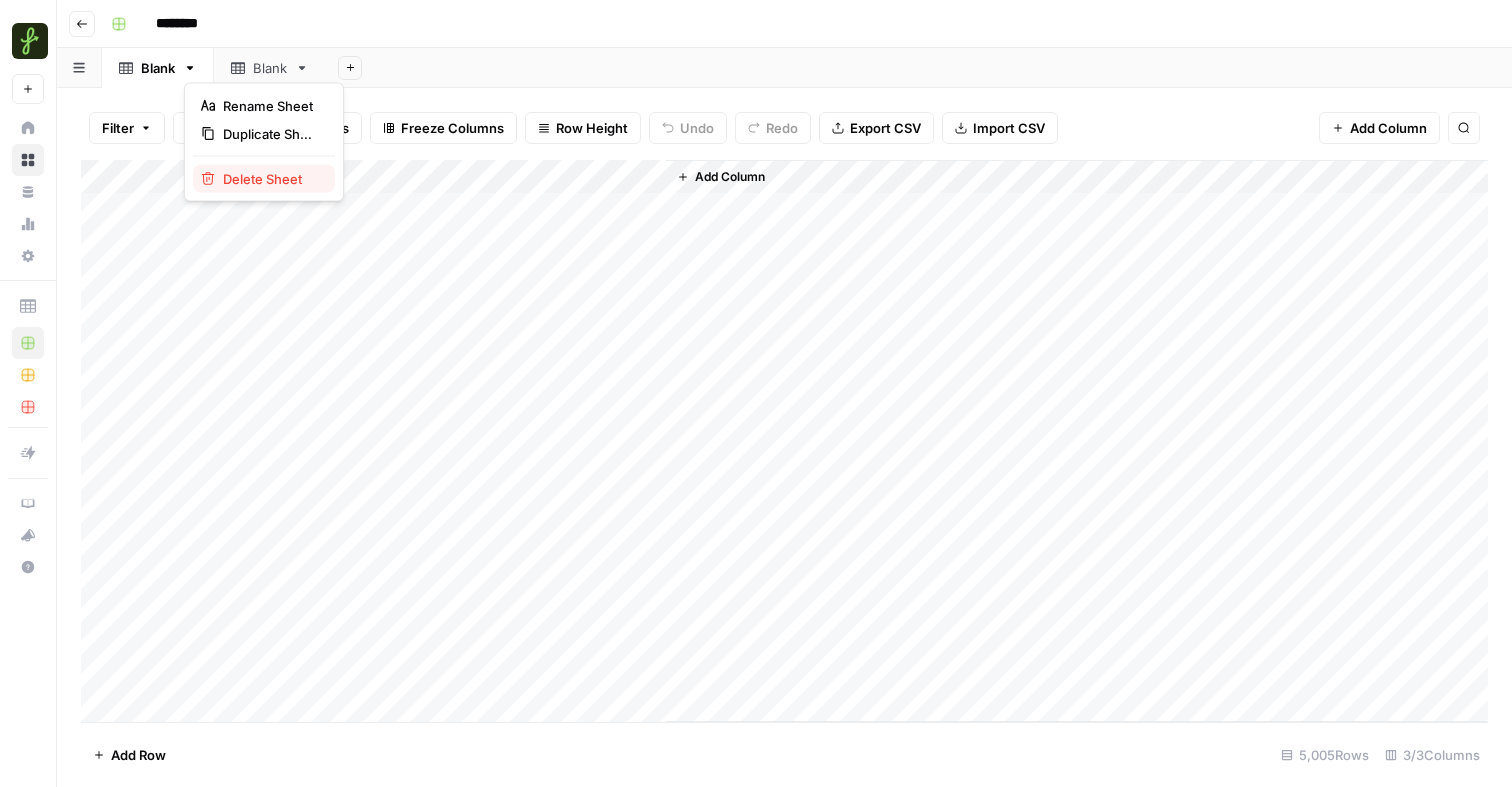 click on "Delete Sheet" at bounding box center (271, 179) 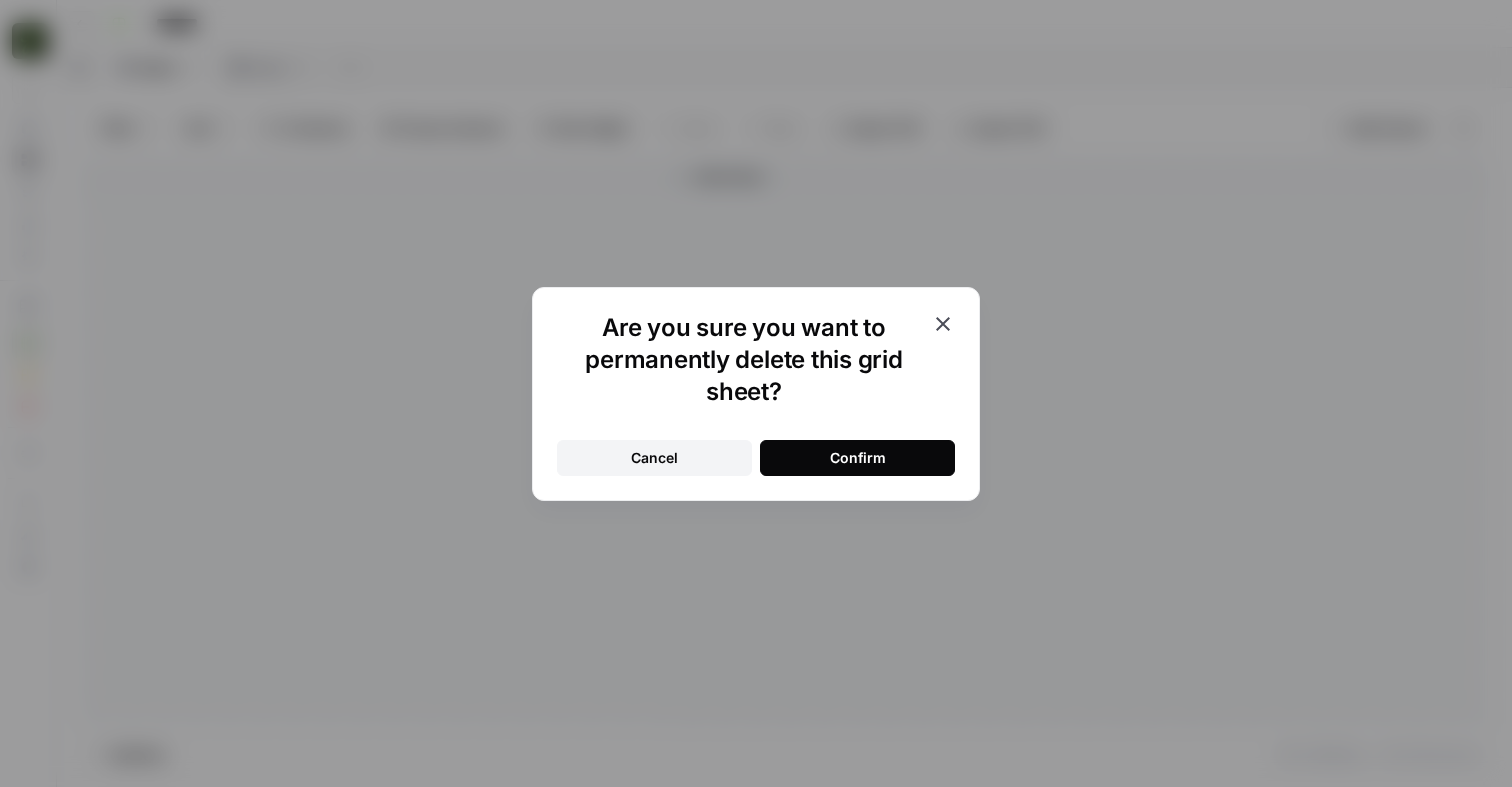 click on "Confirm" at bounding box center [858, 458] 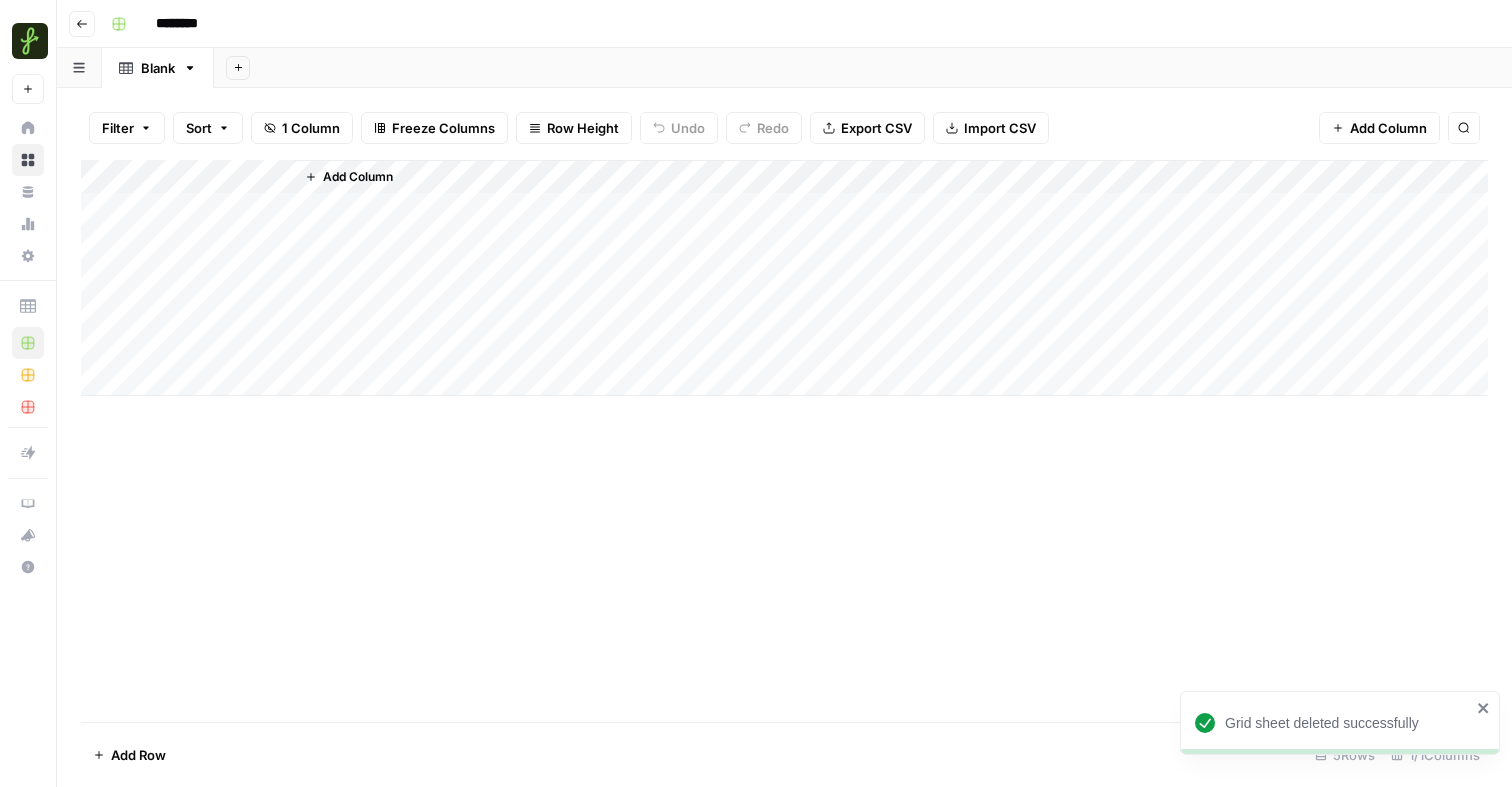 click on "Add Column" at bounding box center (784, 441) 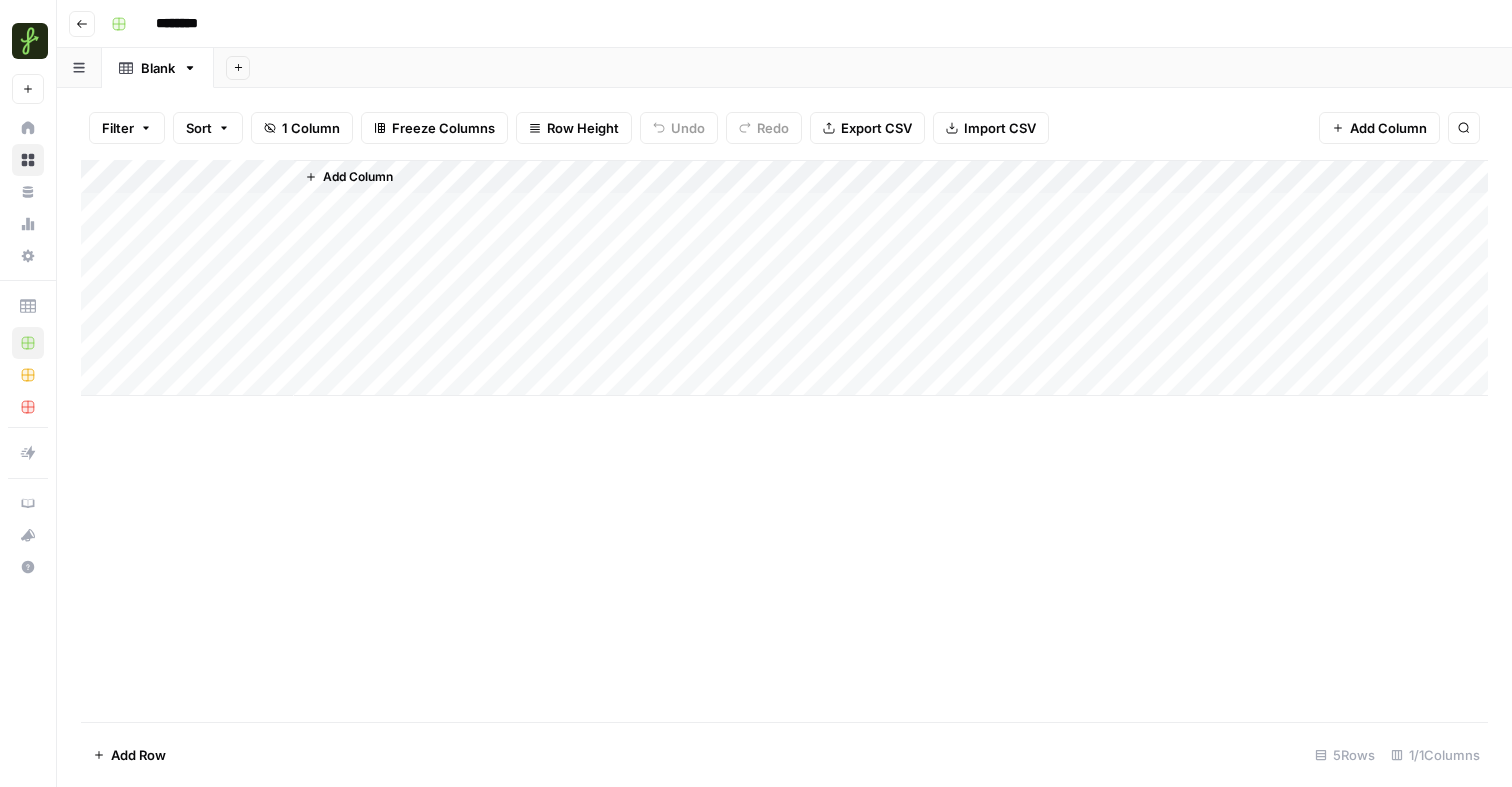 click on "Add Column" at bounding box center [784, 441] 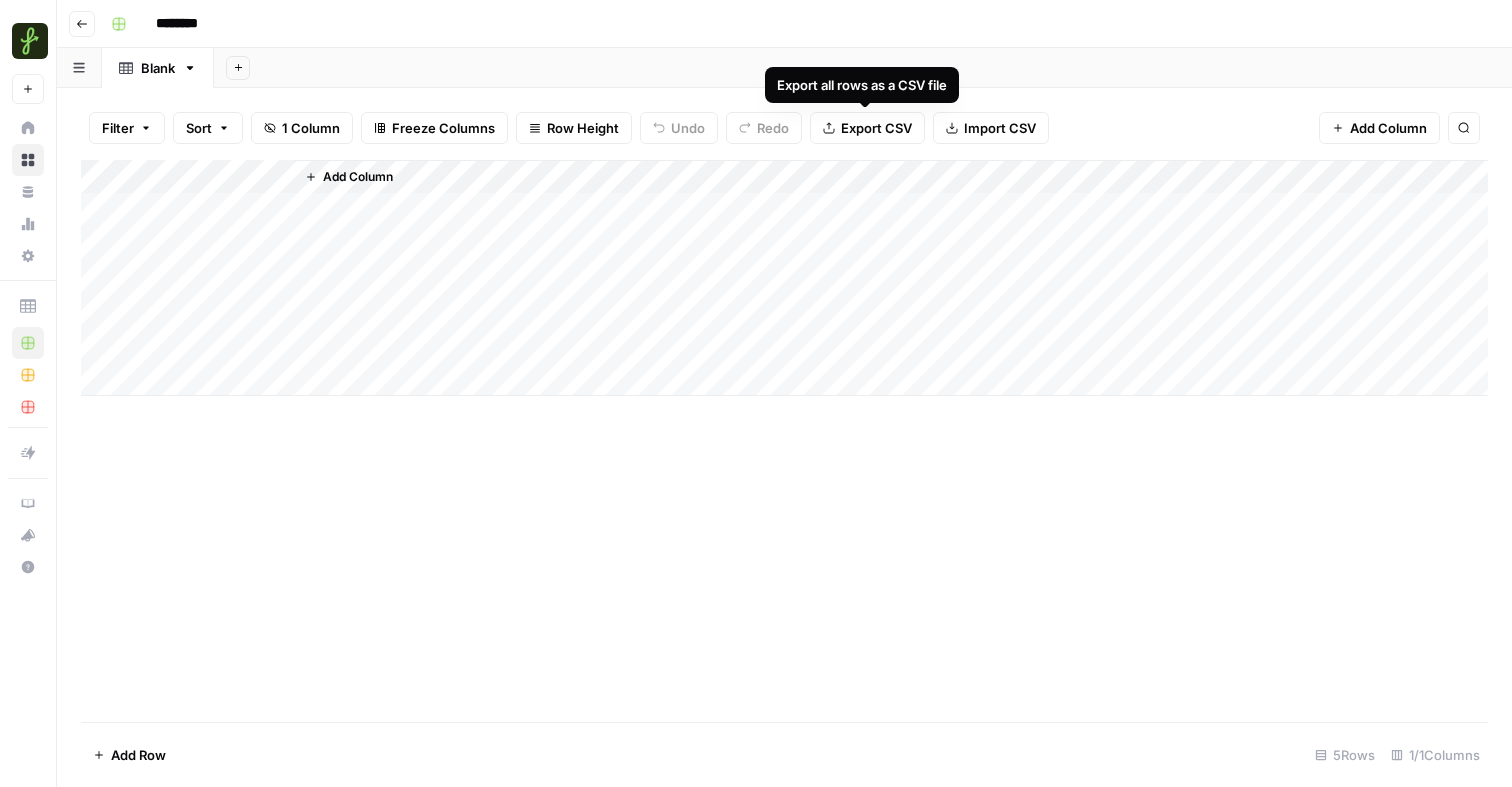 click on "Export all rows as a CSV file" at bounding box center (862, 85) 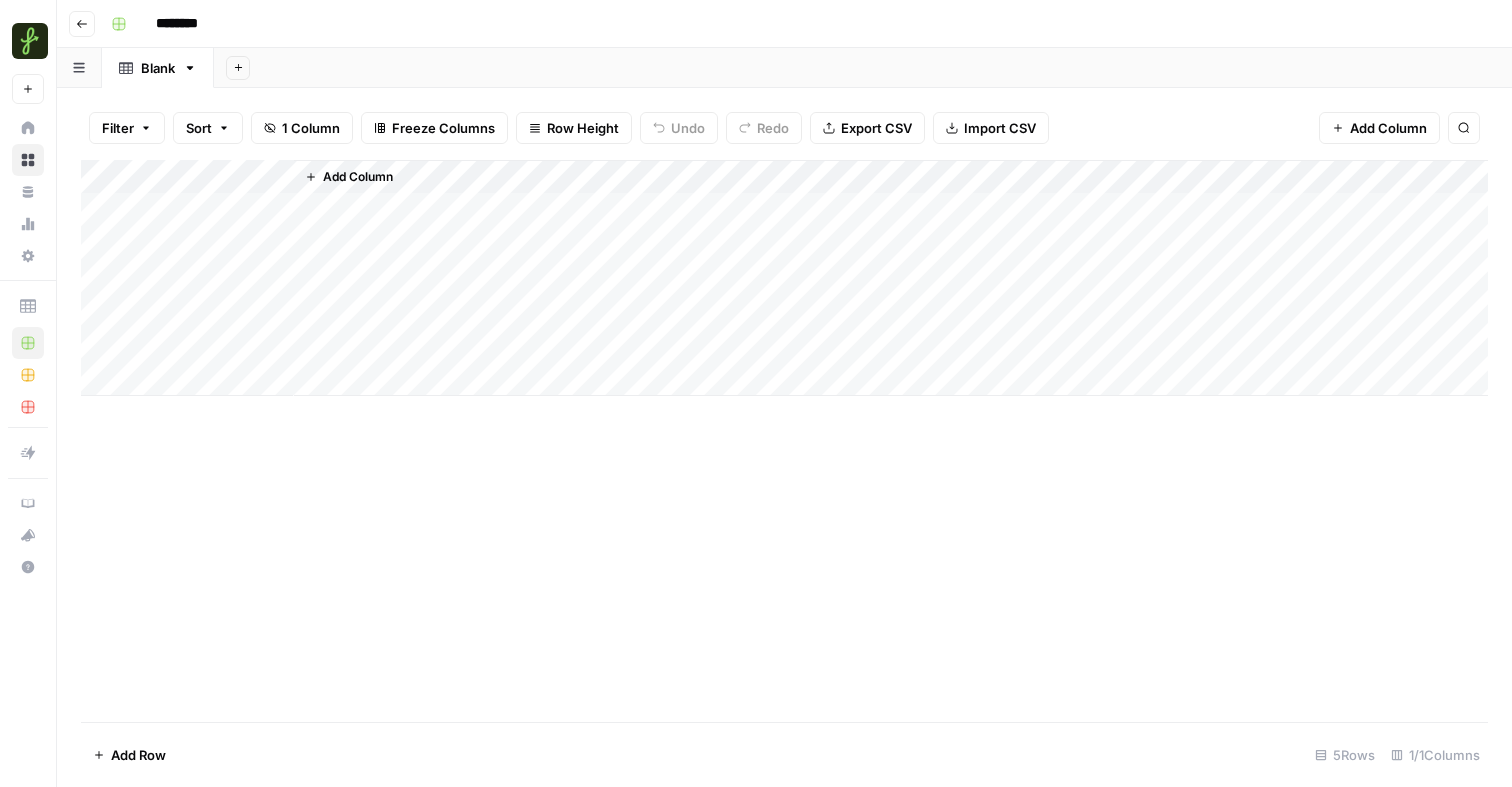 click on "Import CSV" at bounding box center (1000, 128) 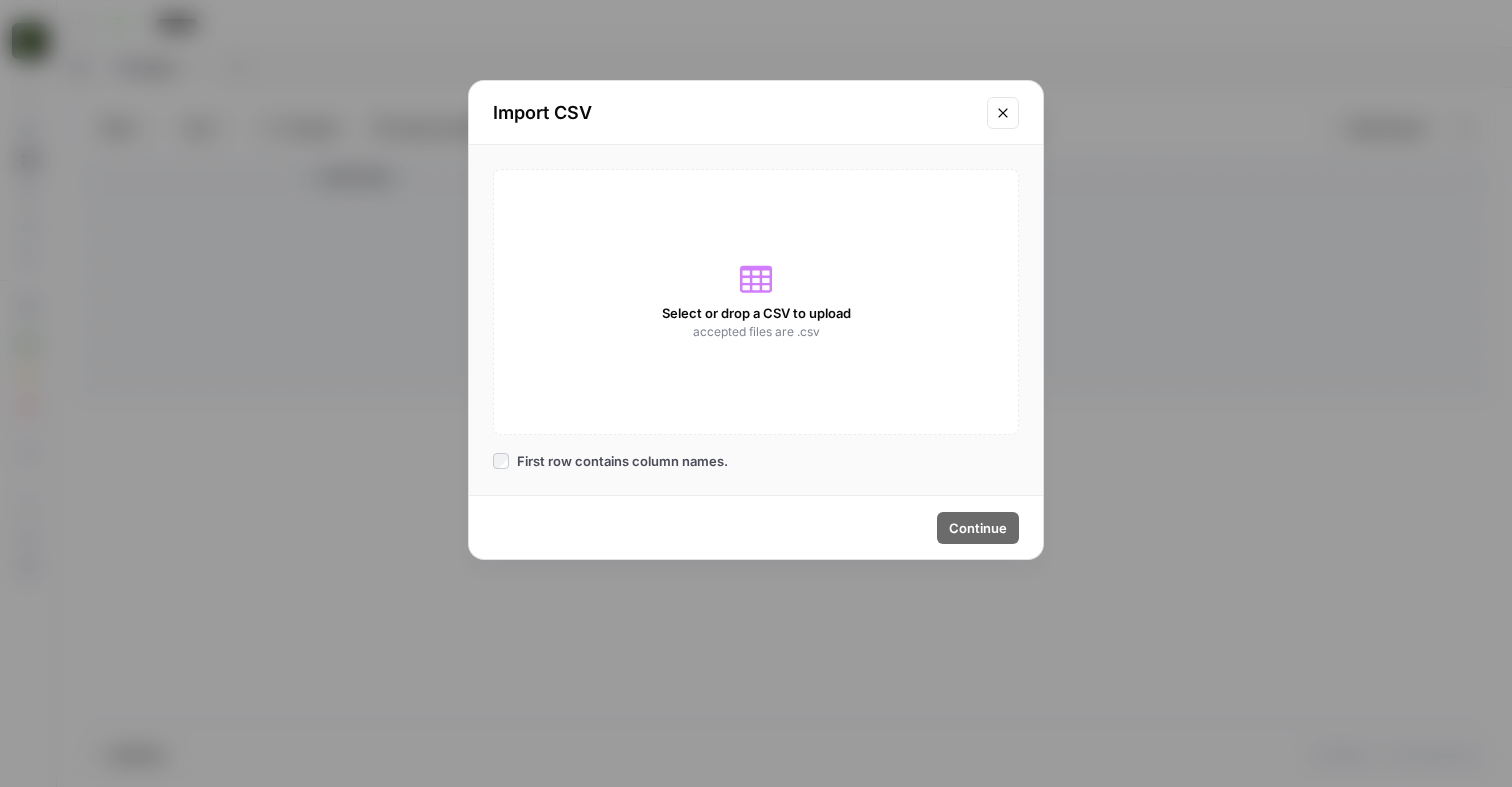 click on "Select or drop a CSV to upload accepted files are .csv First row contains column names." at bounding box center (756, 320) 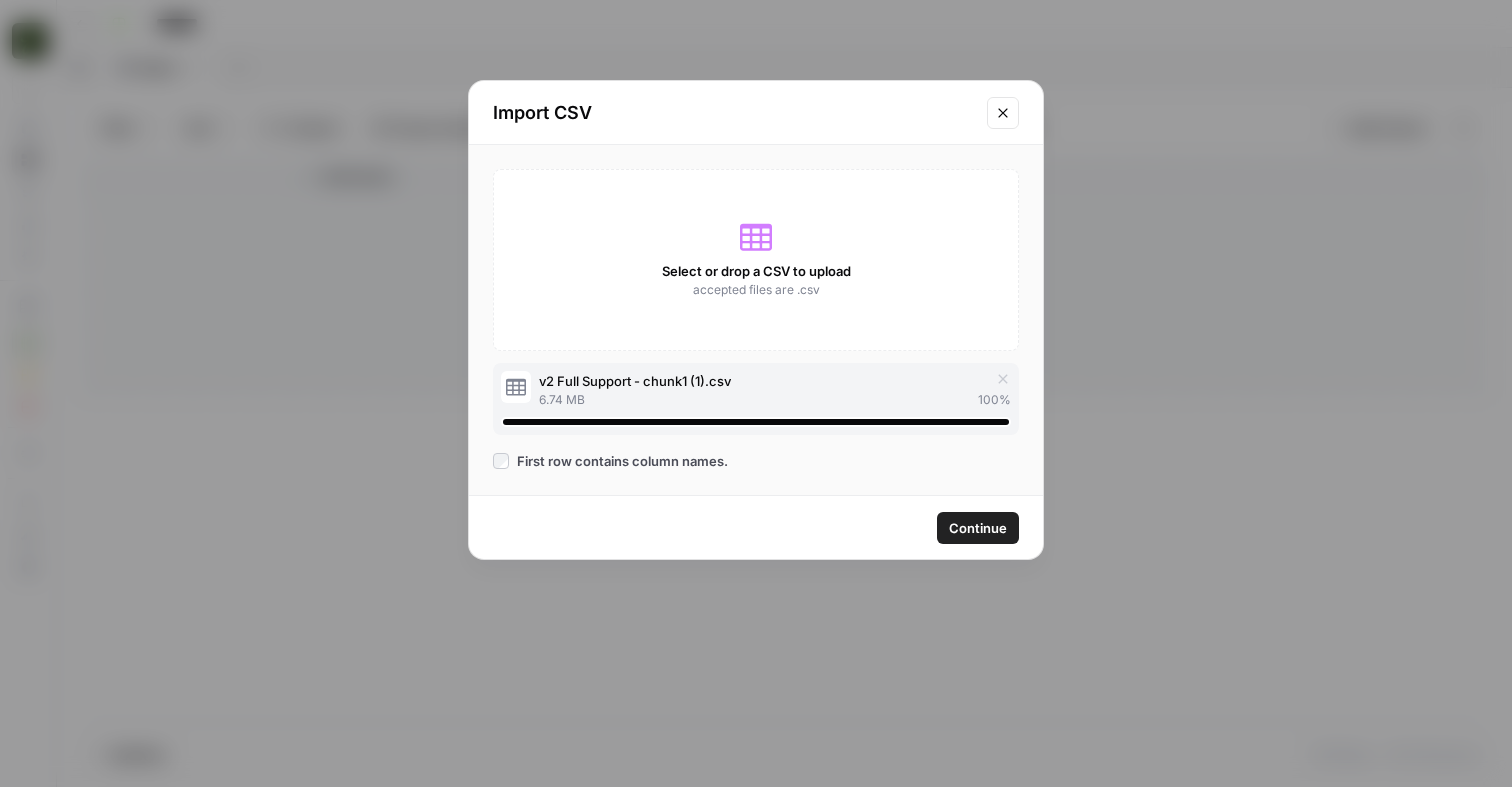click on "Continue" at bounding box center (978, 528) 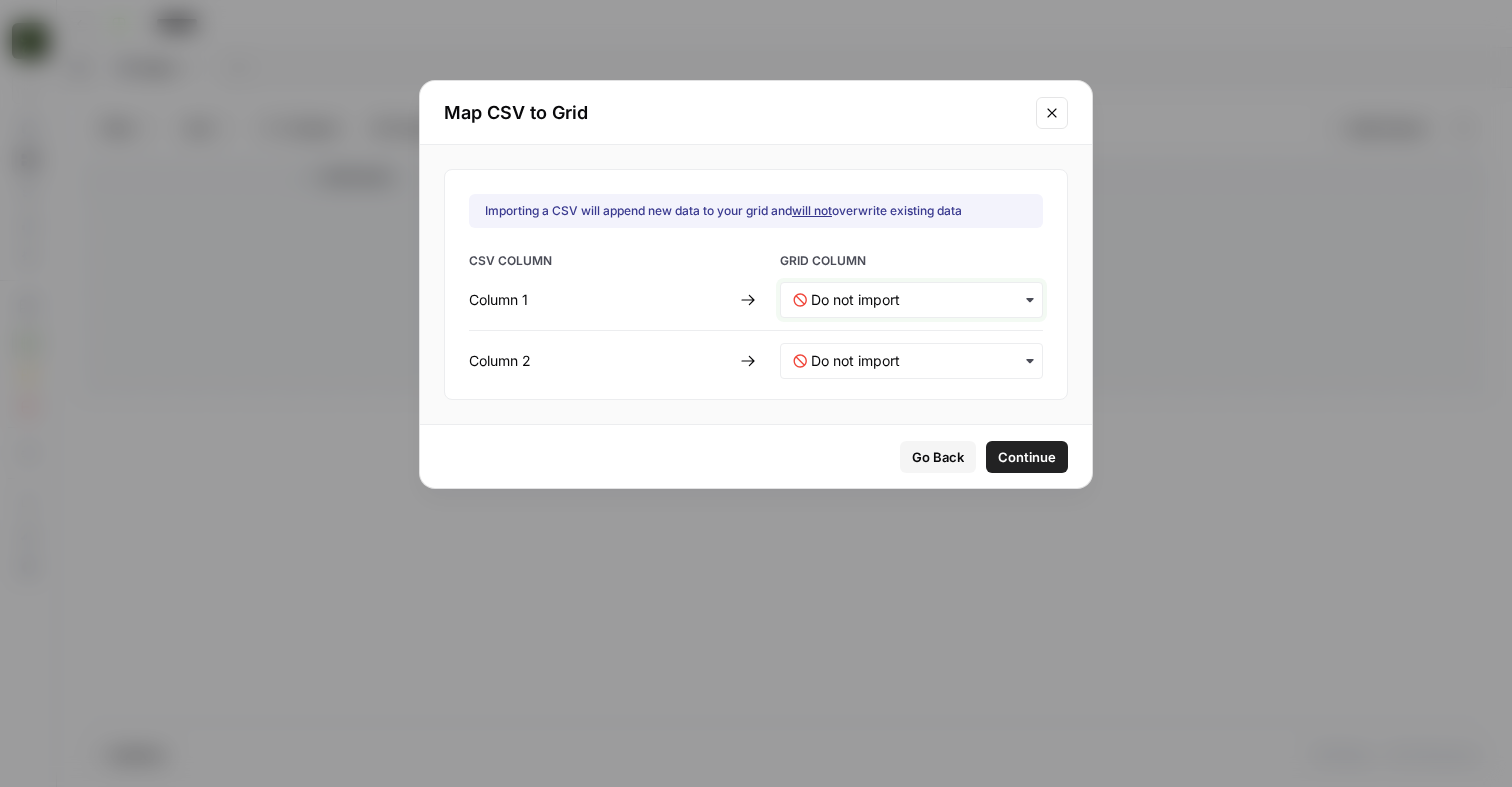click at bounding box center (920, 300) 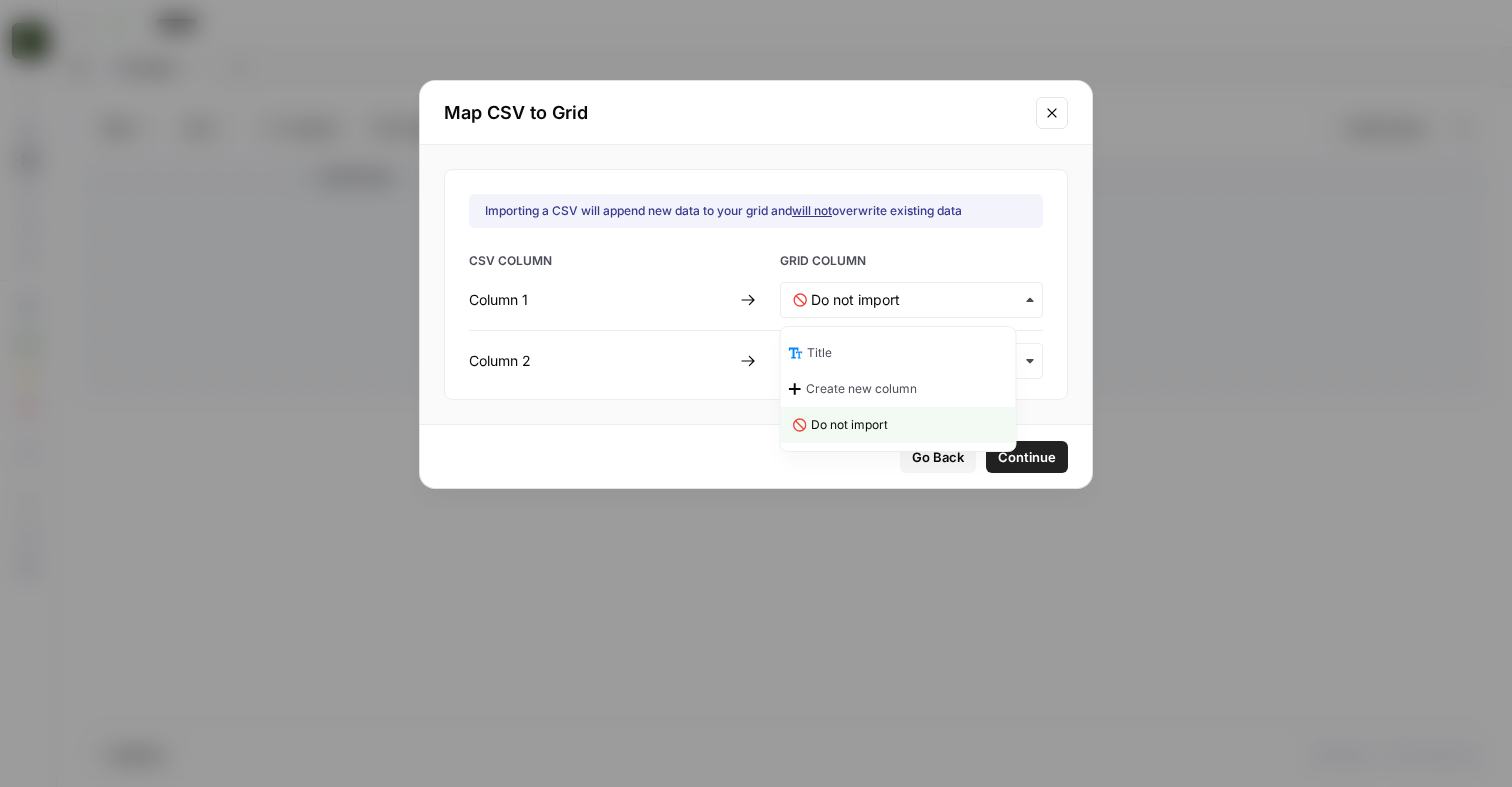 click on "Title" at bounding box center (898, 353) 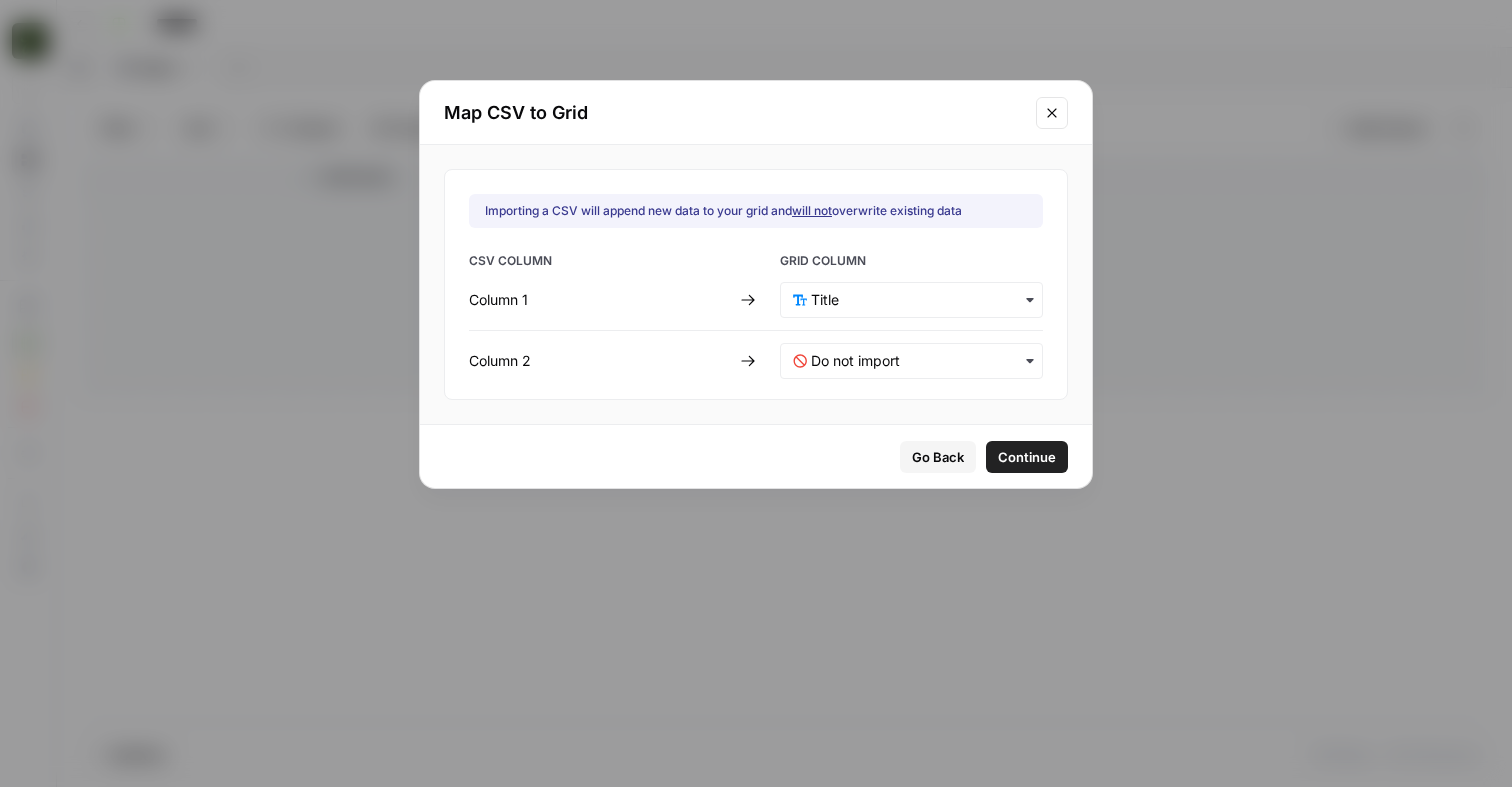 click at bounding box center [911, 361] 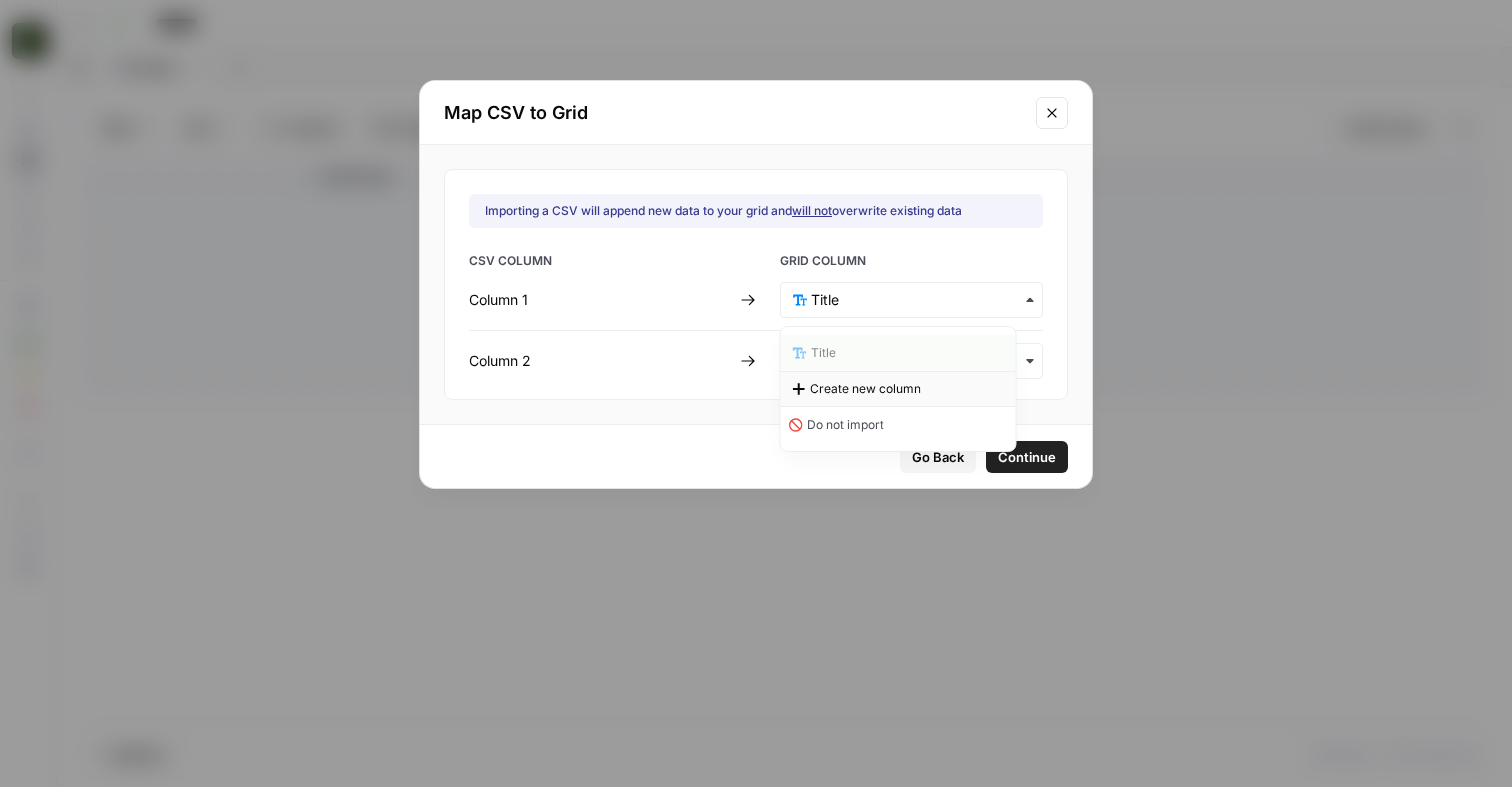 click on "Create new column" at bounding box center (865, 389) 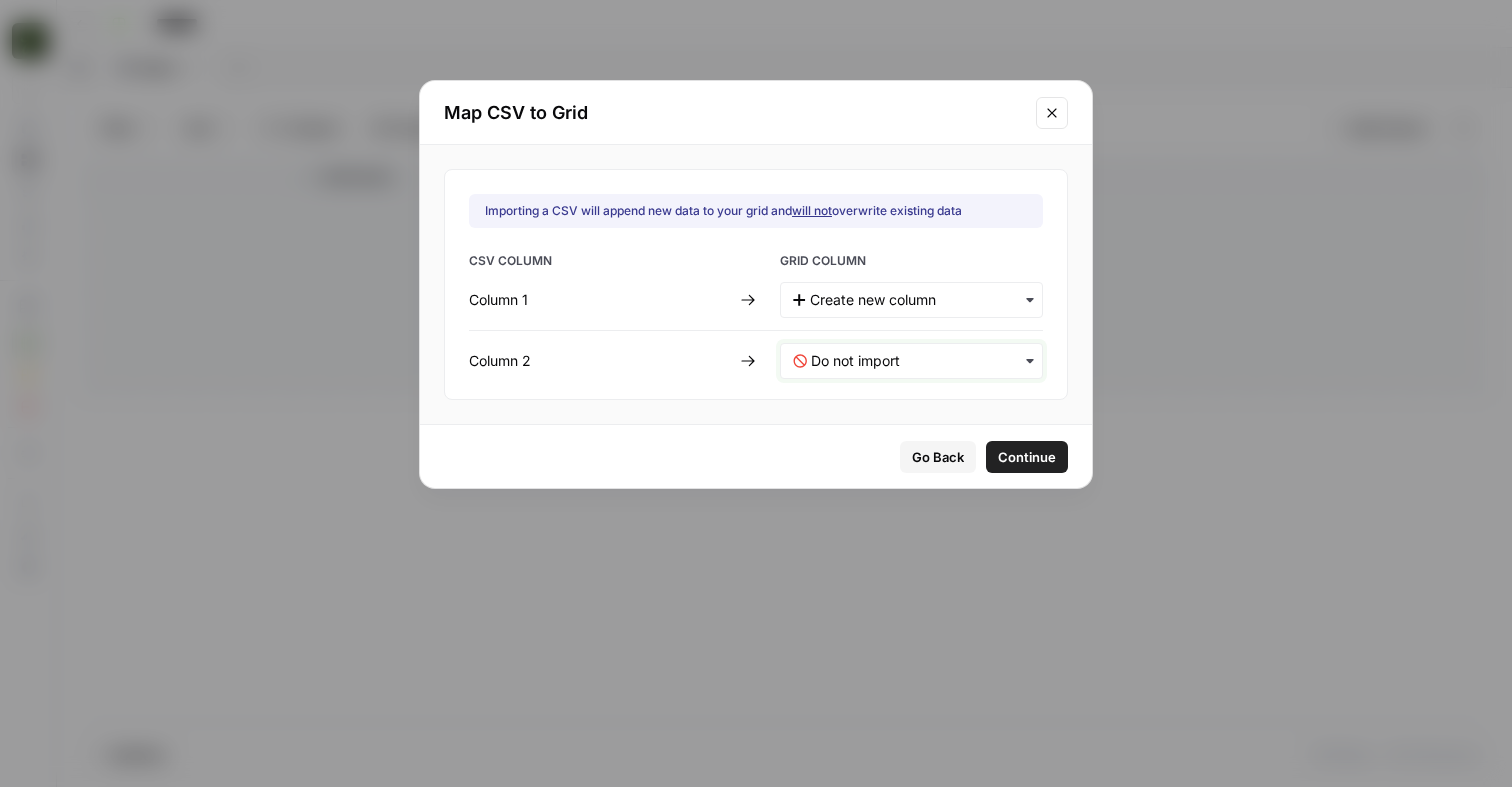 click at bounding box center [920, 361] 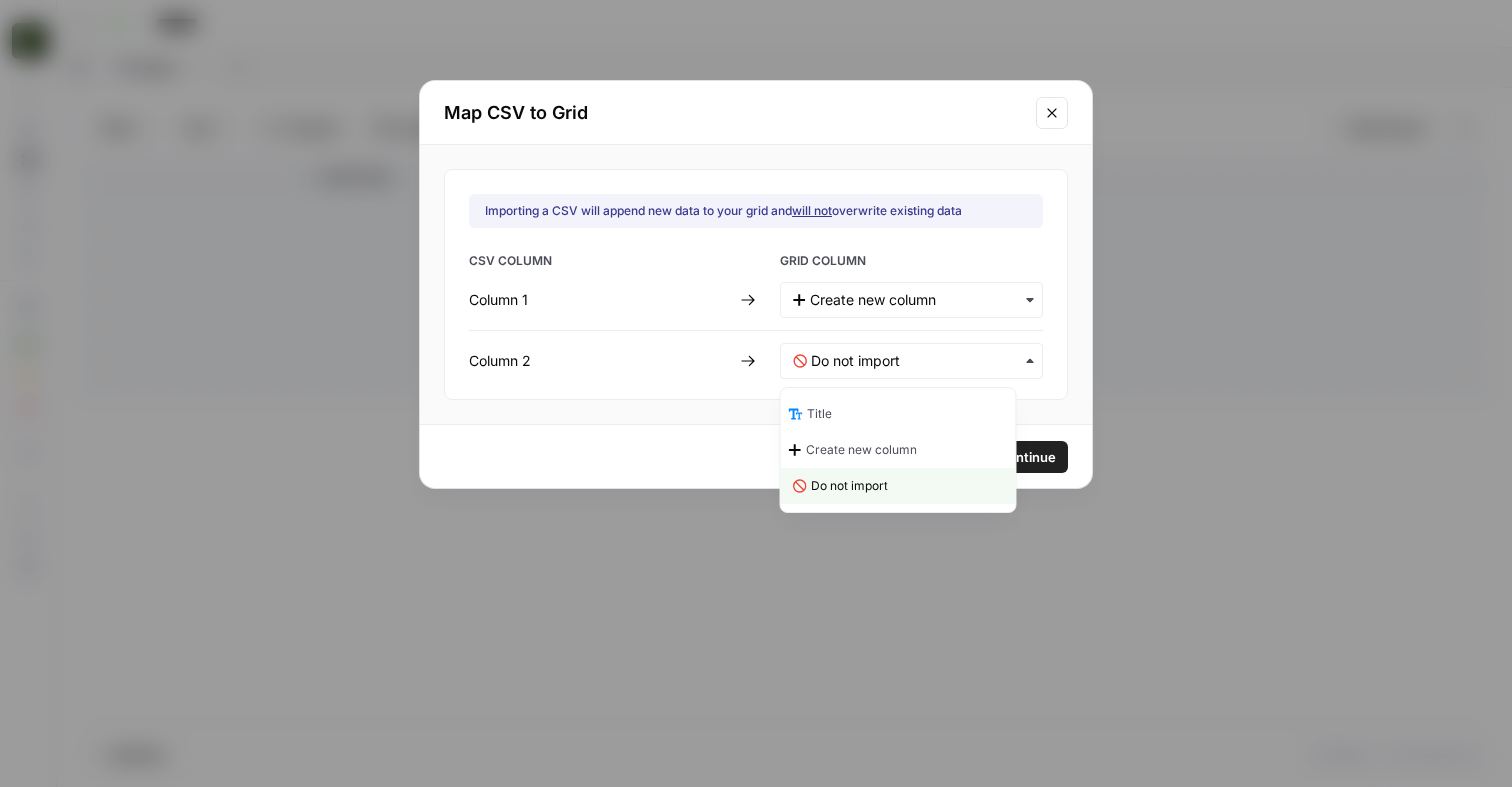 click on "Title" at bounding box center (819, 414) 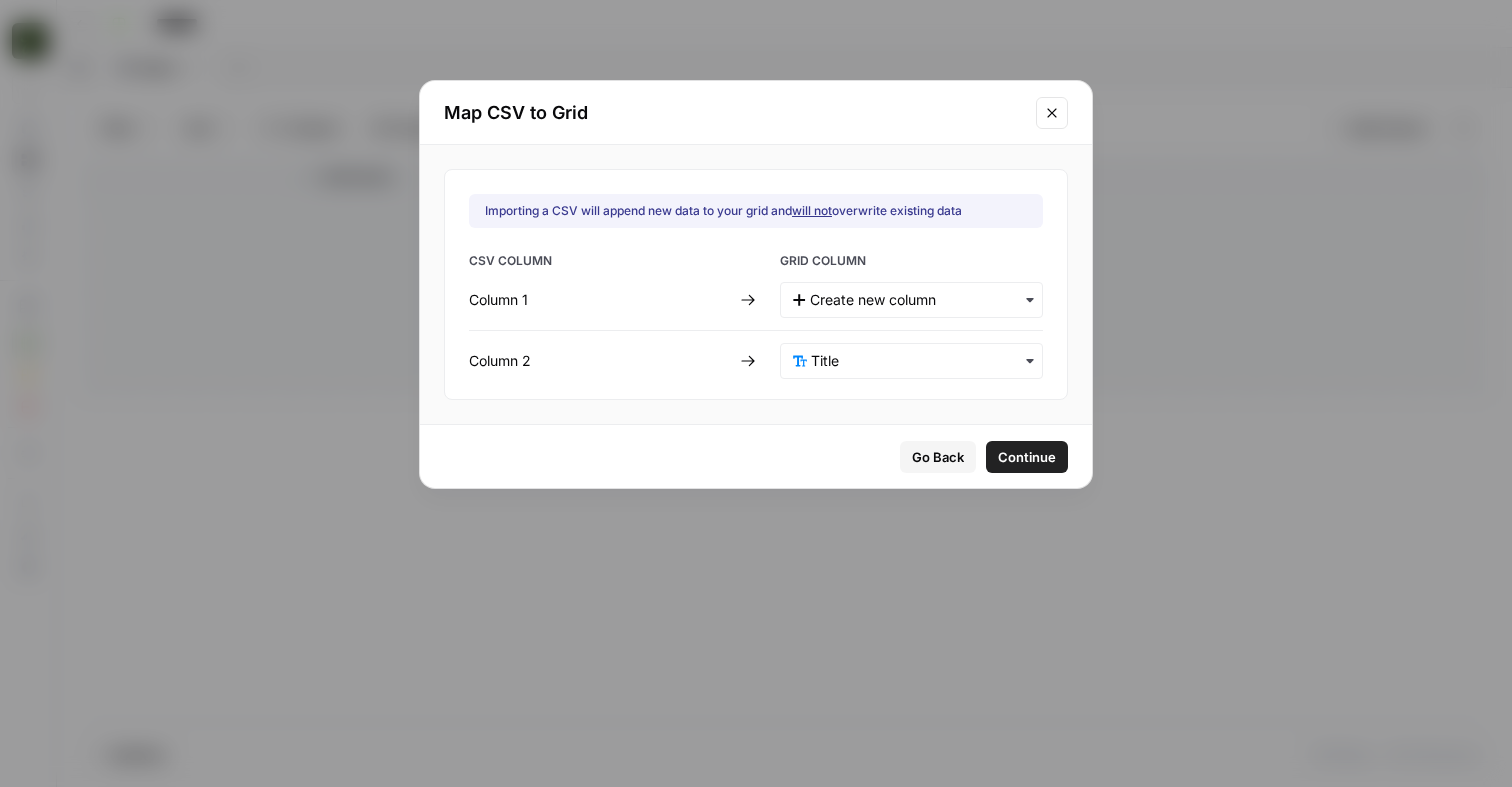 click on "Importing a CSV will append new data to your grid and  will not  overwrite existing data CSV COLUMN GRID COLUMN Column 1
Column 2" at bounding box center (756, 284) 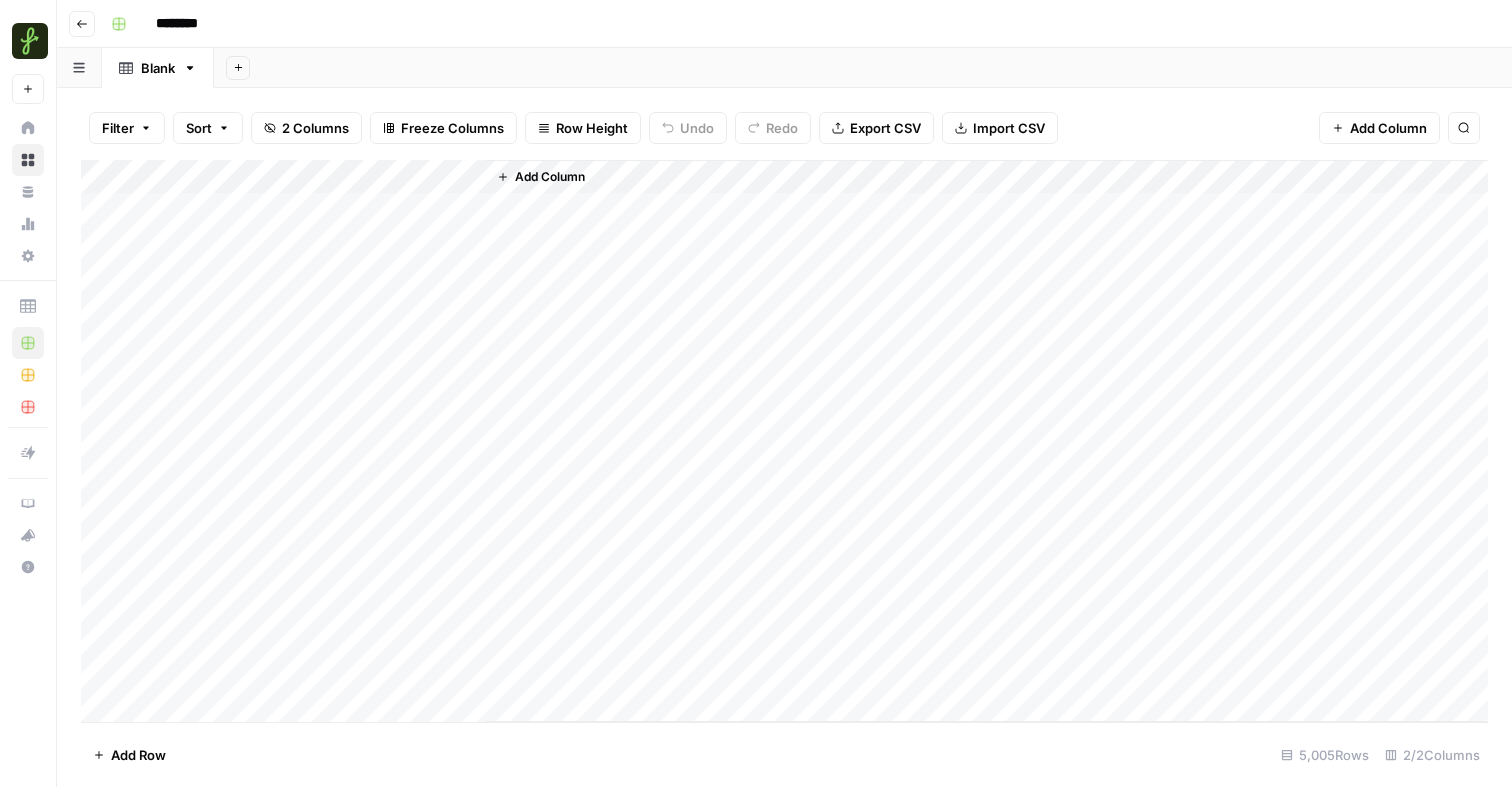 click on "Add Column" at bounding box center (784, 441) 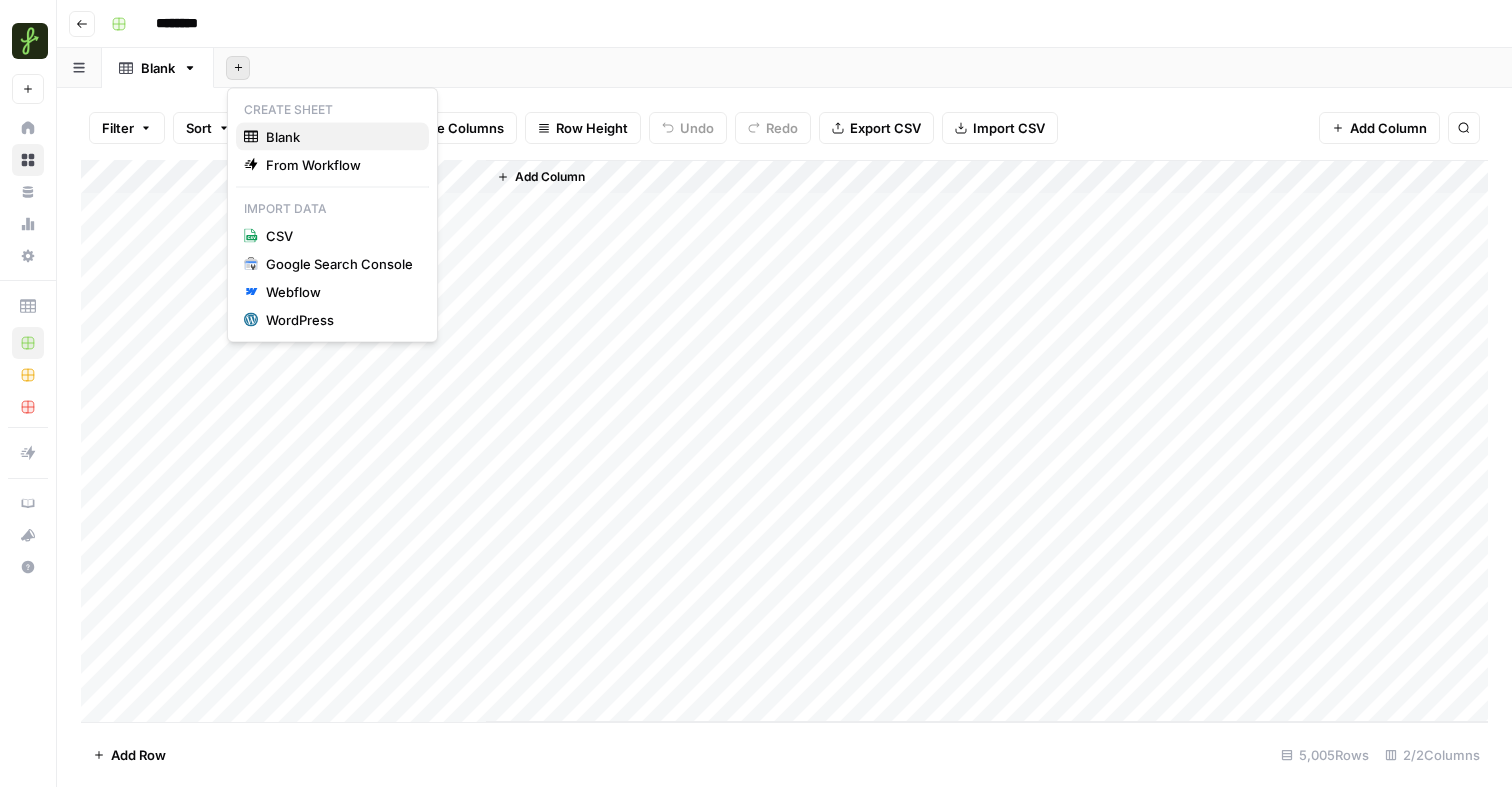 click on "Blank" at bounding box center [339, 137] 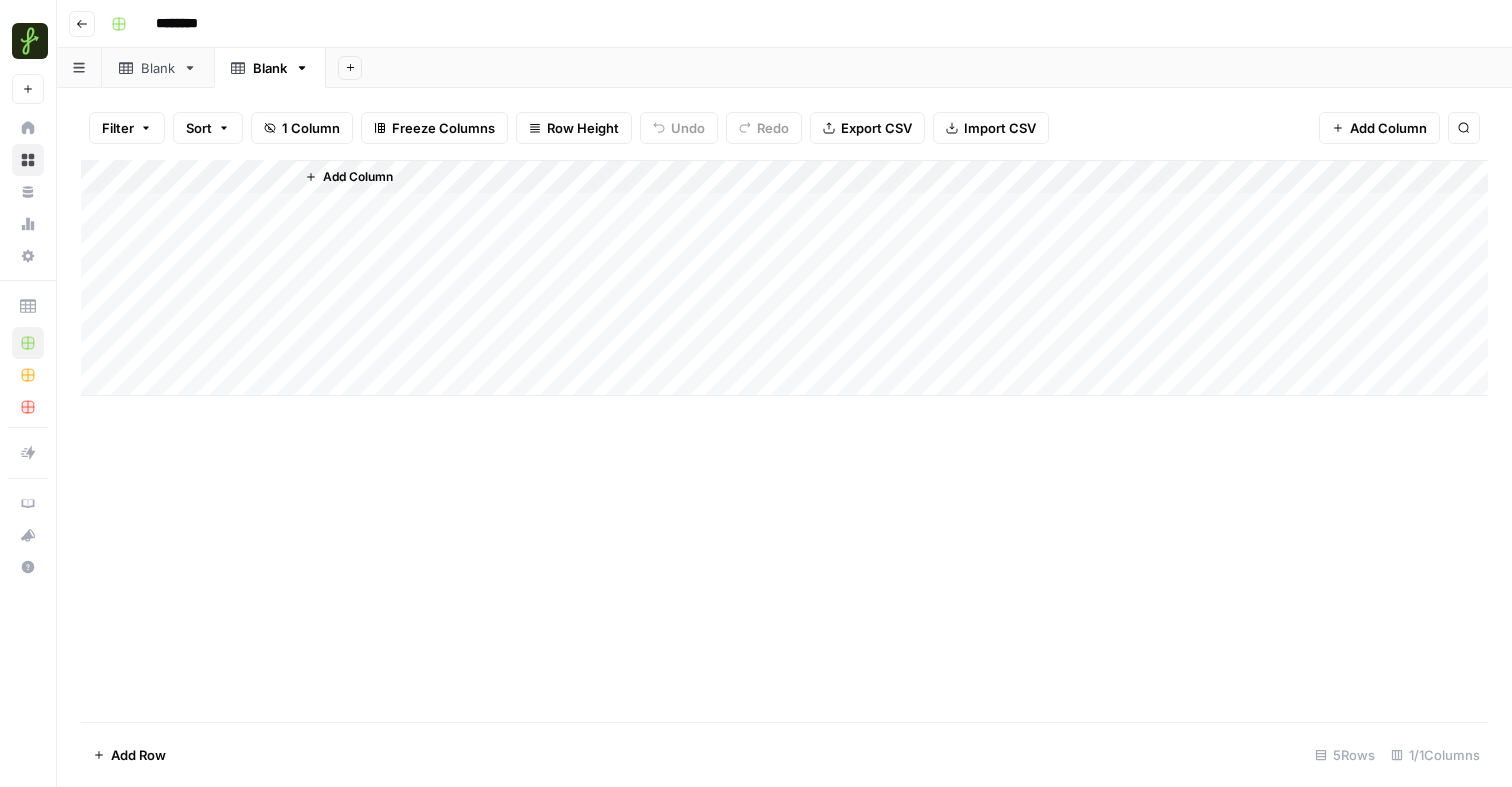 click 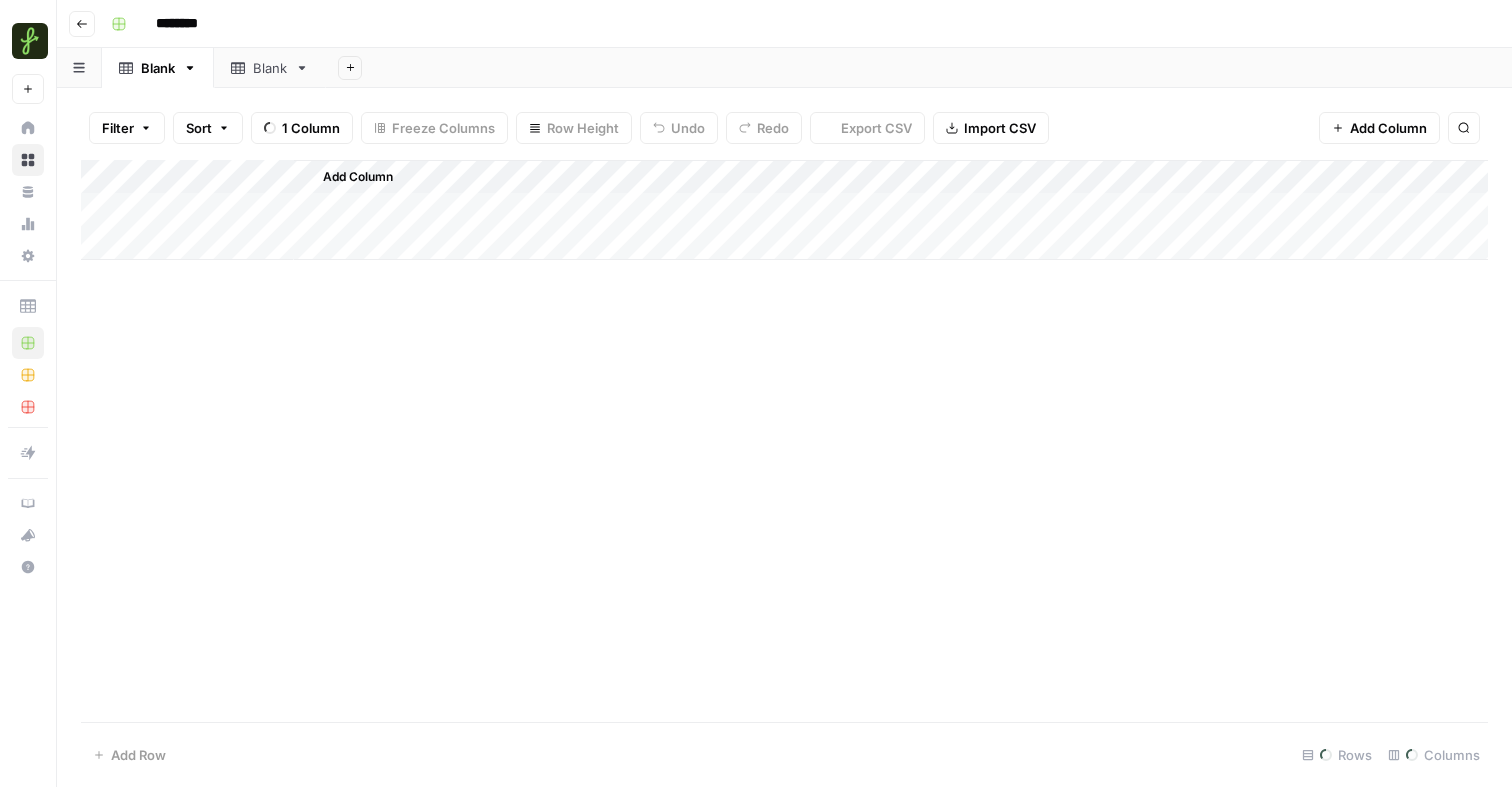 click 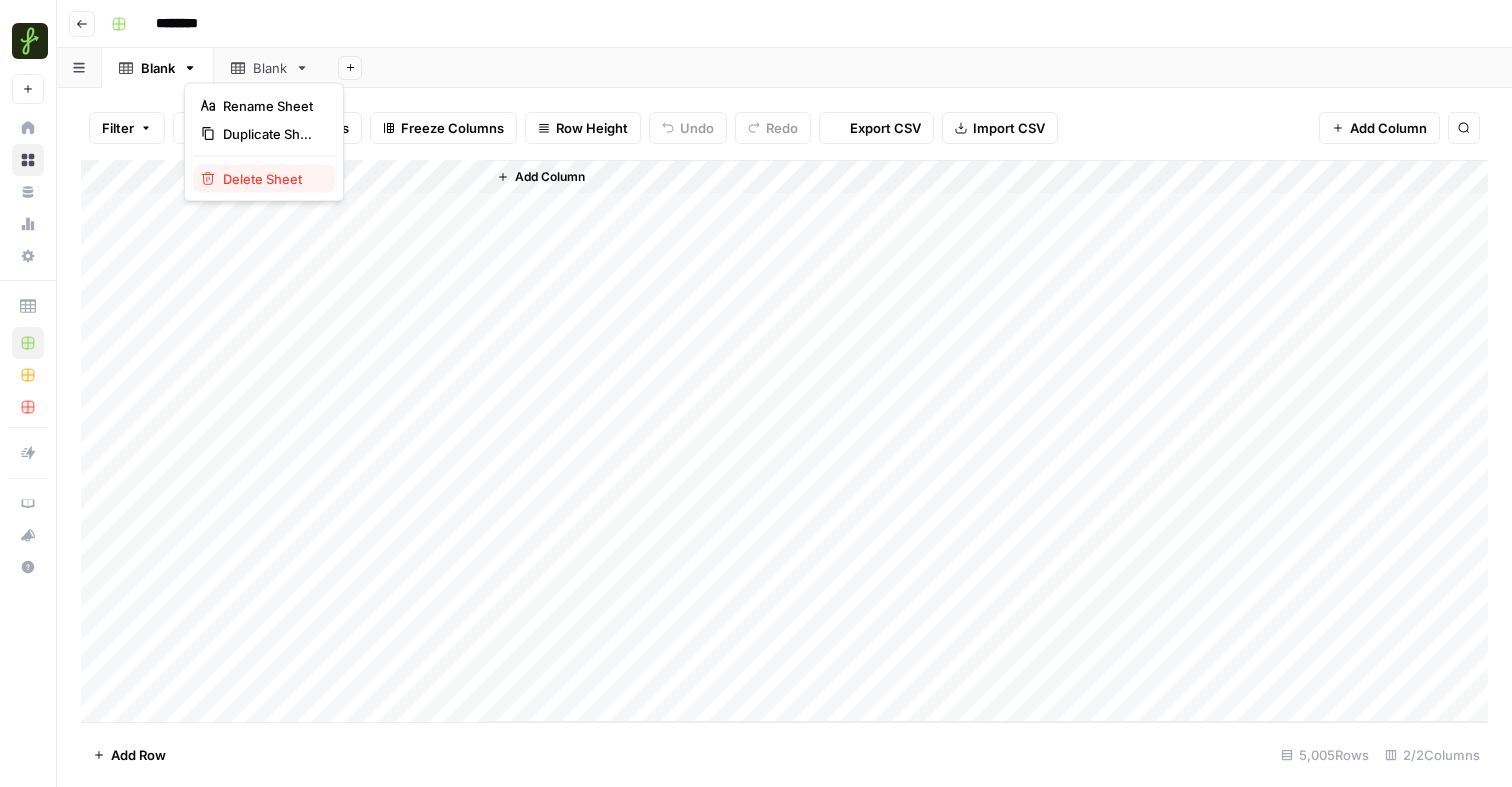 click on "Delete Sheet" at bounding box center [271, 179] 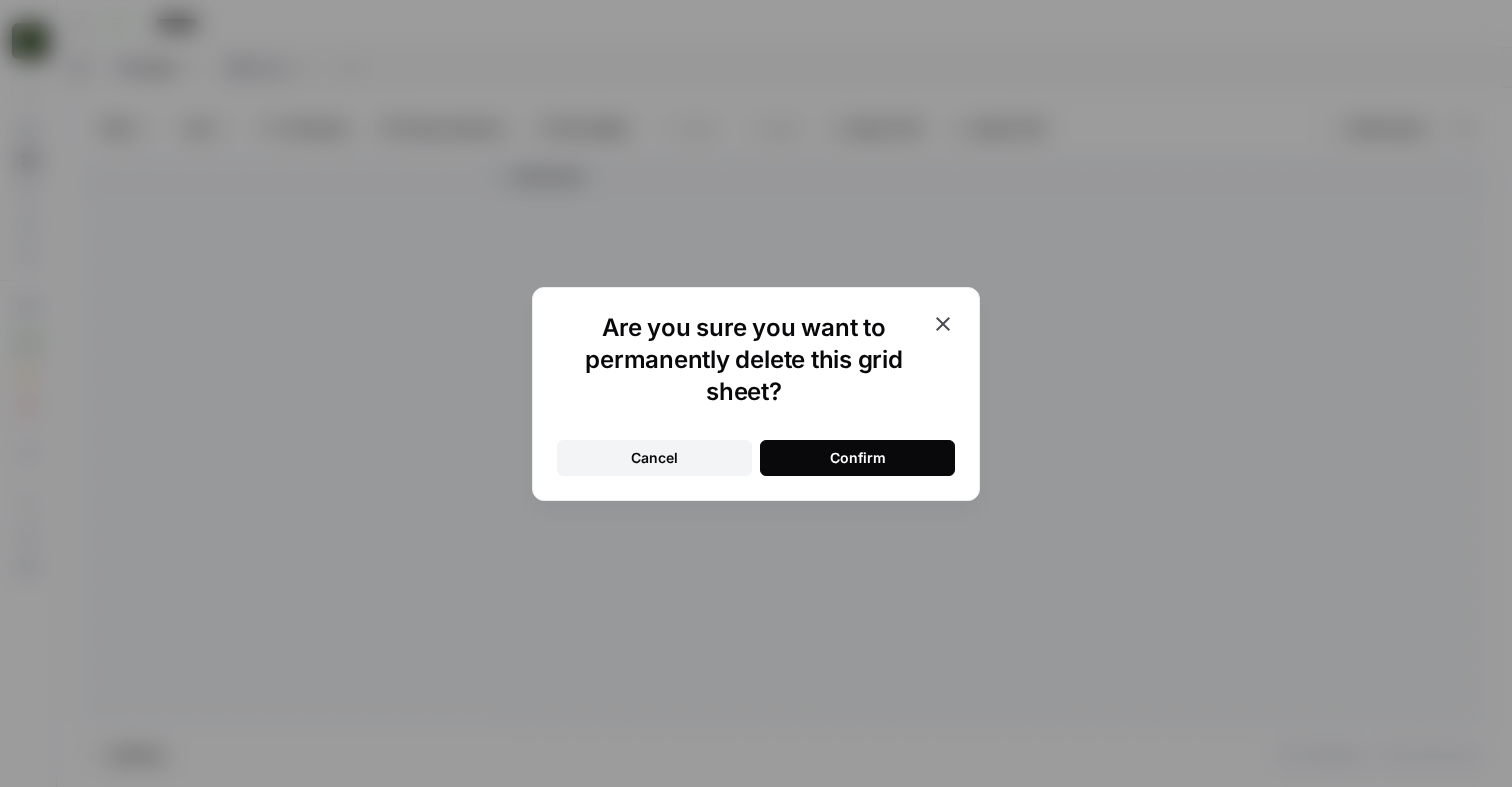 click on "Confirm" at bounding box center (857, 458) 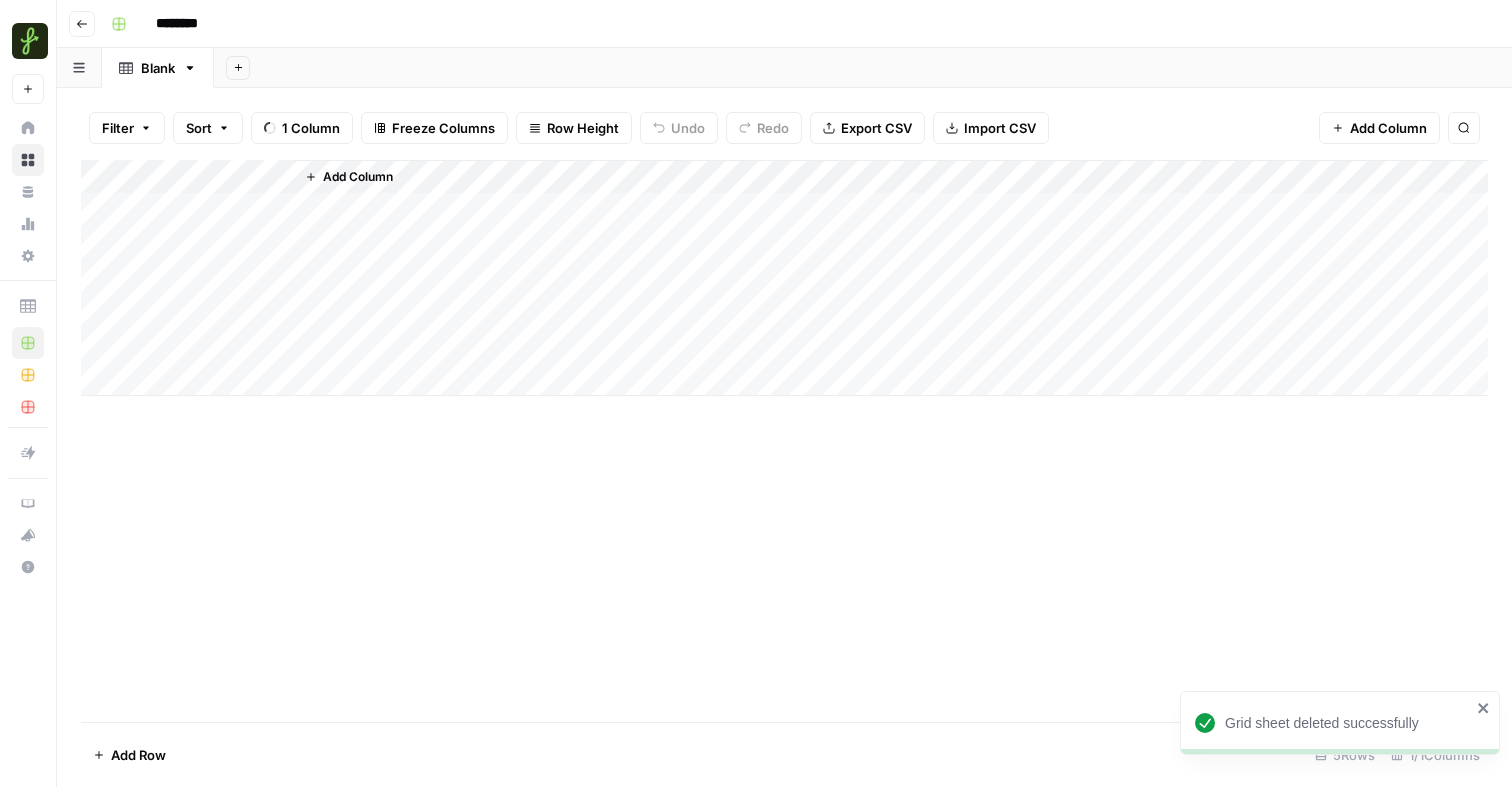 click on "Blank" at bounding box center (158, 68) 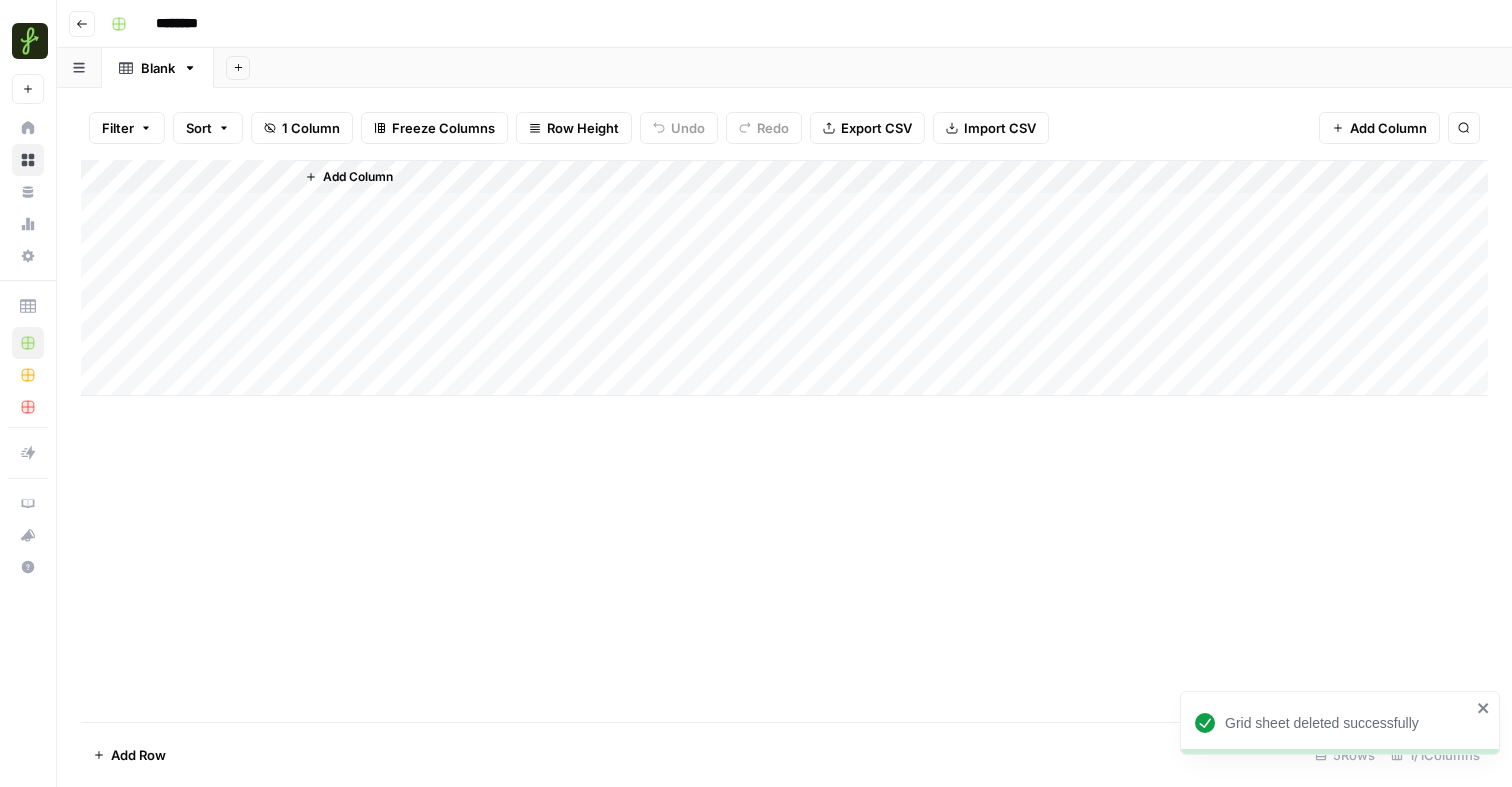 click on "Blank" at bounding box center [158, 68] 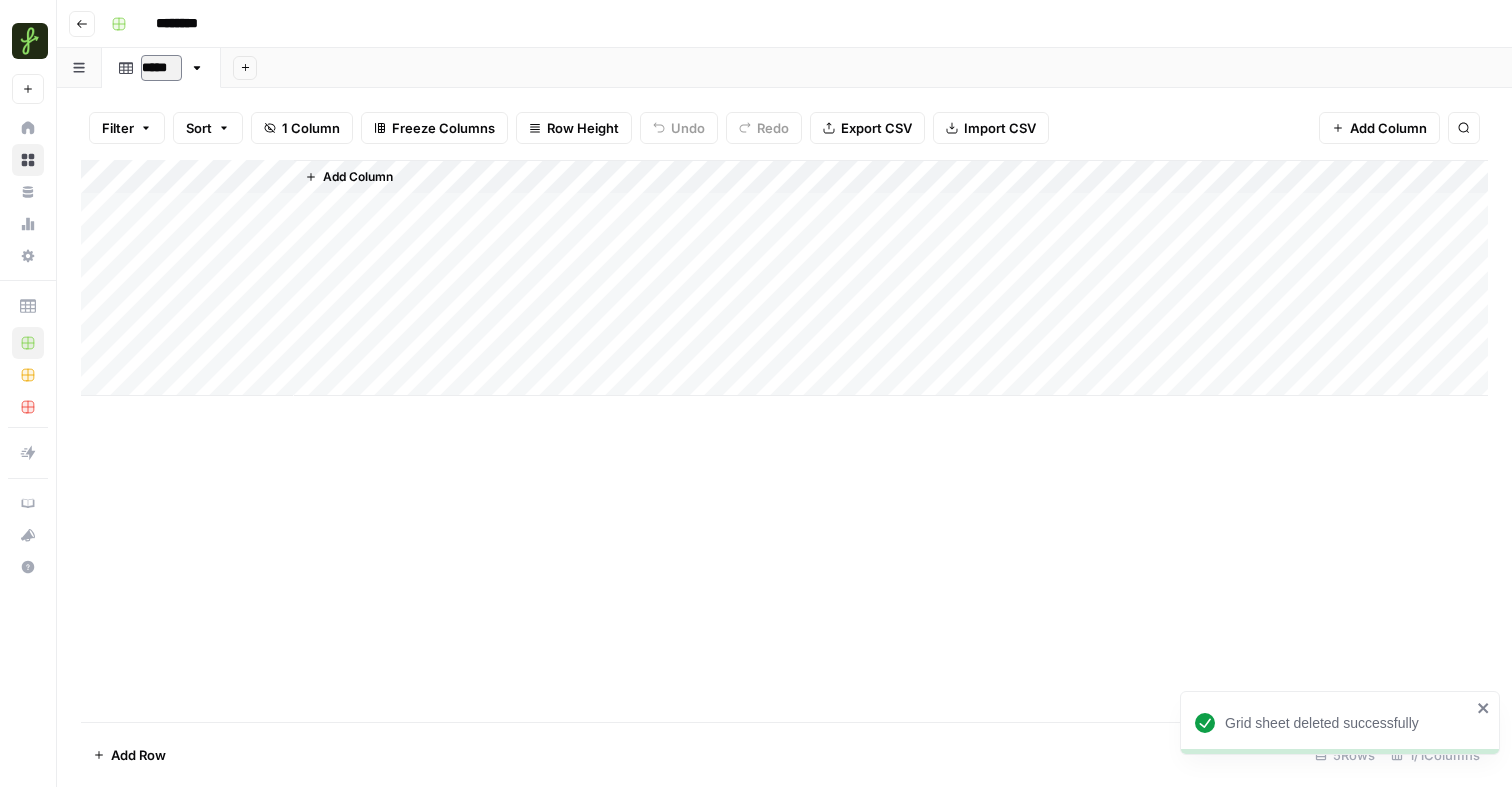 type on "******" 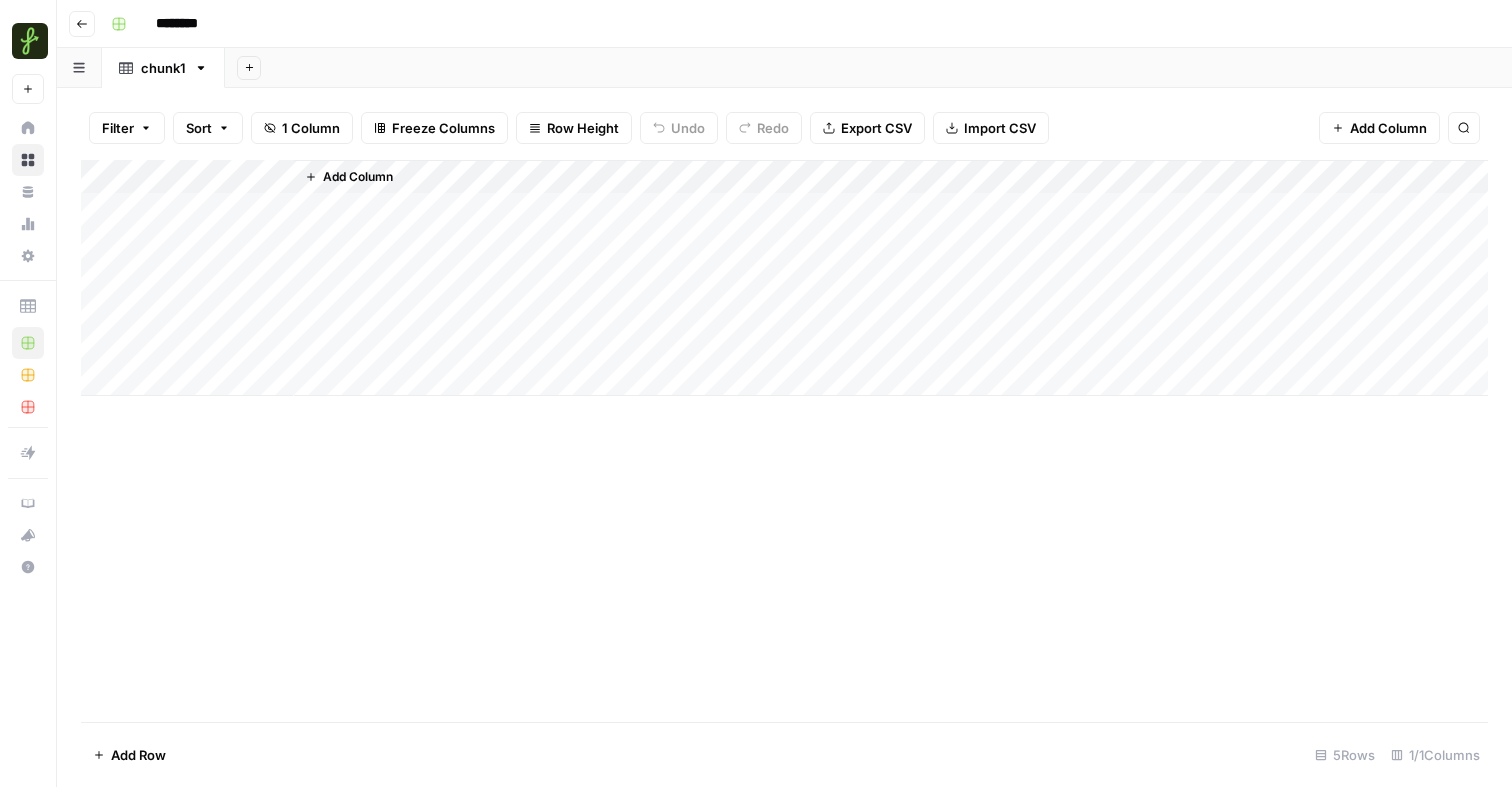 click on "Import CSV" at bounding box center [1000, 128] 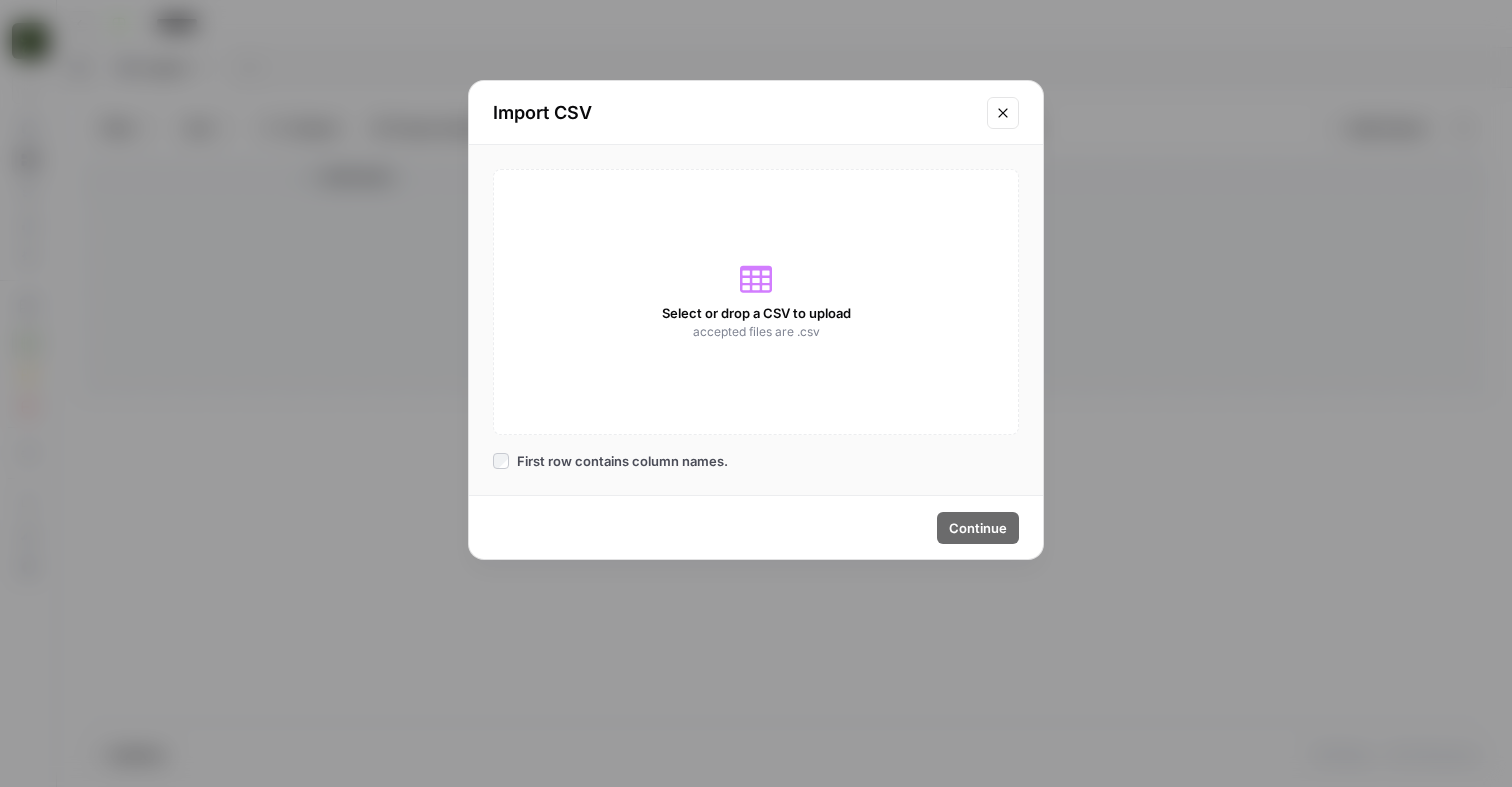 click on "Select or drop a CSV to upload accepted files are .csv" at bounding box center (756, 302) 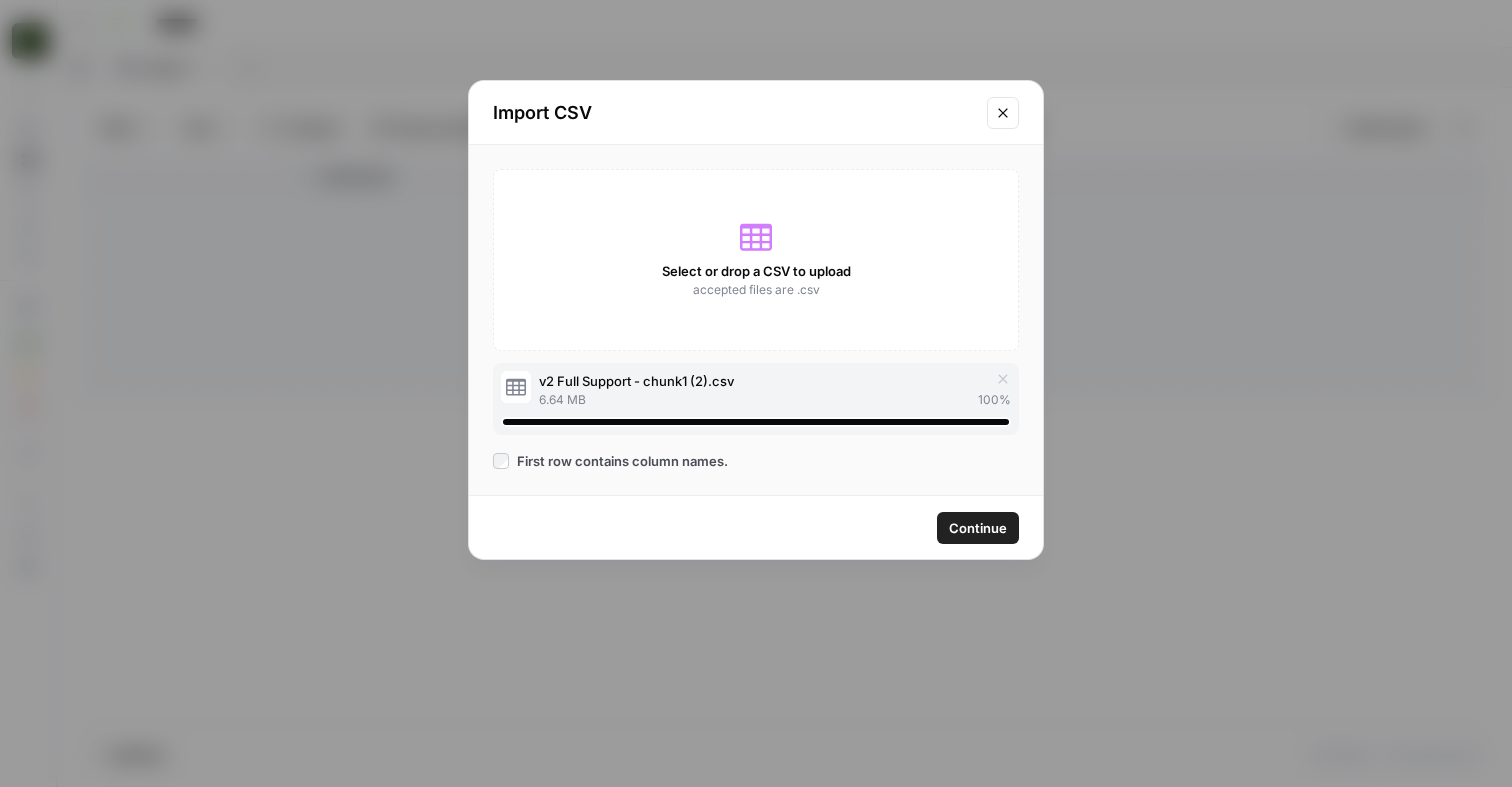click on "Continue" at bounding box center (978, 528) 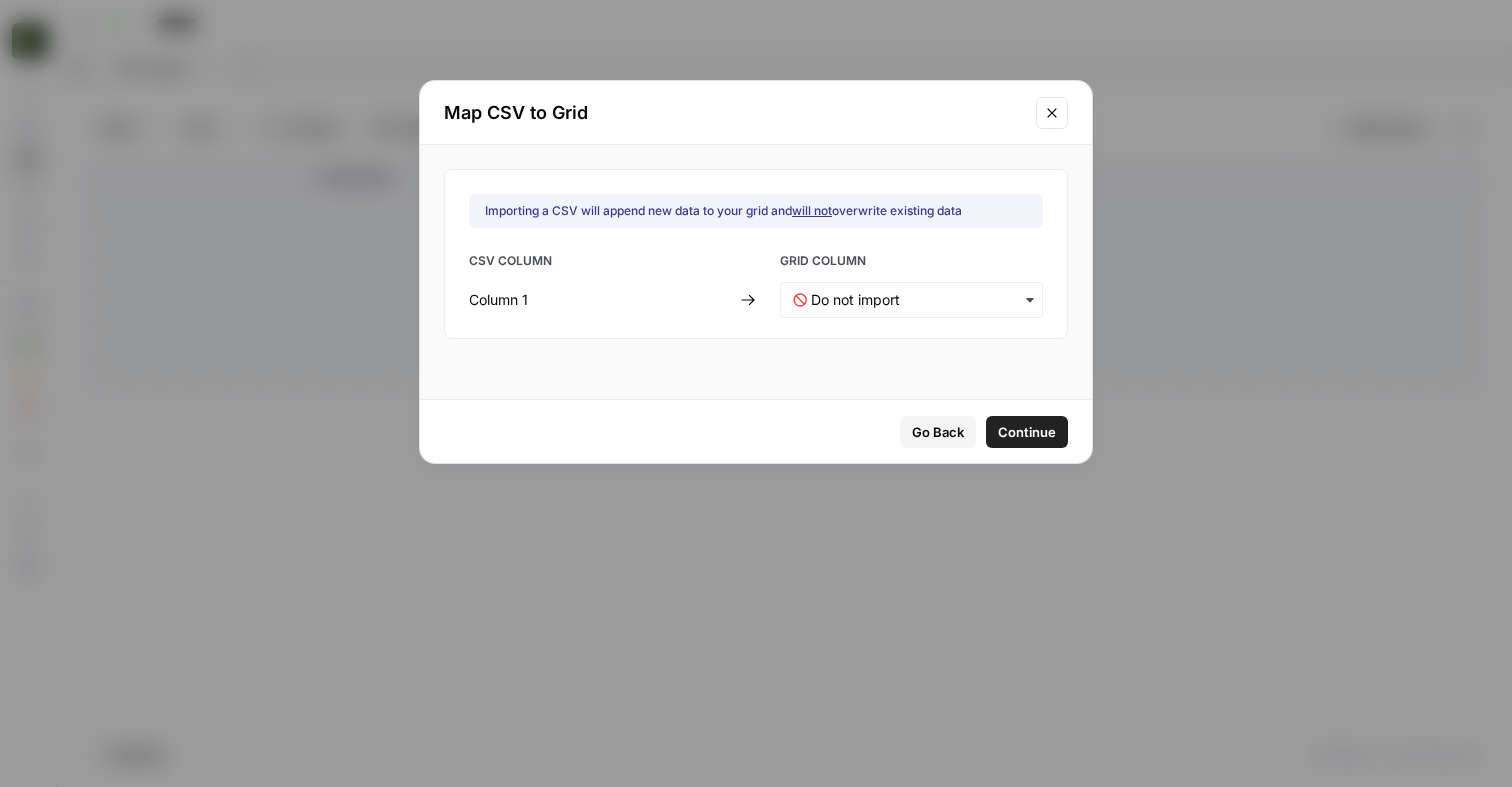 click at bounding box center (911, 300) 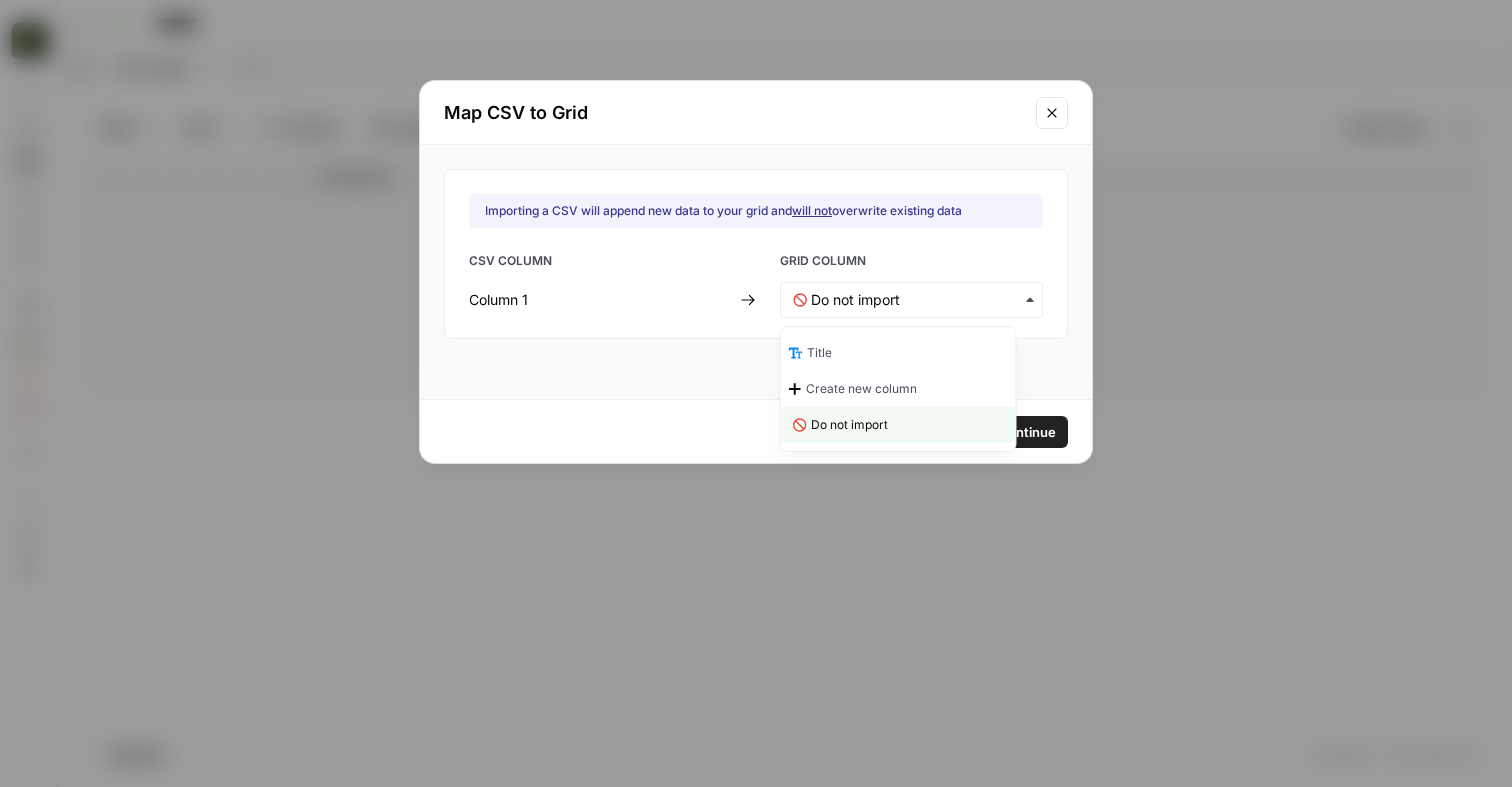 click on "Title" at bounding box center (898, 353) 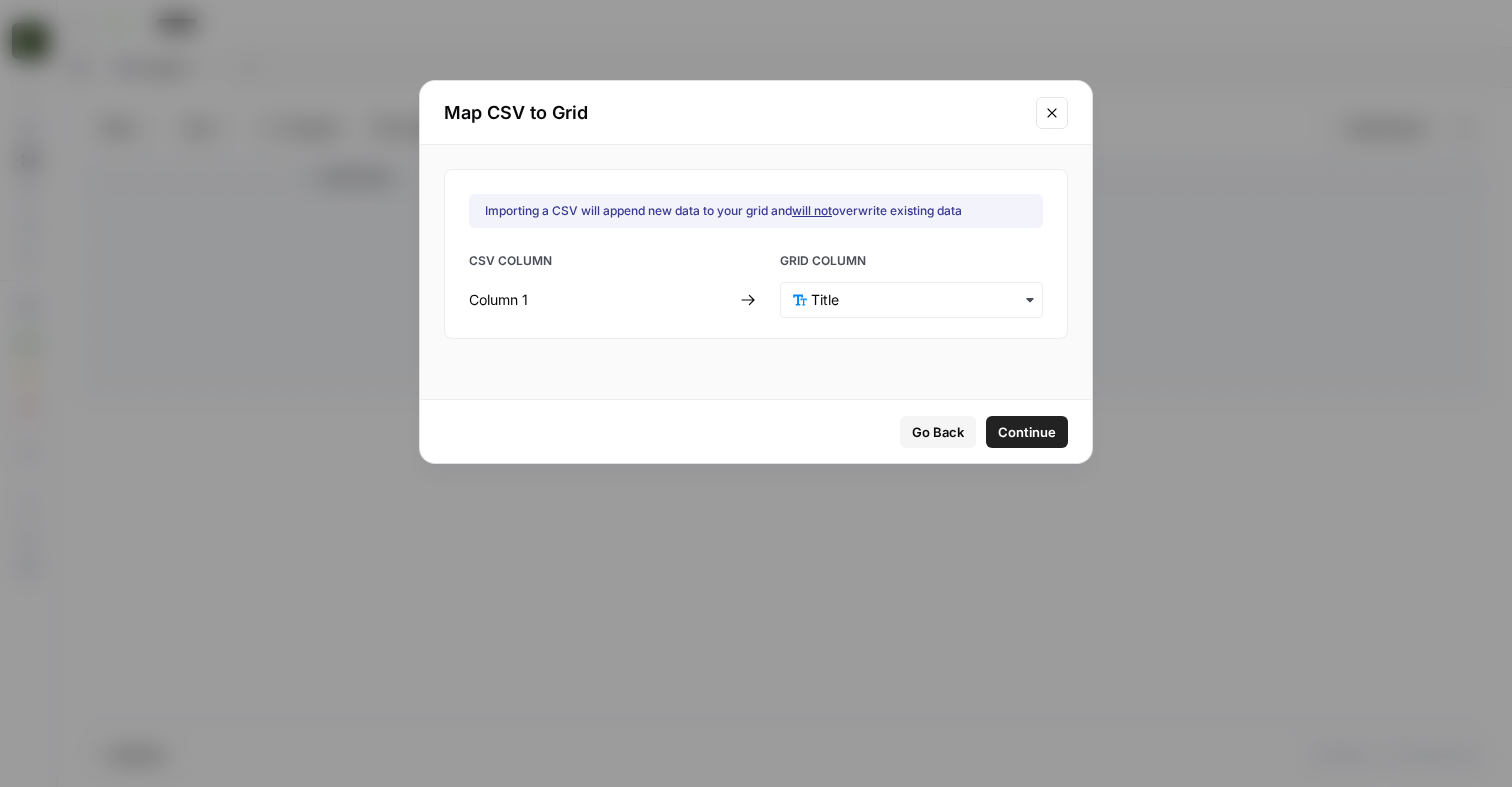 click on "Continue" at bounding box center [1027, 432] 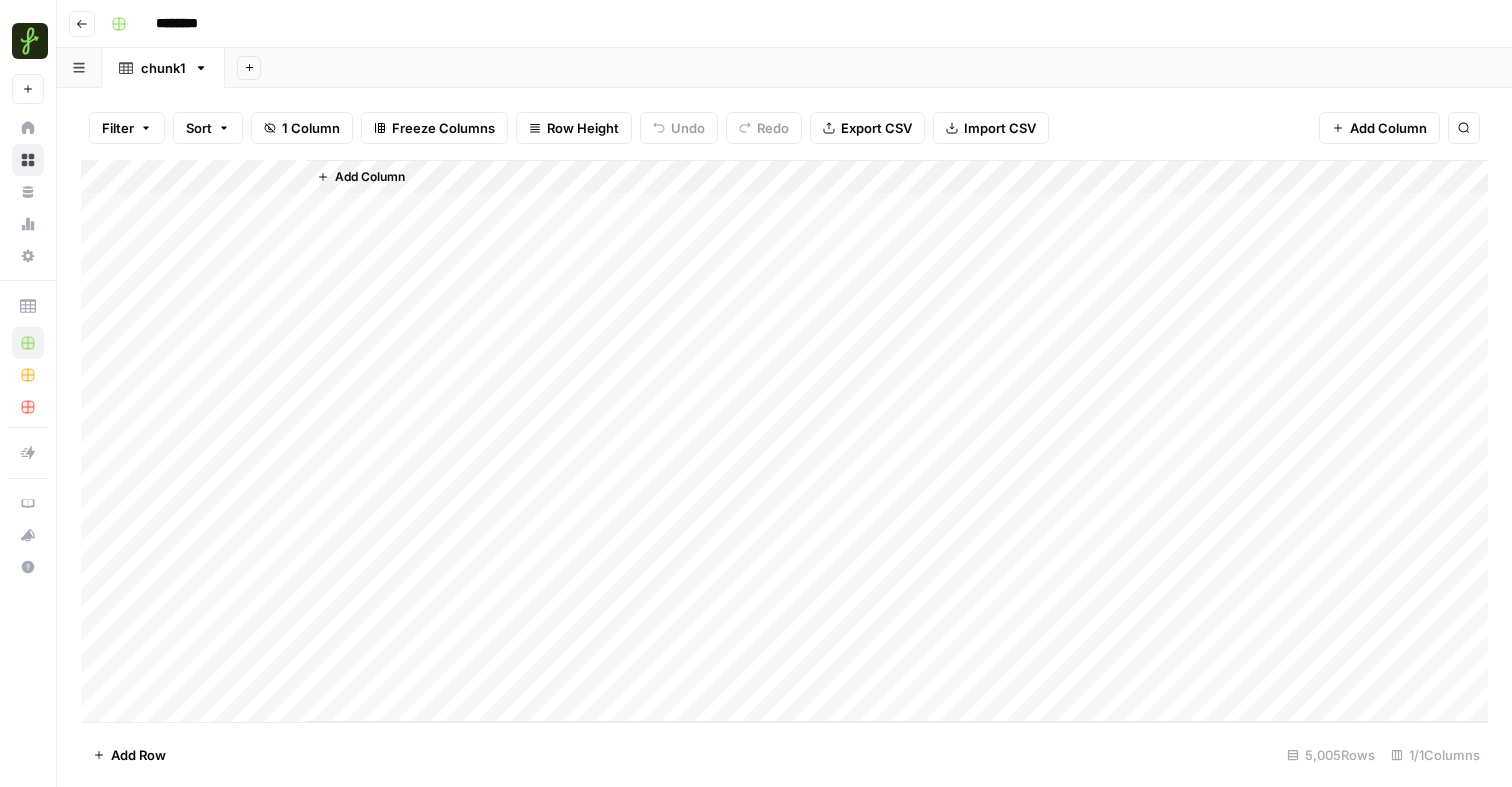 click on "Add Column" at bounding box center (784, 441) 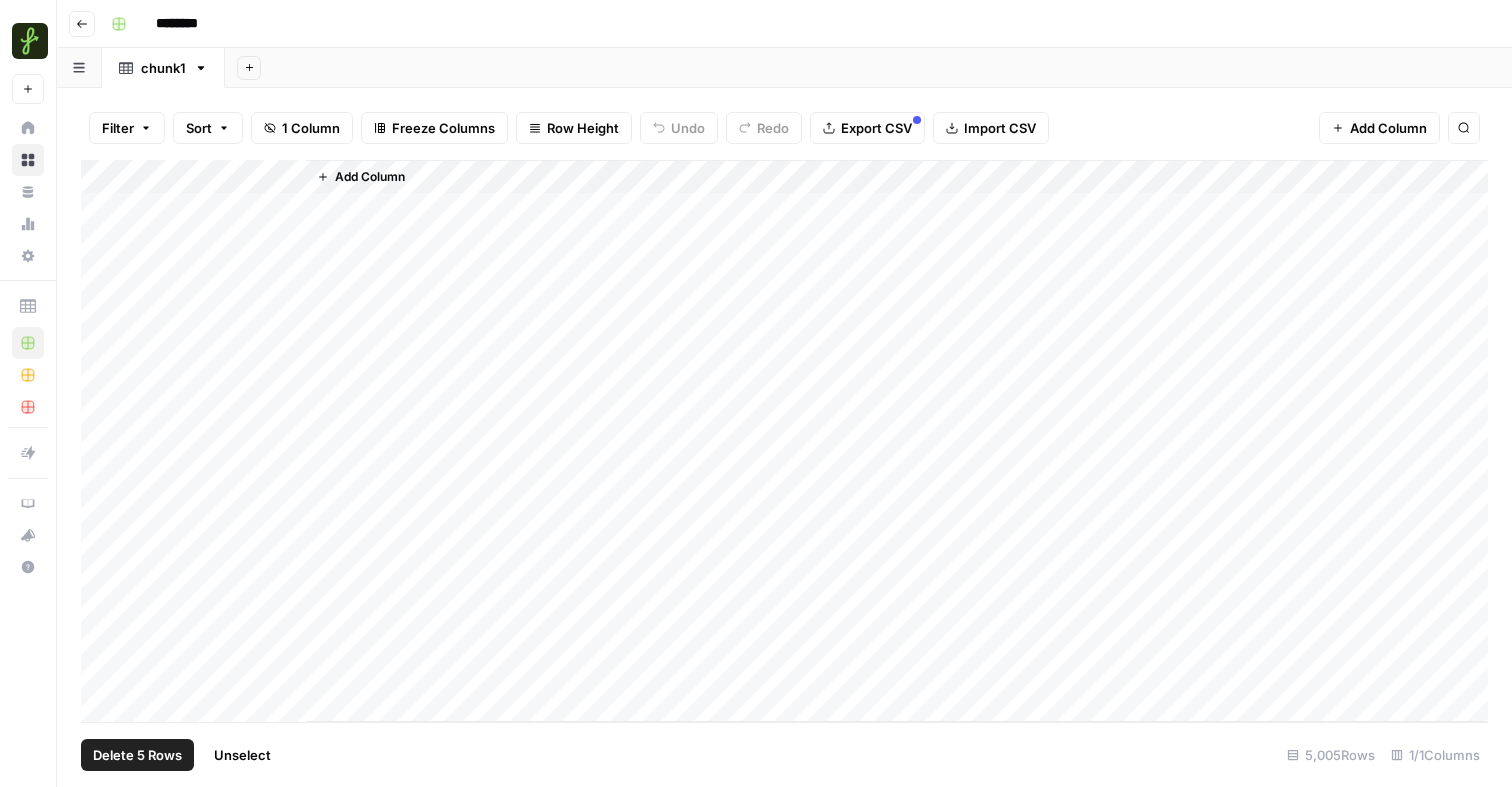 click on "Add Column" at bounding box center (784, 441) 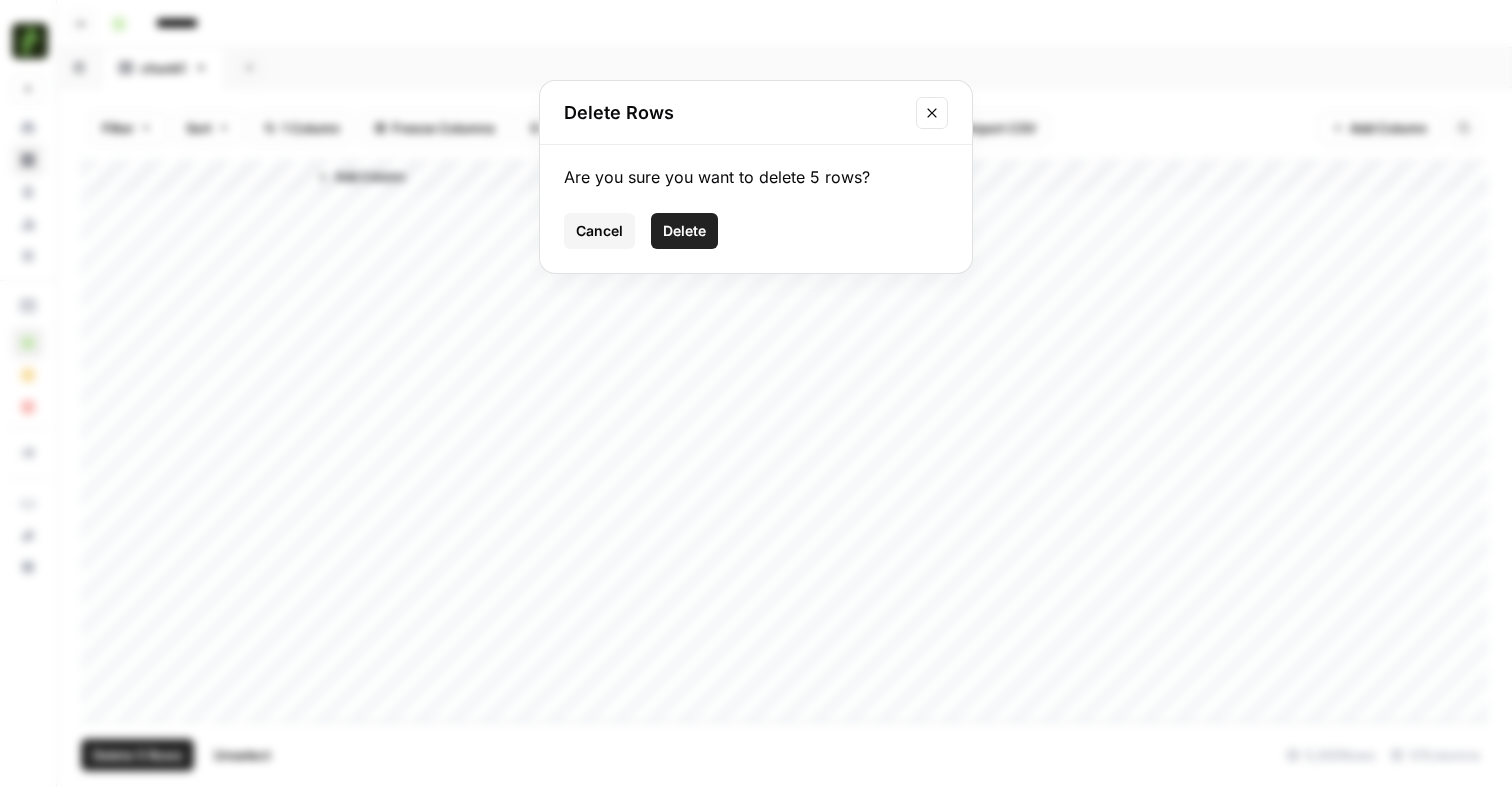 click on "Delete" at bounding box center (684, 231) 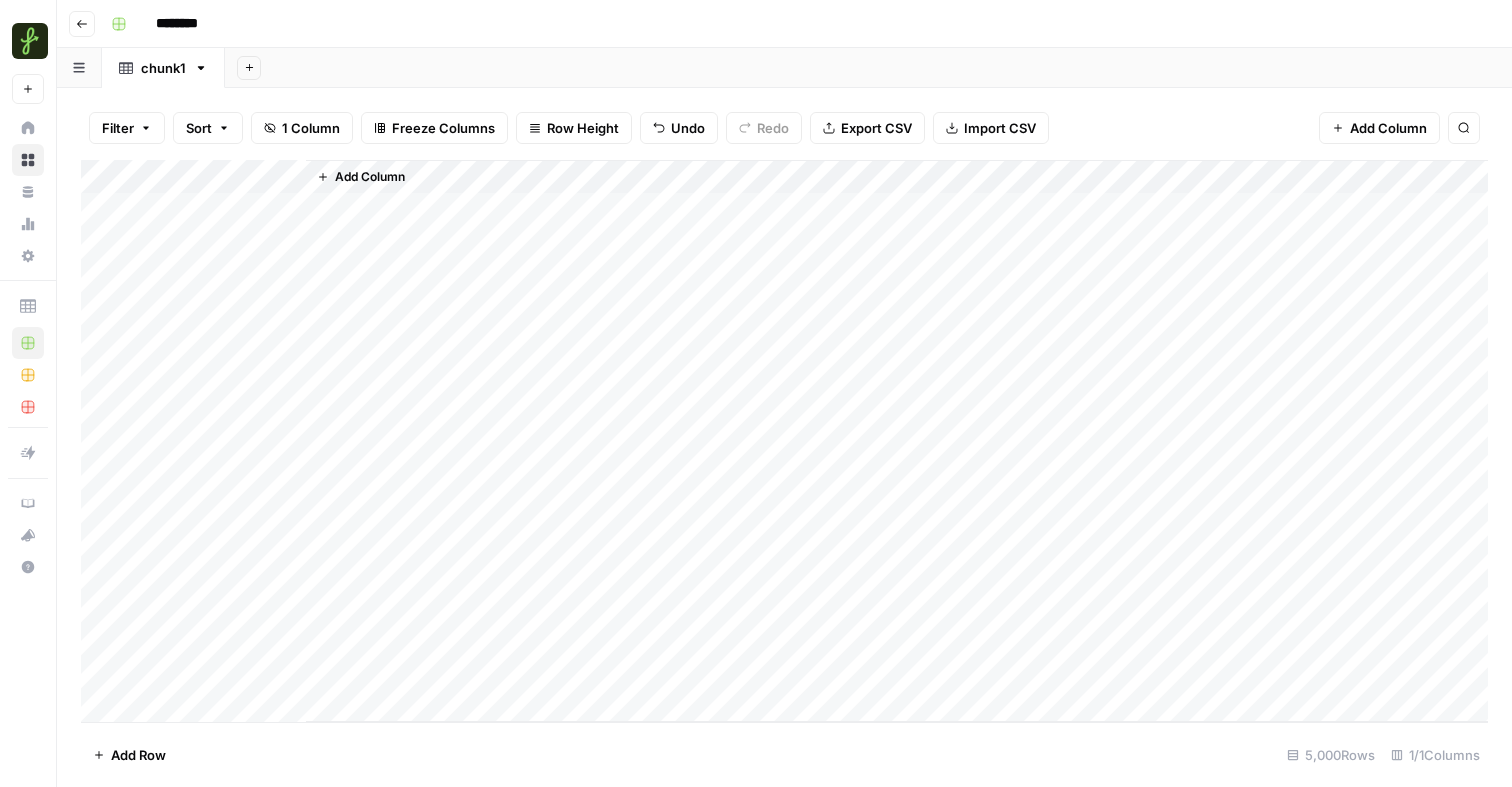 click on "Add Column" at bounding box center (370, 177) 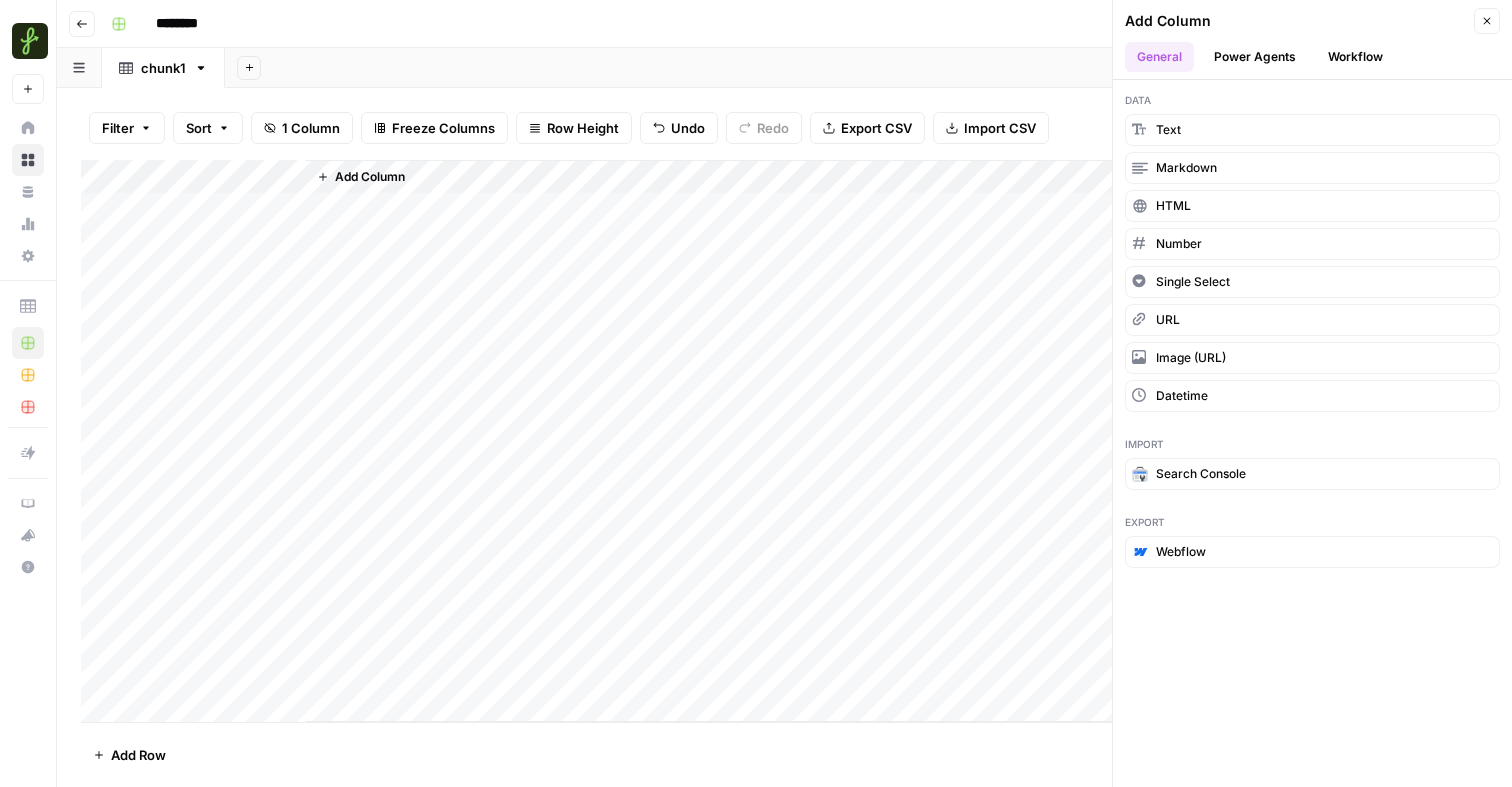 click on "Workflow" at bounding box center (1355, 57) 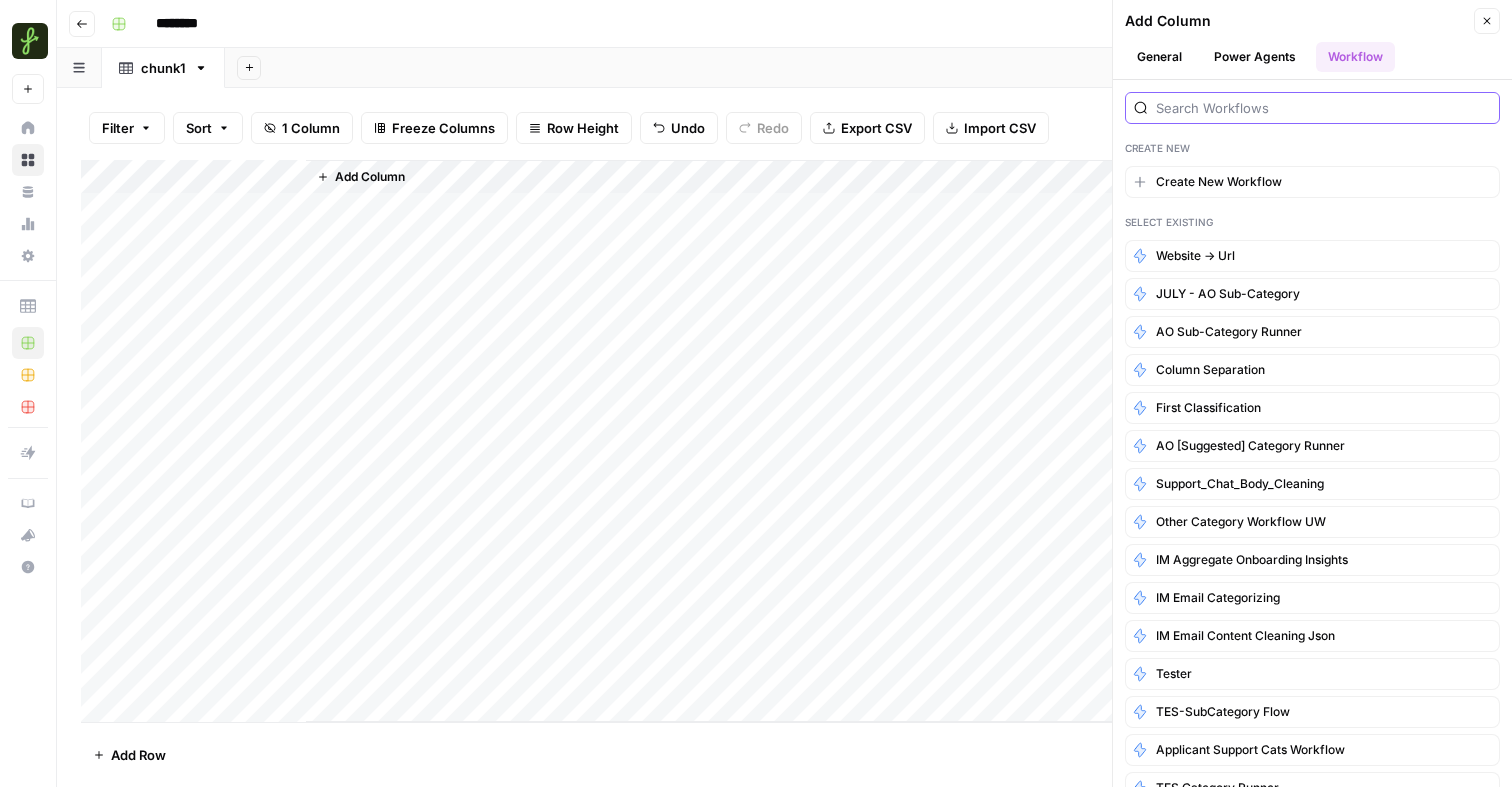click at bounding box center [1323, 108] 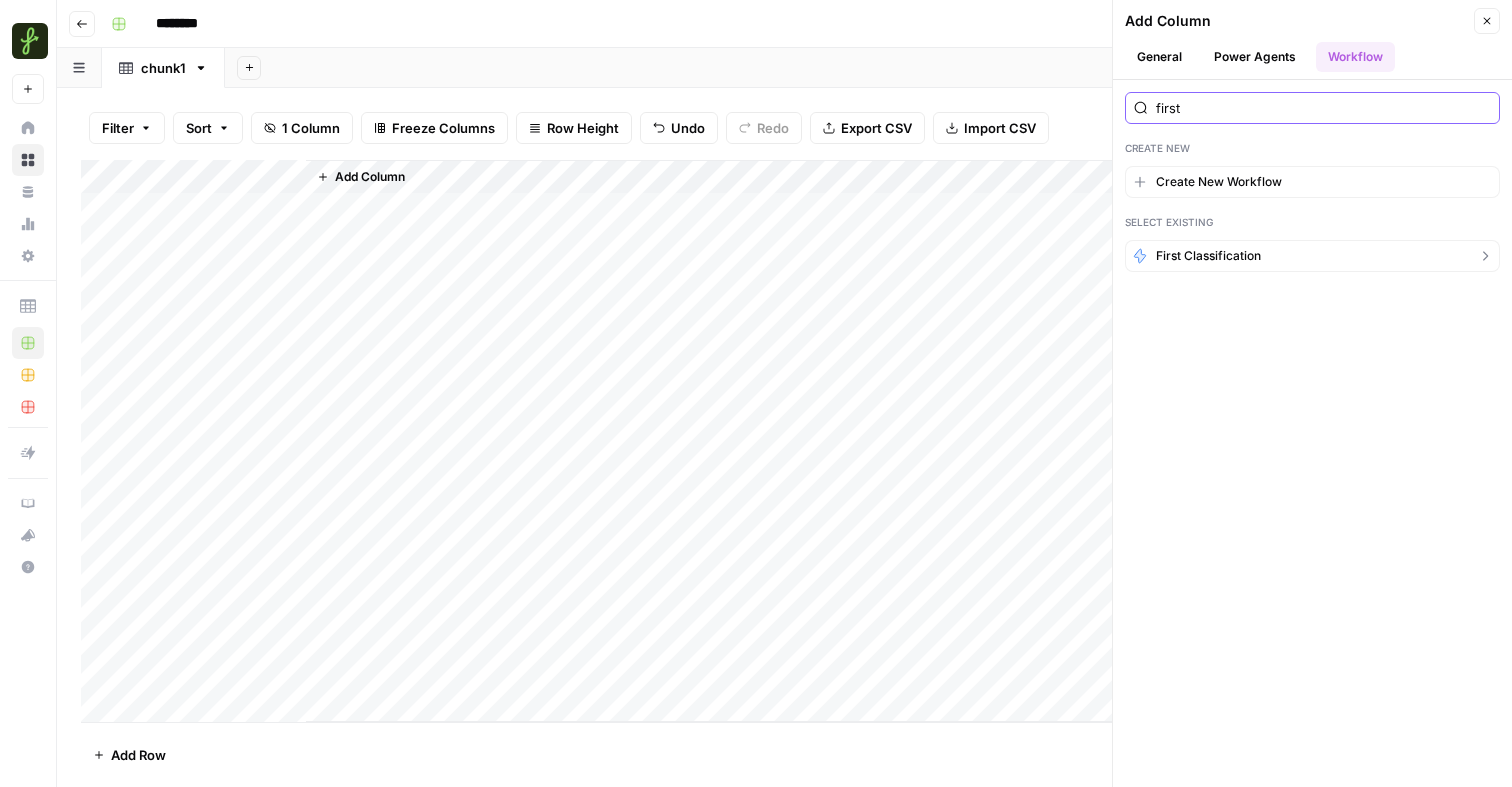 type on "first" 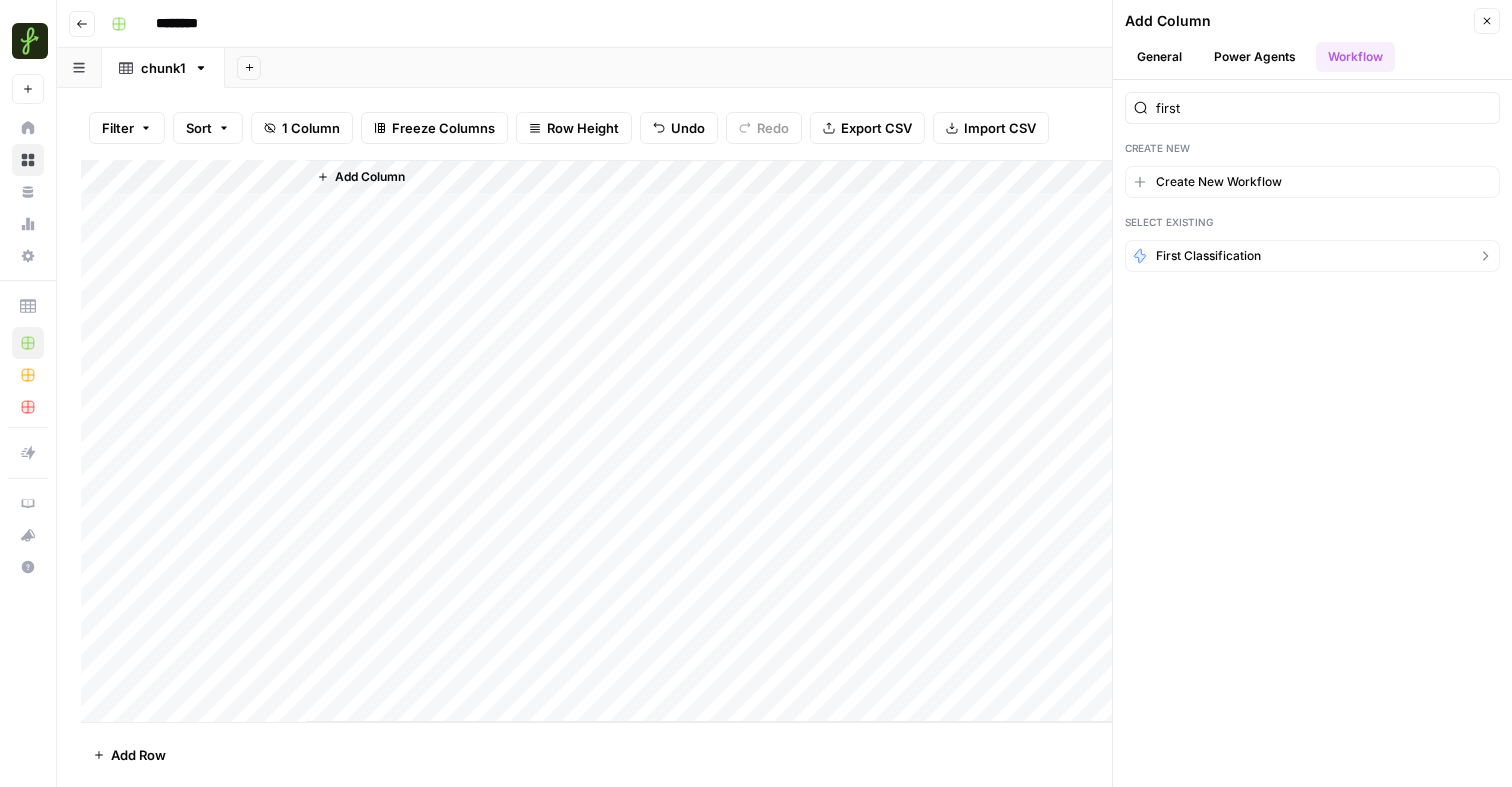 click on "First Classification" at bounding box center [1312, 256] 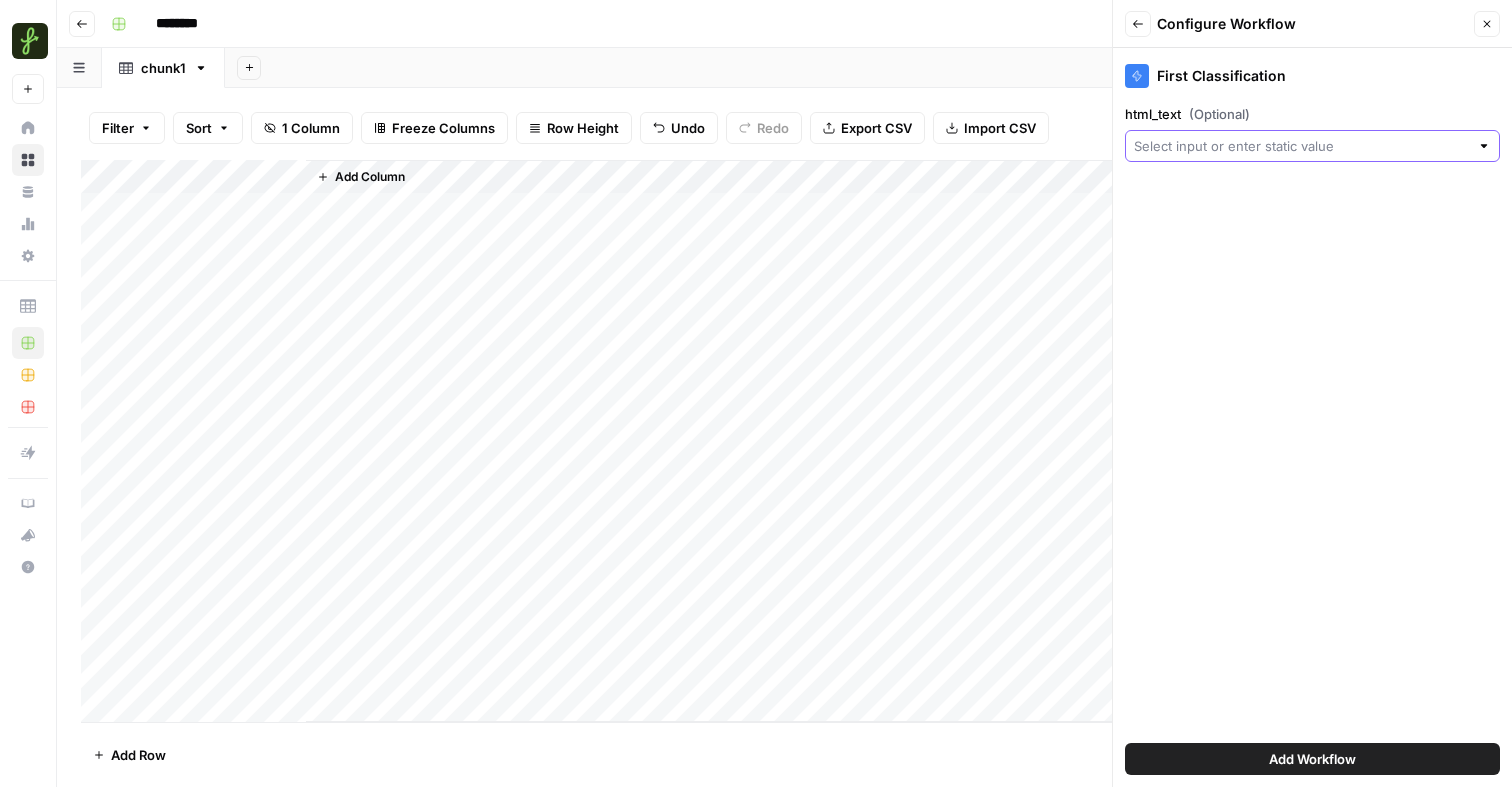click on "html_text   (Optional)" at bounding box center [1301, 146] 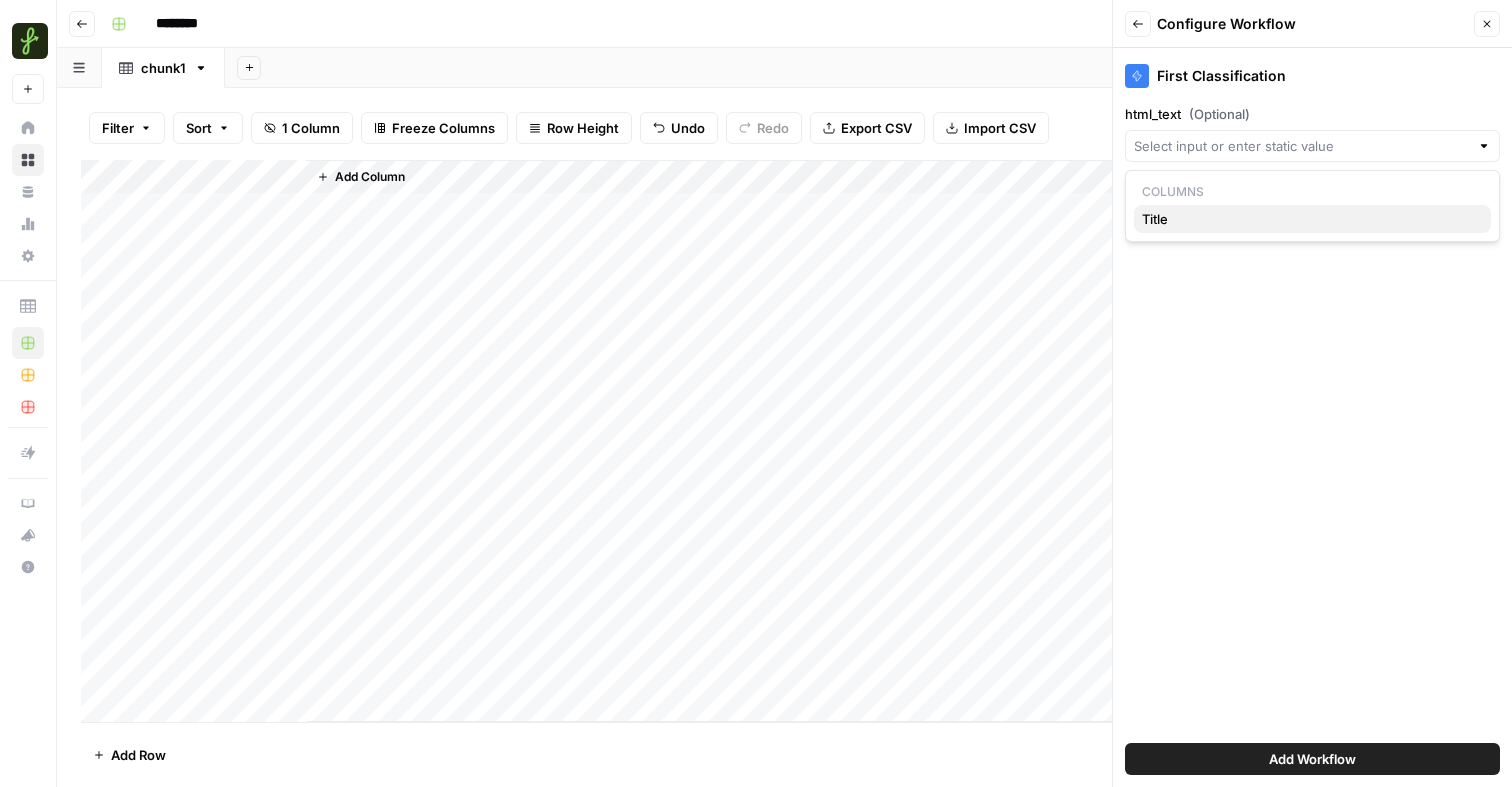 click on "Title" at bounding box center [1308, 219] 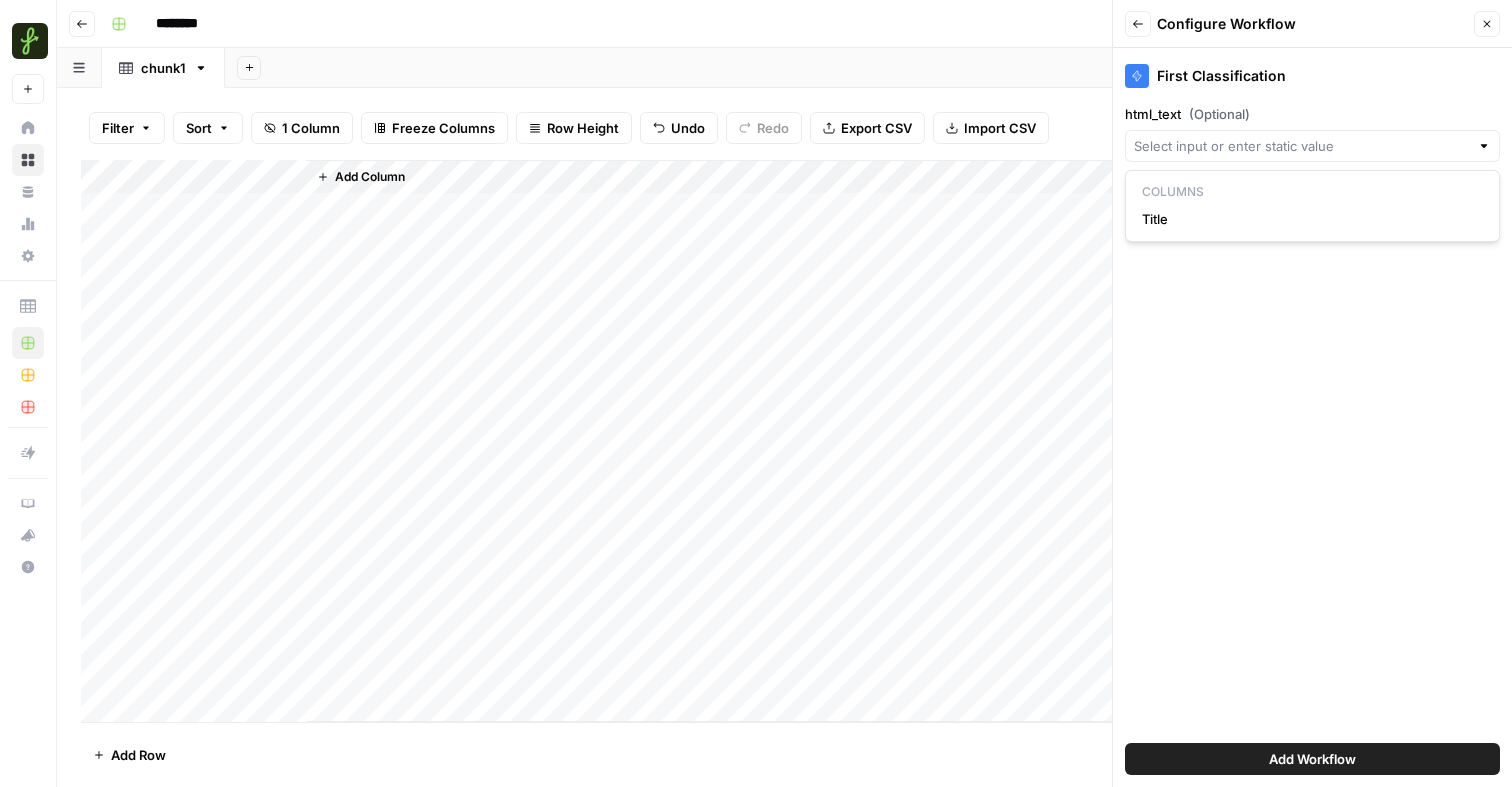 type on "Title" 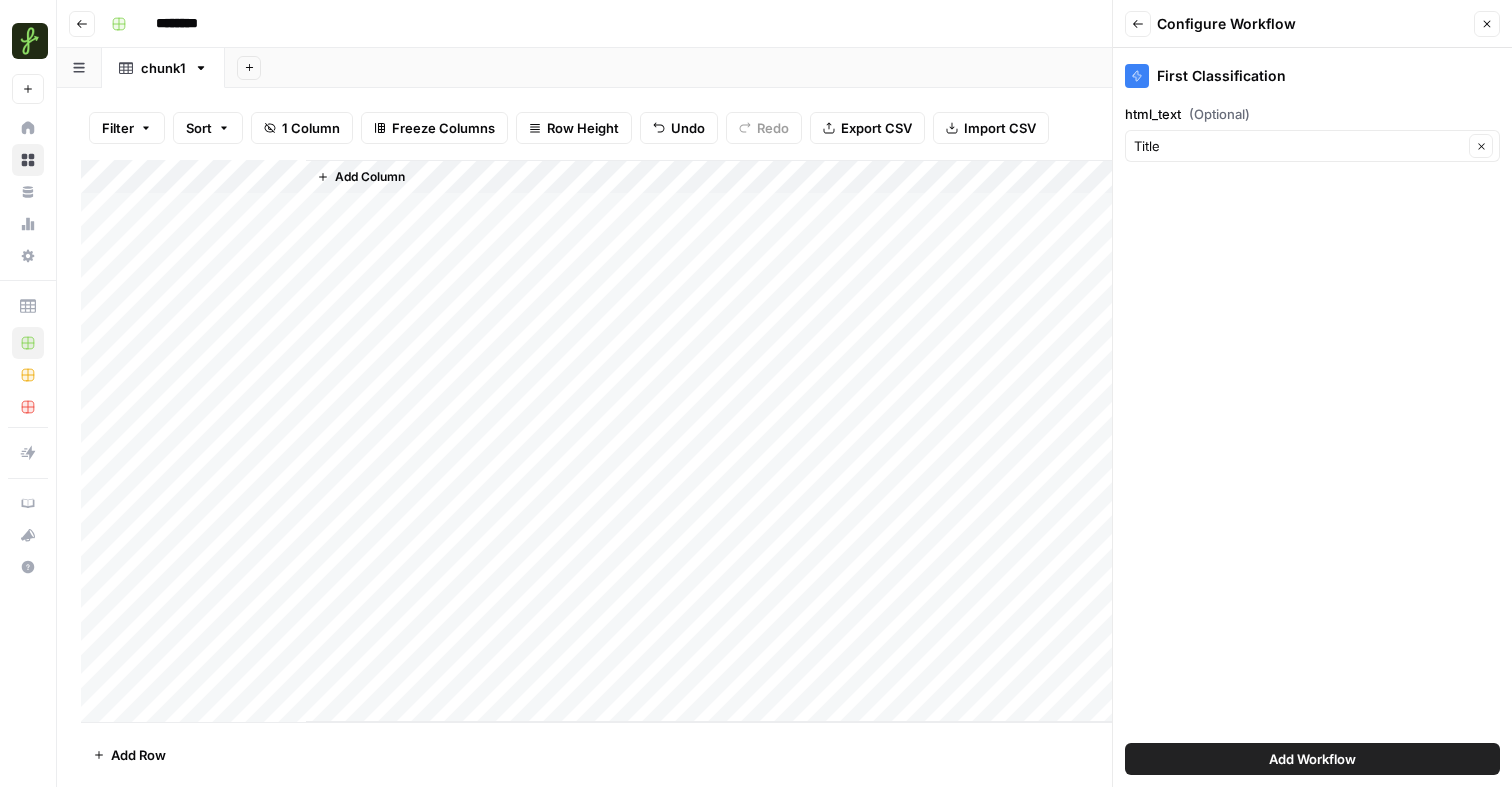 click on "Add Workflow" at bounding box center [1312, 759] 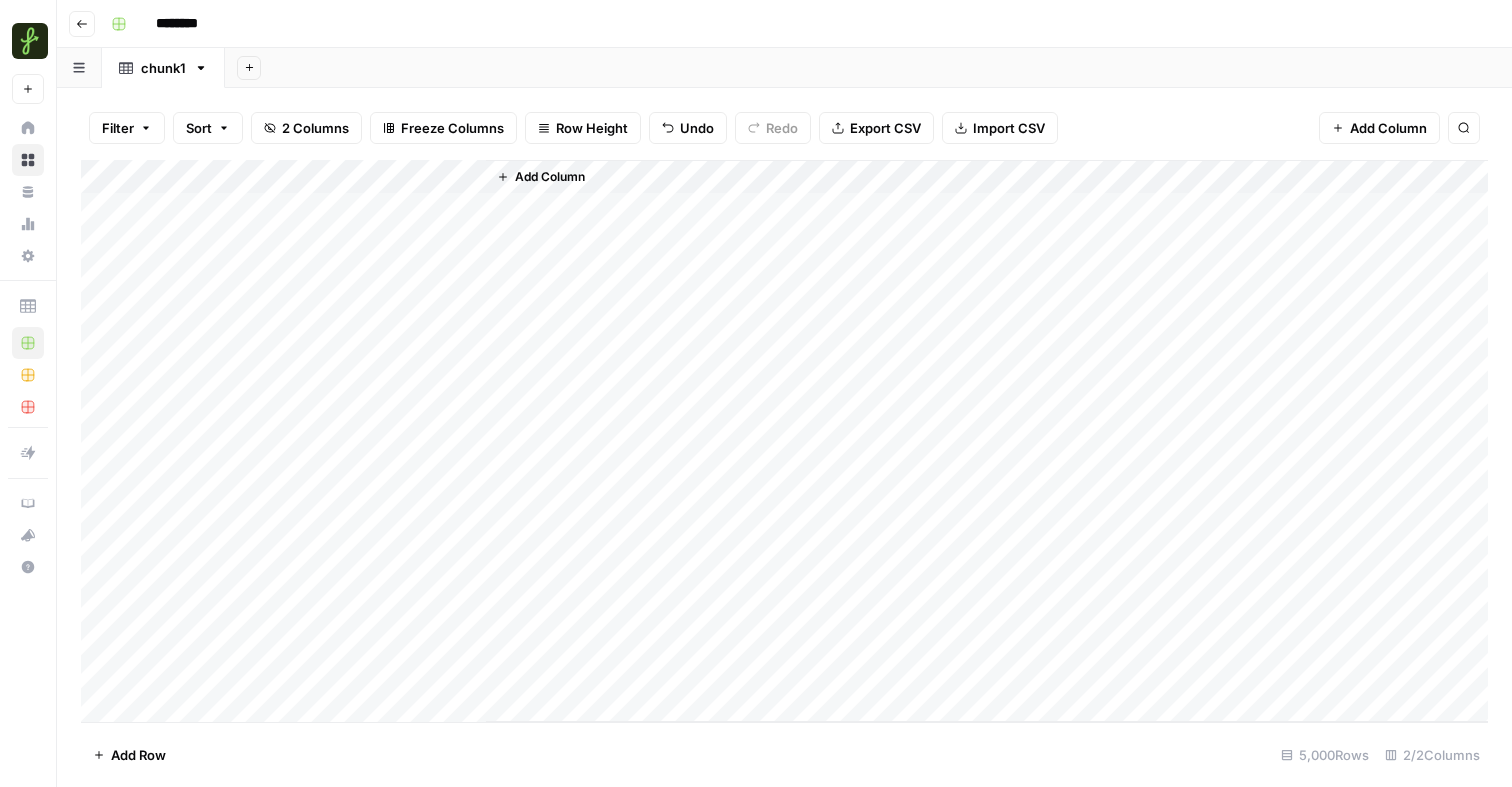 click on "Add Column" at bounding box center (784, 441) 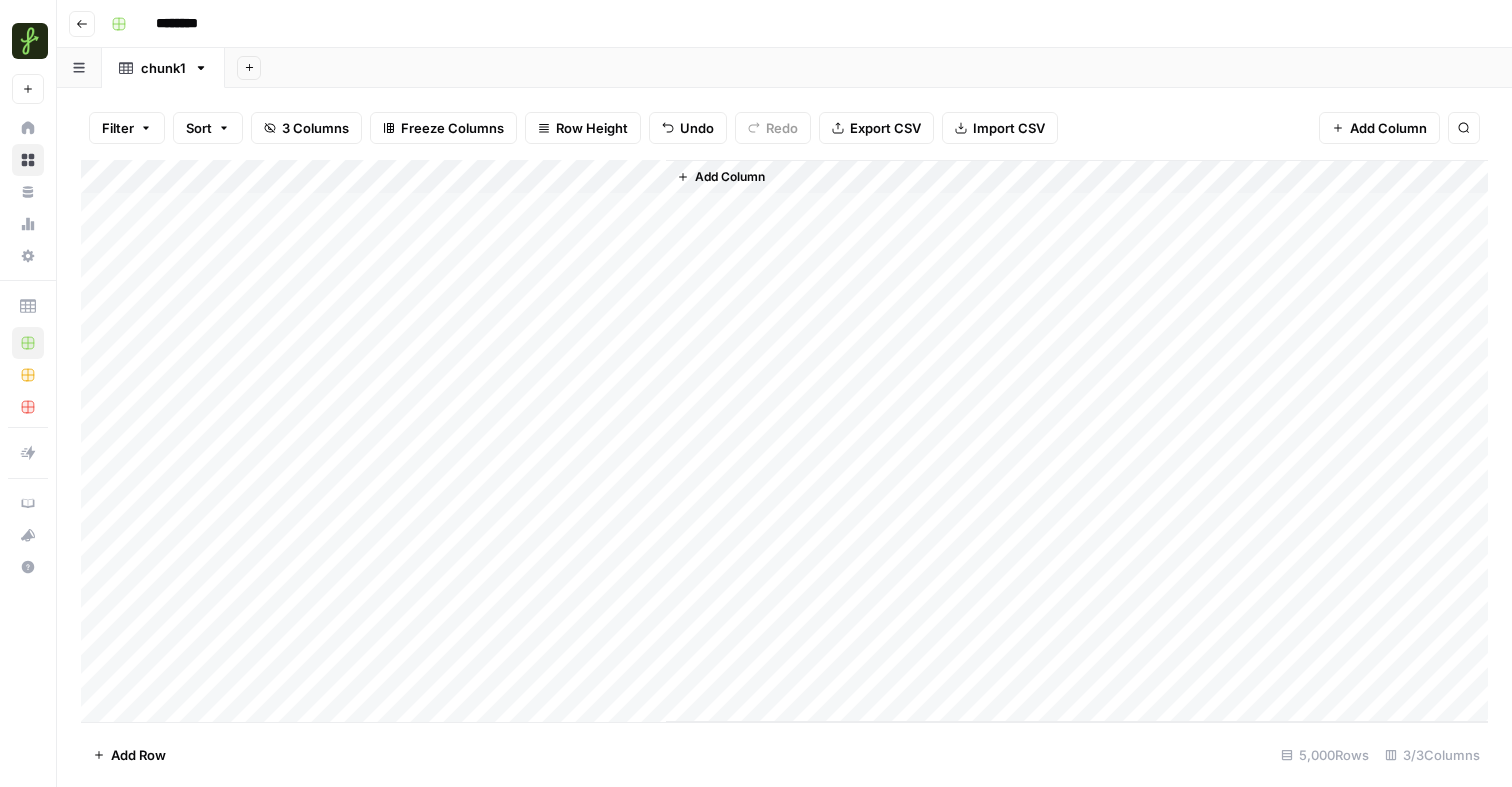 click on "Add Column" at bounding box center [784, 441] 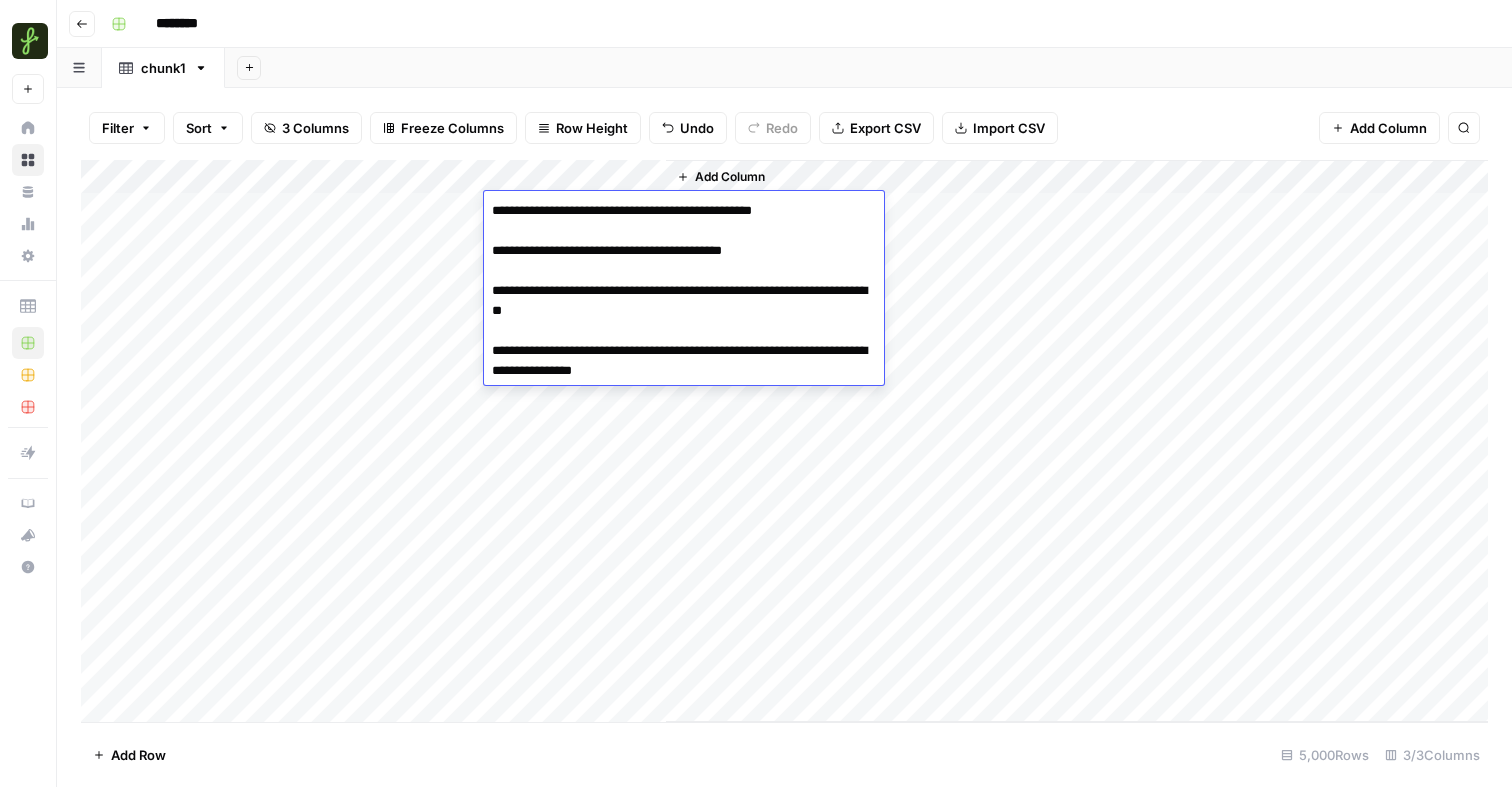 click on "**********" at bounding box center (684, 291) 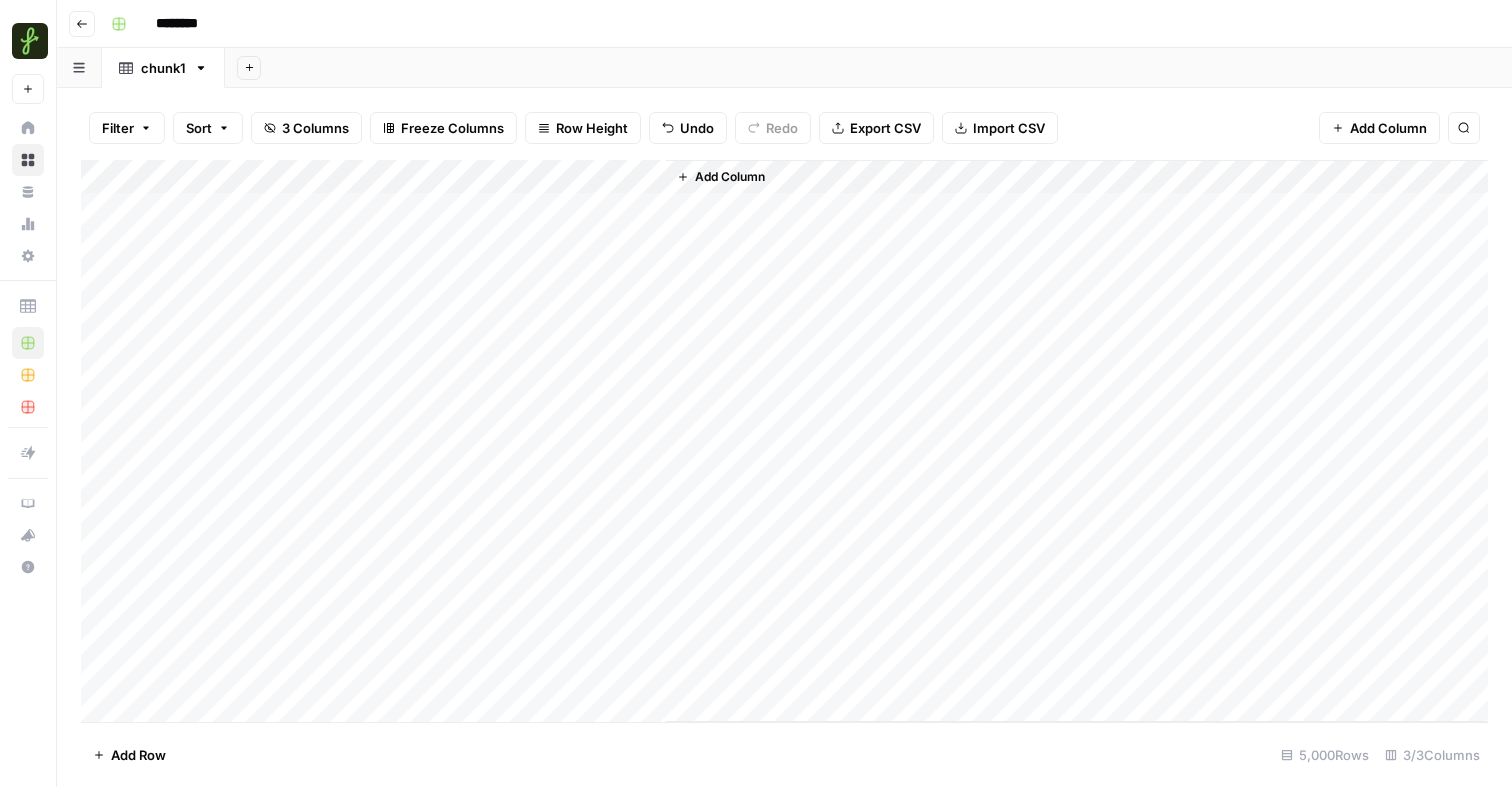 click on "Add Column" at bounding box center [784, 441] 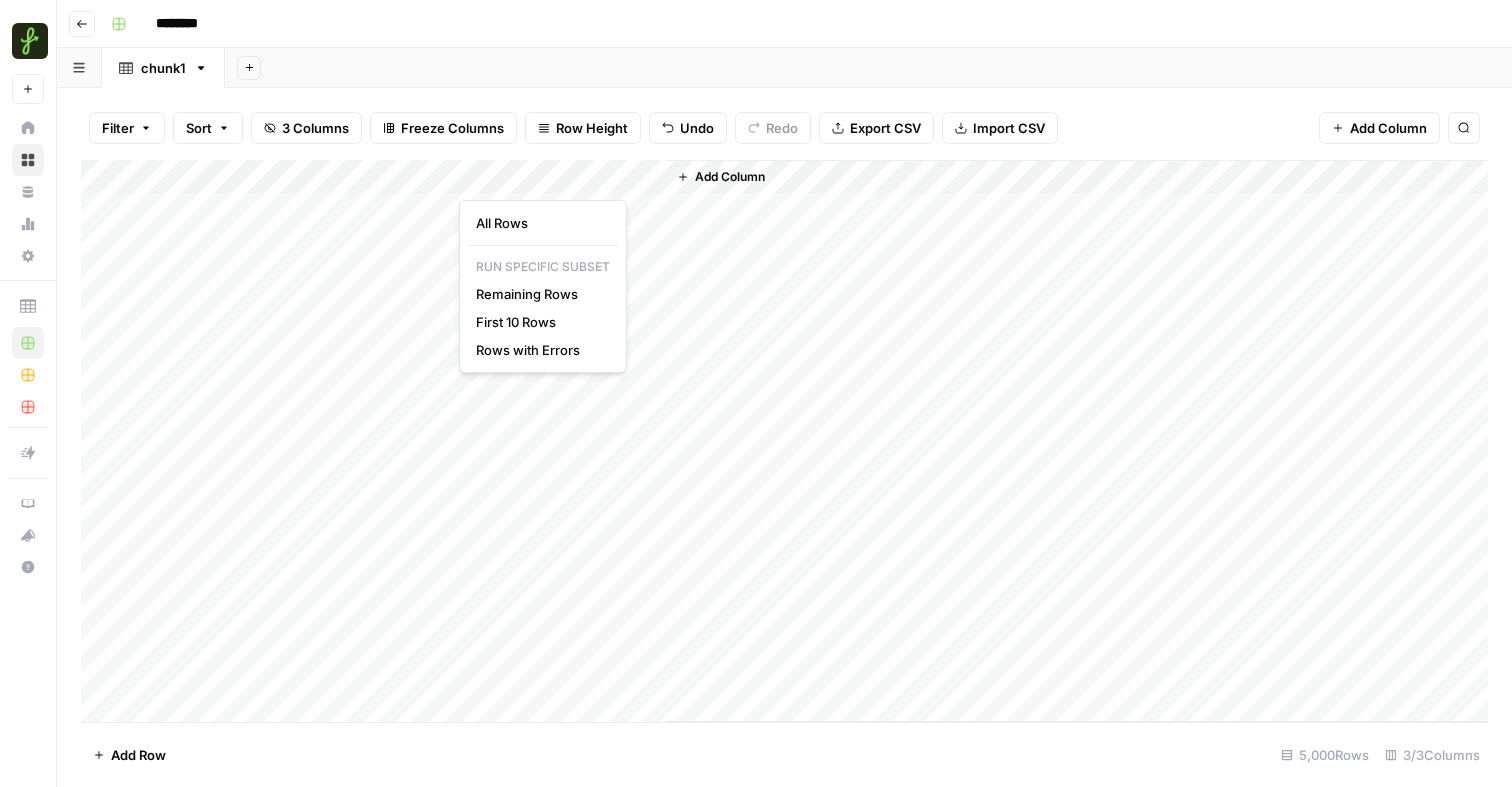 click on "Add Column" at bounding box center (784, 441) 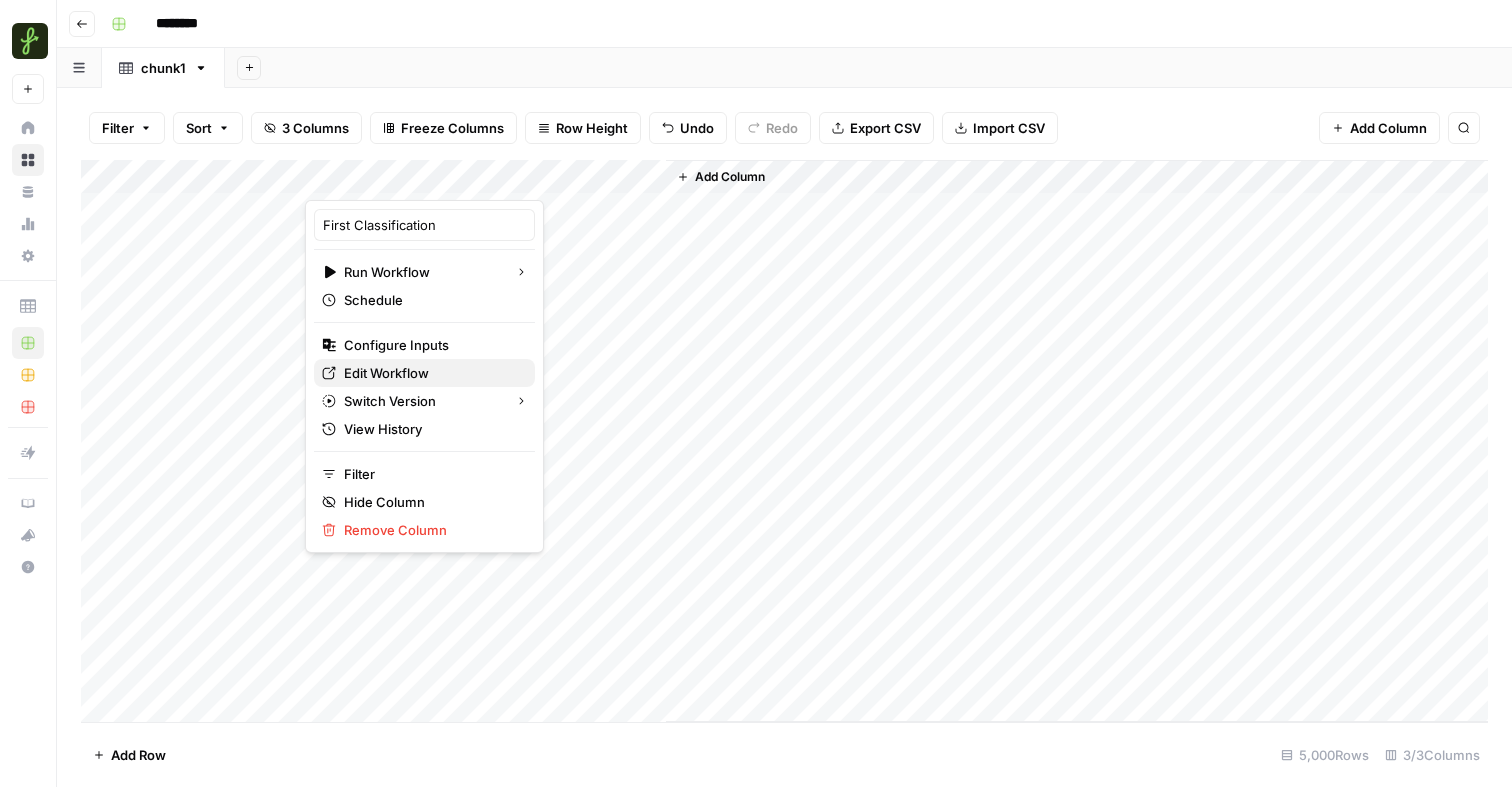 click on "Edit Workflow" at bounding box center (424, 373) 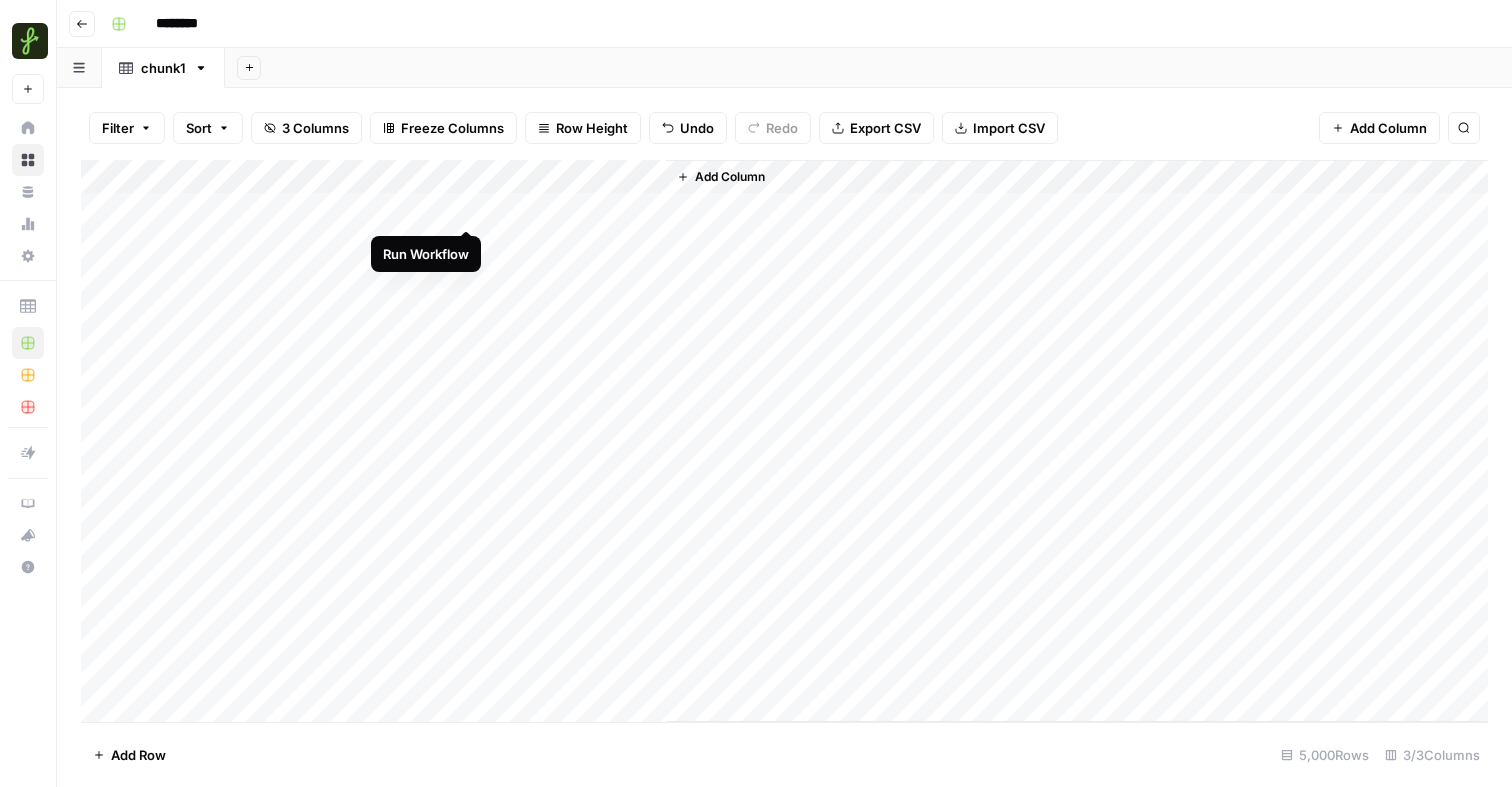 click on "Add Column" at bounding box center (784, 441) 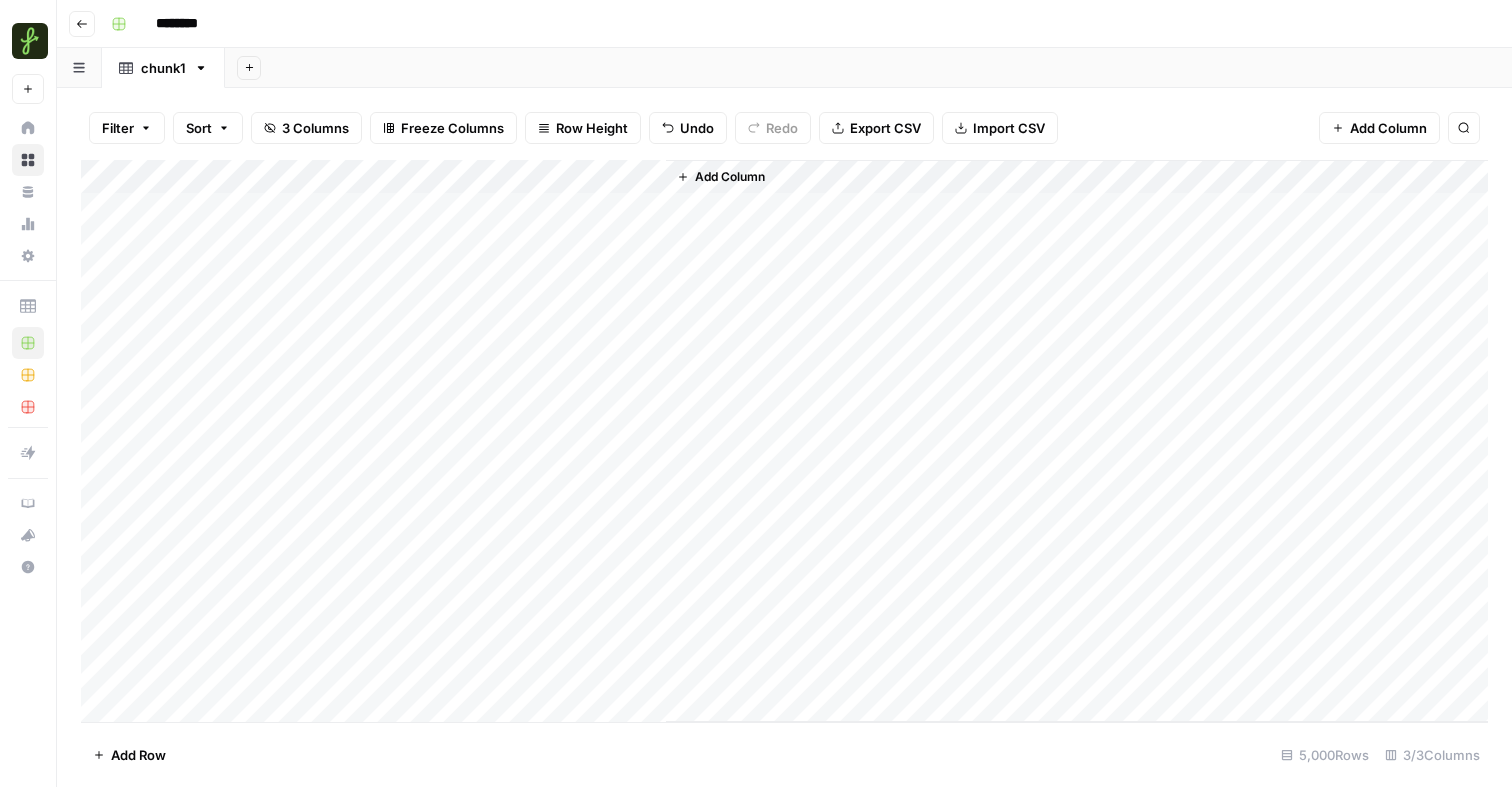 click on "Add Column" at bounding box center (784, 441) 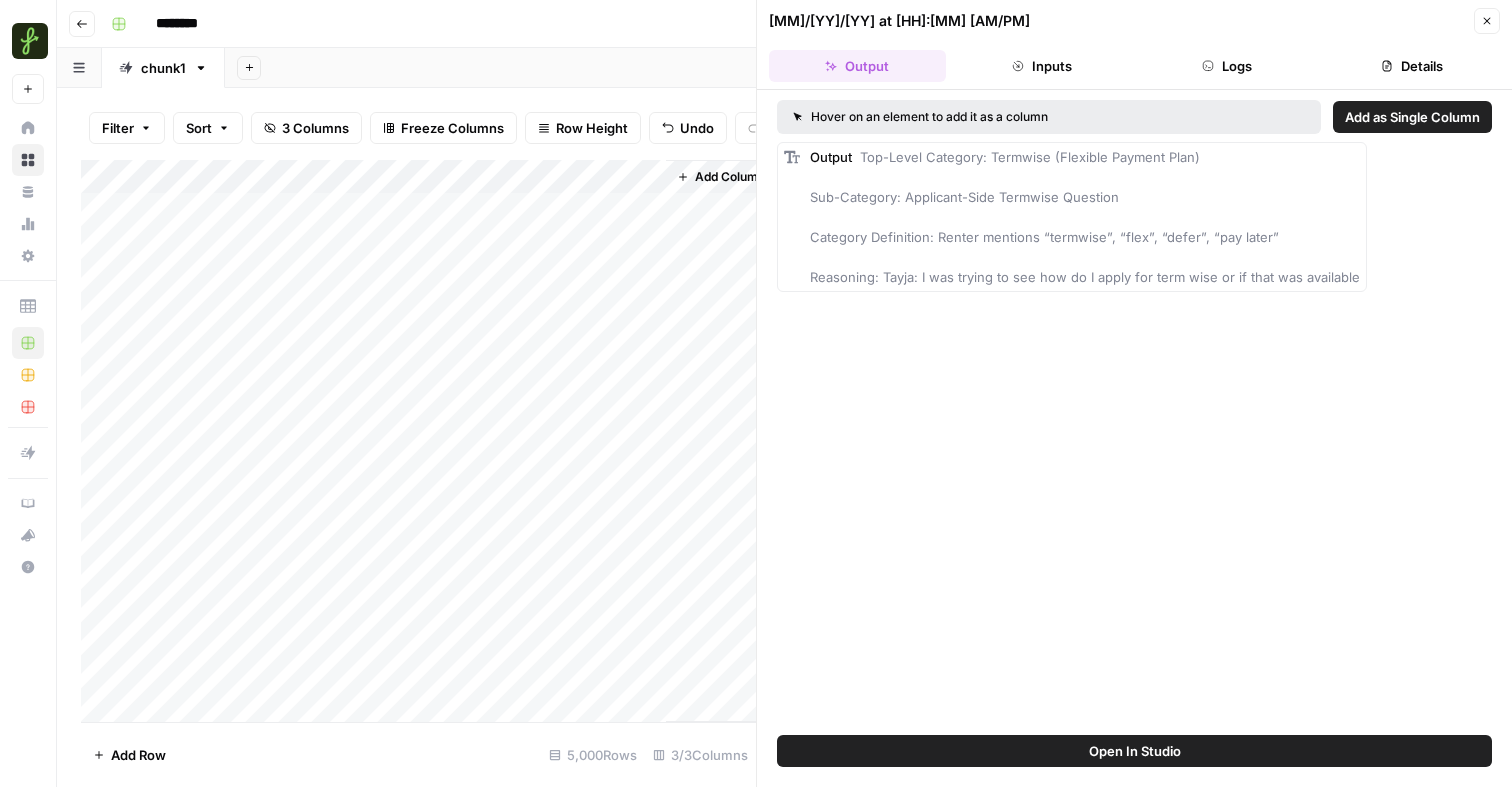 click on "Add Column" at bounding box center [418, 441] 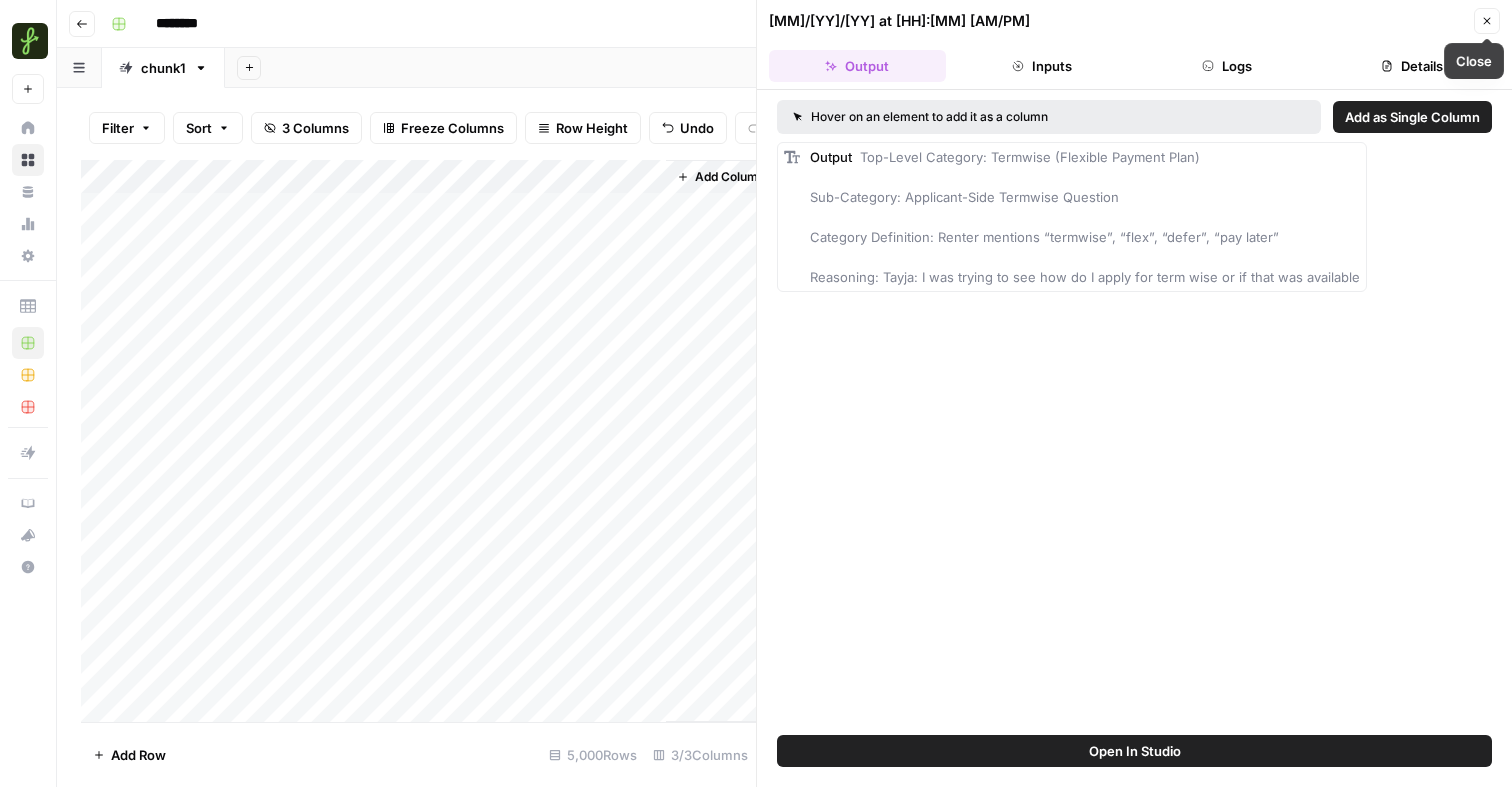 click 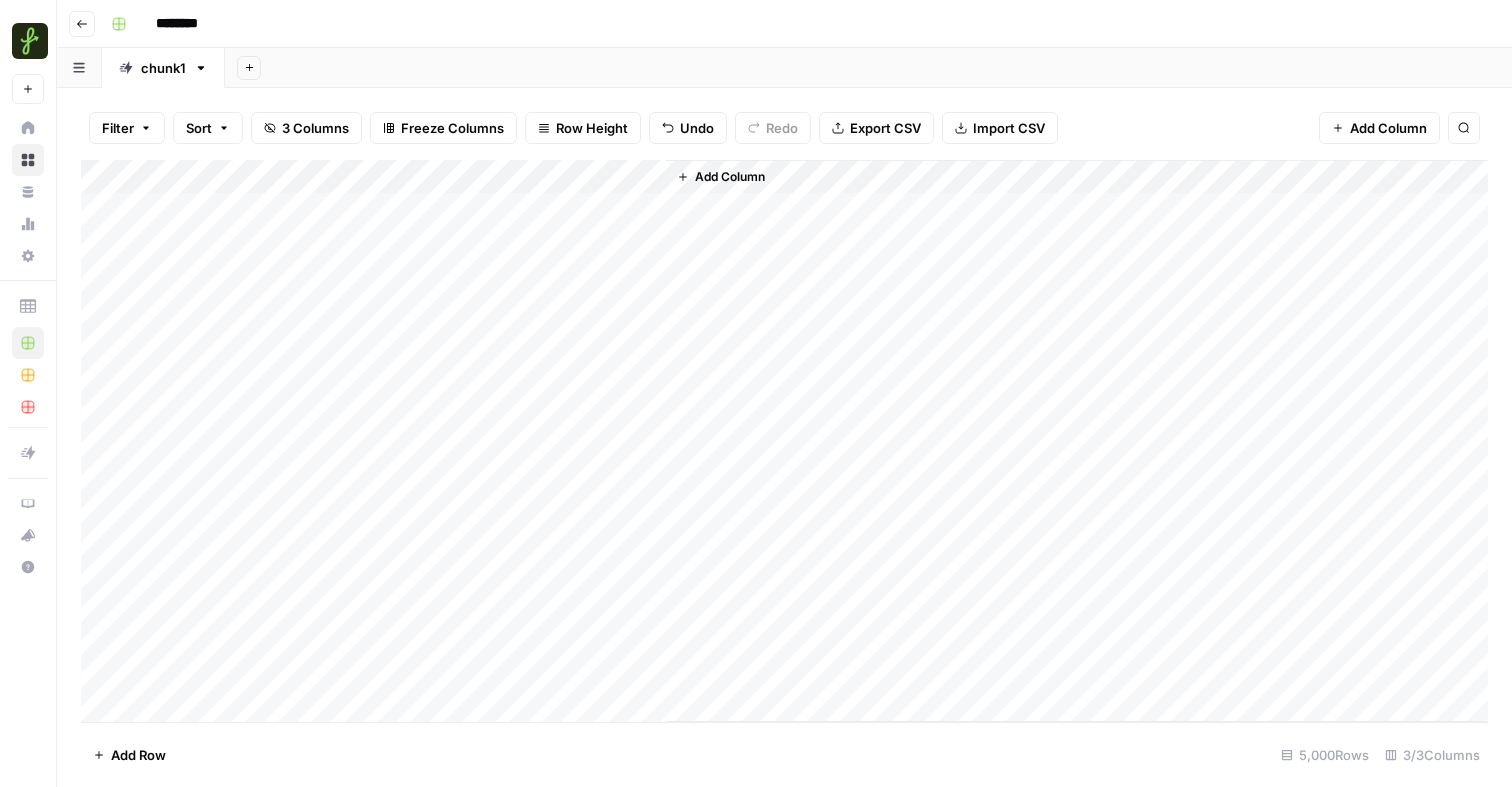 click on "Add Column" at bounding box center (784, 441) 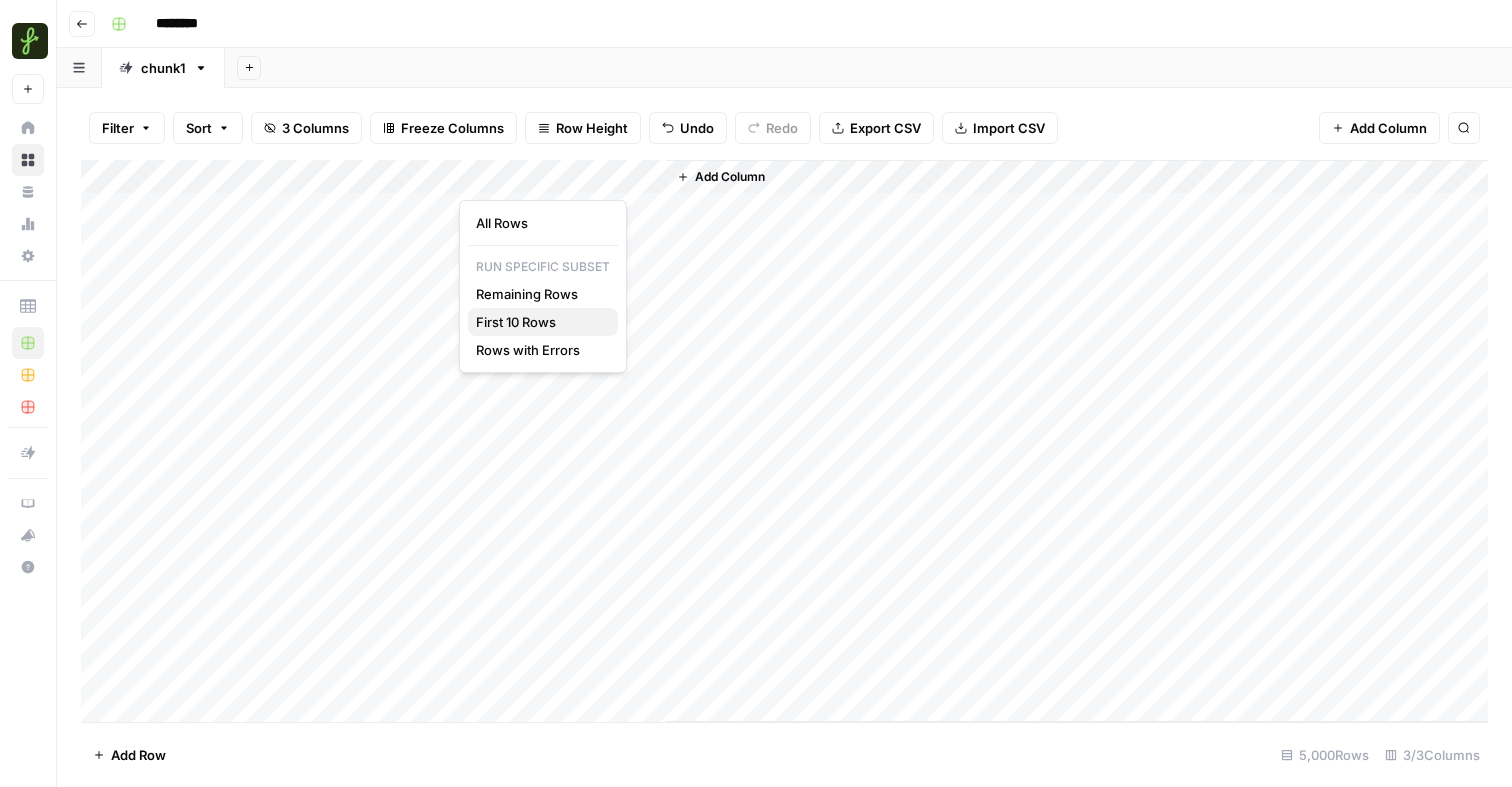 click on "First 10 Rows" at bounding box center [539, 322] 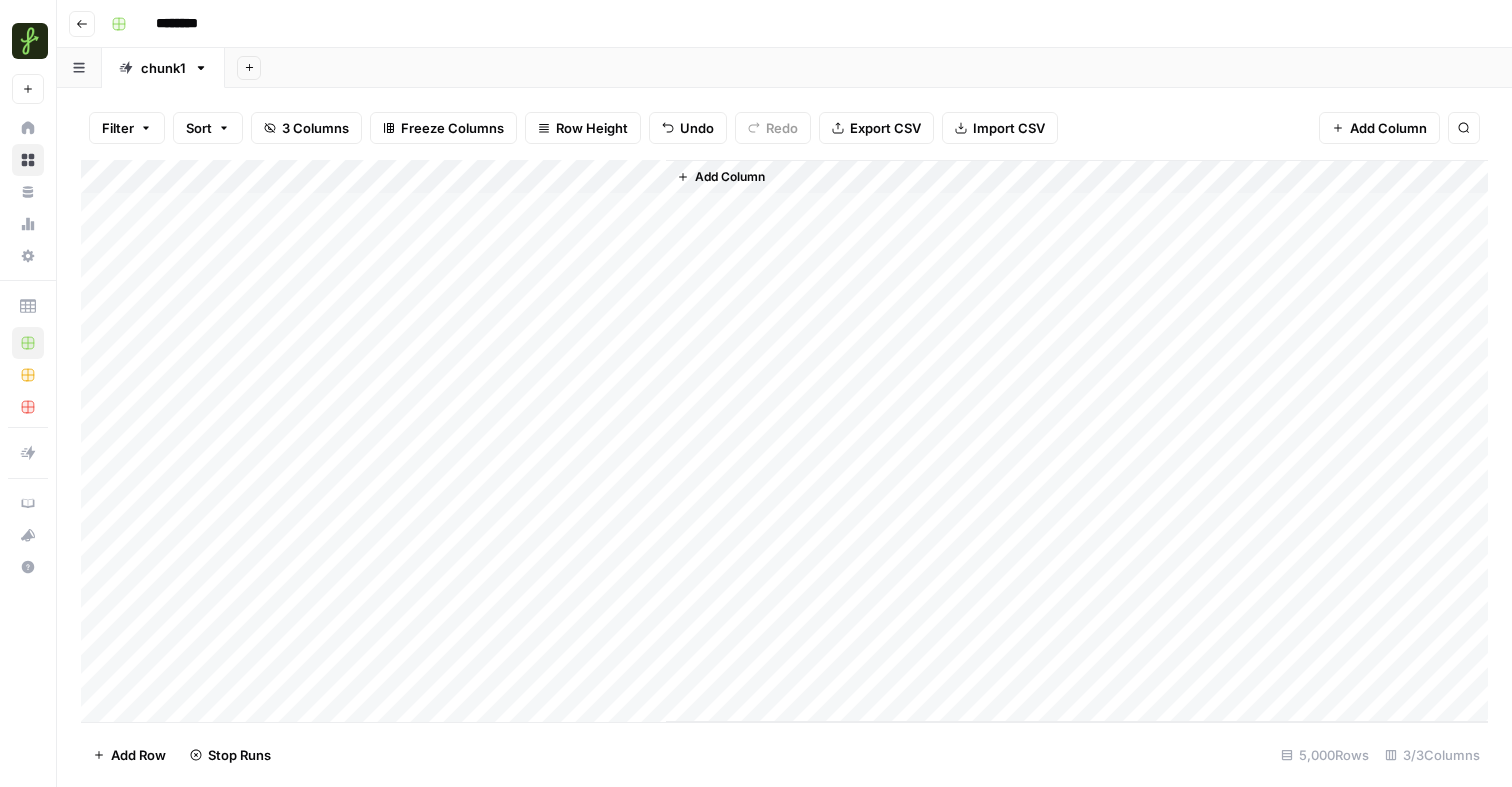 click on "Add Sheet" at bounding box center (868, 68) 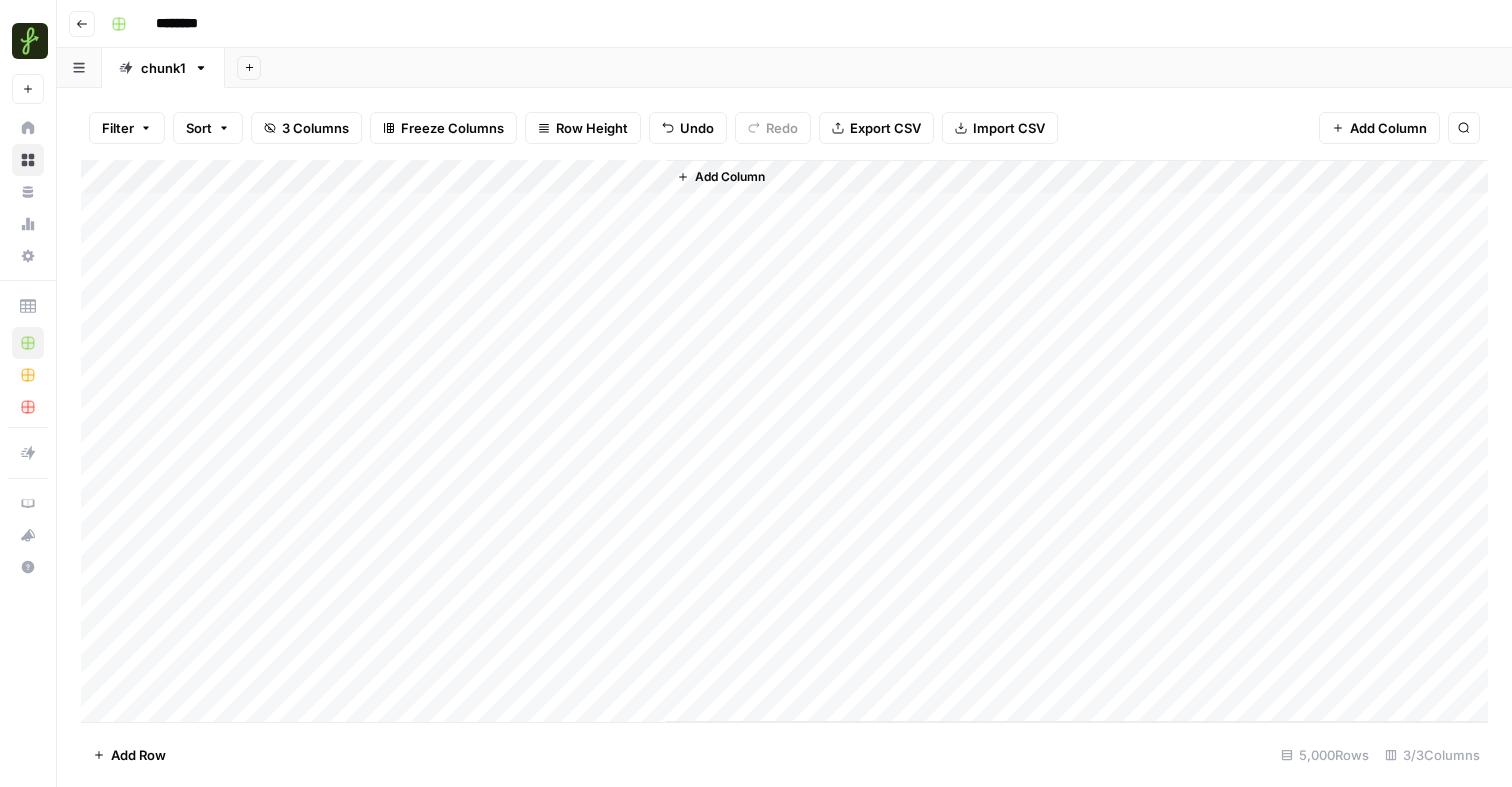 click on "Add Column" at bounding box center [784, 441] 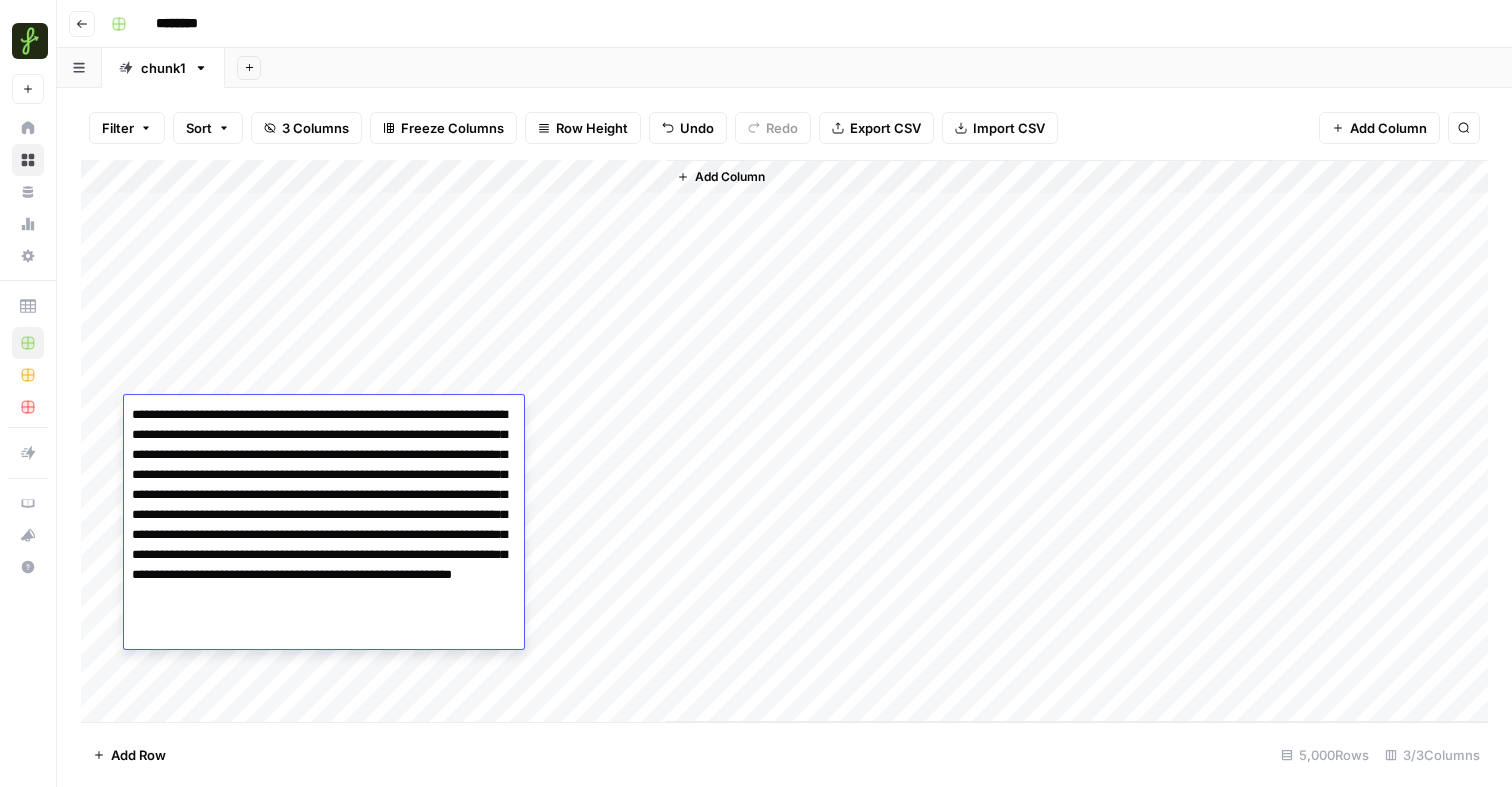 click on "Add Column" at bounding box center [784, 441] 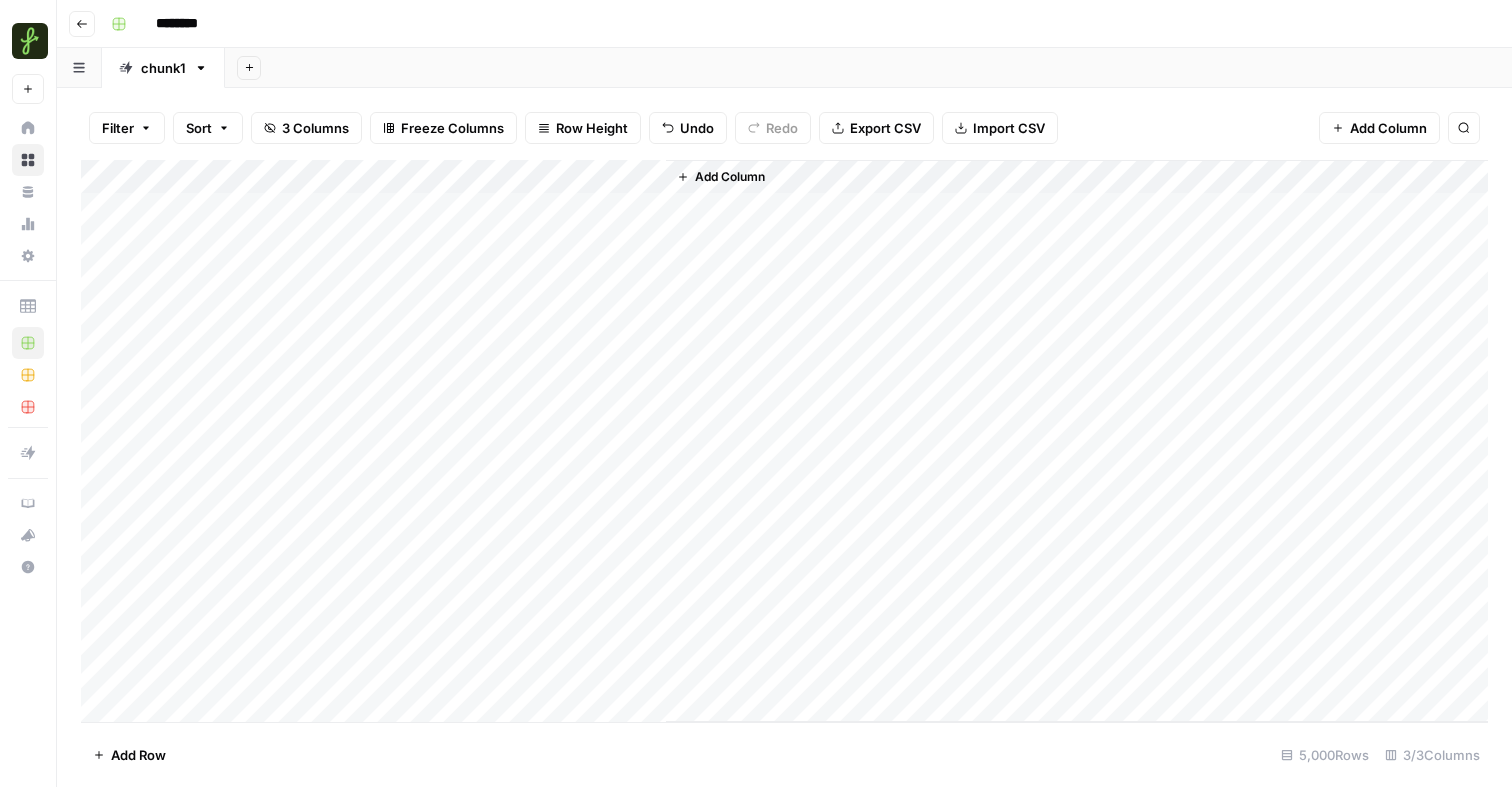 click on "Add Column" at bounding box center (784, 441) 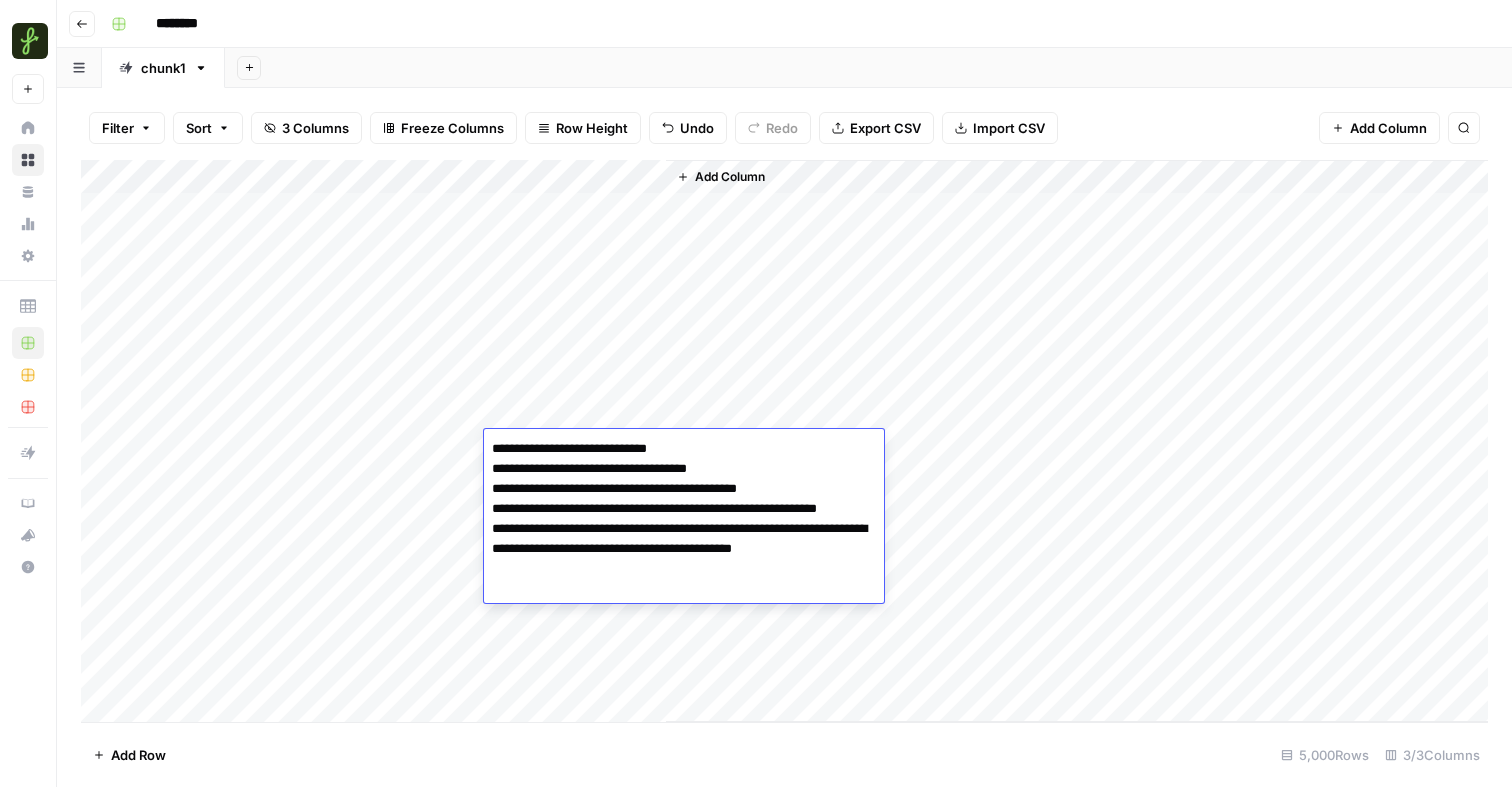 click on "Add Column" at bounding box center [784, 441] 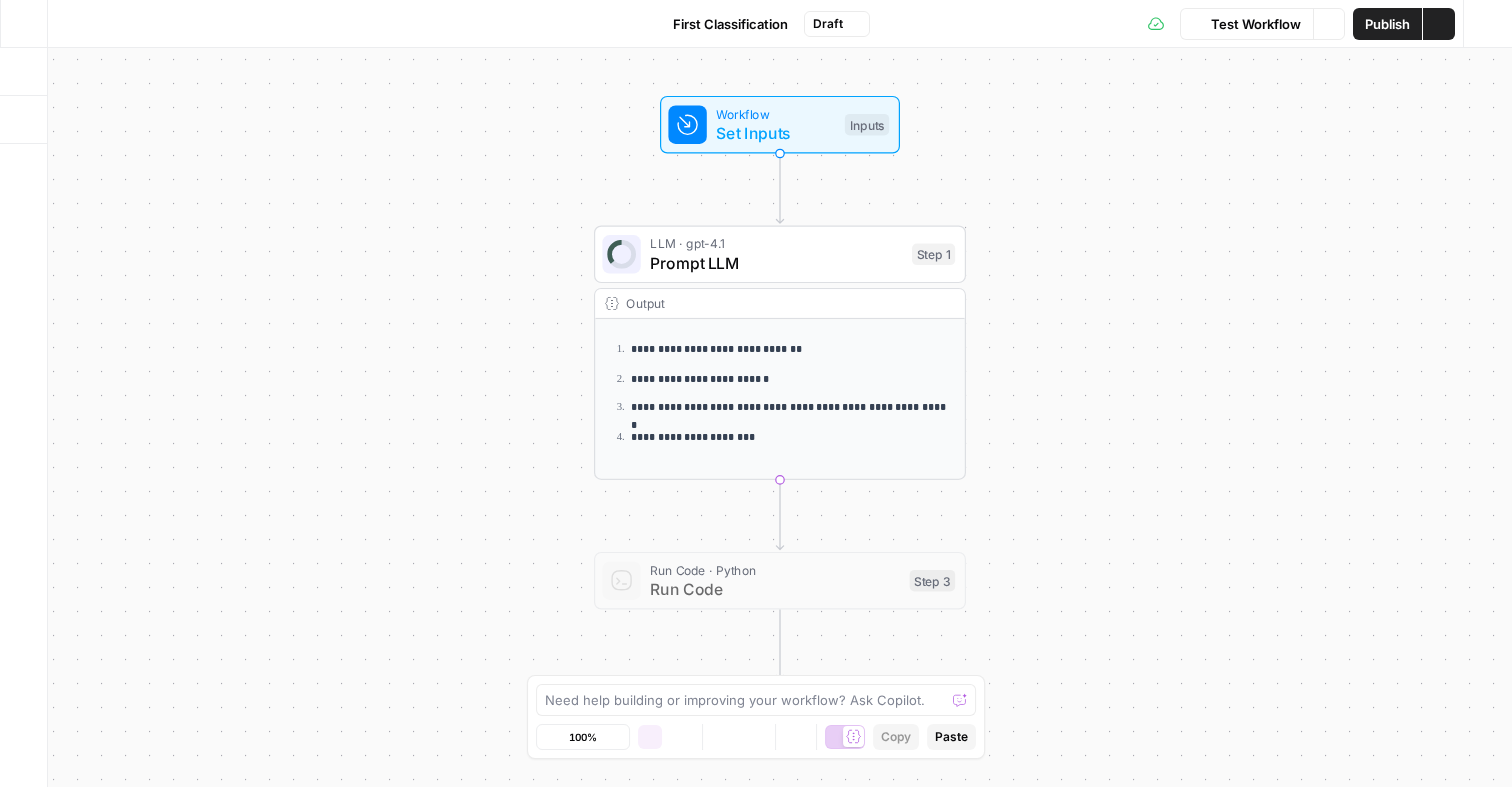scroll, scrollTop: 0, scrollLeft: 0, axis: both 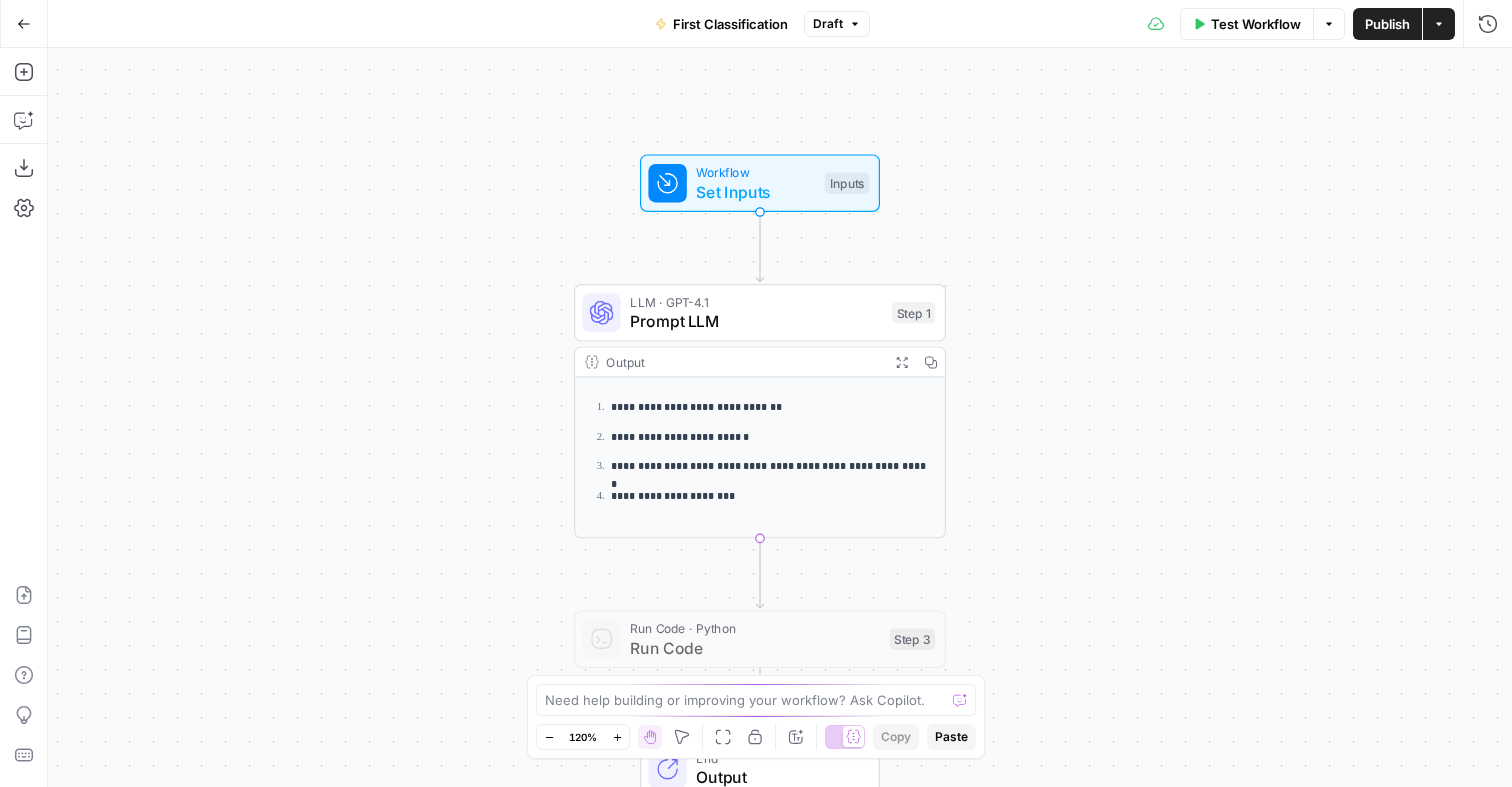 click on "Prompt LLM" at bounding box center (756, 321) 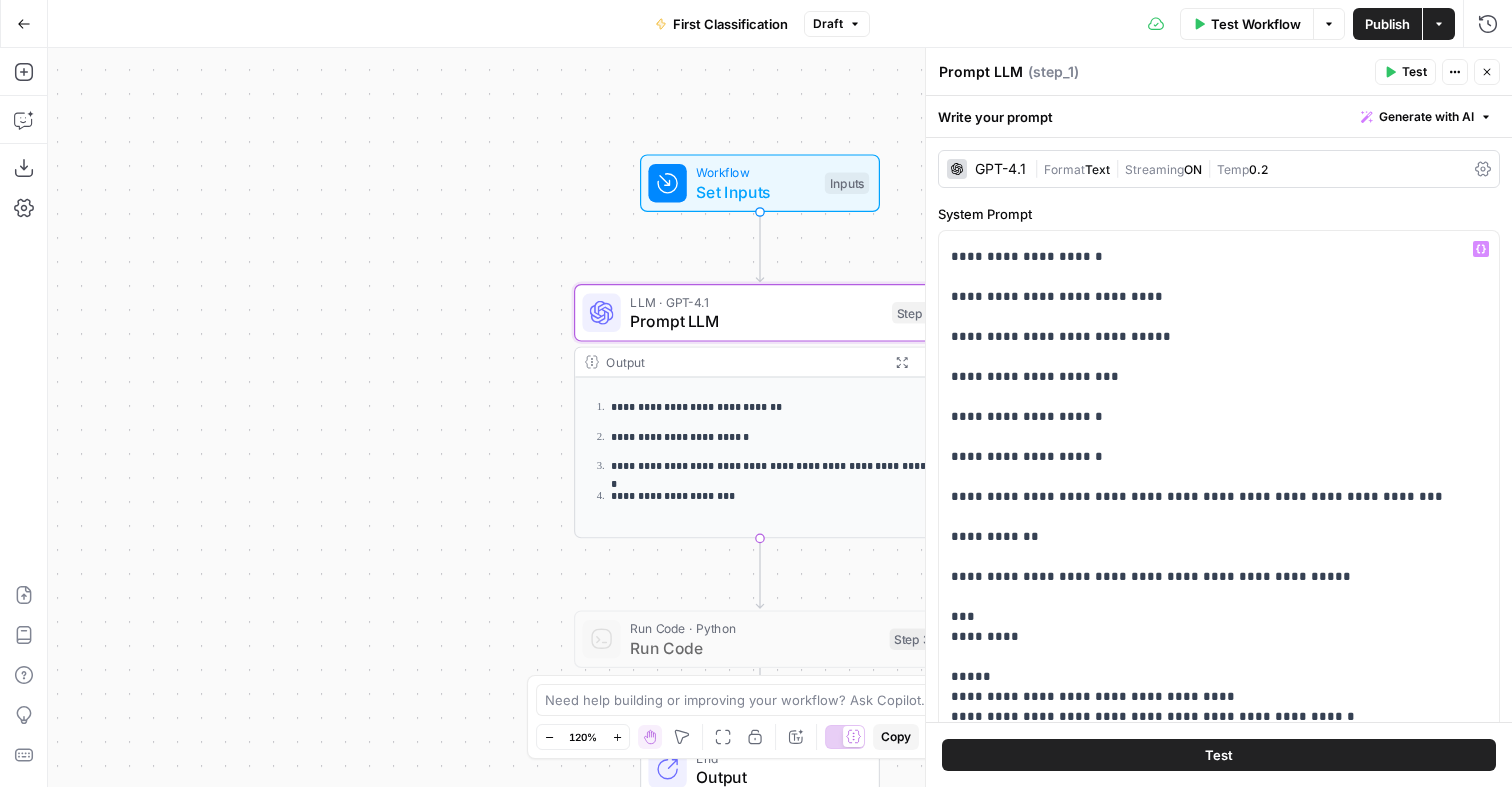 scroll, scrollTop: 7421, scrollLeft: 0, axis: vertical 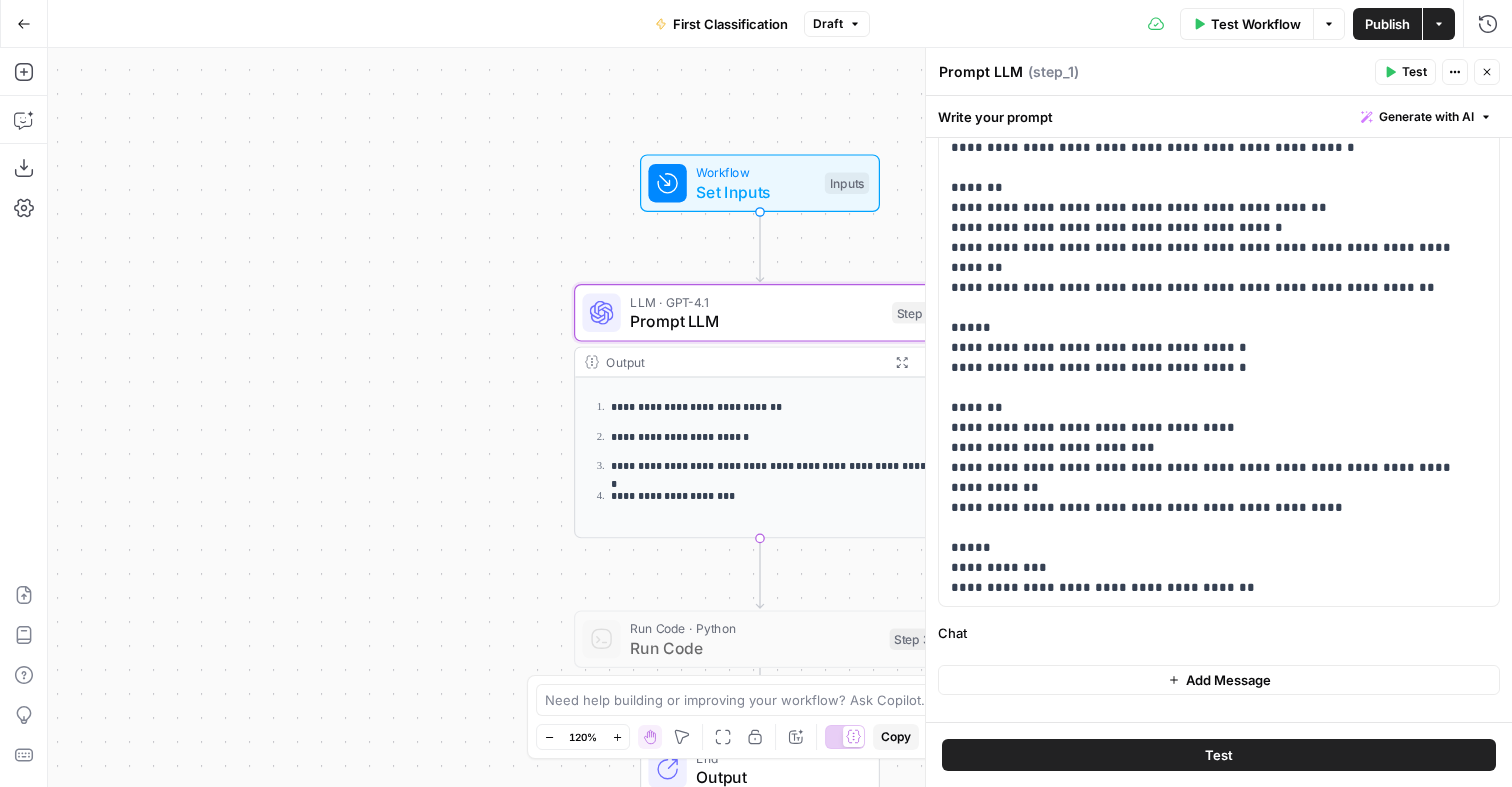 click on "Publish" at bounding box center (1387, 24) 